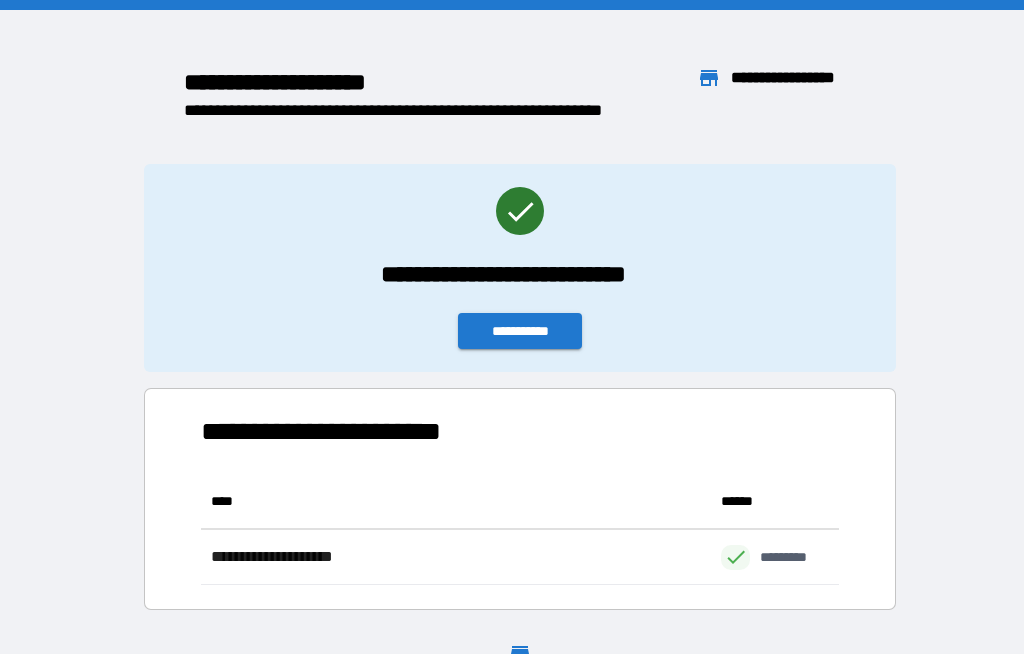 scroll, scrollTop: 69, scrollLeft: 0, axis: vertical 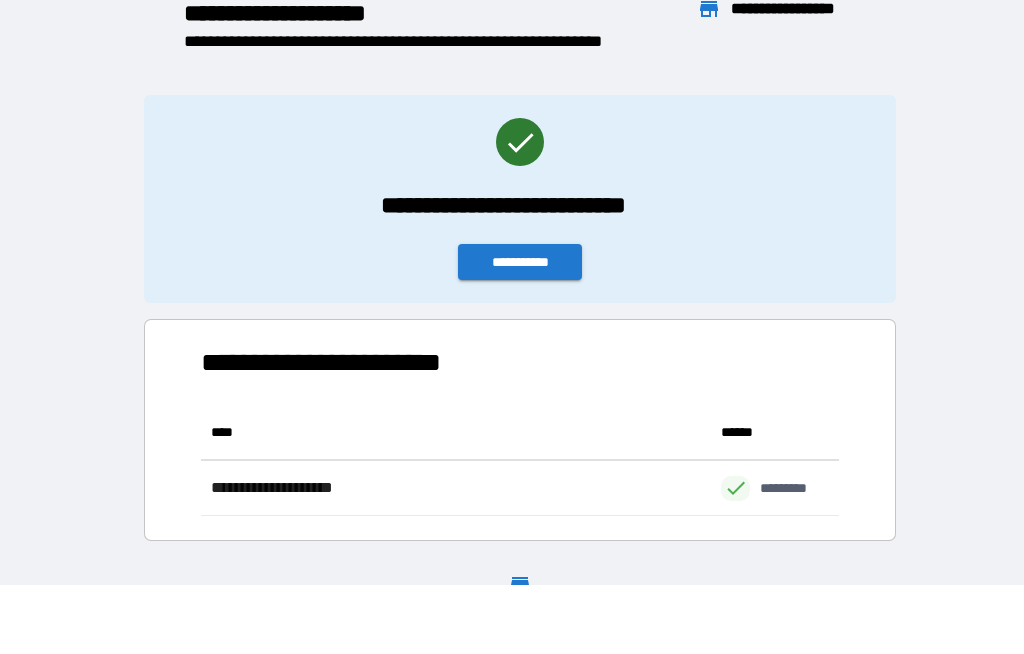 click on "**********" at bounding box center (520, 262) 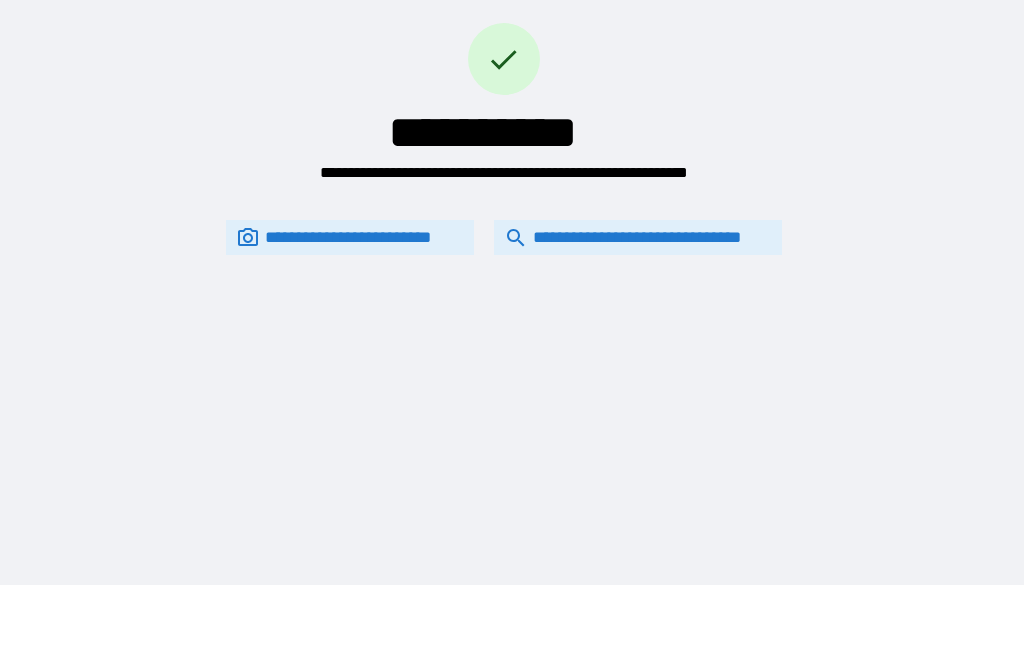 click on "**********" at bounding box center (638, 237) 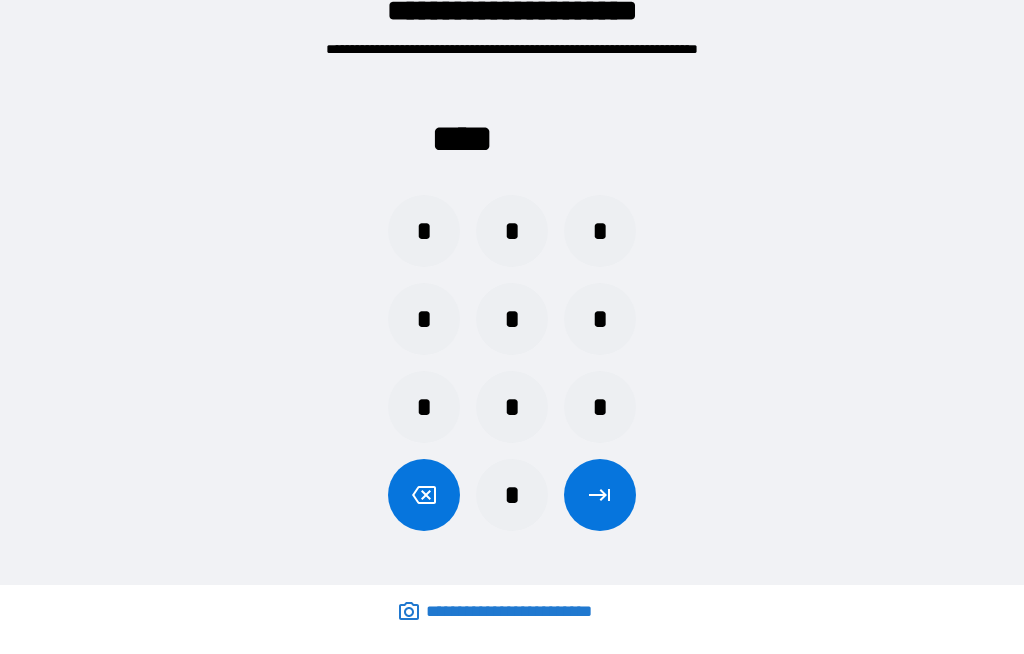 click on "*" at bounding box center [424, 319] 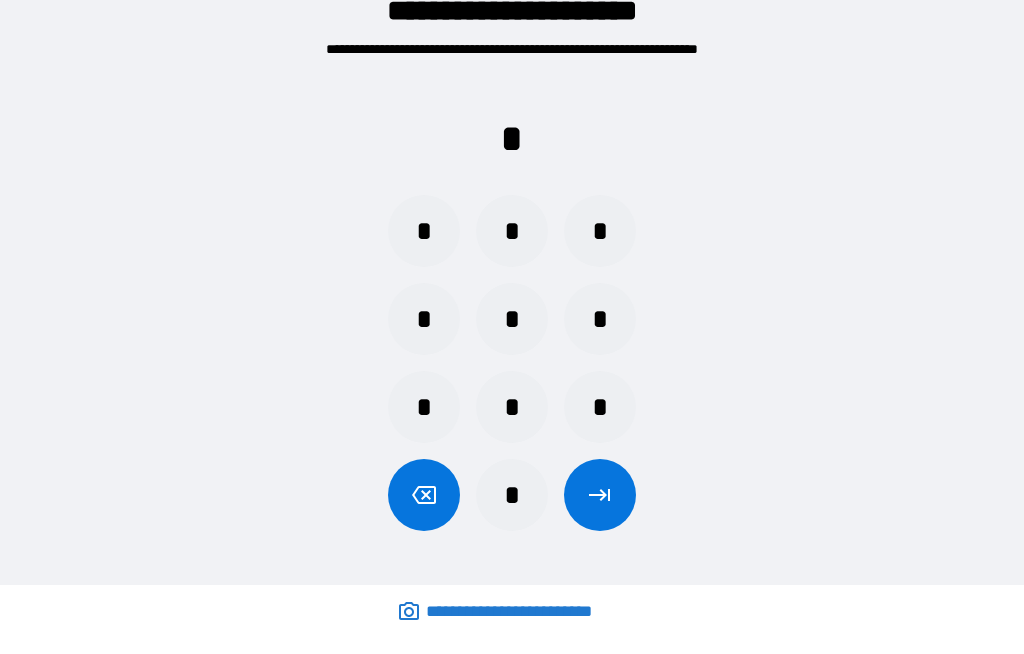 click on "*" at bounding box center (512, 319) 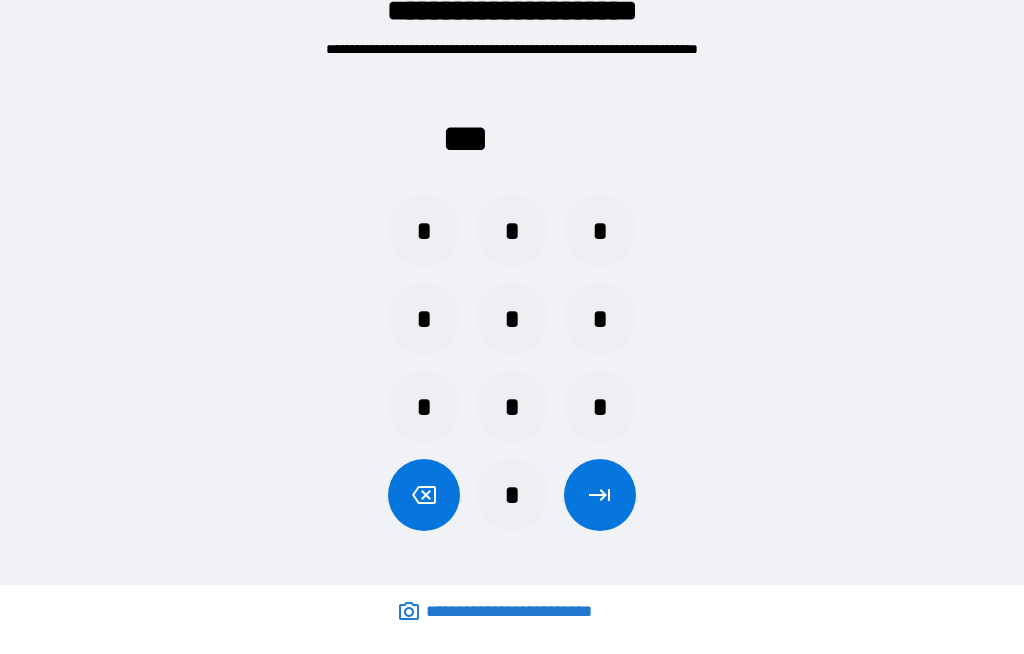 click on "*" at bounding box center [512, 407] 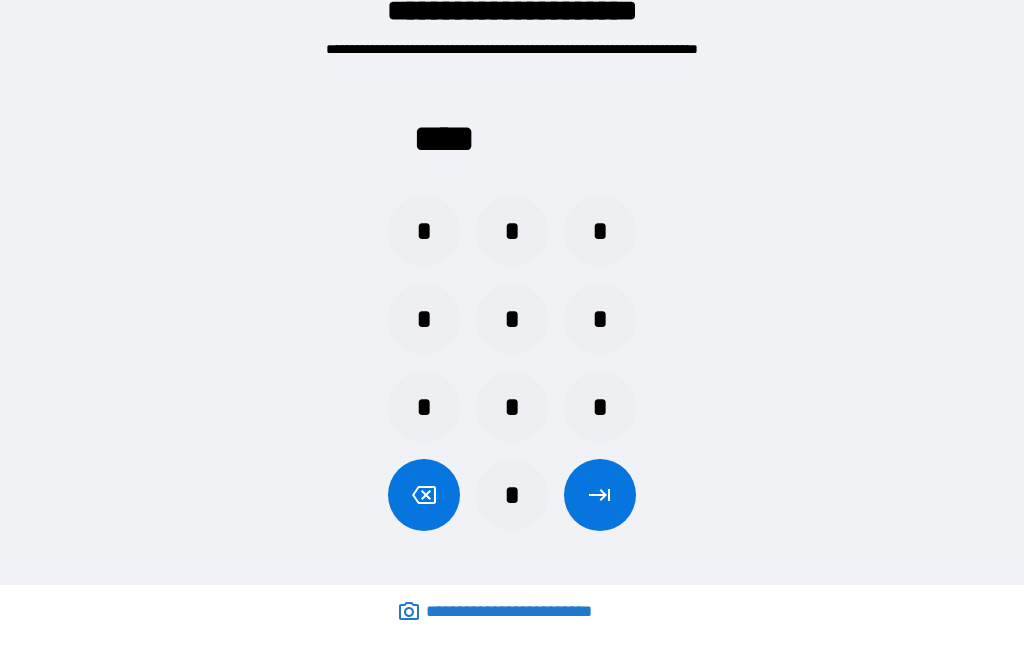 click at bounding box center [600, 495] 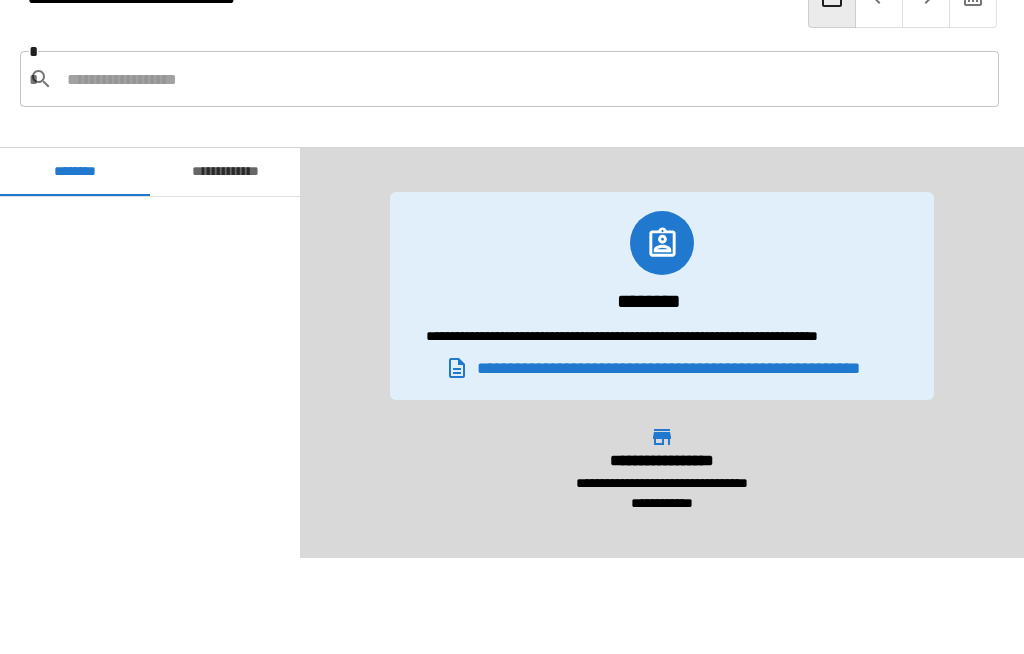 scroll, scrollTop: 4140, scrollLeft: 0, axis: vertical 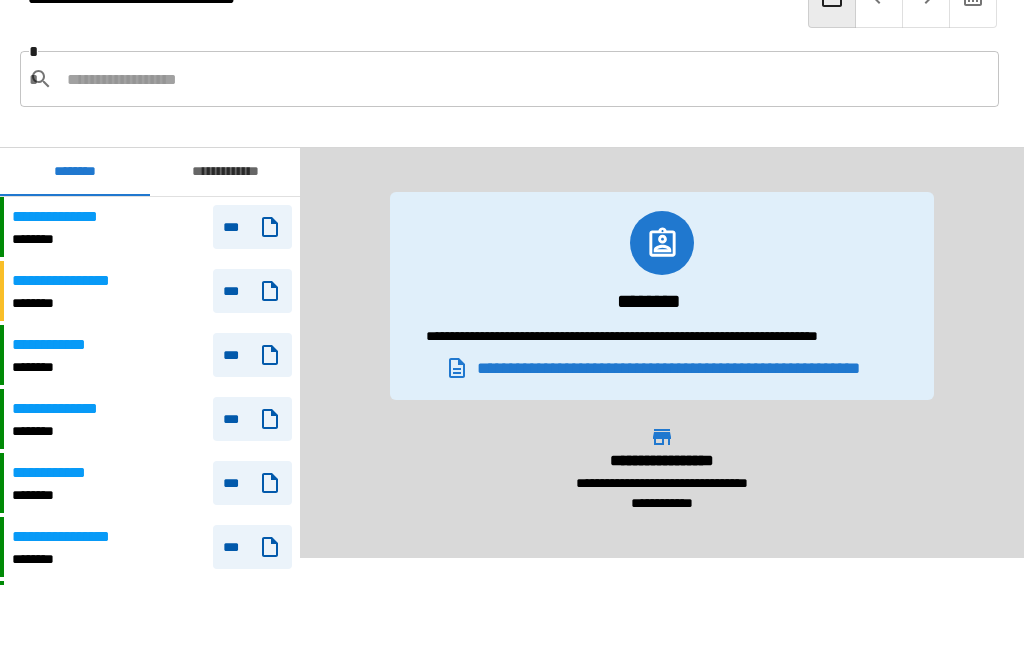 click at bounding box center [525, 79] 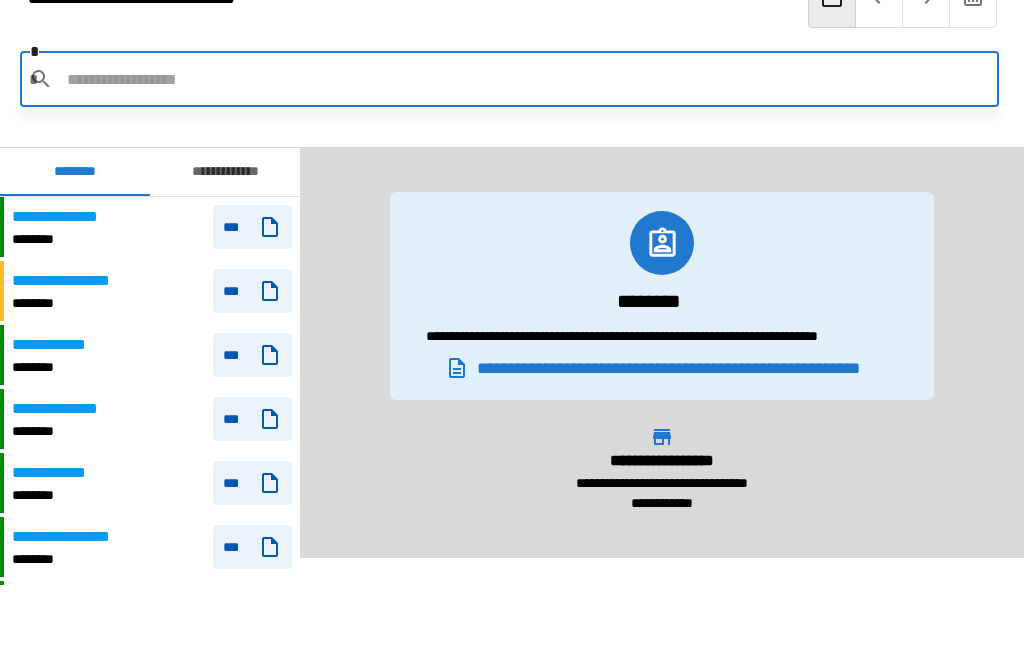 scroll, scrollTop: 68, scrollLeft: 0, axis: vertical 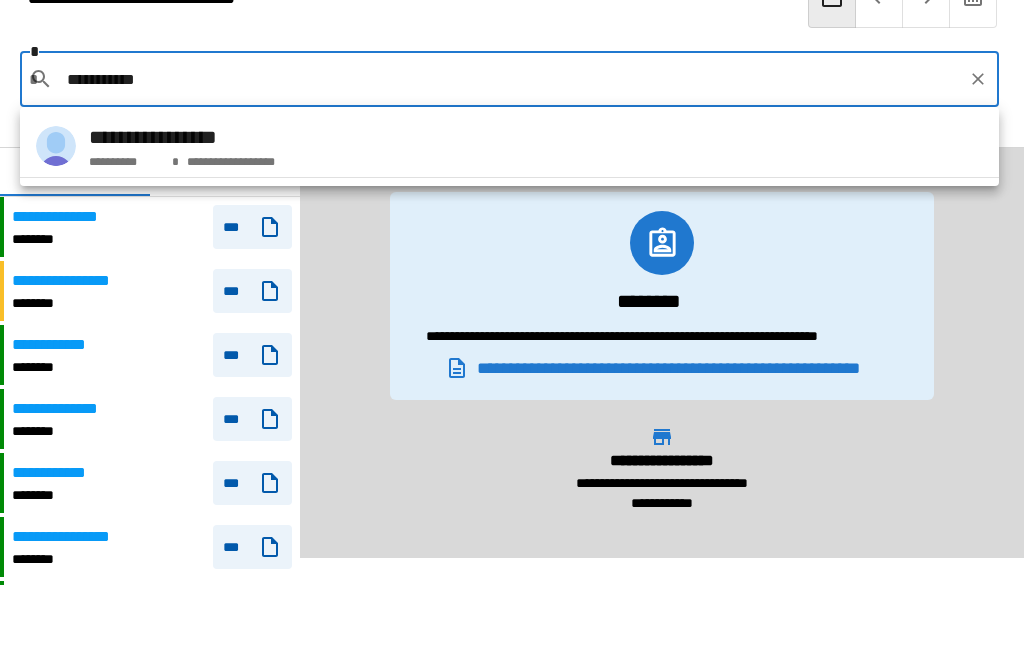 click on "**********" at bounding box center (182, 138) 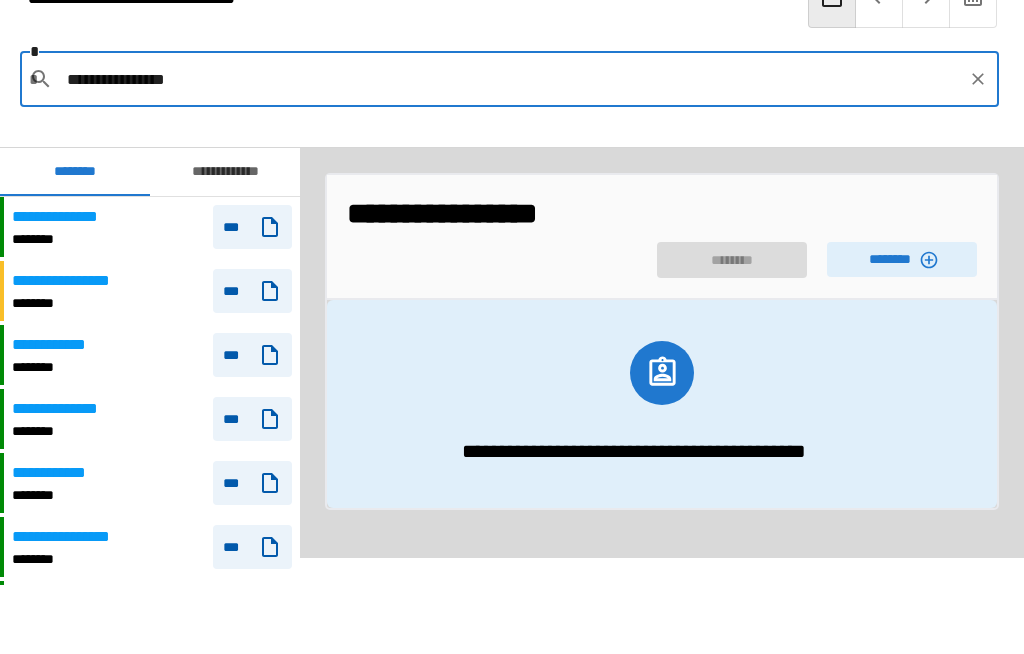 scroll, scrollTop: 69, scrollLeft: 0, axis: vertical 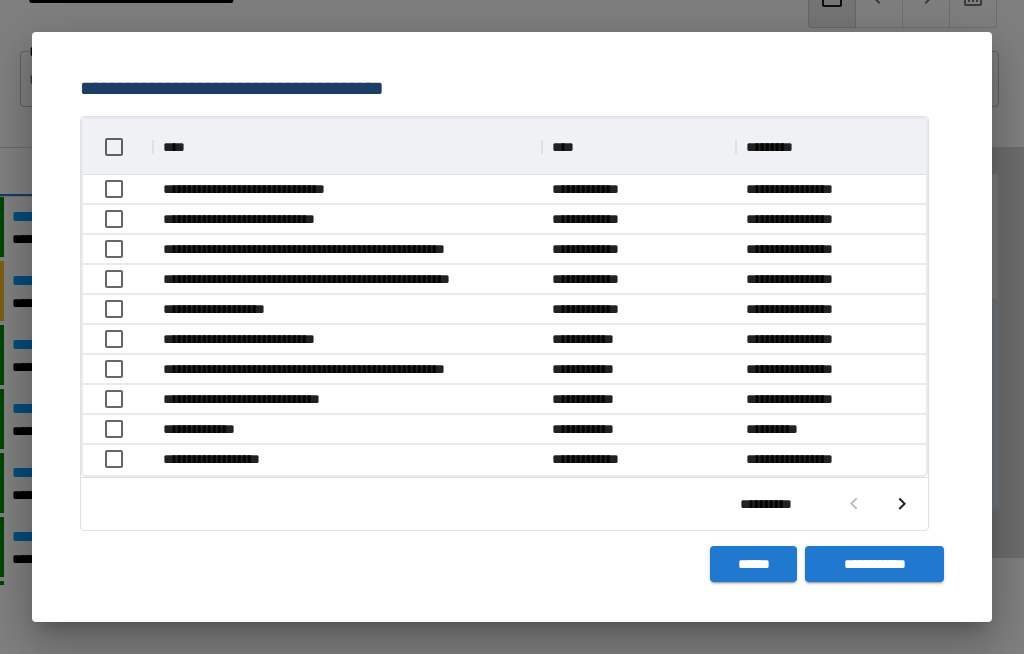 click 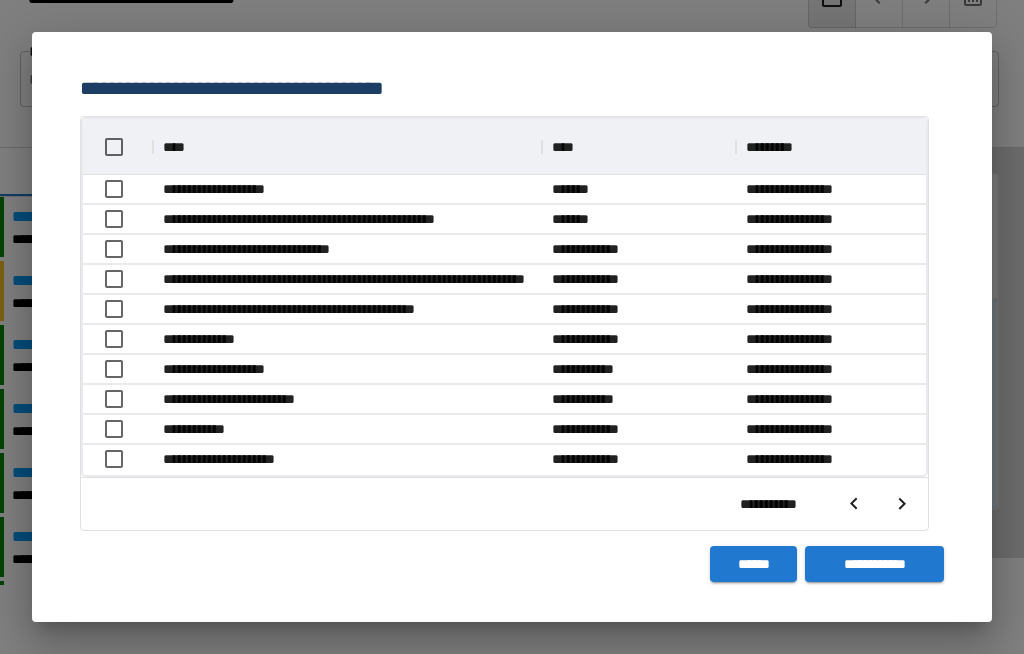 scroll, scrollTop: 188, scrollLeft: 0, axis: vertical 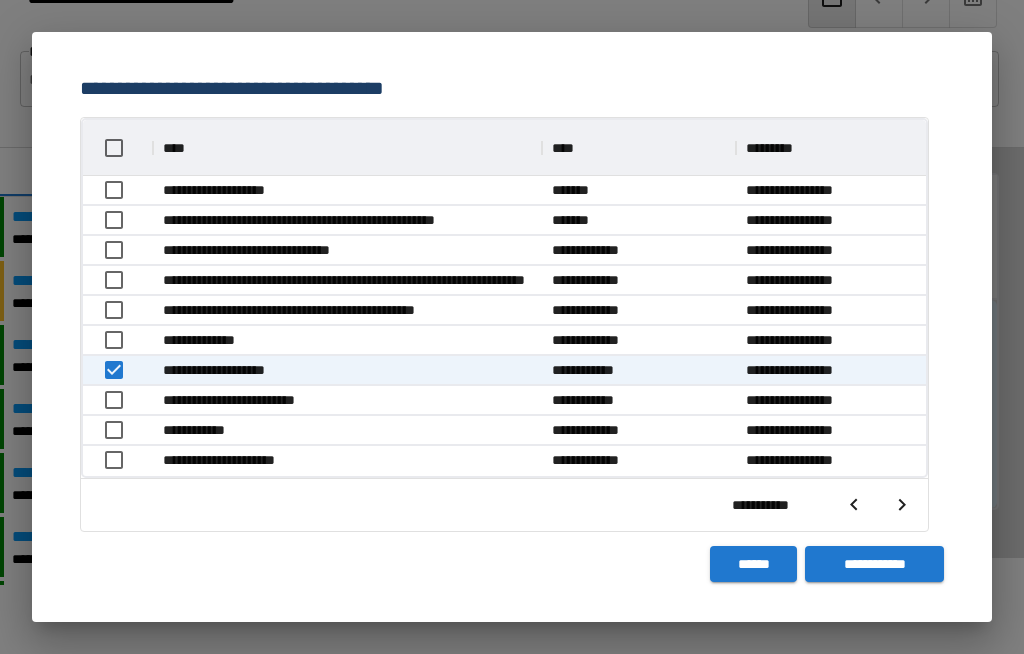 click on "**********" at bounding box center (874, 564) 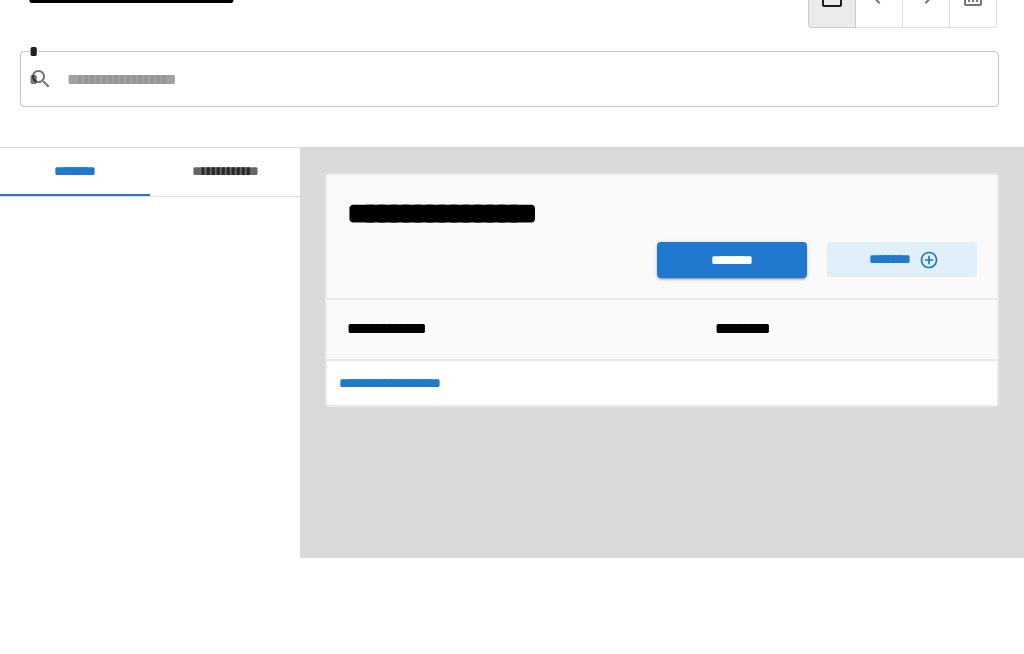 scroll, scrollTop: 4140, scrollLeft: 0, axis: vertical 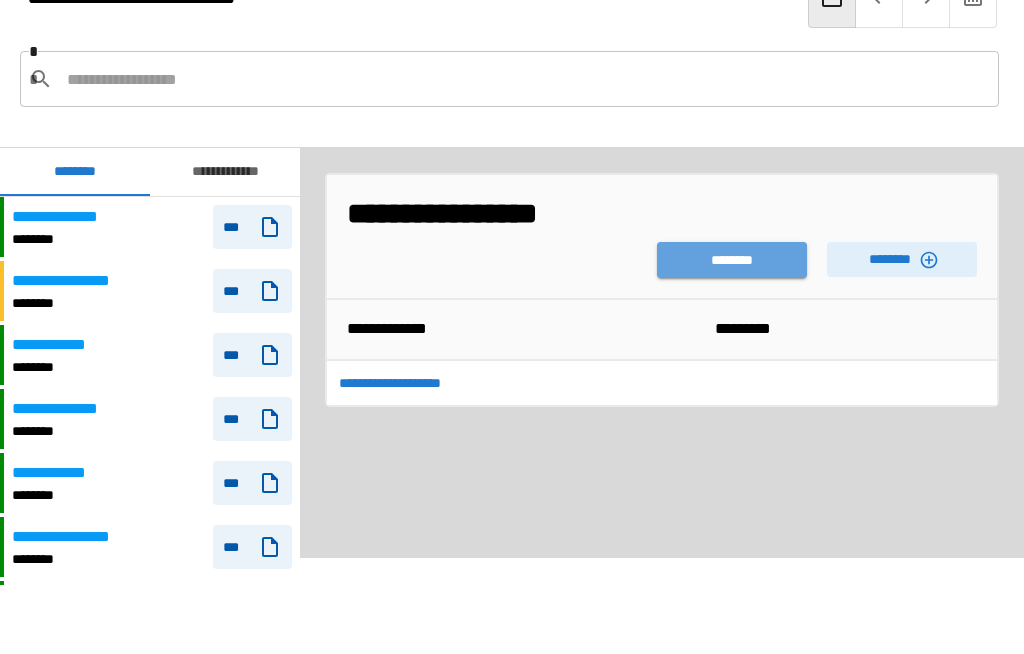 click on "********" at bounding box center [732, 260] 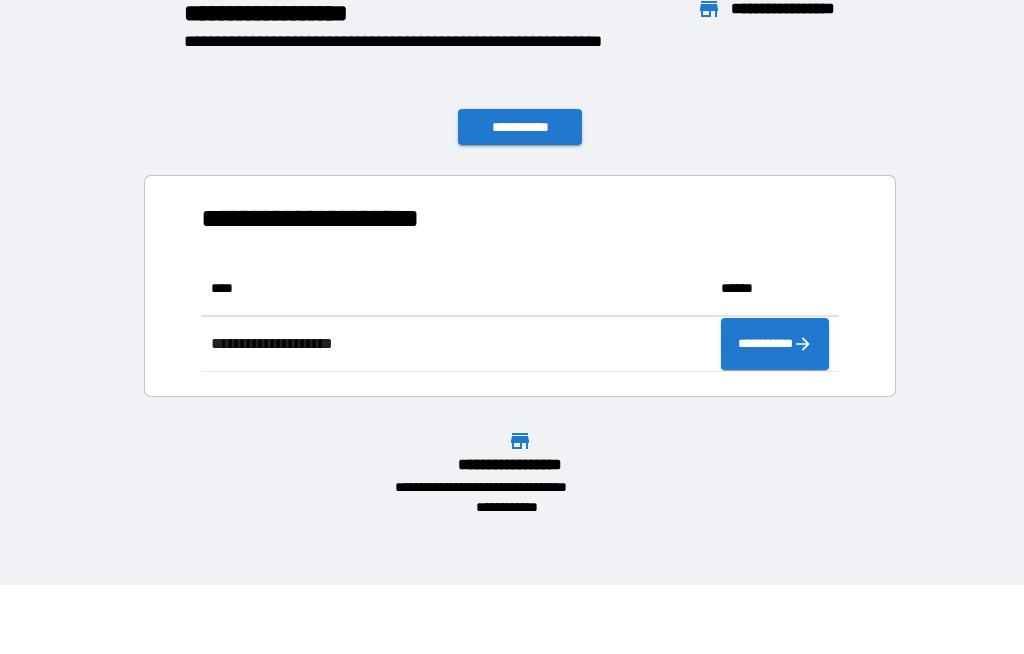 scroll, scrollTop: 111, scrollLeft: 638, axis: both 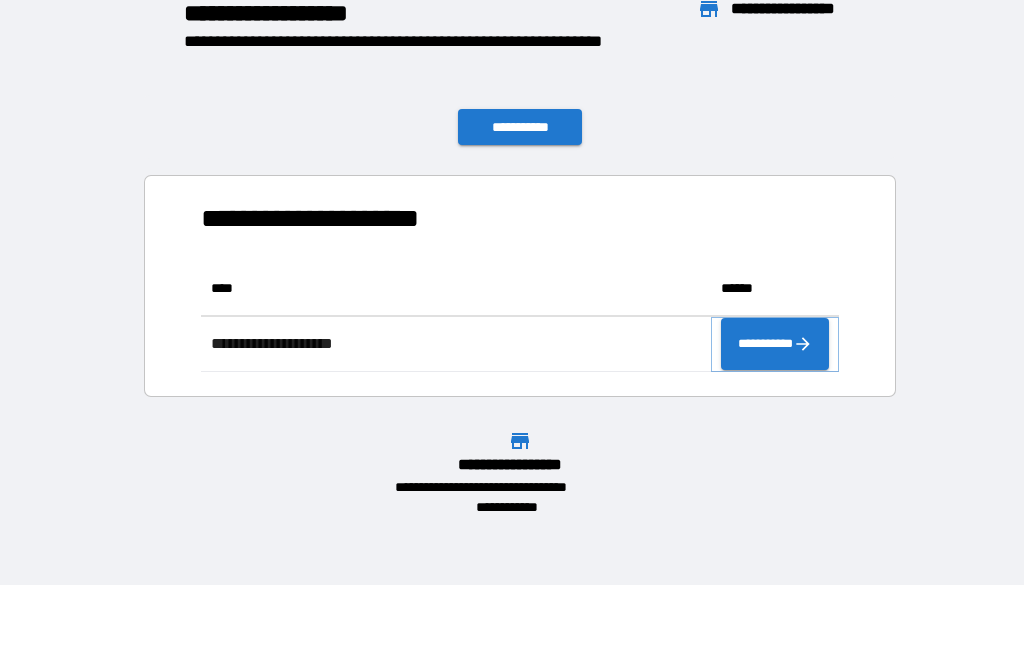 click on "**********" at bounding box center [775, 344] 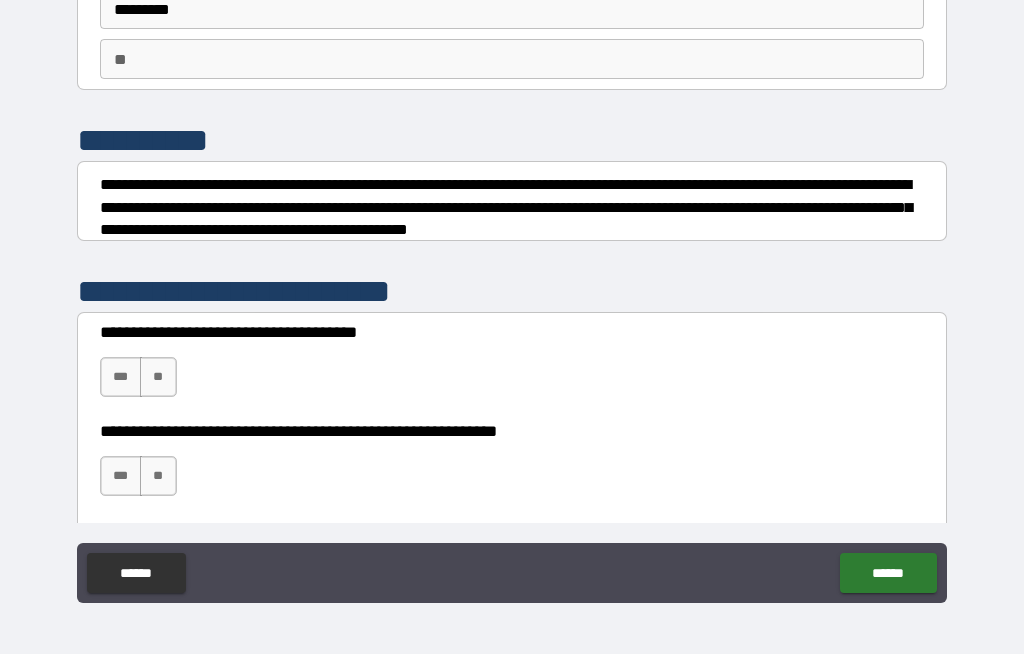 scroll, scrollTop: 155, scrollLeft: 0, axis: vertical 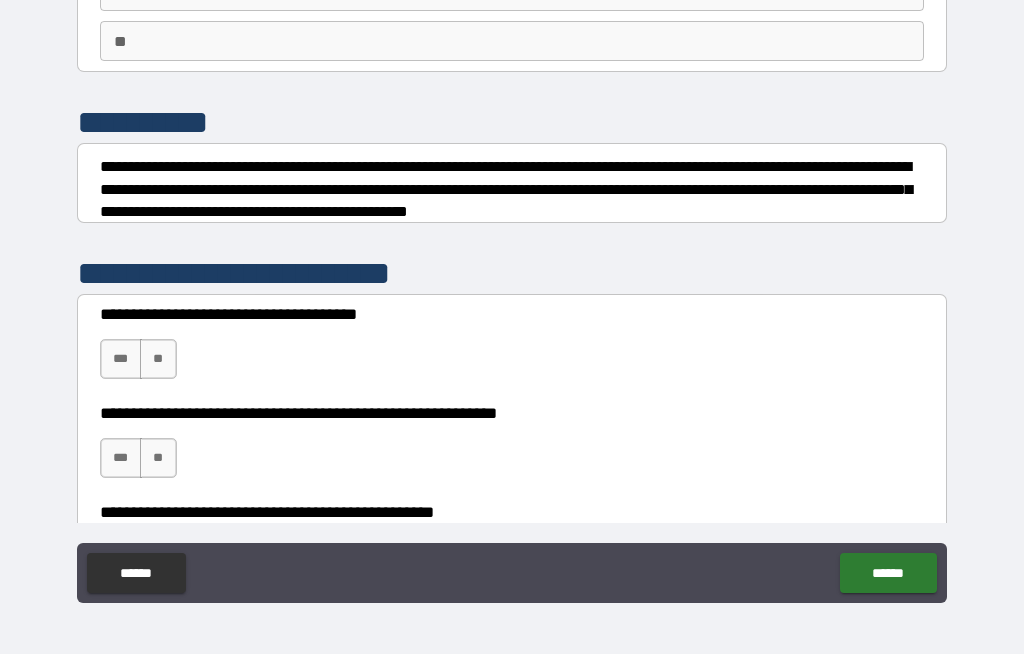 click on "**" at bounding box center (158, 359) 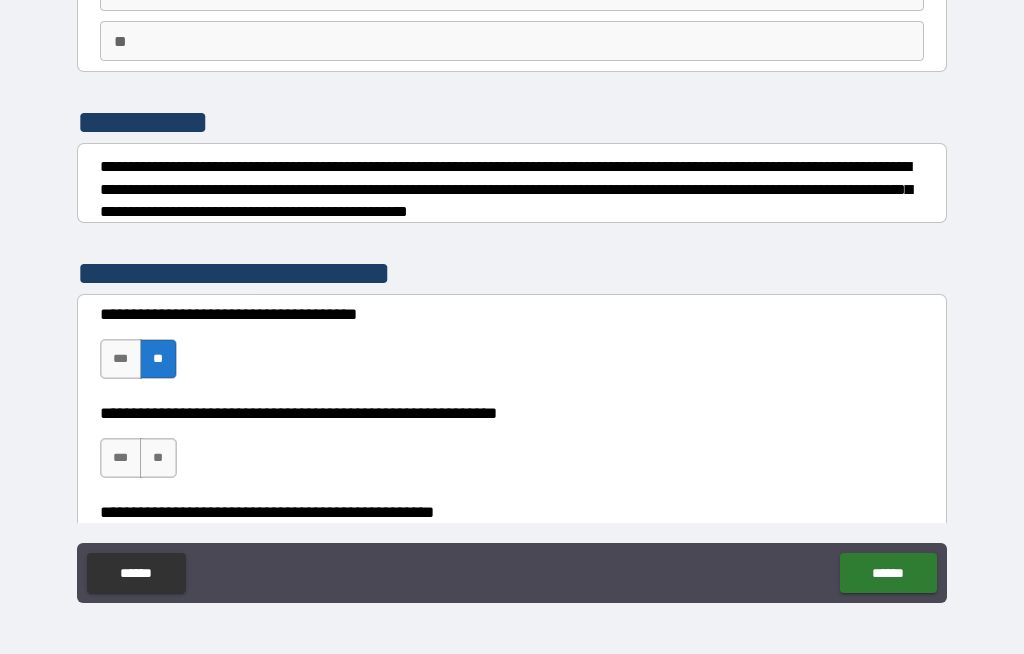 click on "***" at bounding box center [121, 458] 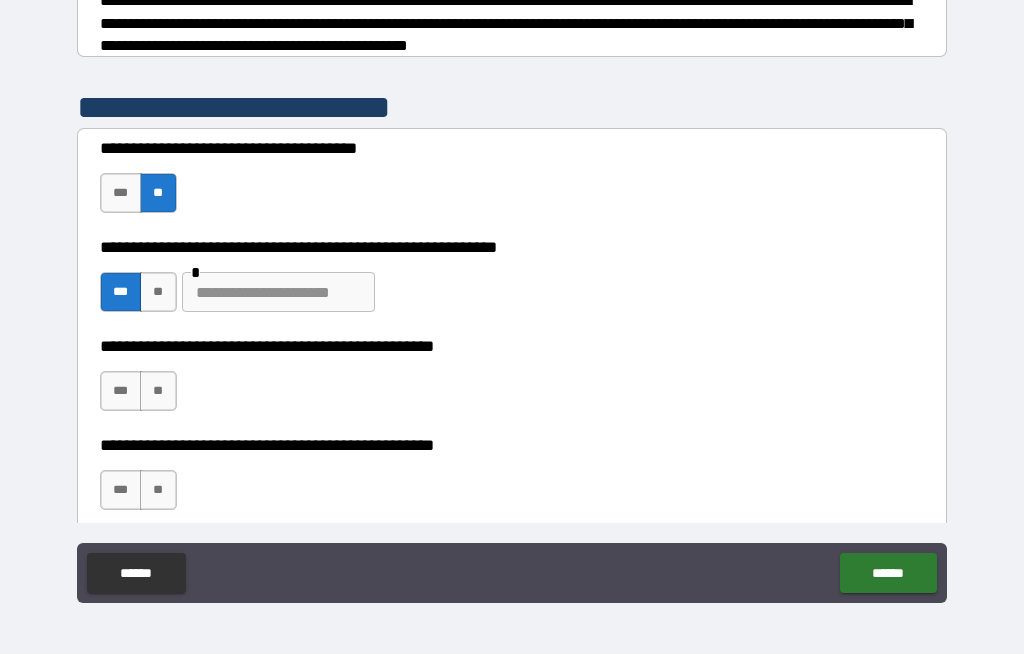 scroll, scrollTop: 329, scrollLeft: 0, axis: vertical 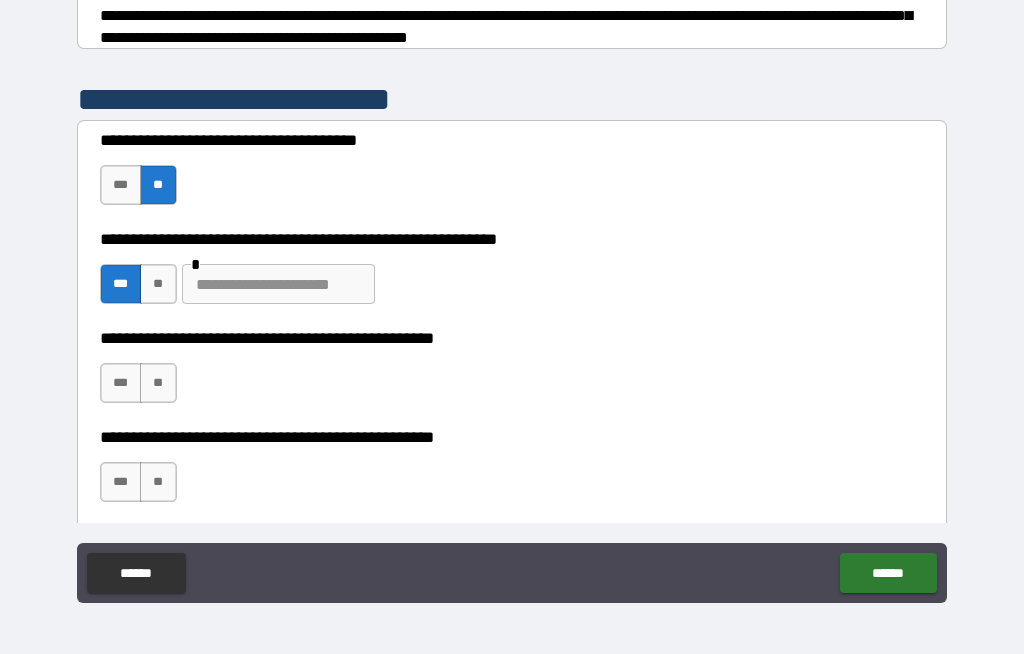 click on "**" at bounding box center [158, 383] 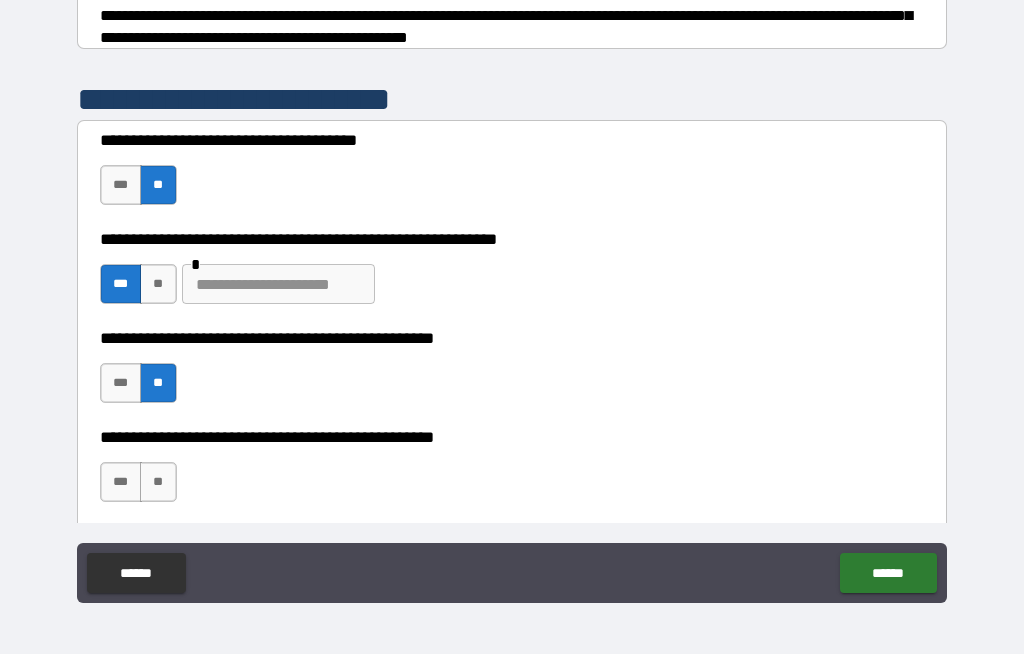 click on "***" at bounding box center (121, 482) 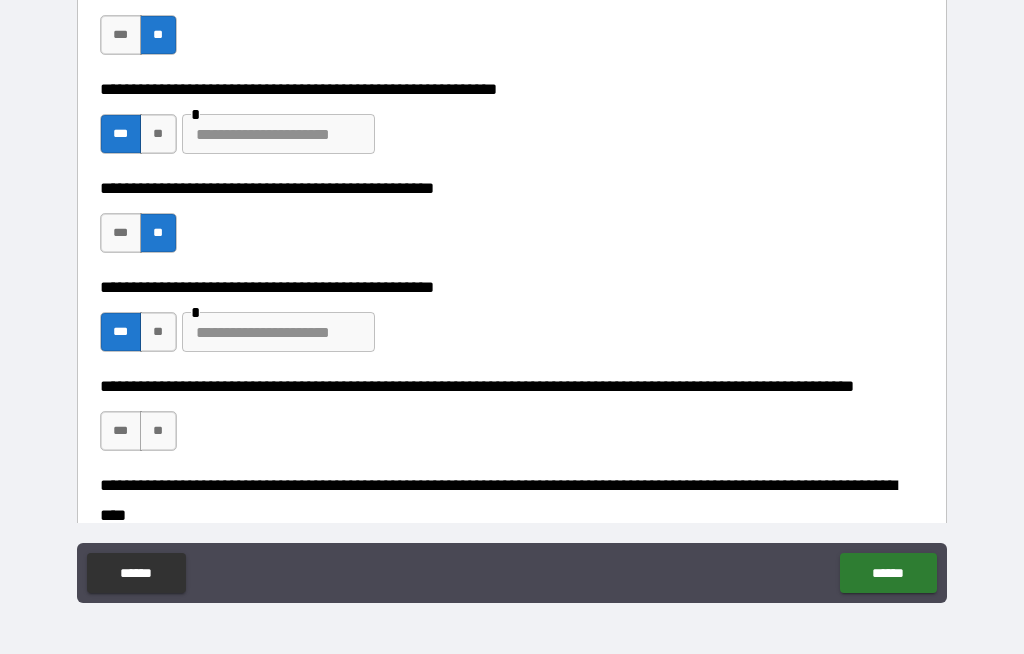 scroll, scrollTop: 480, scrollLeft: 0, axis: vertical 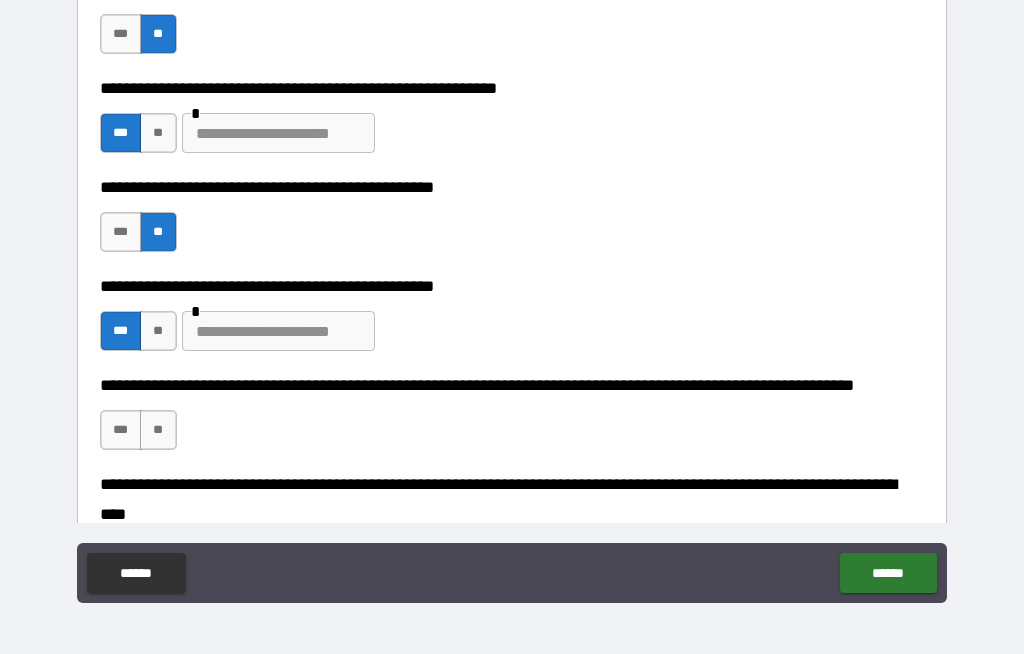 click at bounding box center [278, 331] 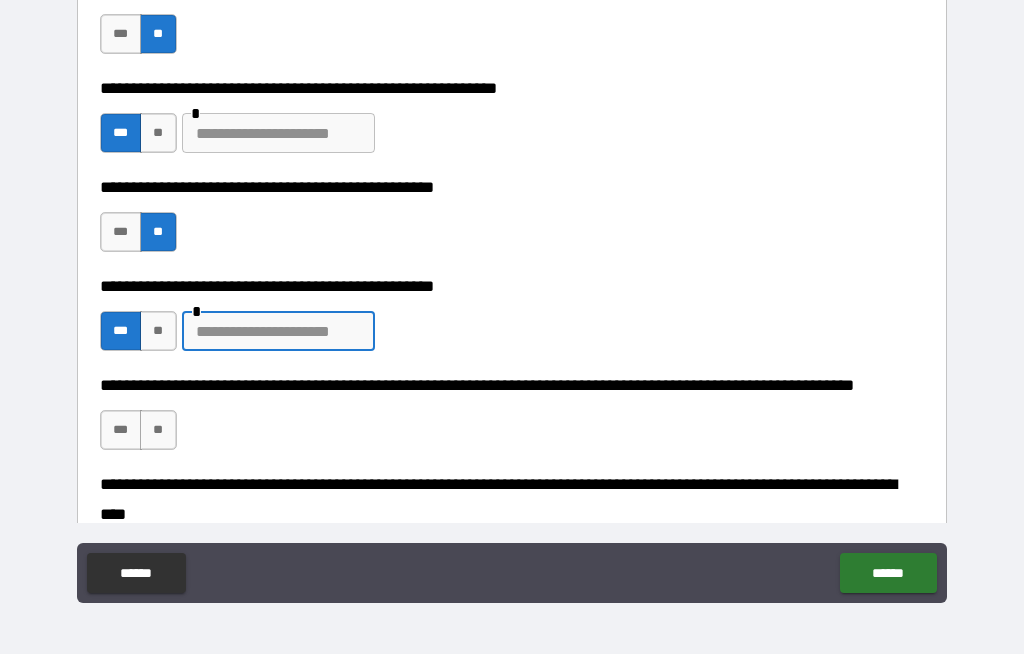 scroll, scrollTop: 68, scrollLeft: 0, axis: vertical 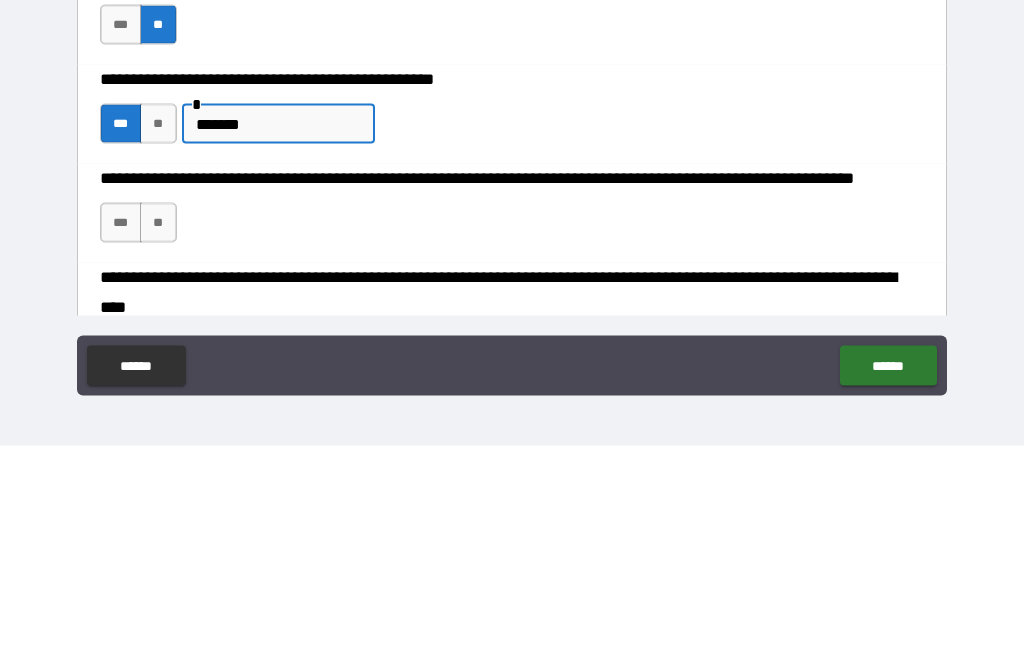 type on "*******" 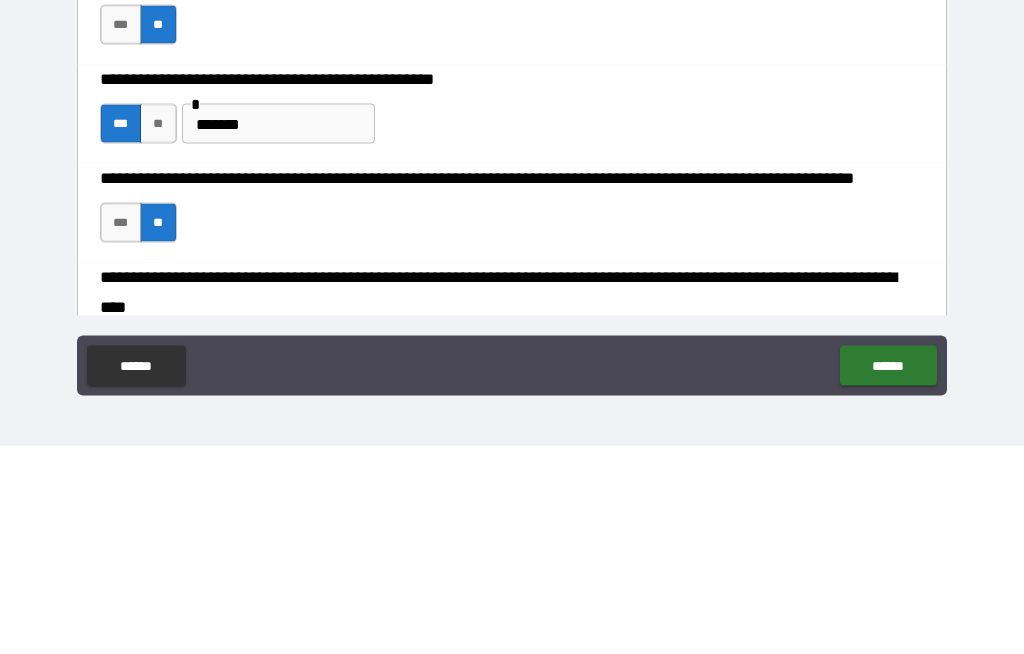 scroll, scrollTop: 69, scrollLeft: 0, axis: vertical 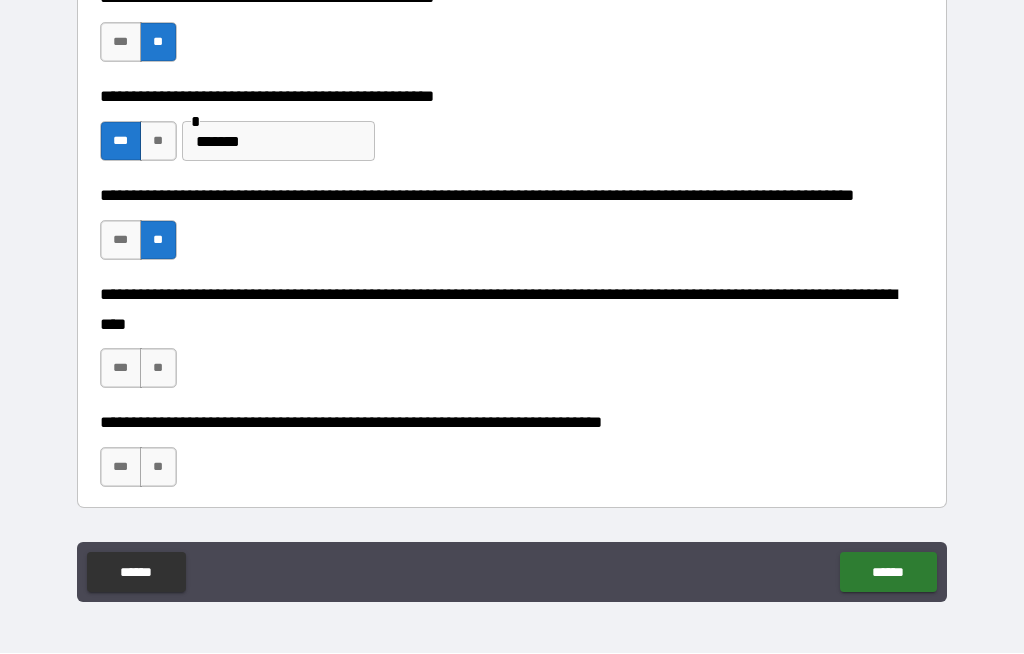 click on "**" at bounding box center [158, 369] 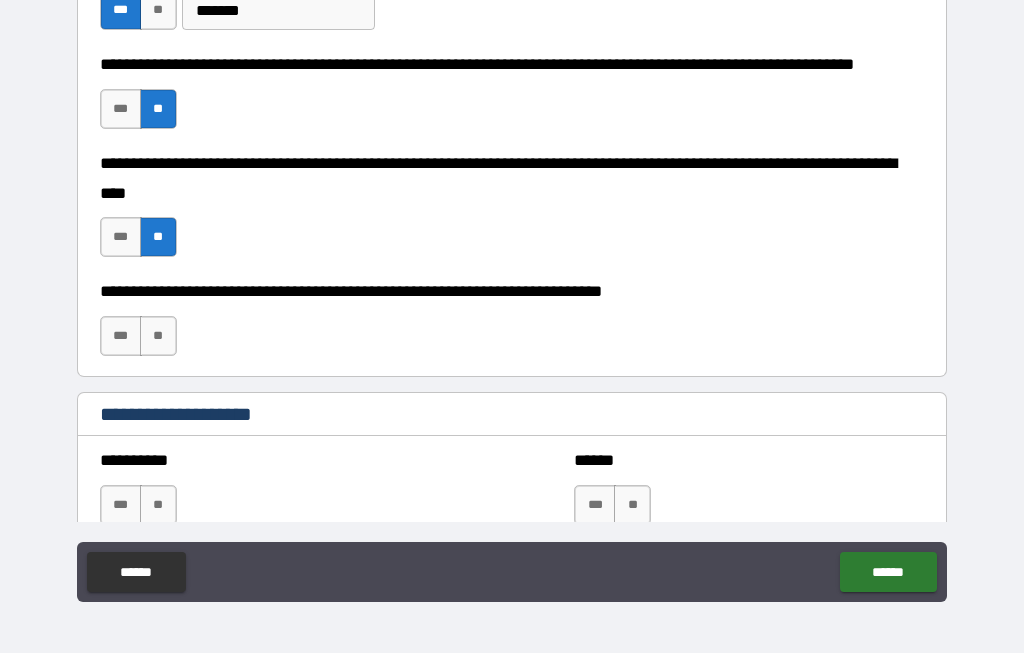 scroll, scrollTop: 802, scrollLeft: 0, axis: vertical 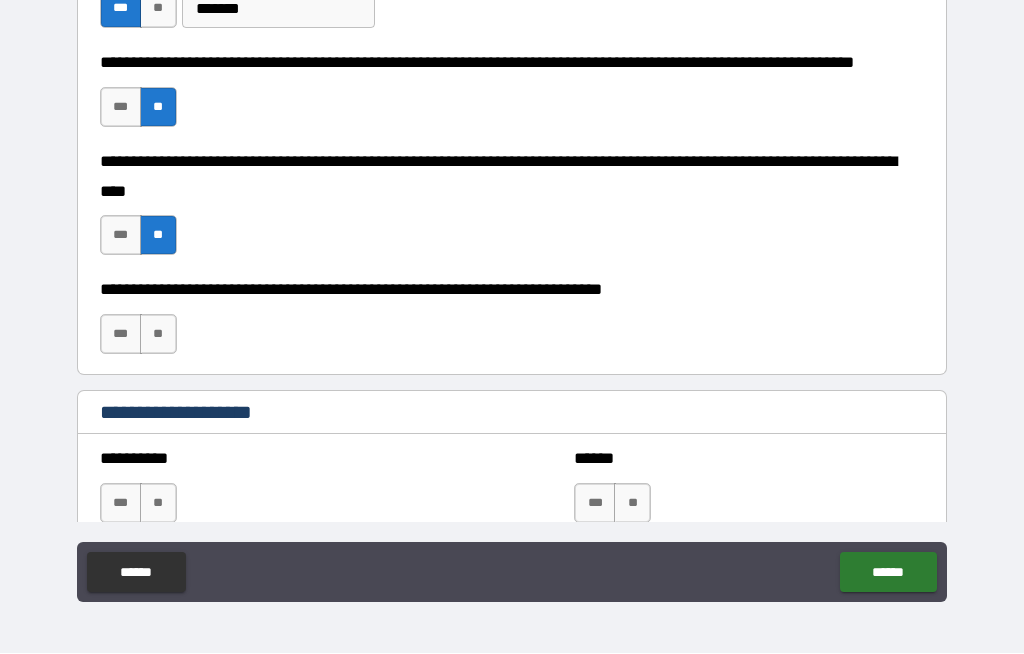 click on "**" at bounding box center [158, 335] 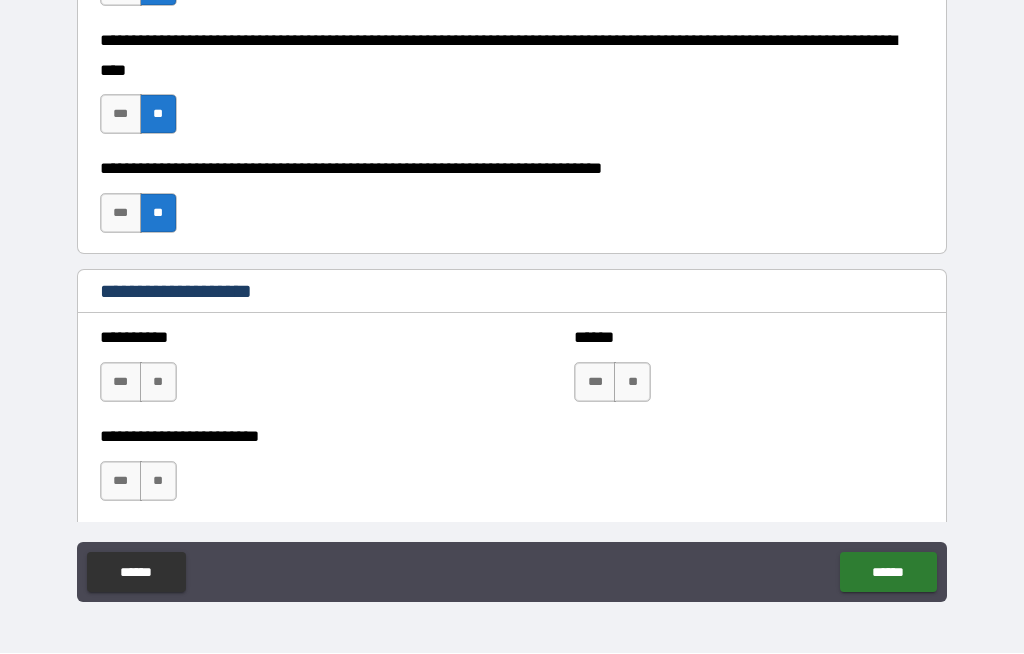 scroll, scrollTop: 923, scrollLeft: 0, axis: vertical 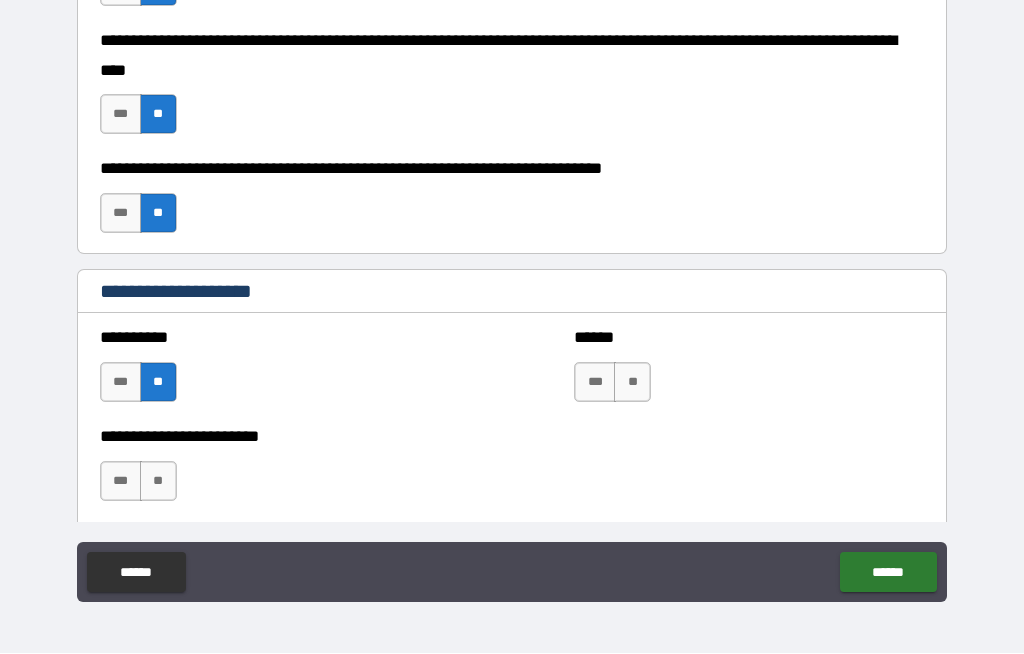 click on "**" at bounding box center (632, 383) 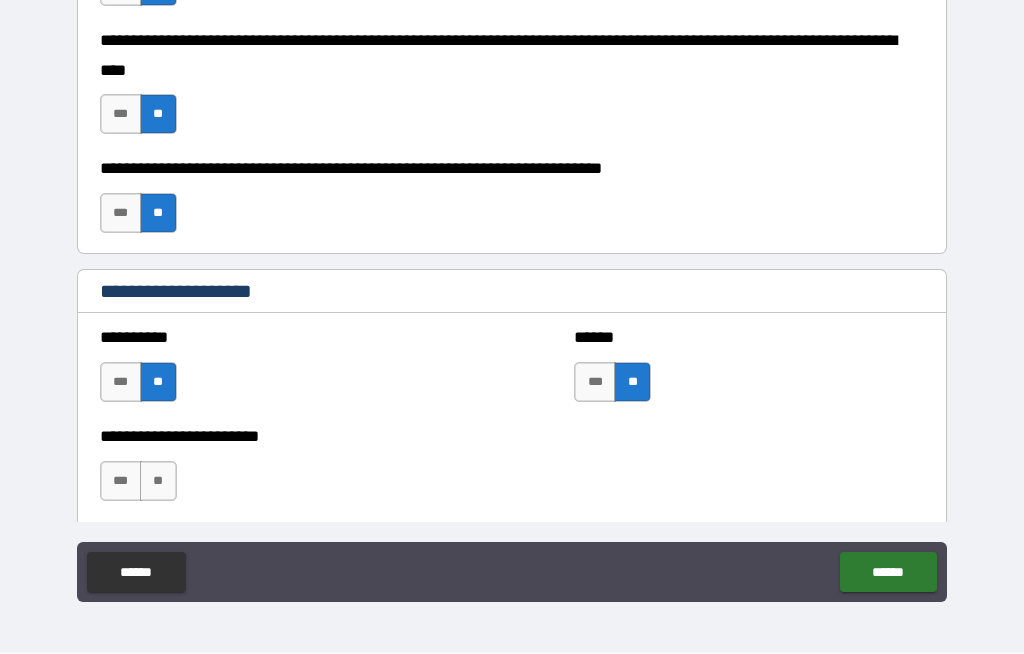 click on "**" at bounding box center (158, 482) 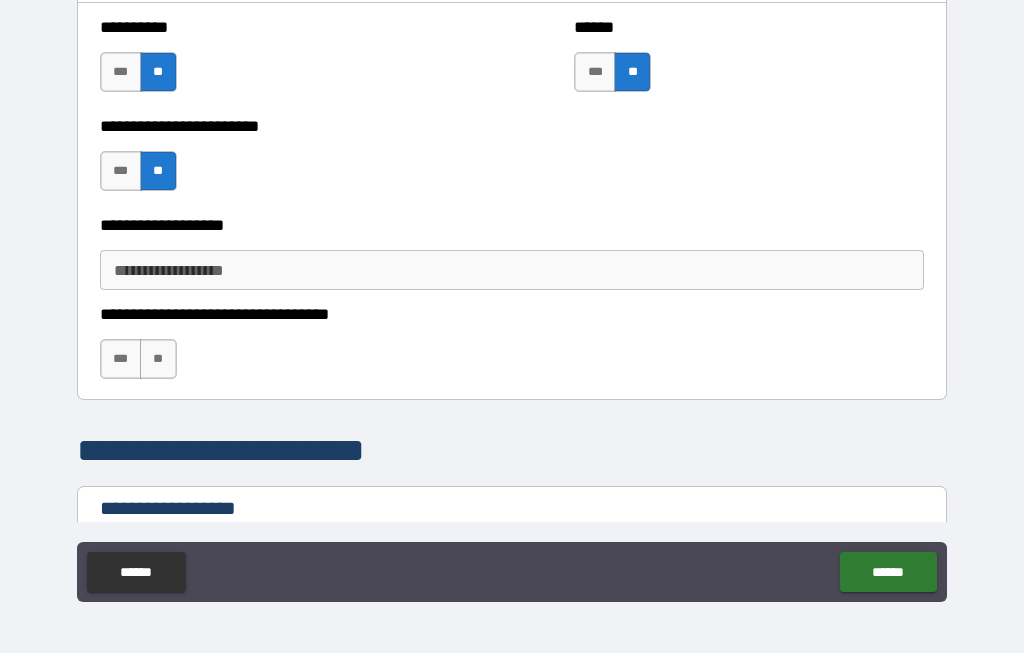 scroll, scrollTop: 1237, scrollLeft: 0, axis: vertical 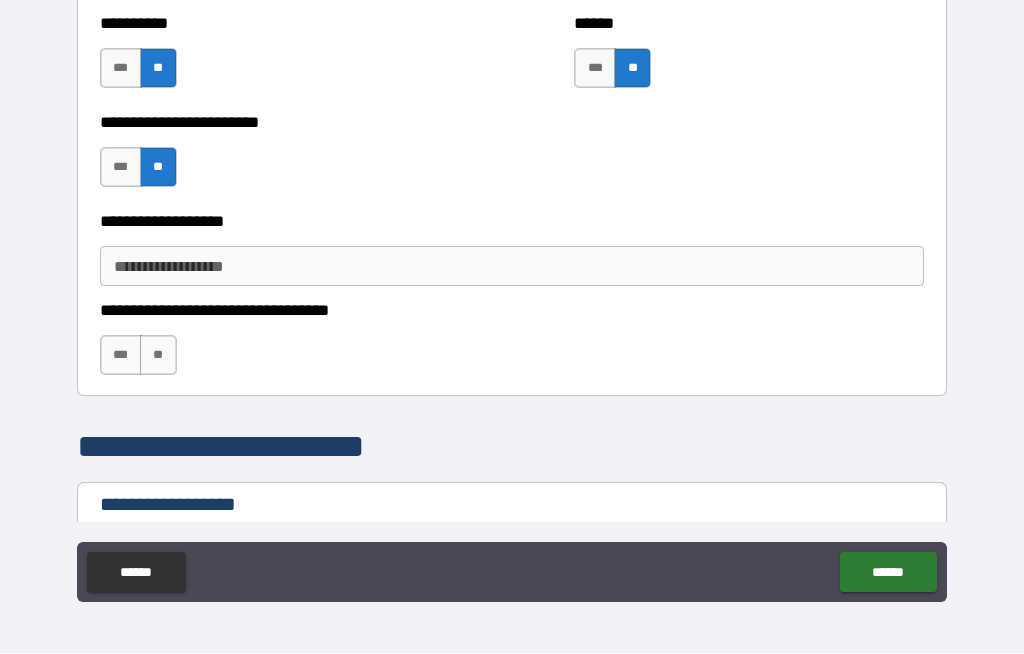 click on "**" at bounding box center [158, 356] 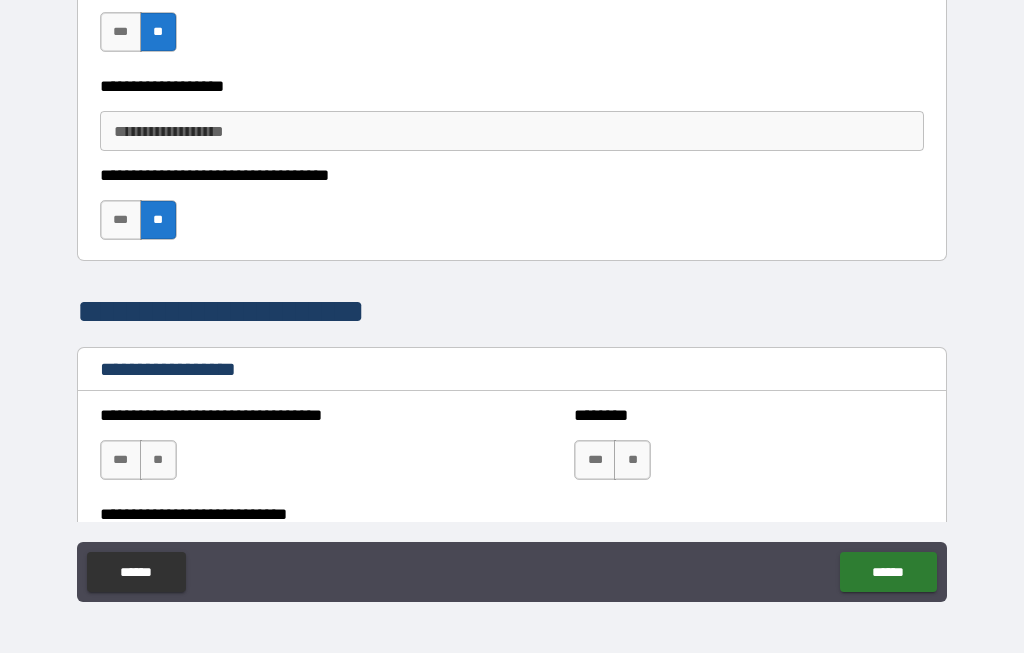 scroll, scrollTop: 1388, scrollLeft: 0, axis: vertical 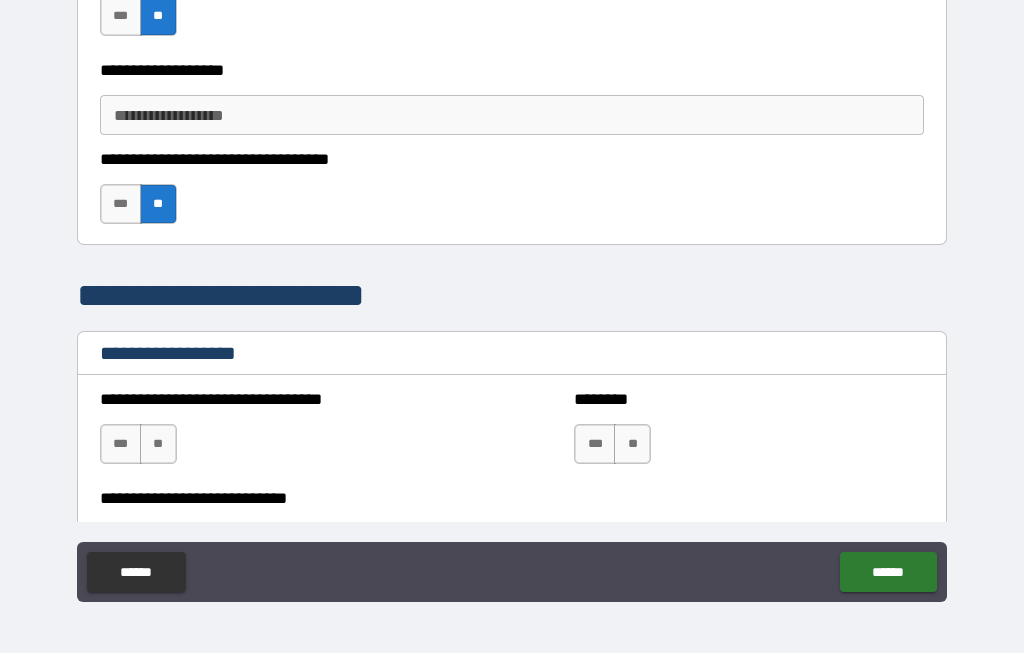 click on "**" at bounding box center [158, 445] 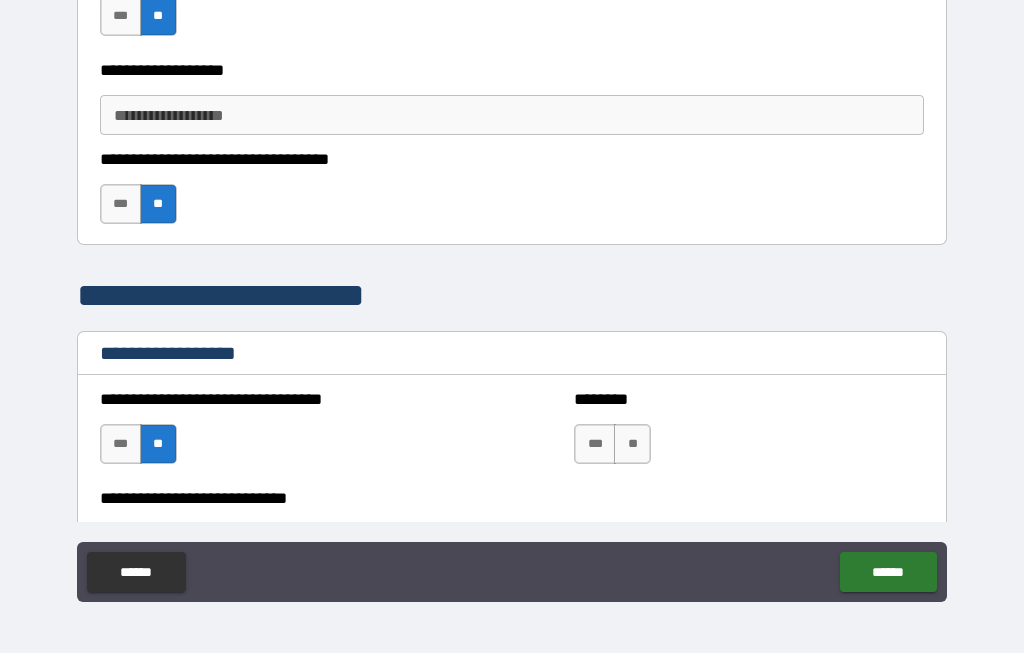 click on "**" at bounding box center [632, 445] 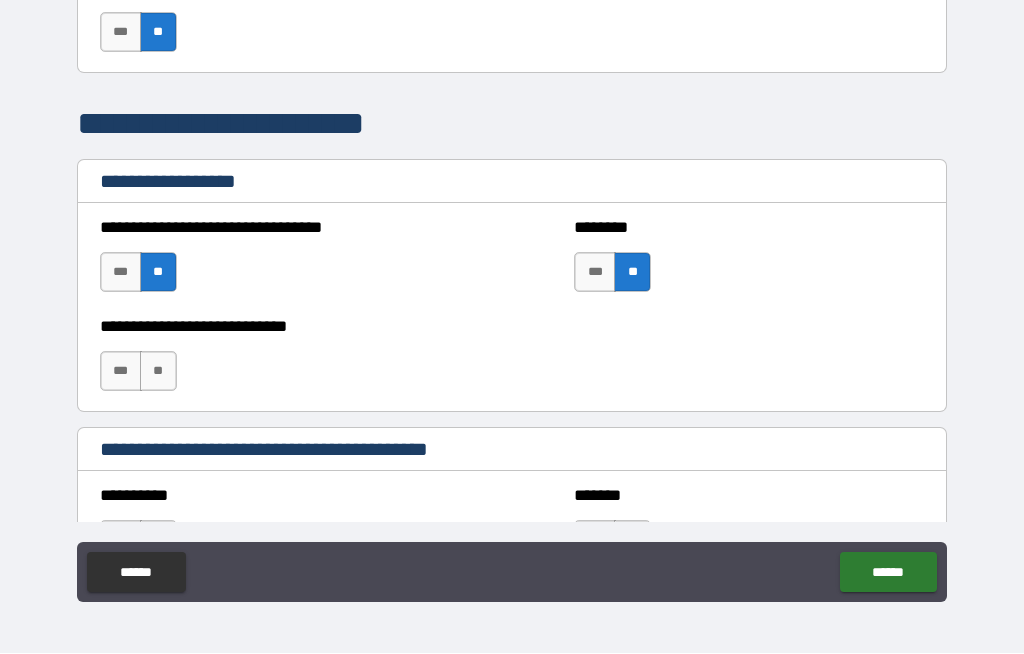 scroll, scrollTop: 1561, scrollLeft: 0, axis: vertical 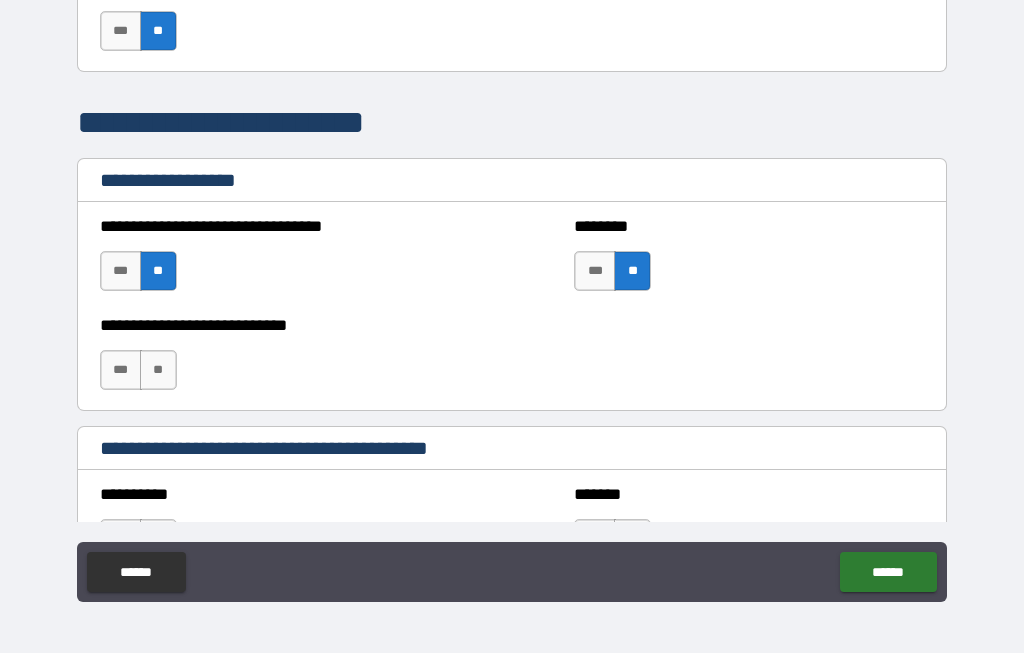 click on "**" at bounding box center [158, 371] 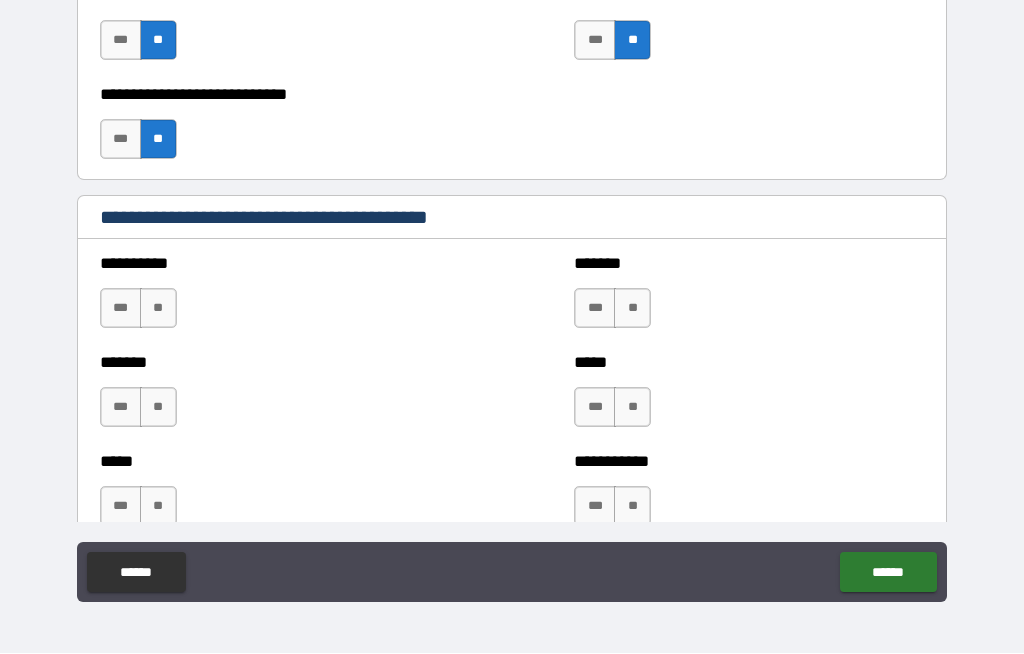 scroll, scrollTop: 1794, scrollLeft: 0, axis: vertical 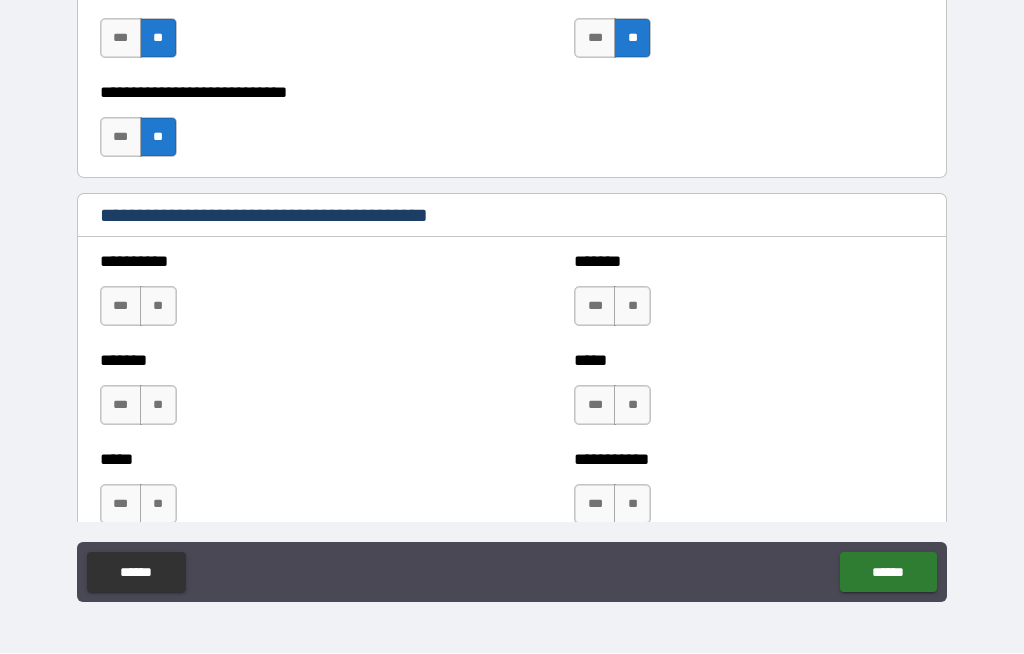 click on "**" at bounding box center (158, 307) 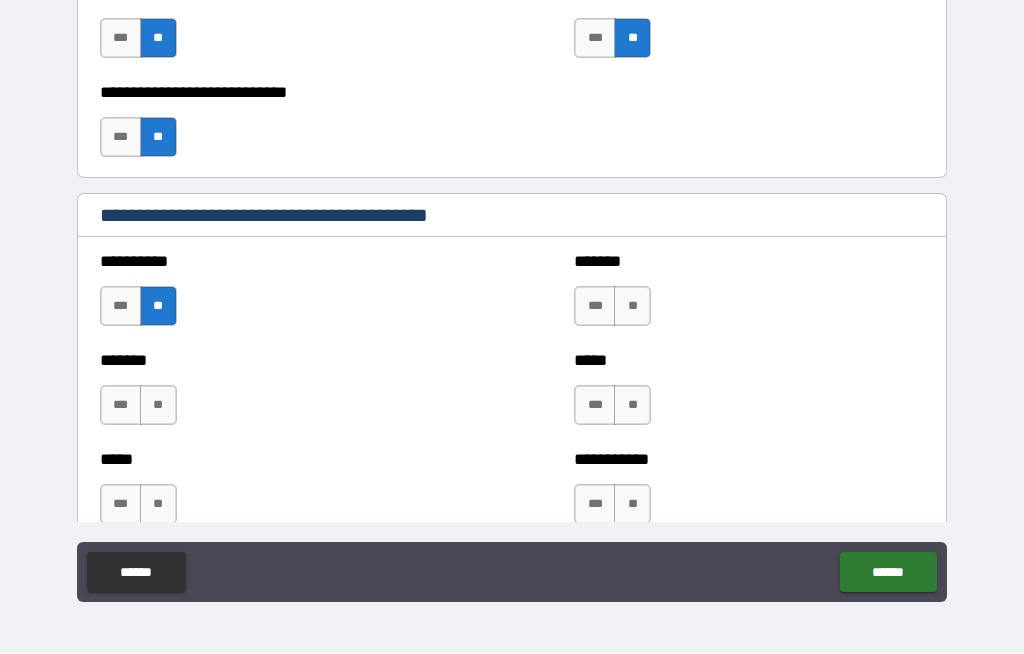 click on "**" at bounding box center [158, 406] 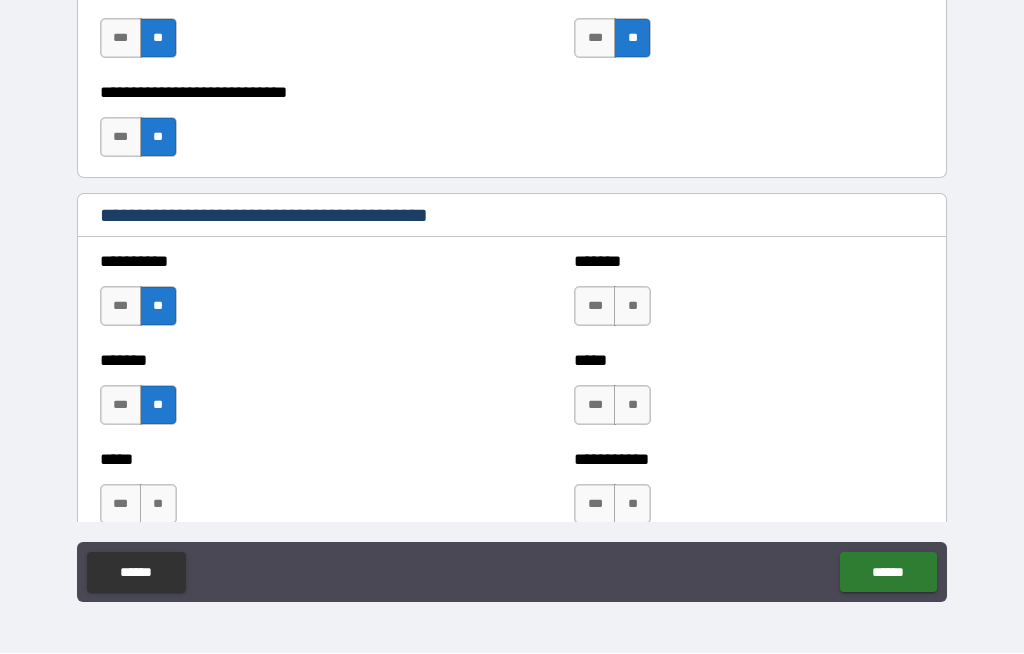 click on "**" at bounding box center (158, 505) 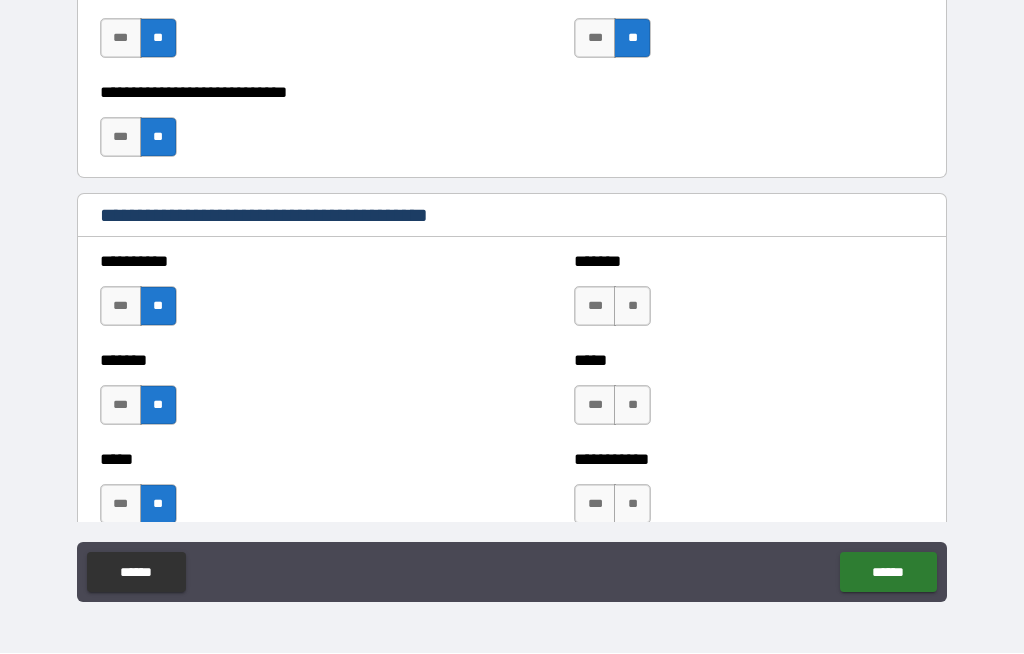 click on "**" at bounding box center (632, 307) 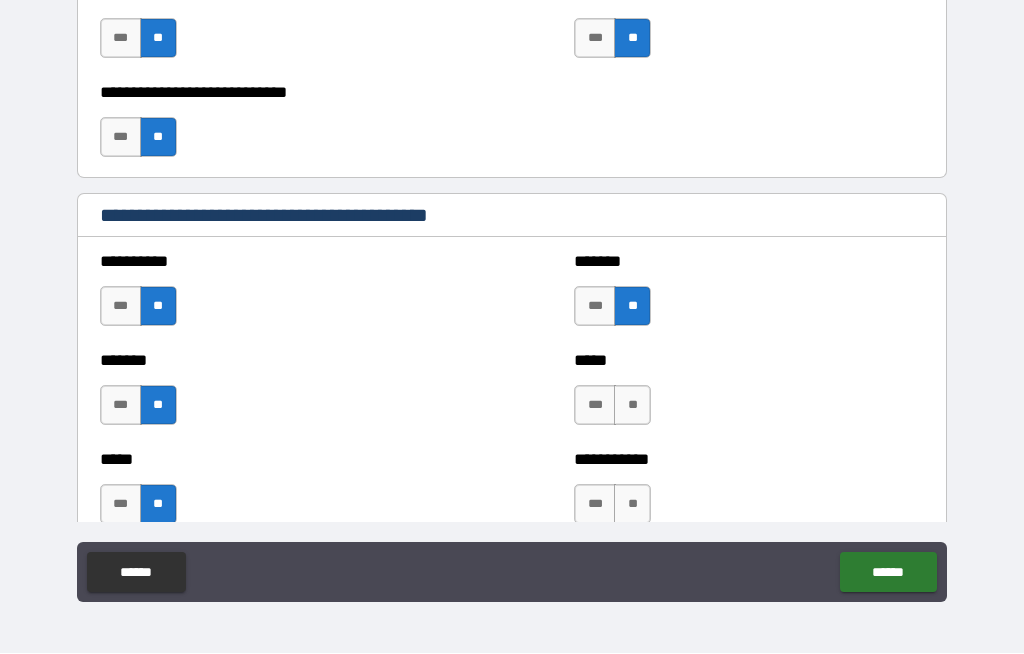click on "**" at bounding box center (632, 406) 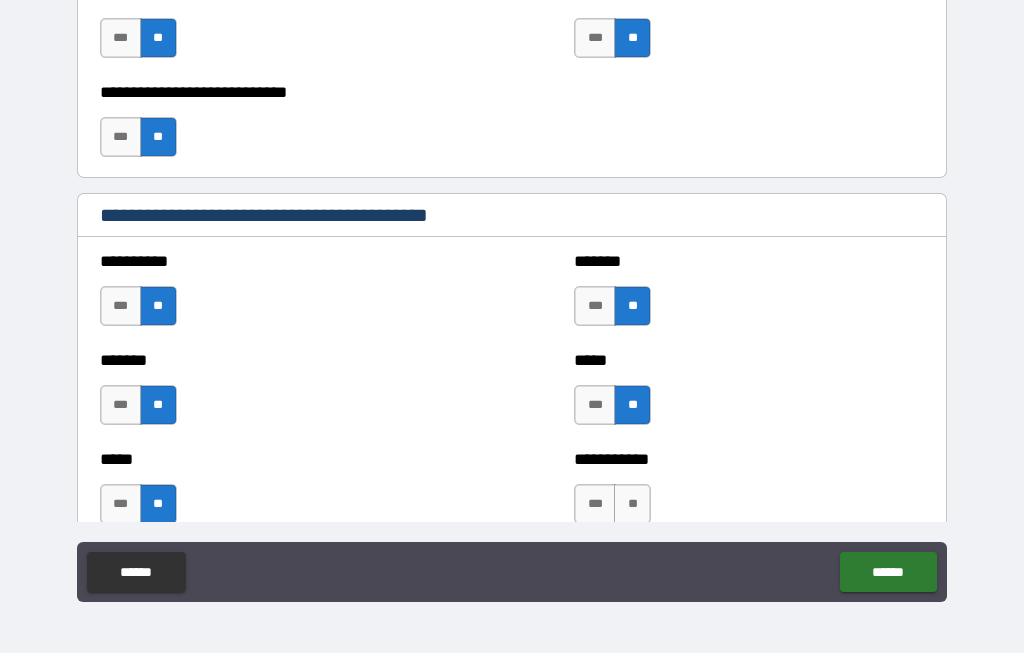 click on "**" at bounding box center (632, 505) 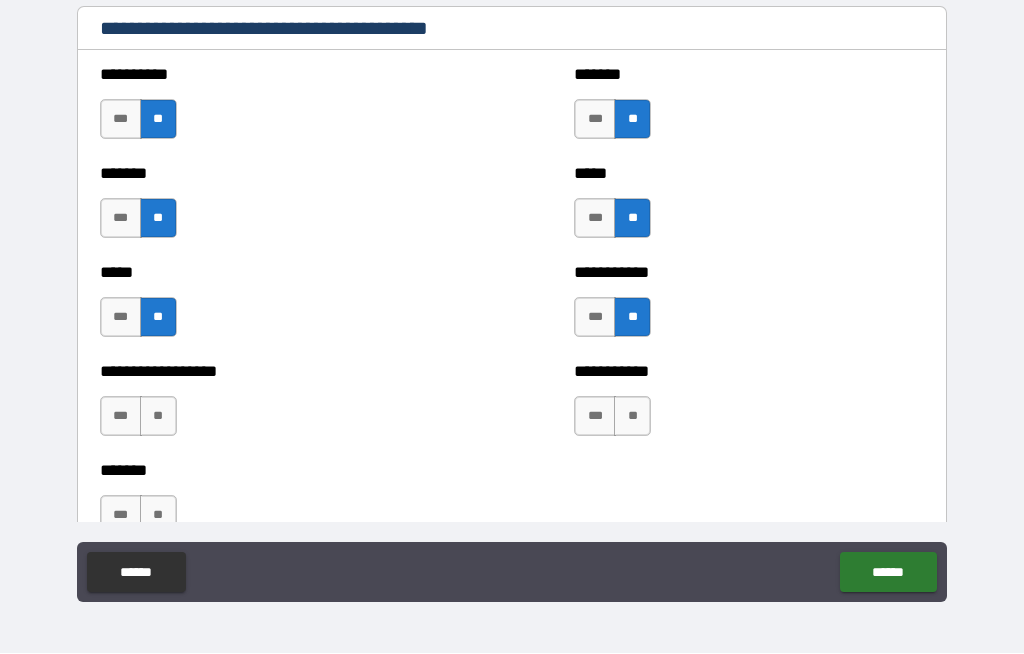 scroll, scrollTop: 1987, scrollLeft: 0, axis: vertical 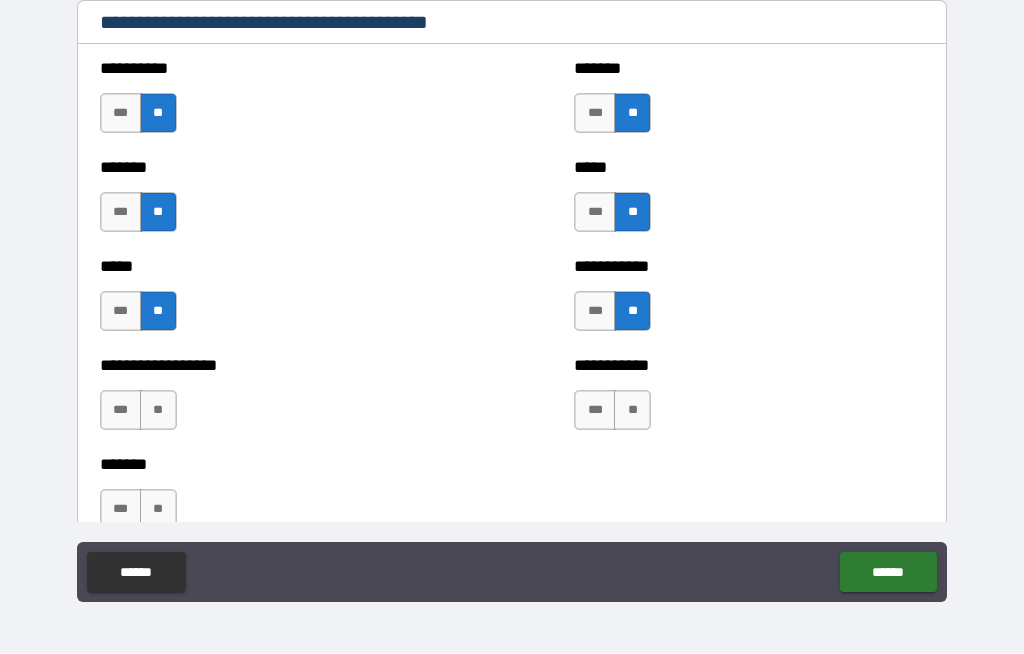 click on "**" at bounding box center (632, 411) 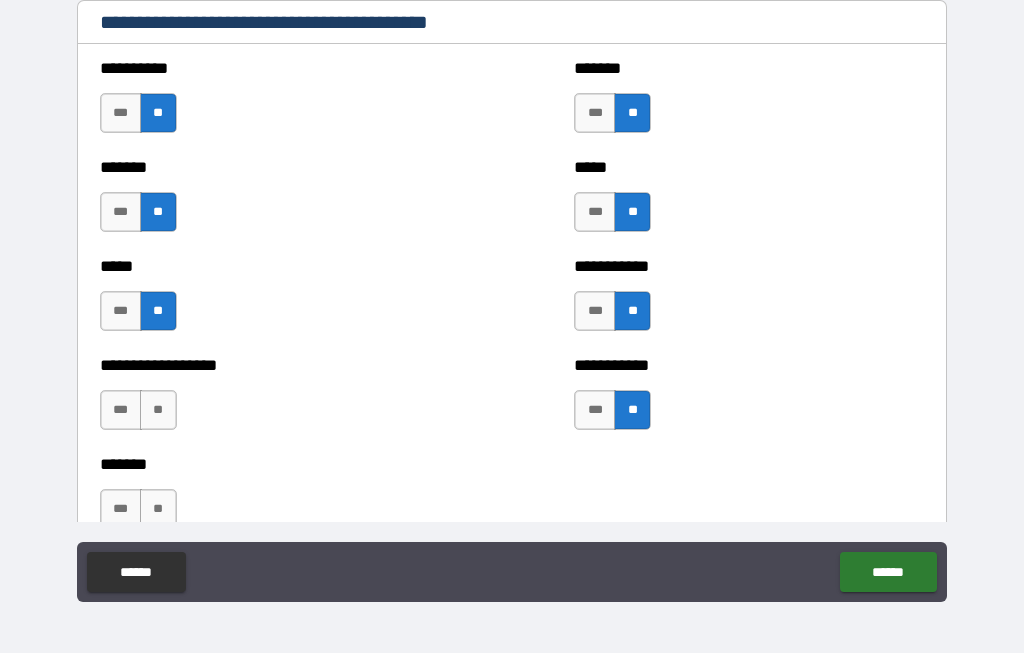 click on "**" at bounding box center [158, 411] 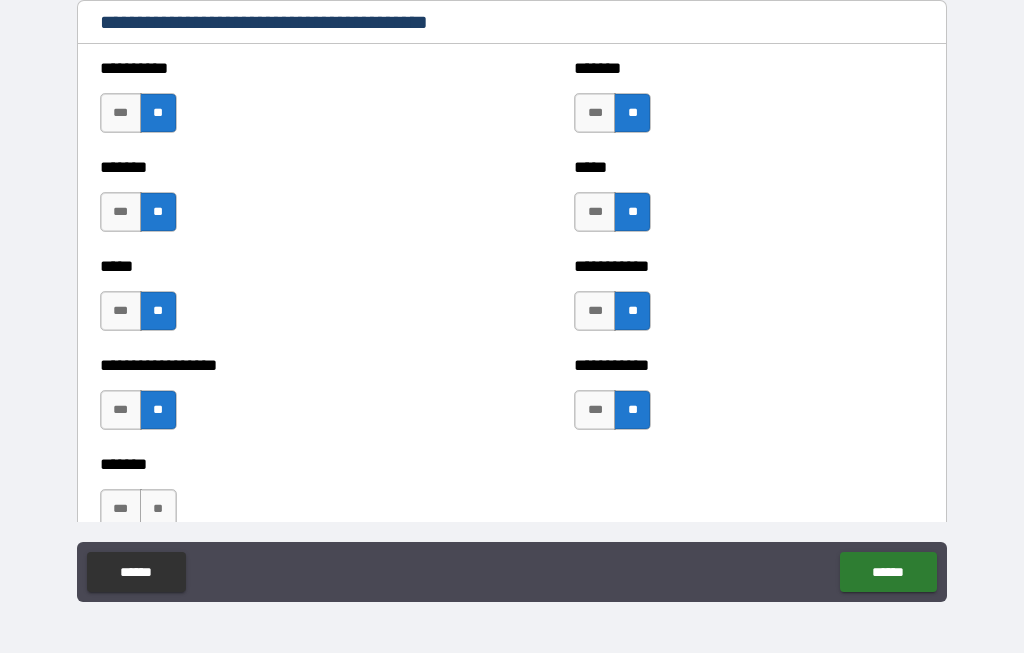 click on "**" at bounding box center (158, 510) 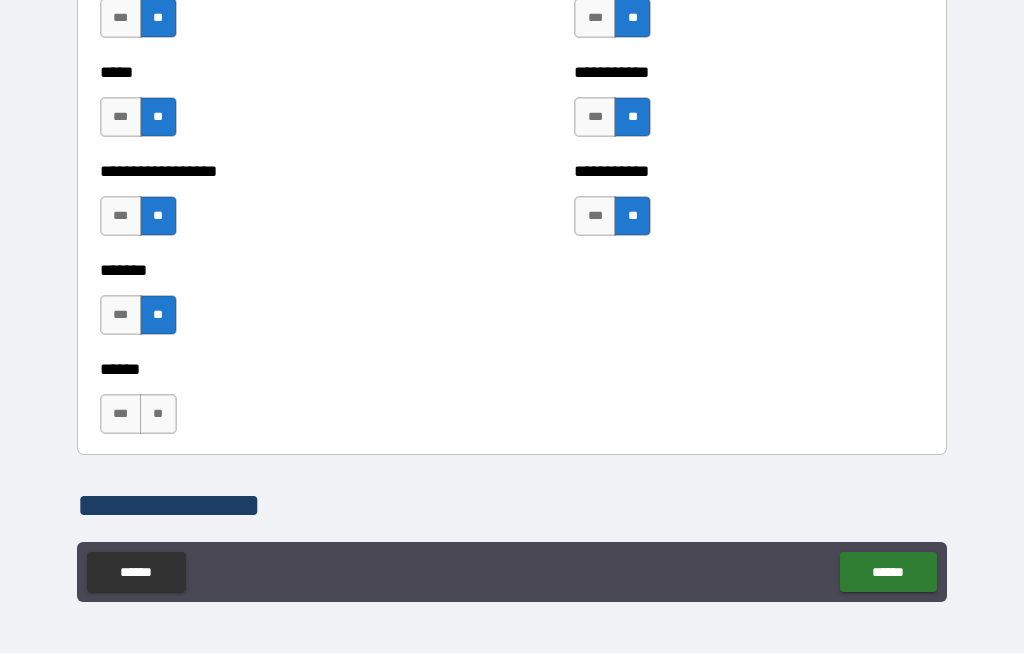 scroll, scrollTop: 2195, scrollLeft: 0, axis: vertical 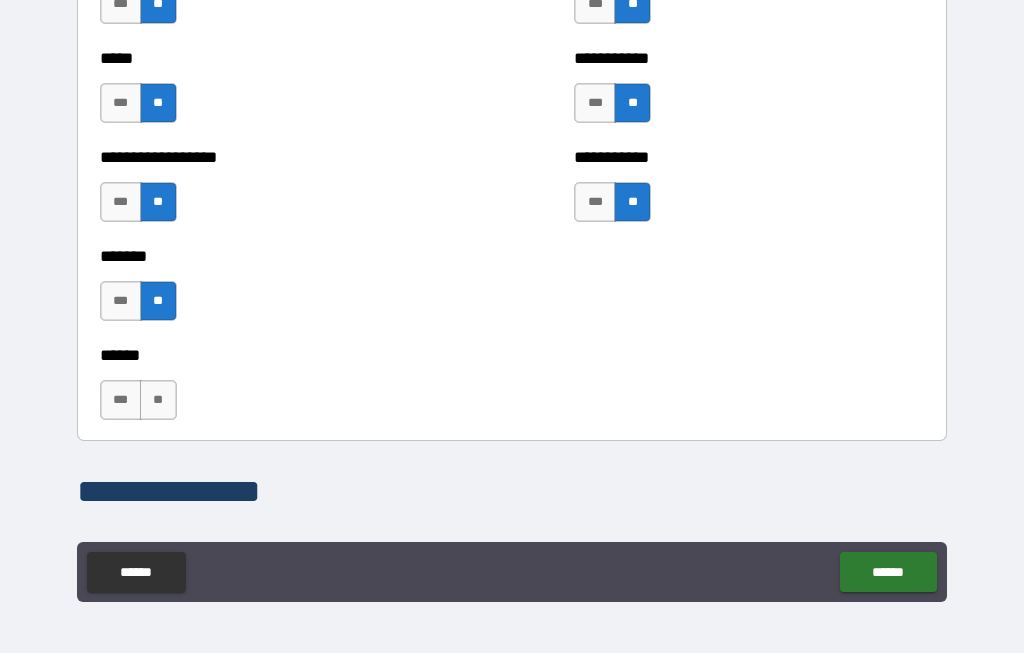 click on "***" at bounding box center (121, 401) 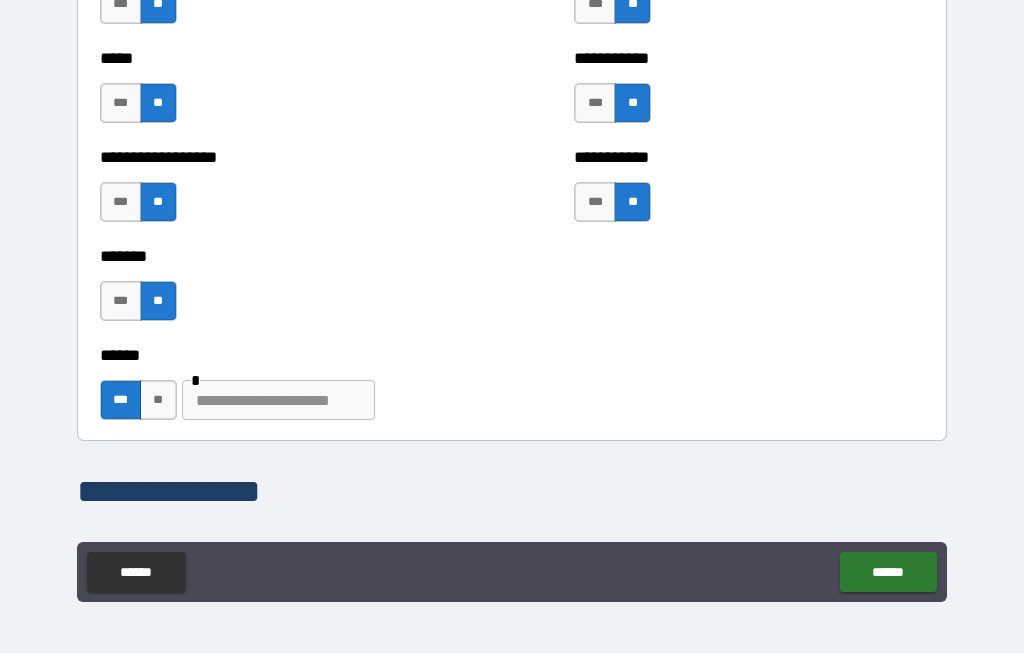 click at bounding box center [278, 401] 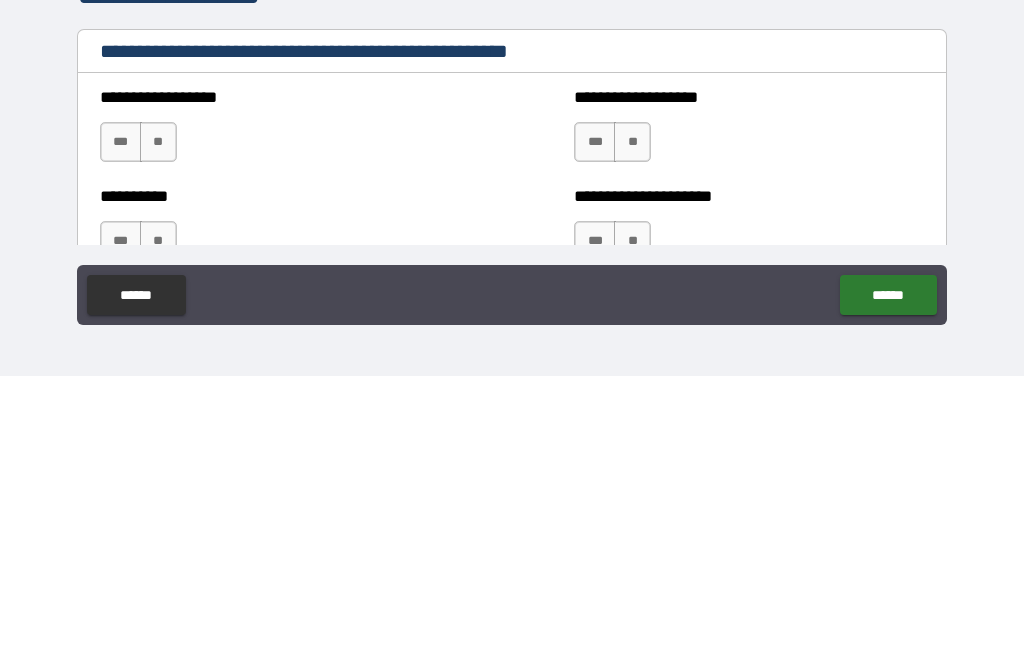 scroll, scrollTop: 2418, scrollLeft: 0, axis: vertical 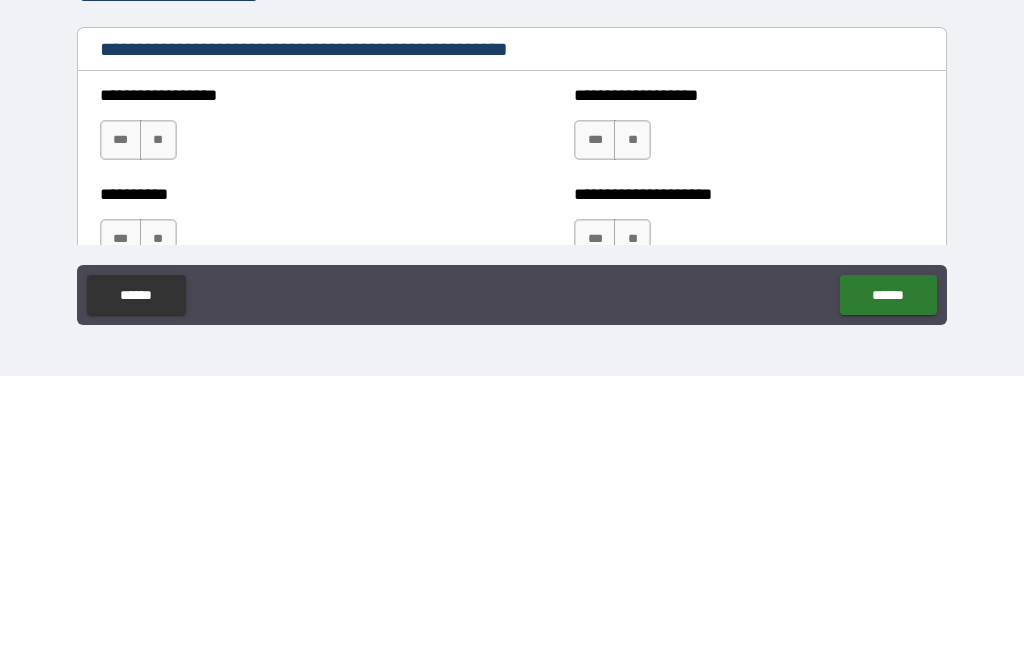 type on "**" 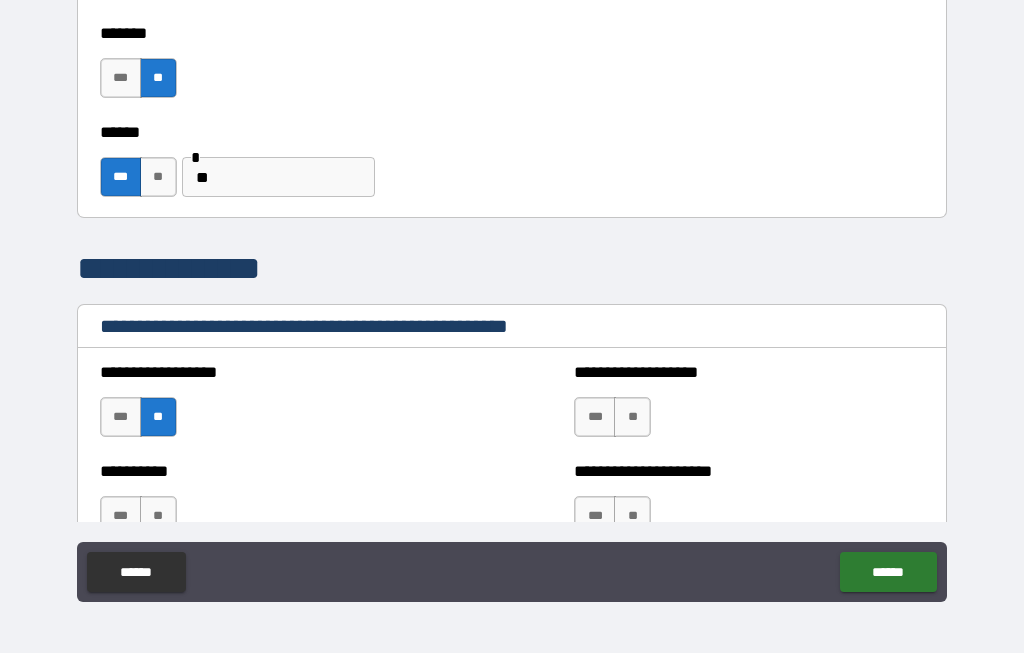 click on "**" at bounding box center [632, 418] 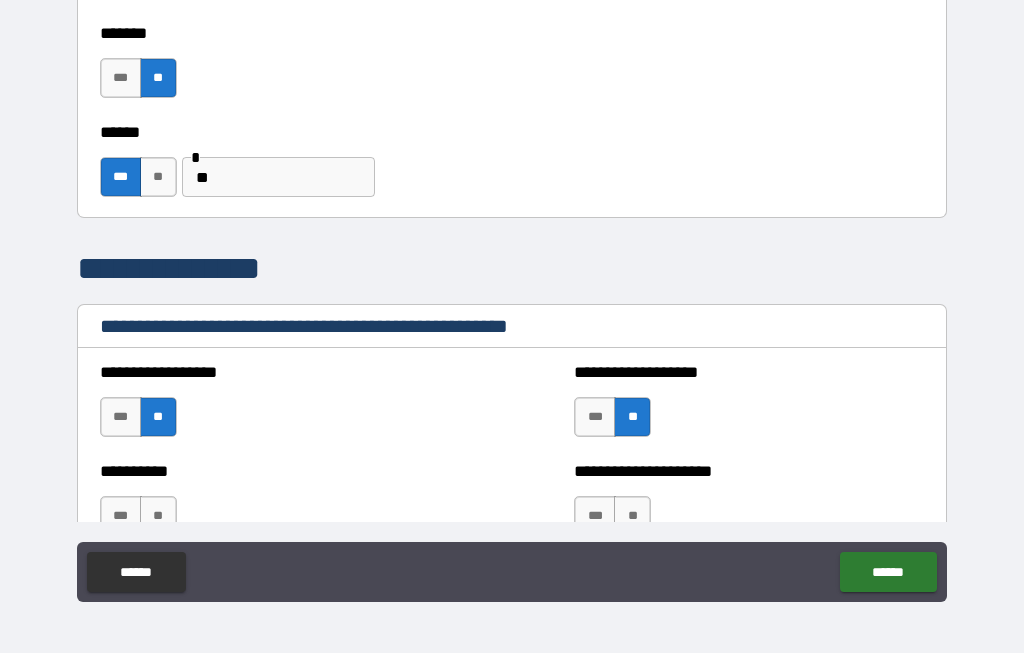 click on "**" at bounding box center (632, 517) 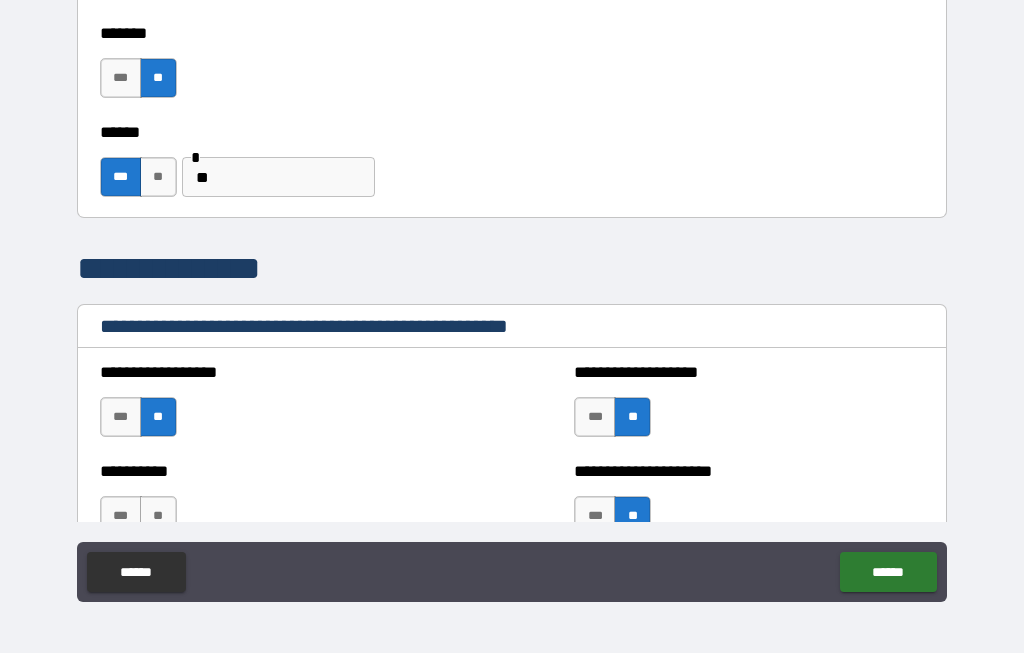 click on "**" at bounding box center [158, 517] 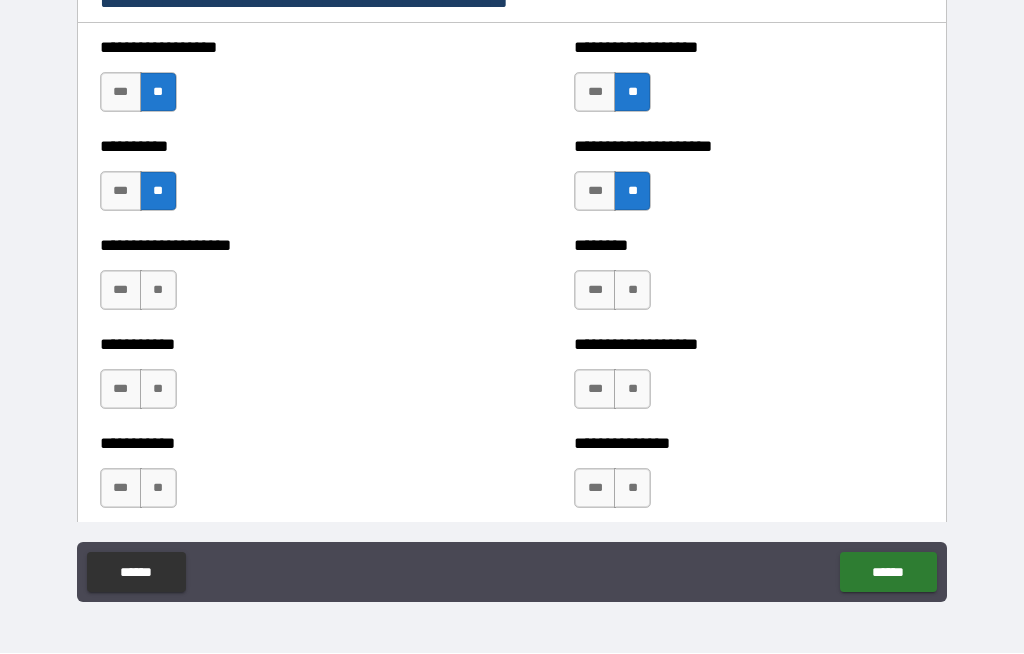 scroll, scrollTop: 2745, scrollLeft: 0, axis: vertical 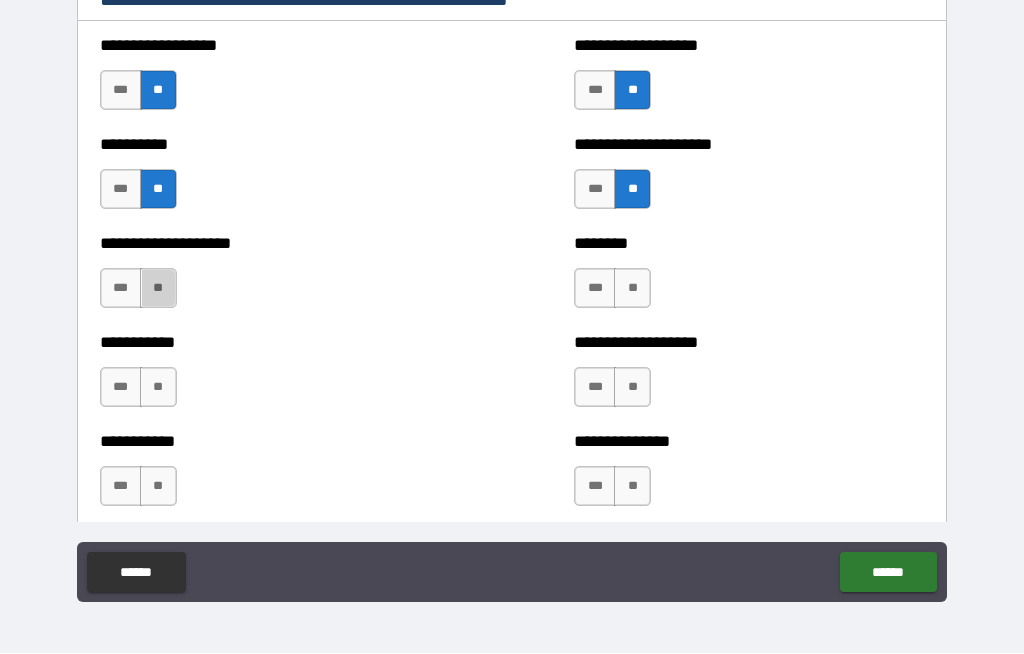 click on "**" at bounding box center (158, 289) 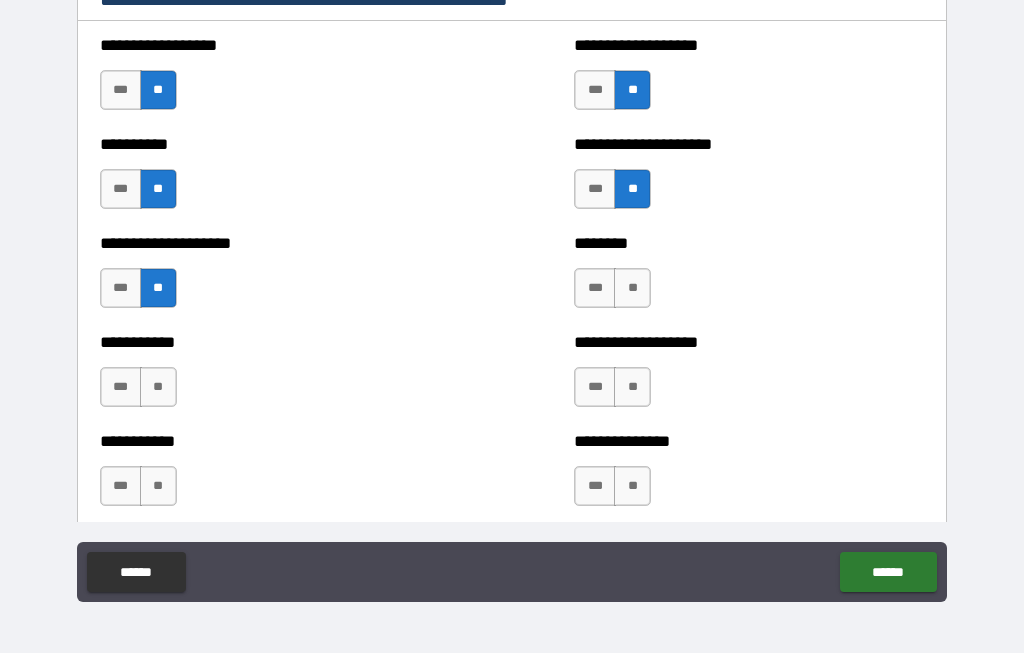 click on "**" at bounding box center [158, 388] 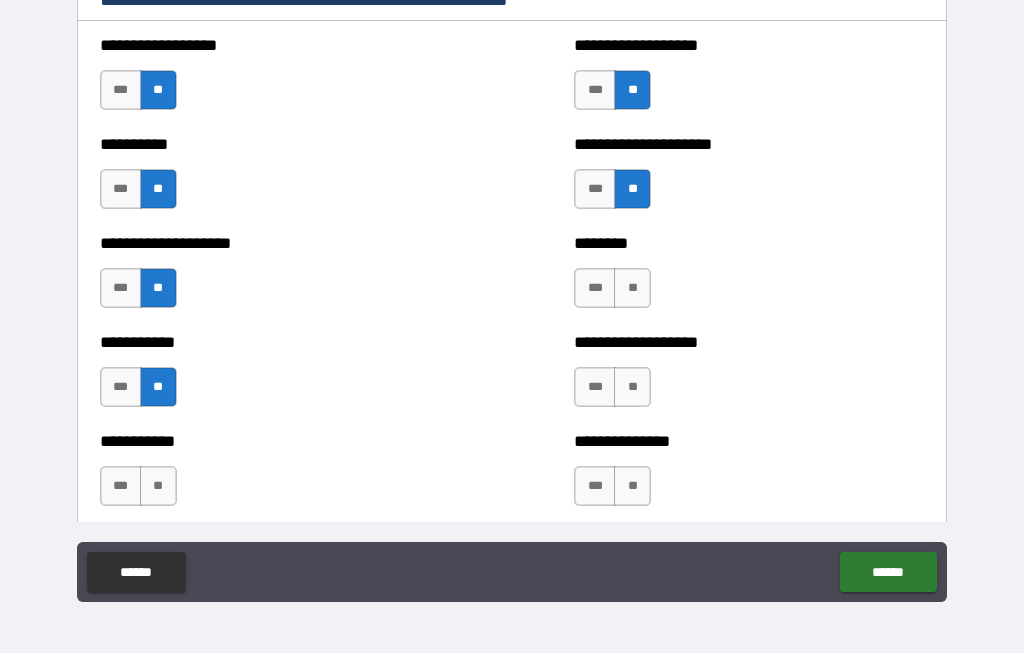 click on "**" at bounding box center (158, 487) 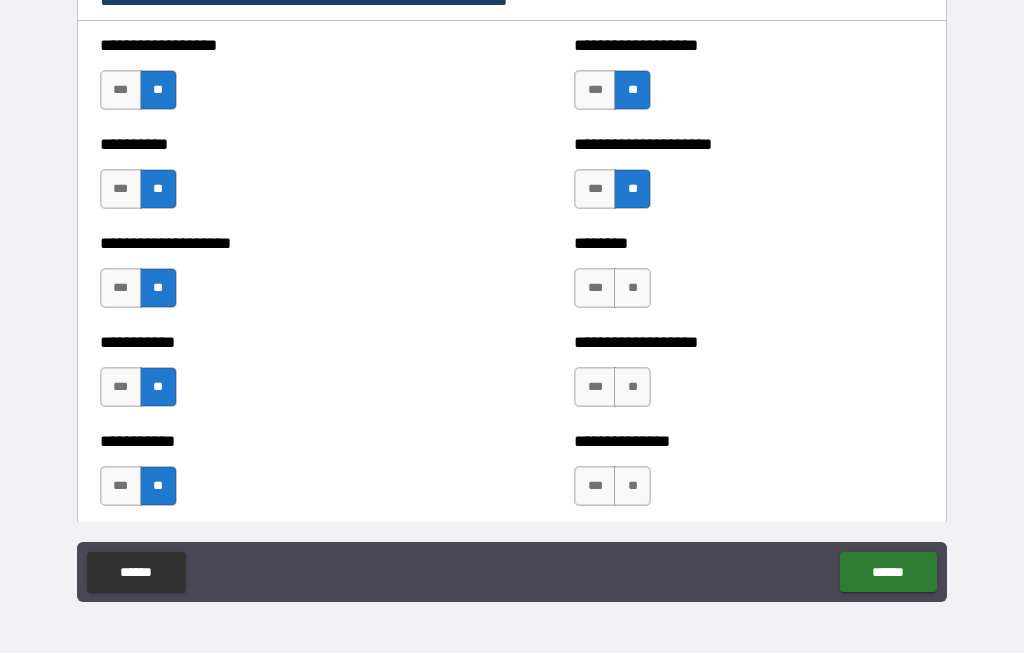click on "**" at bounding box center (632, 289) 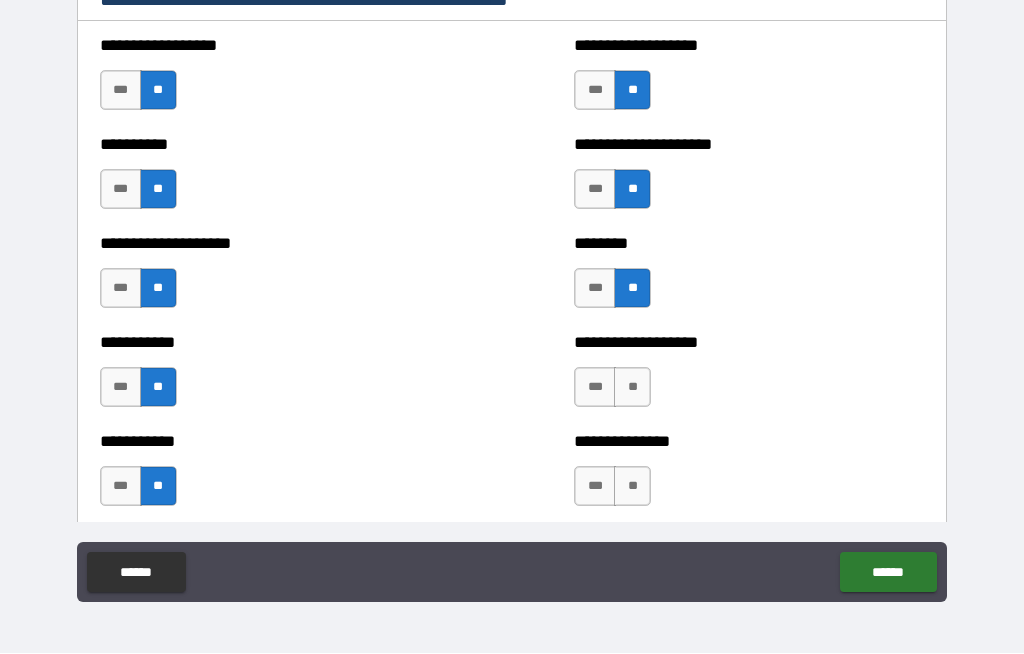 click on "**" at bounding box center [632, 388] 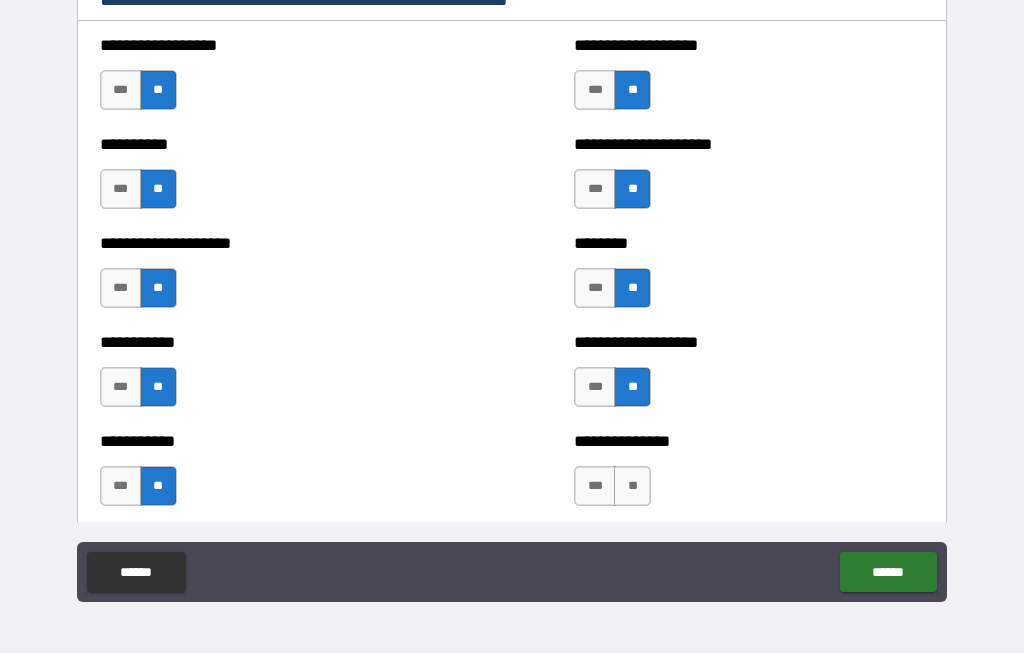 click on "**" at bounding box center [632, 487] 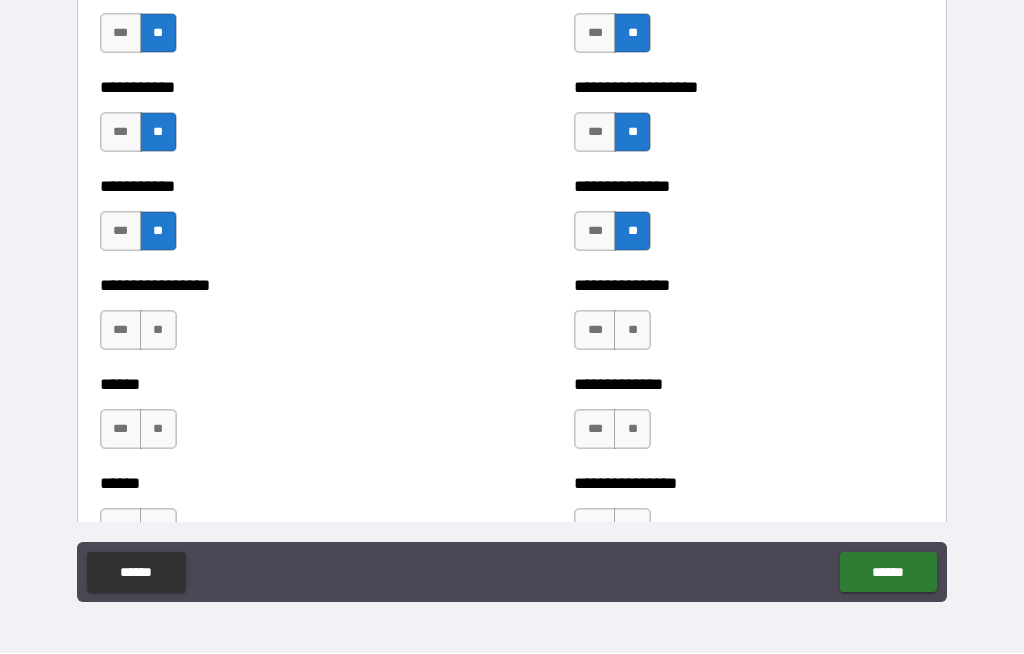 scroll, scrollTop: 3000, scrollLeft: 0, axis: vertical 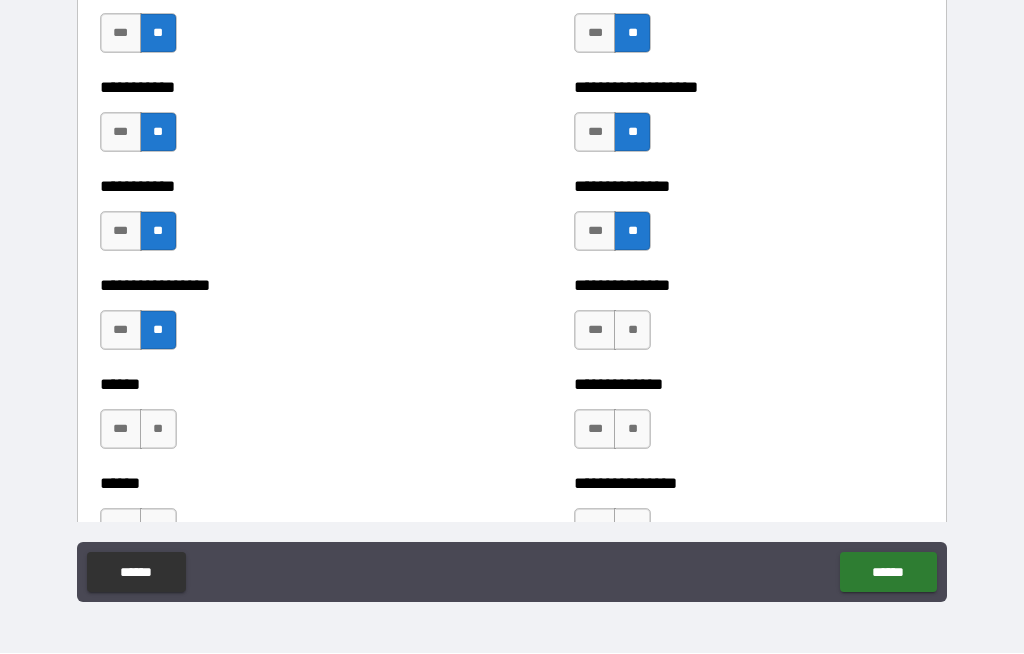 click on "**" at bounding box center (158, 430) 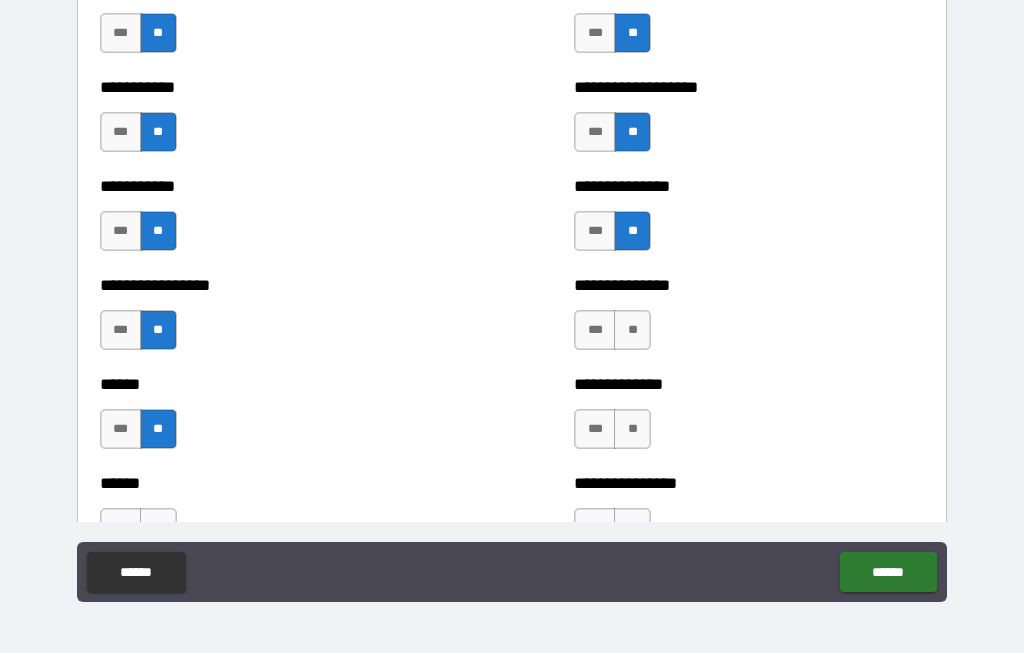 click on "**" at bounding box center [632, 331] 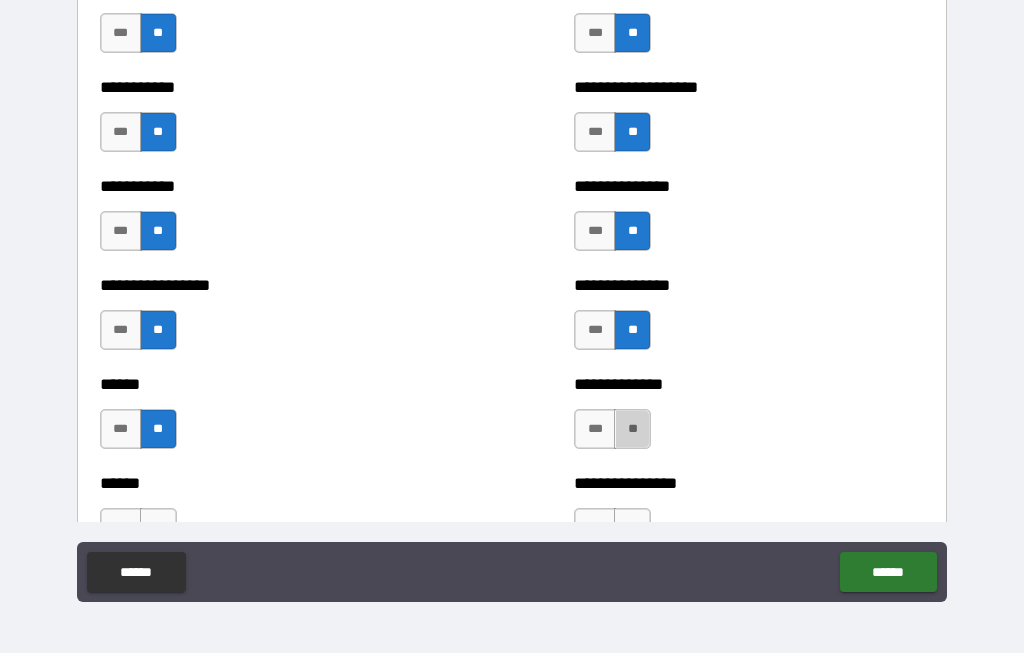 click on "**" at bounding box center [632, 430] 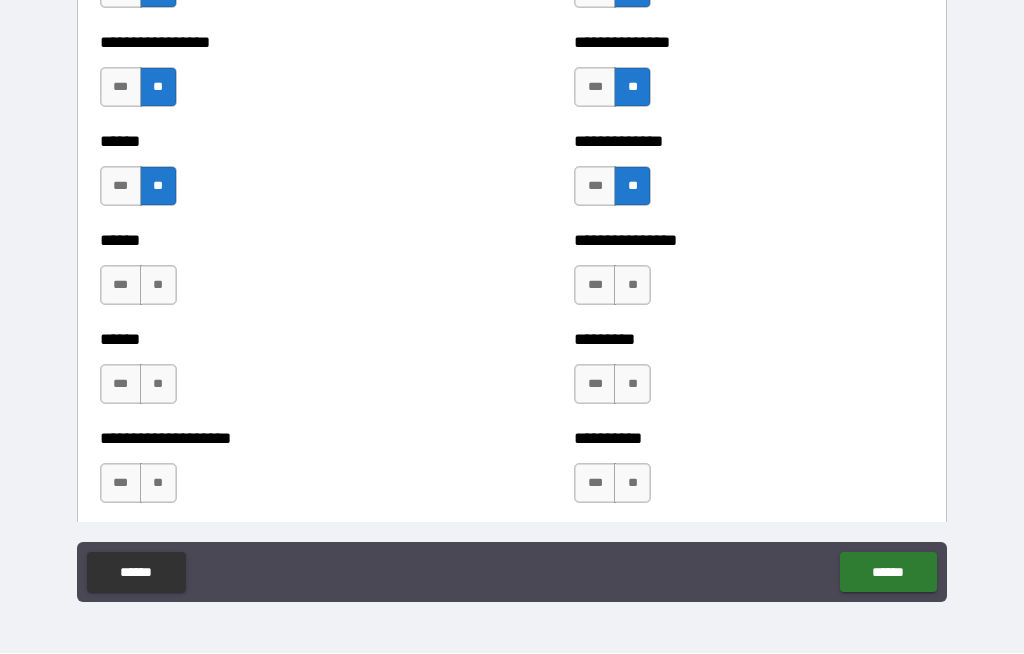 scroll, scrollTop: 3250, scrollLeft: 0, axis: vertical 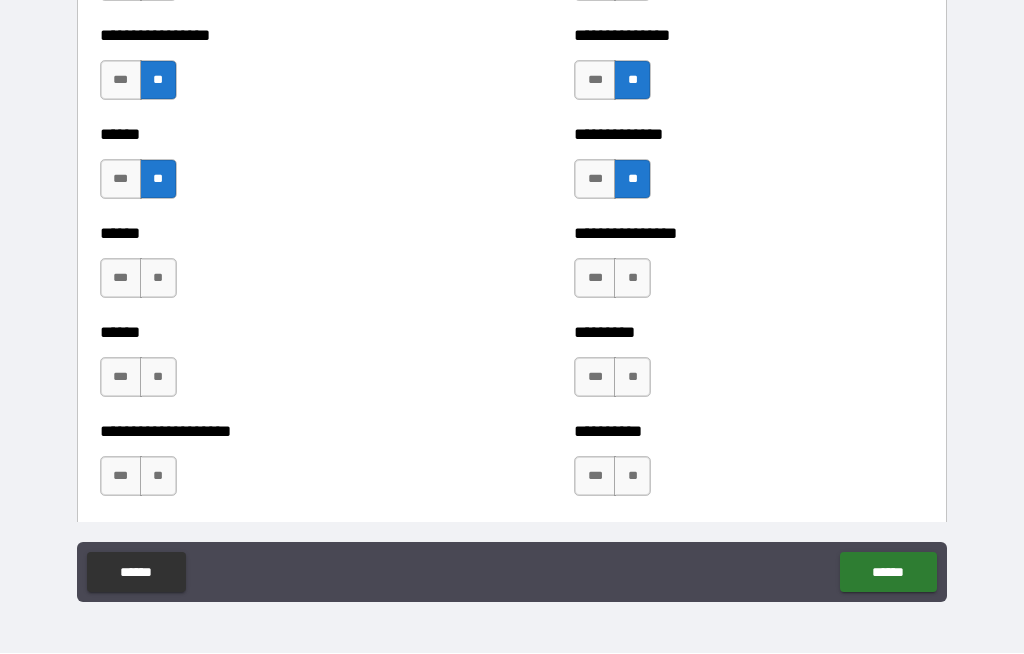 click on "**" at bounding box center [158, 279] 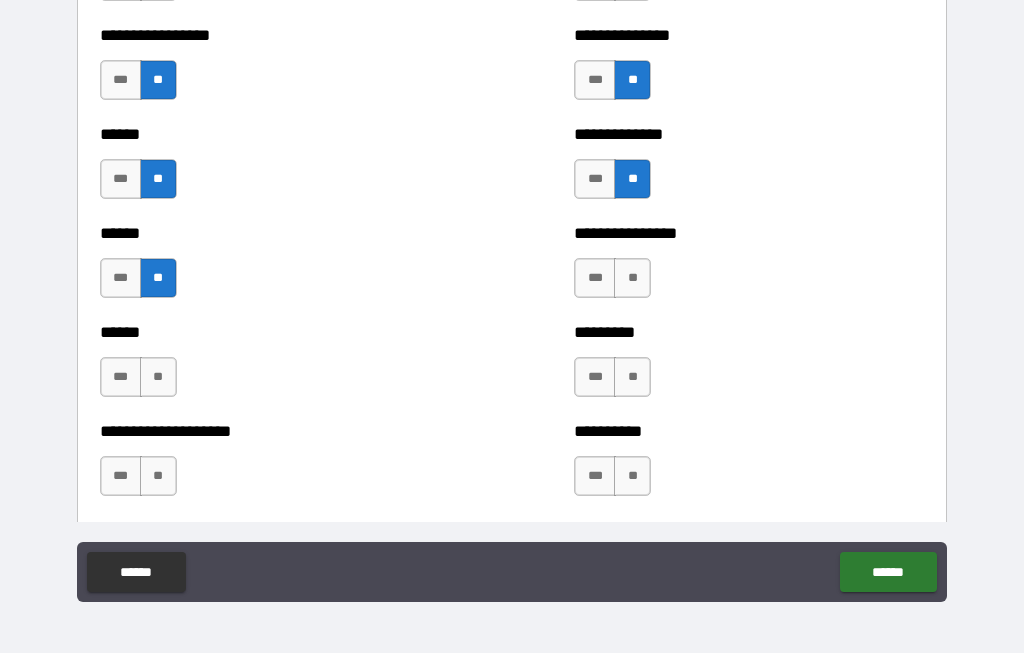 click on "**" at bounding box center (158, 378) 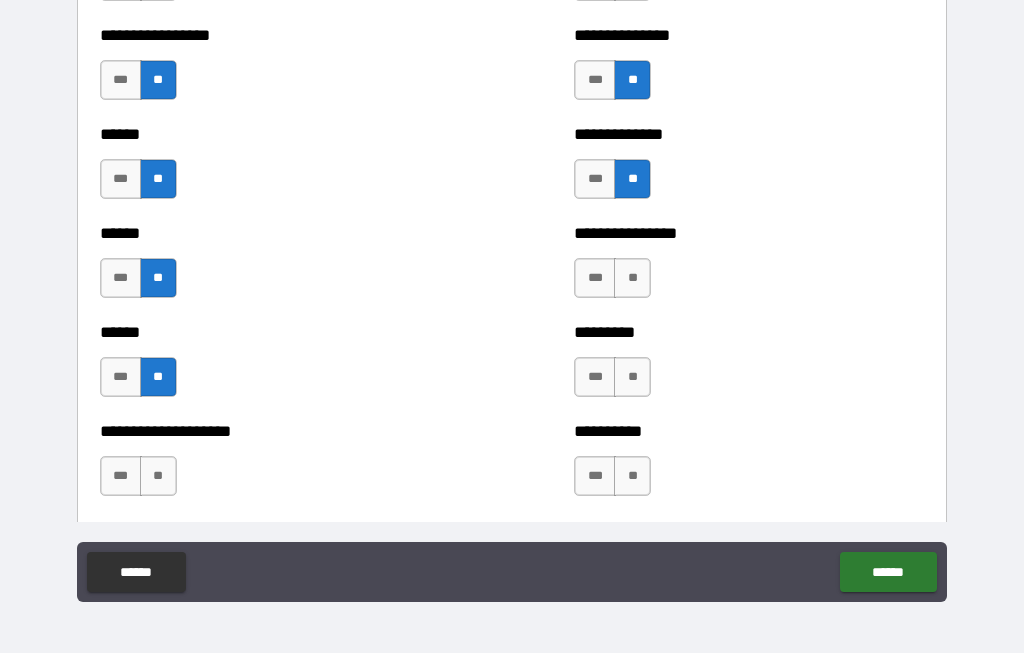 click on "***" at bounding box center [121, 477] 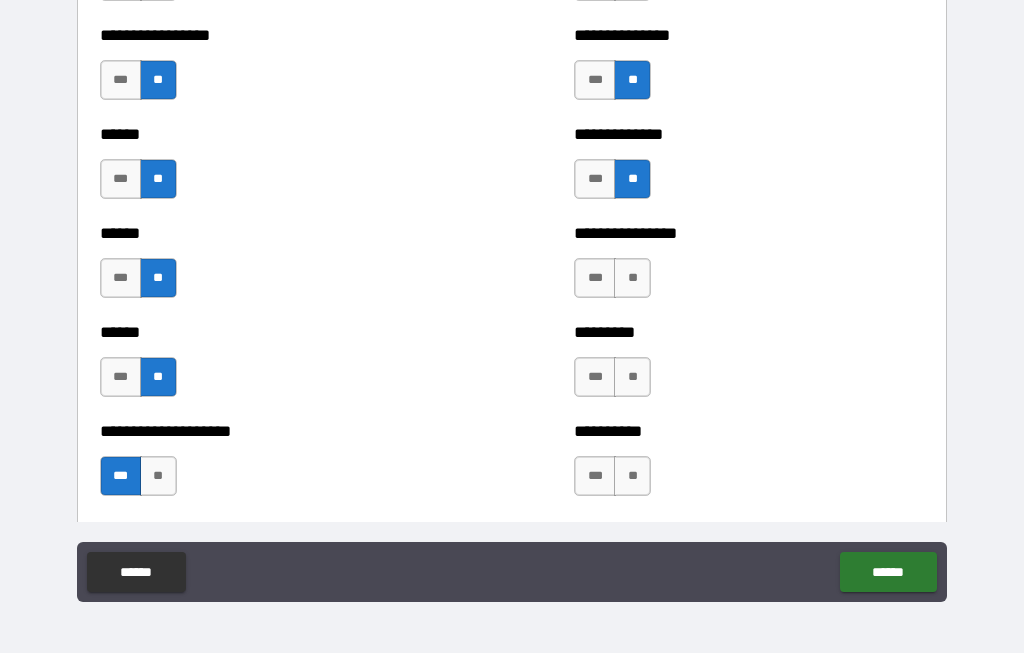 click on "**" at bounding box center [632, 279] 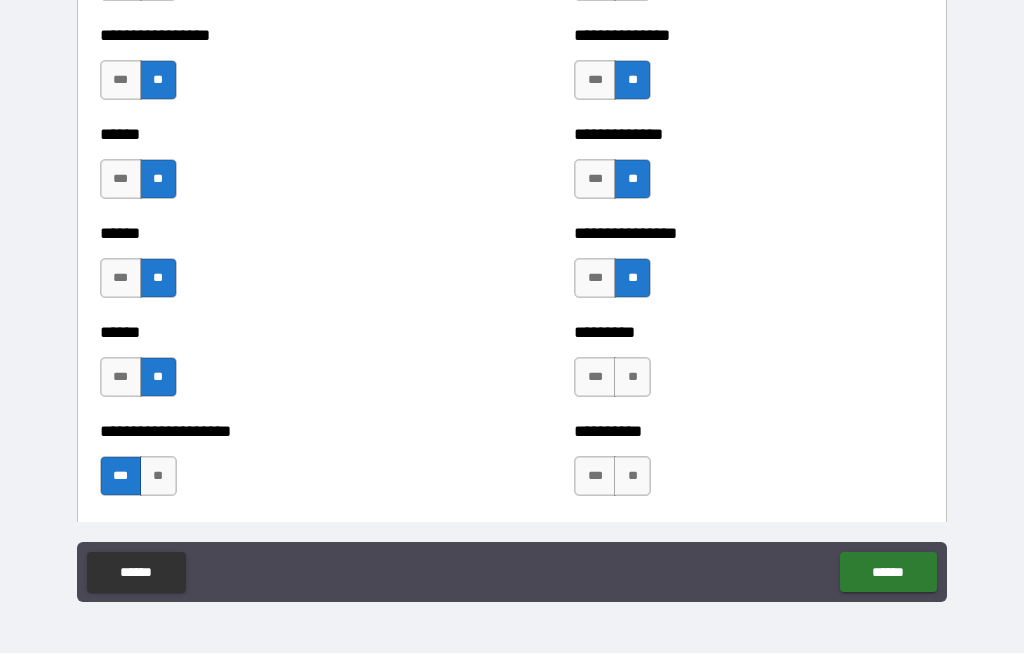 click on "**" at bounding box center (632, 378) 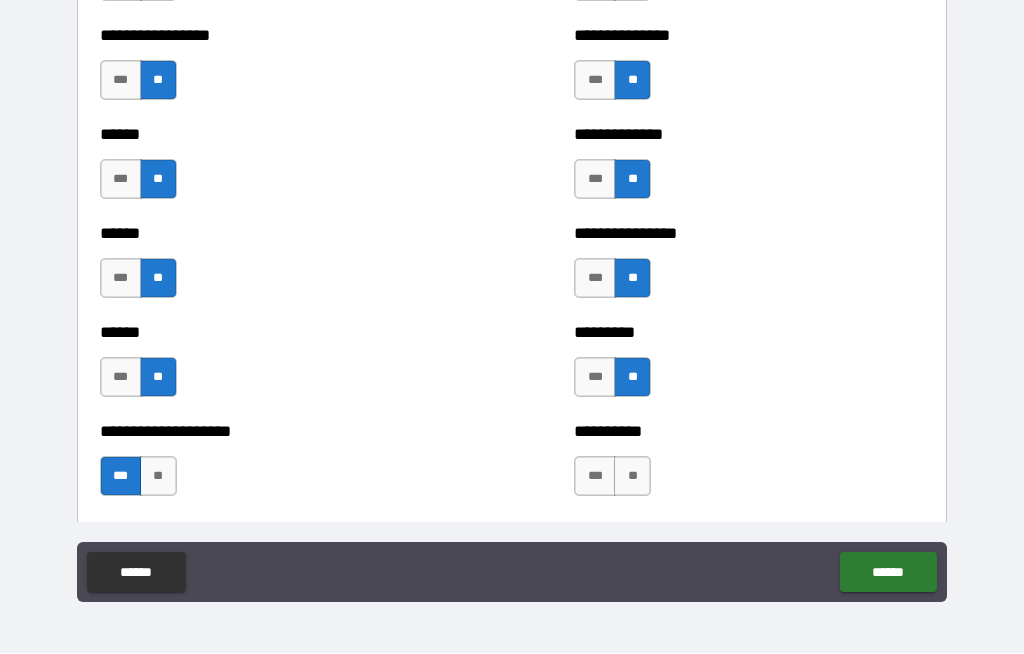 click on "**" at bounding box center [632, 477] 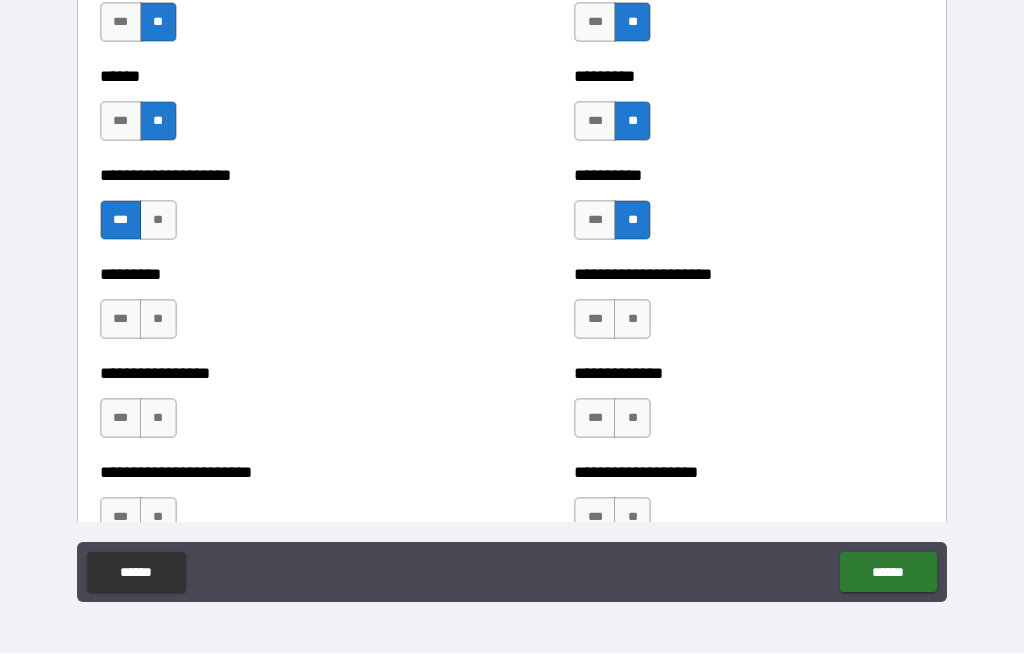 scroll, scrollTop: 3506, scrollLeft: 0, axis: vertical 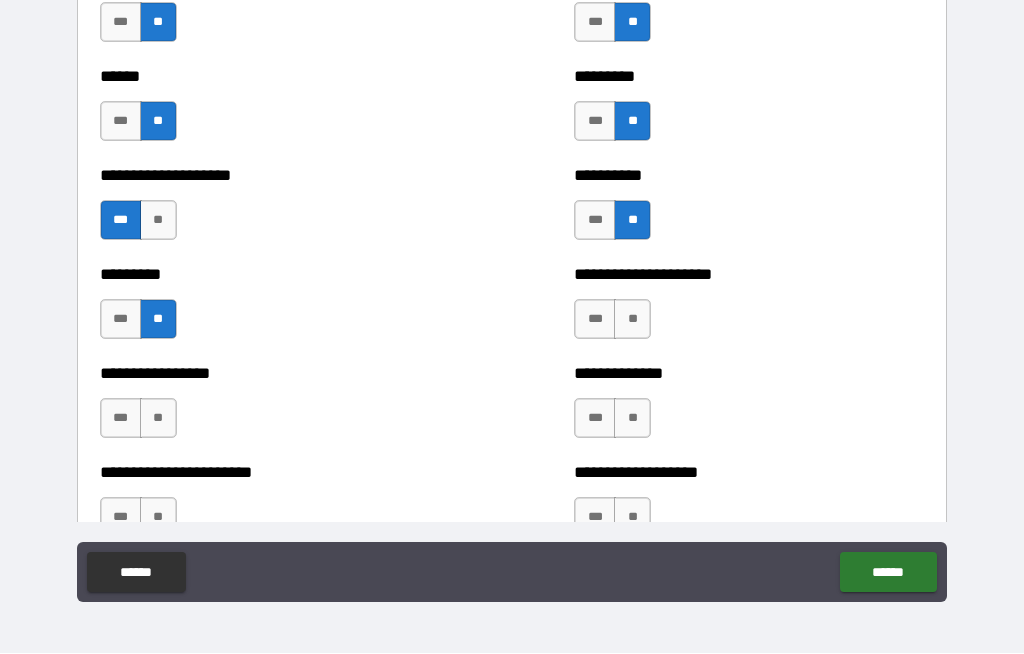 click on "**" at bounding box center (158, 419) 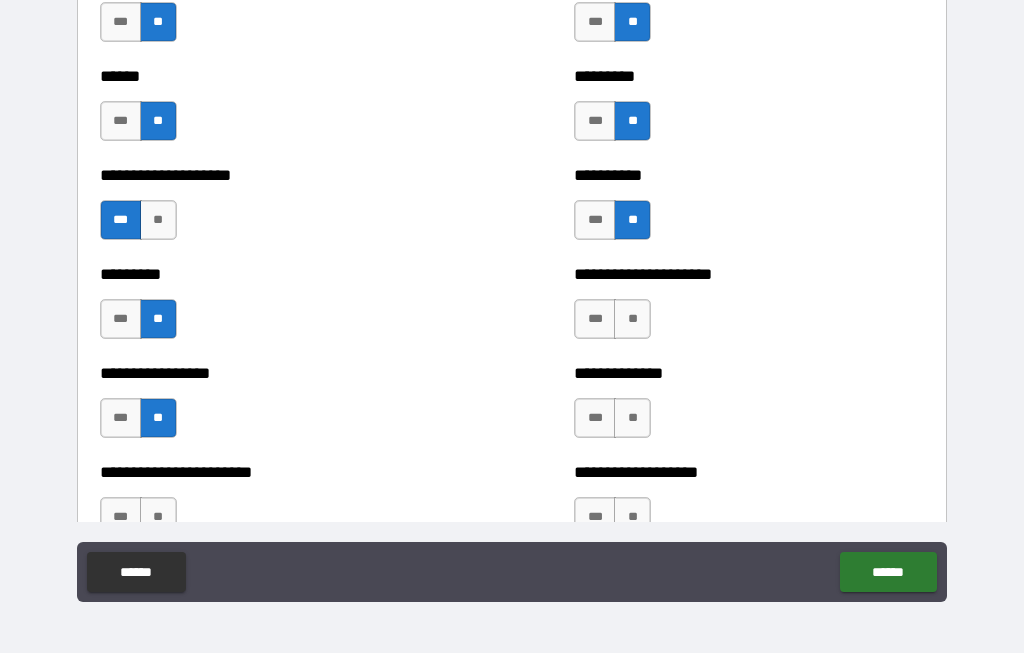click on "**" at bounding box center [632, 320] 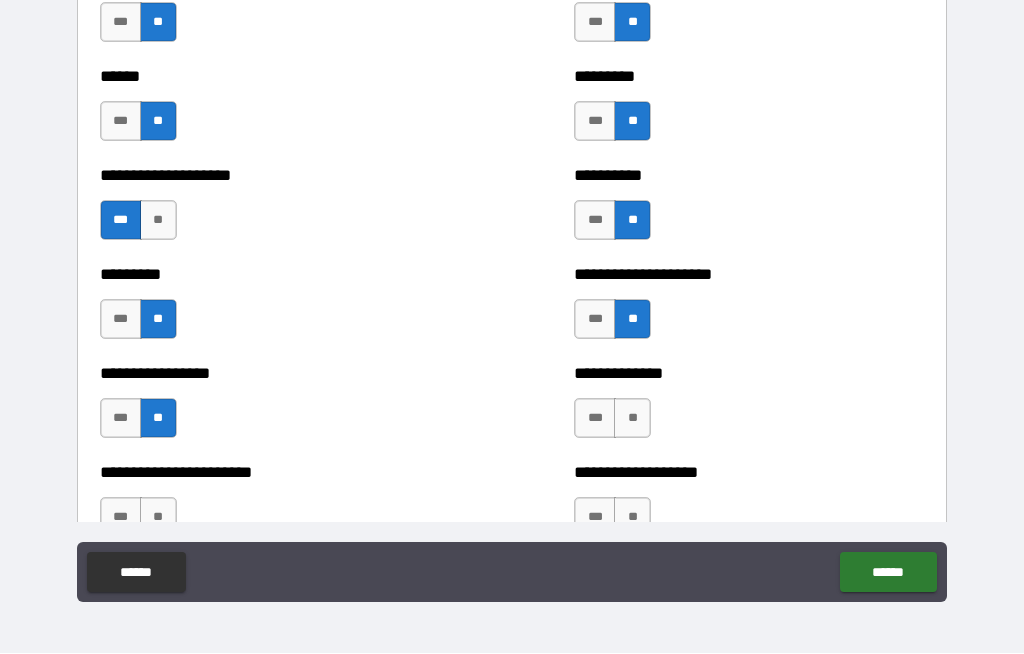 click on "**" at bounding box center (632, 419) 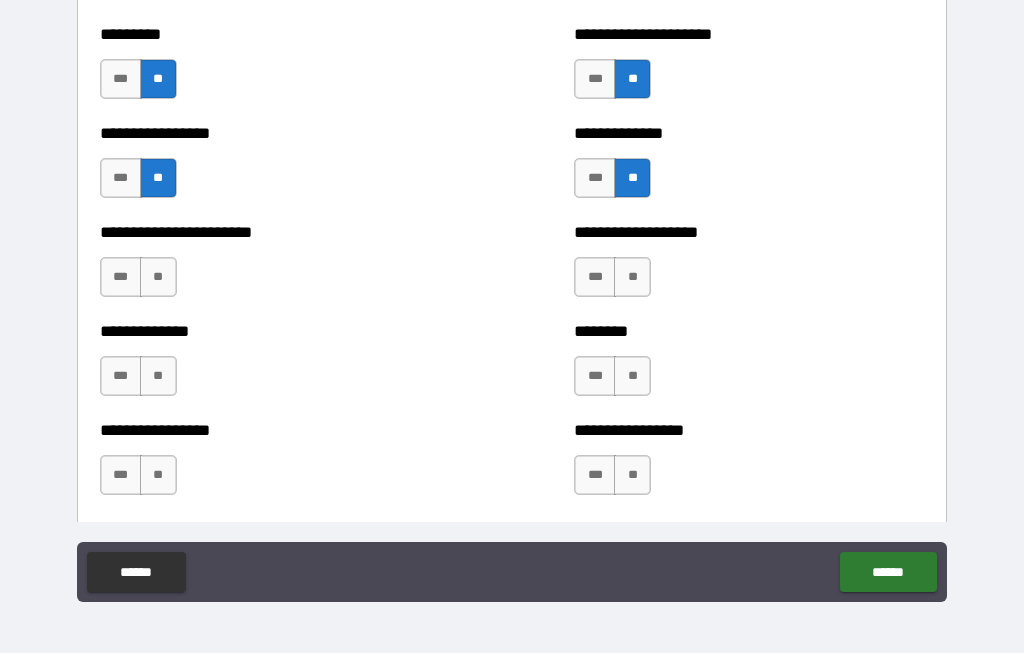 scroll, scrollTop: 3744, scrollLeft: 0, axis: vertical 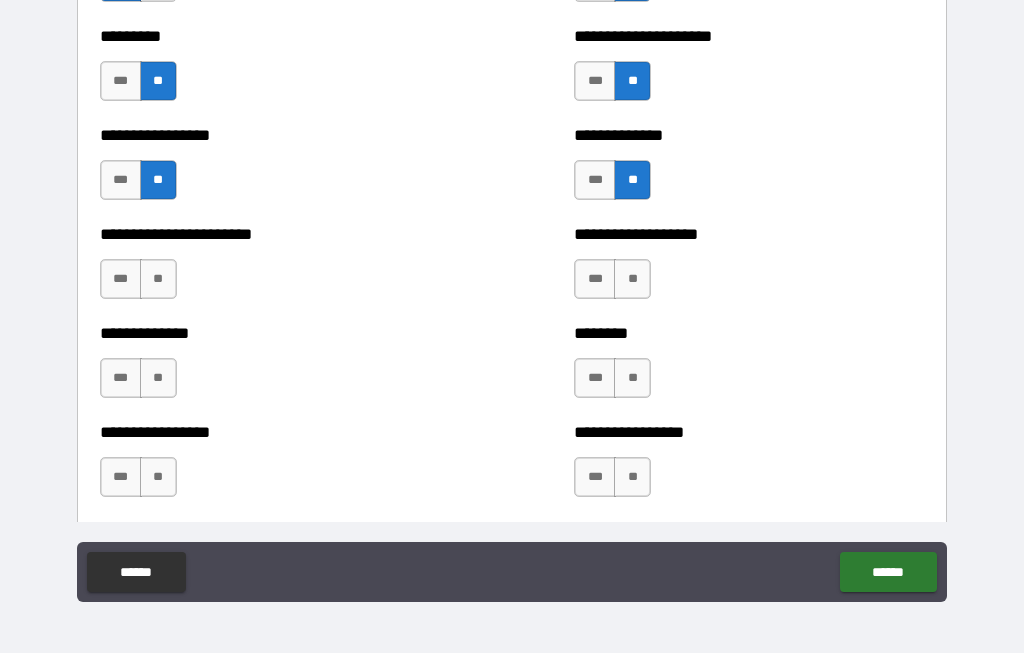 click on "**" at bounding box center (632, 280) 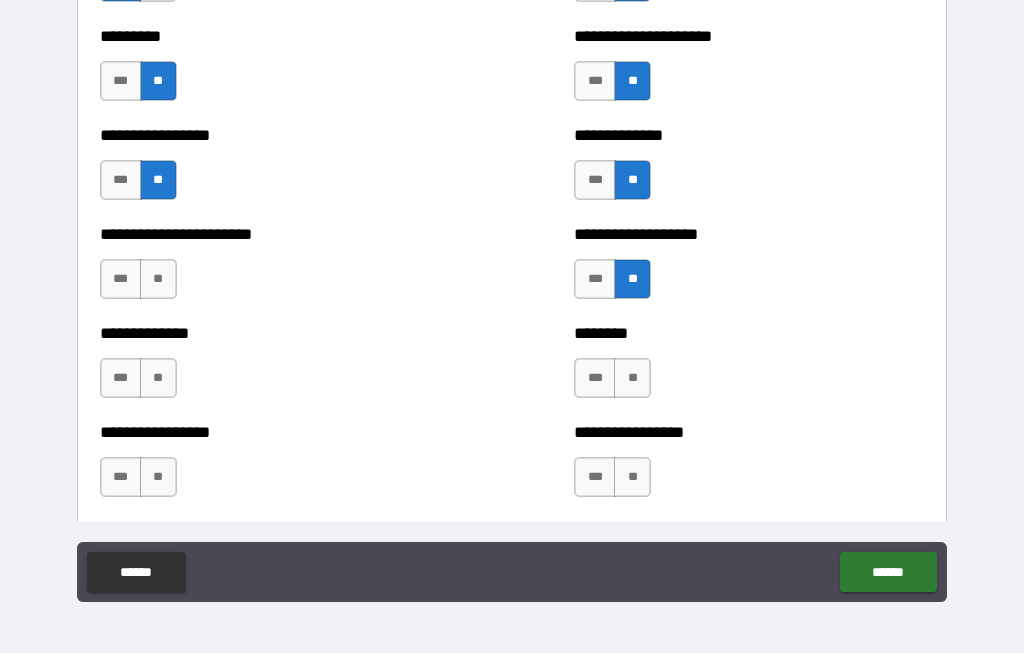 click on "**" at bounding box center [632, 379] 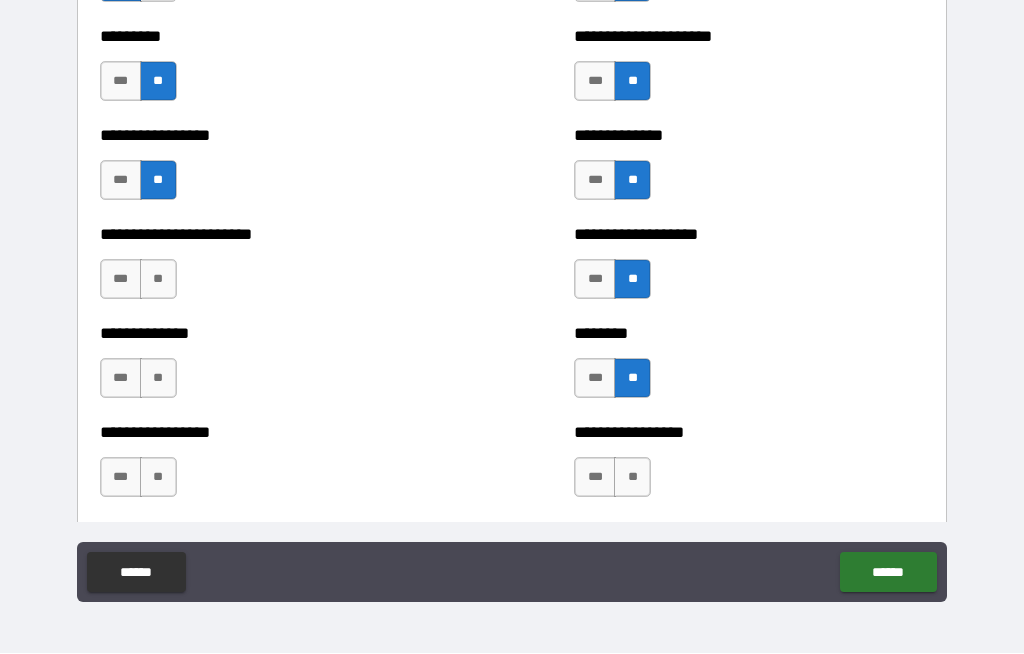 click on "**" at bounding box center [632, 478] 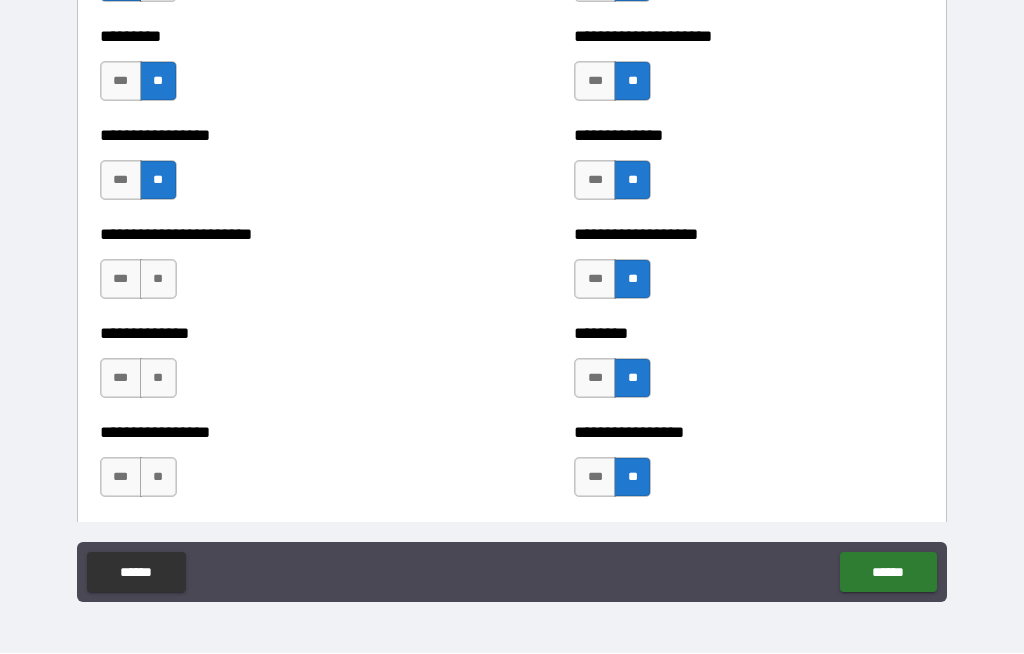 click on "**" at bounding box center [158, 478] 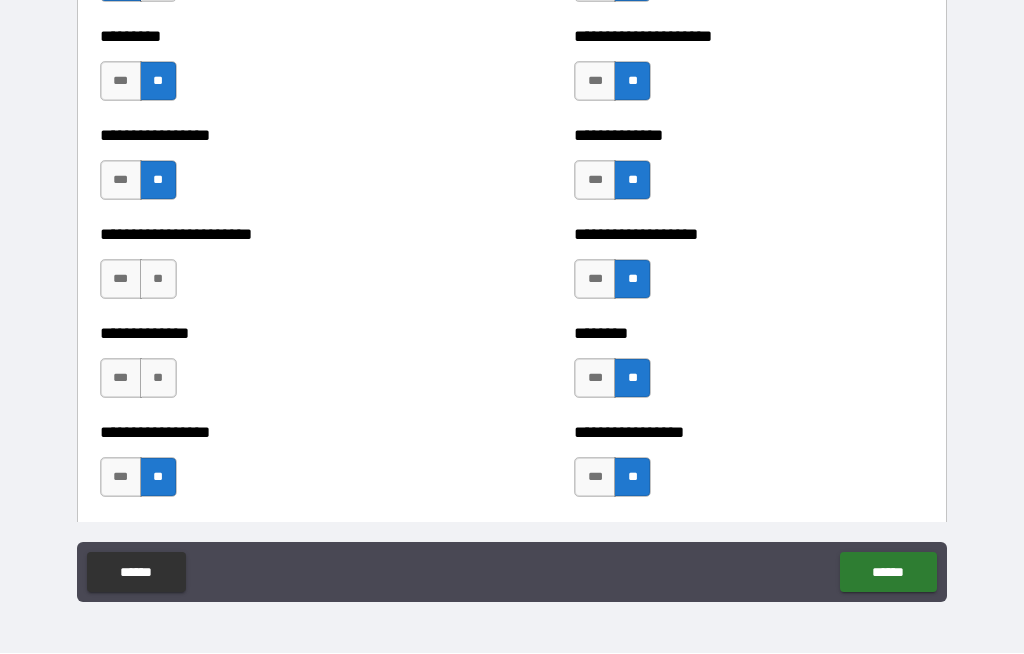 click on "**" at bounding box center (158, 379) 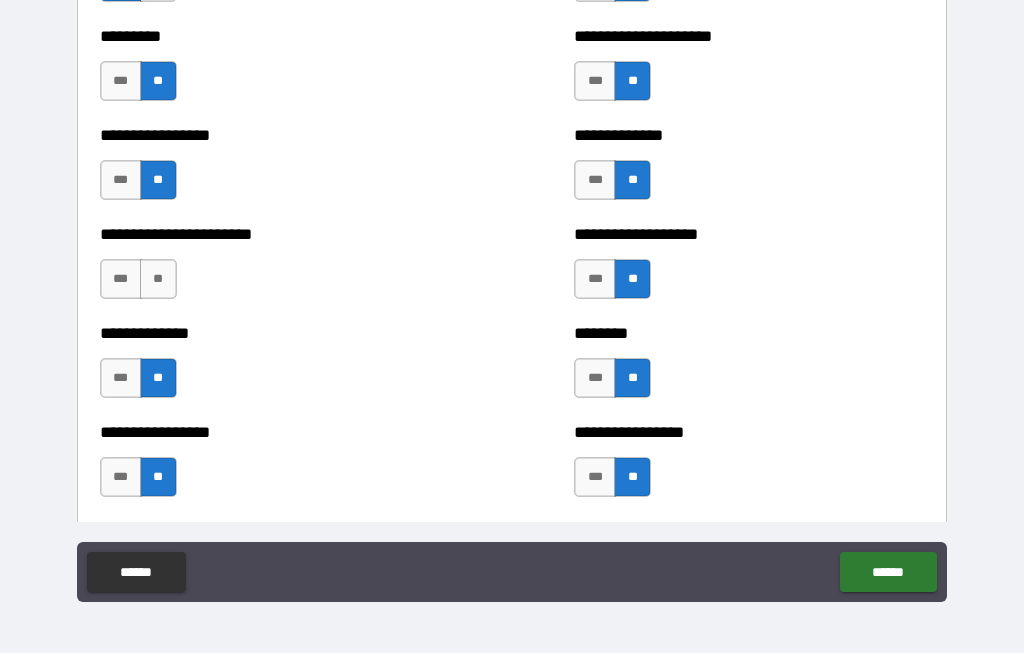 click on "**" at bounding box center (158, 280) 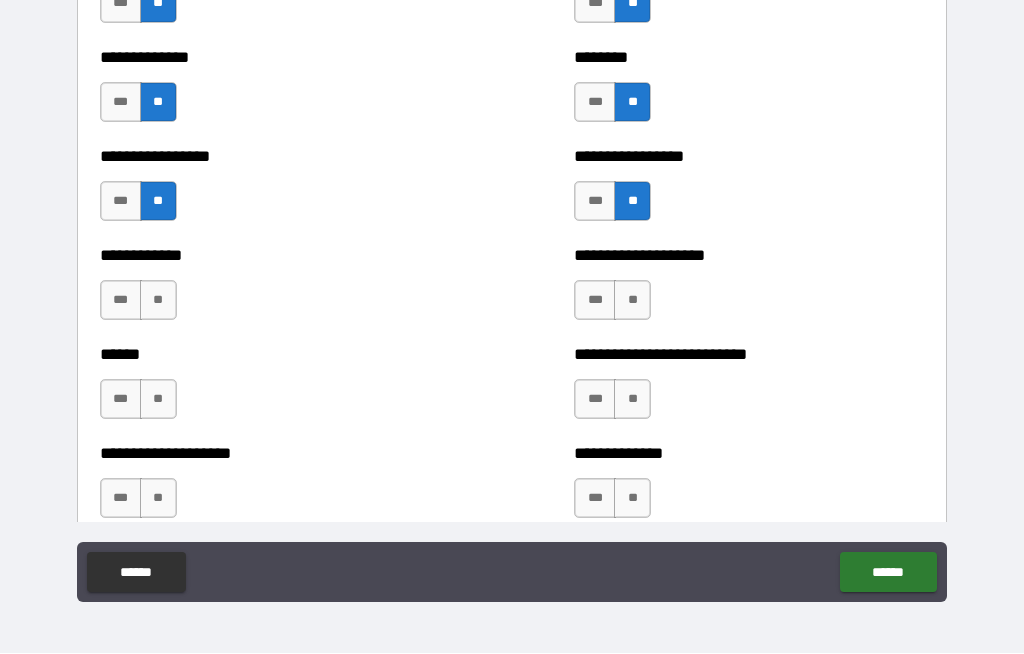 scroll, scrollTop: 4023, scrollLeft: 0, axis: vertical 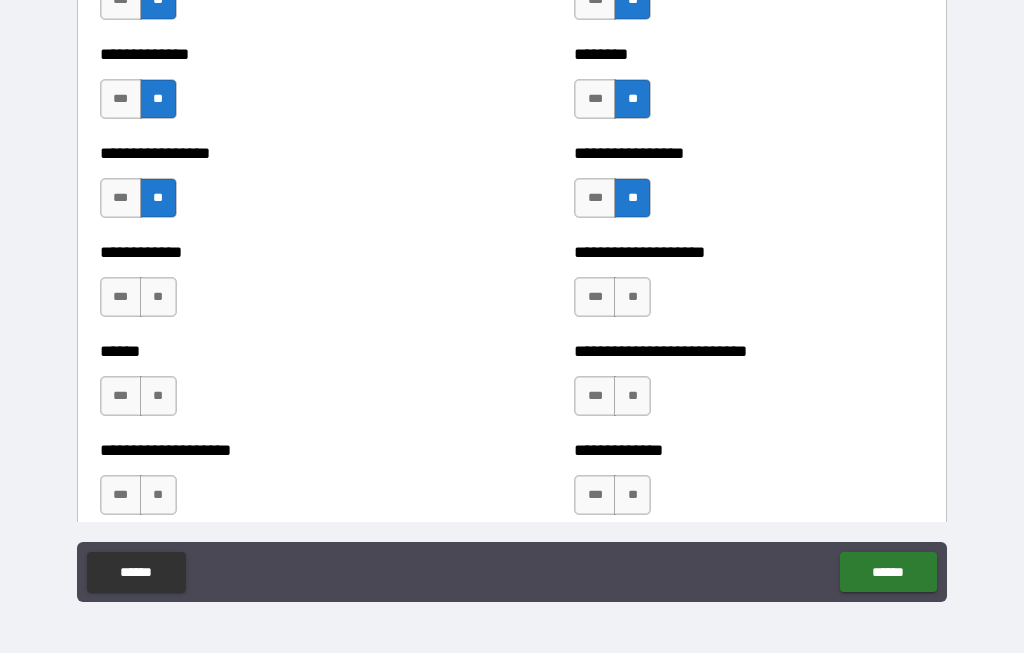 click on "**" at bounding box center (158, 298) 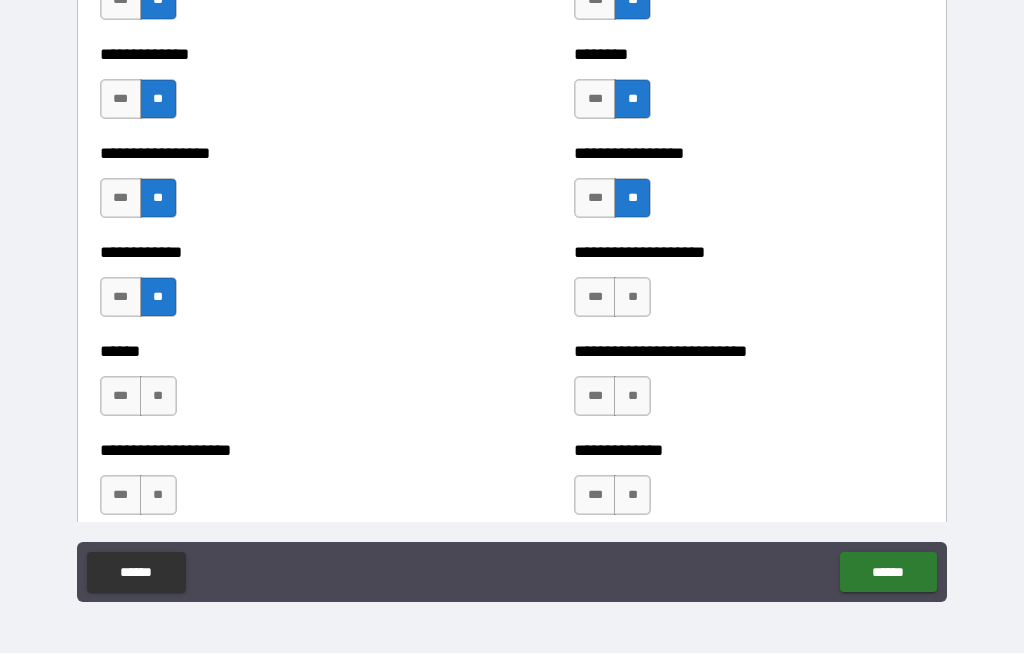 click on "**" at bounding box center [158, 397] 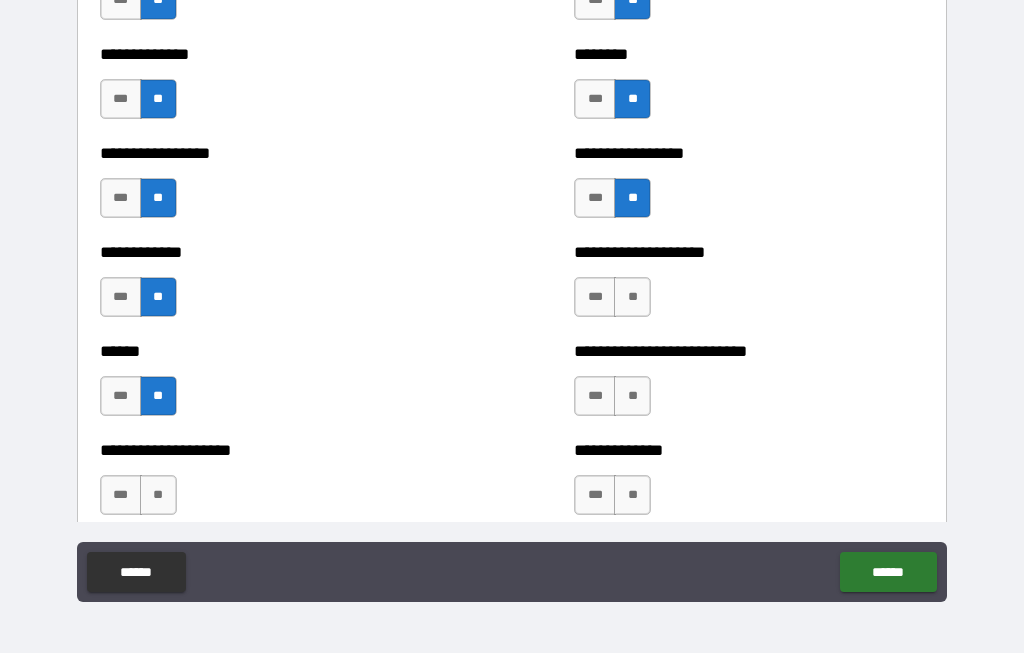 click on "**" at bounding box center (158, 496) 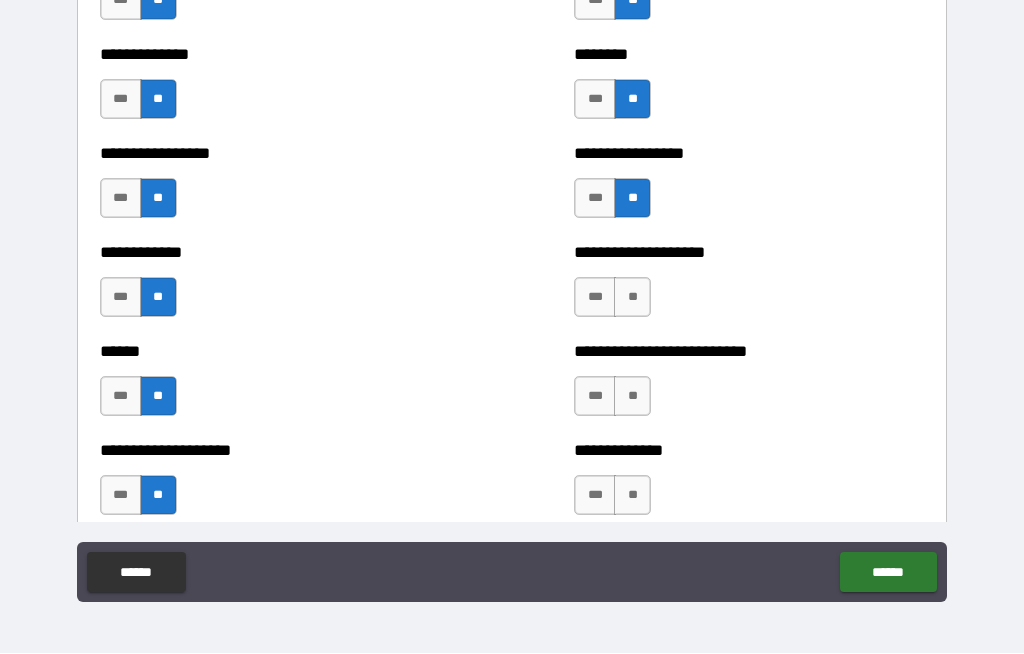 click on "**" at bounding box center (632, 298) 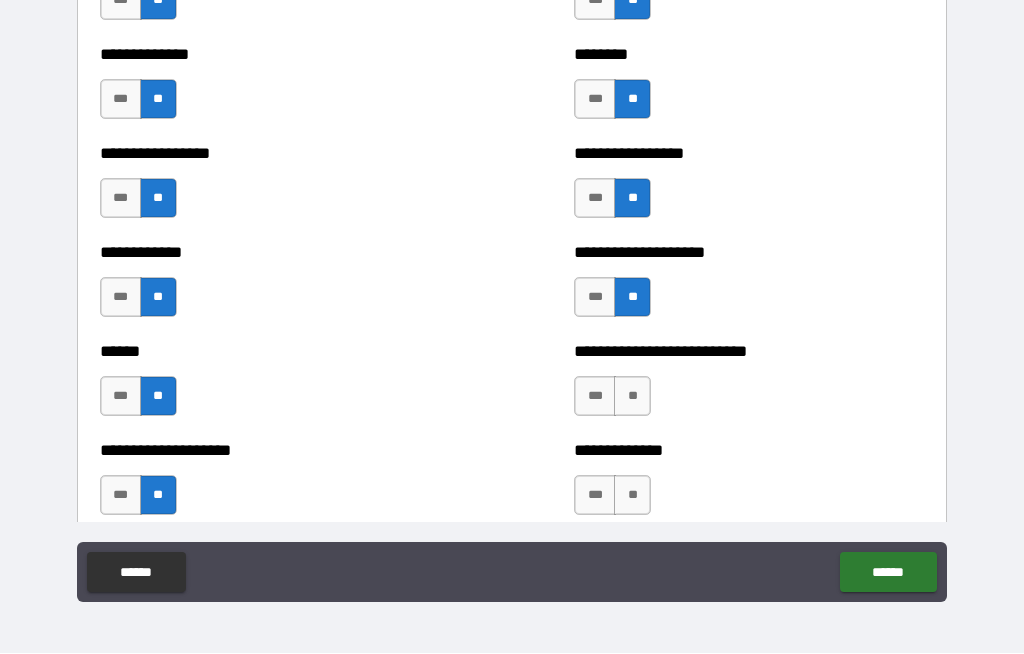 click on "**" at bounding box center (632, 397) 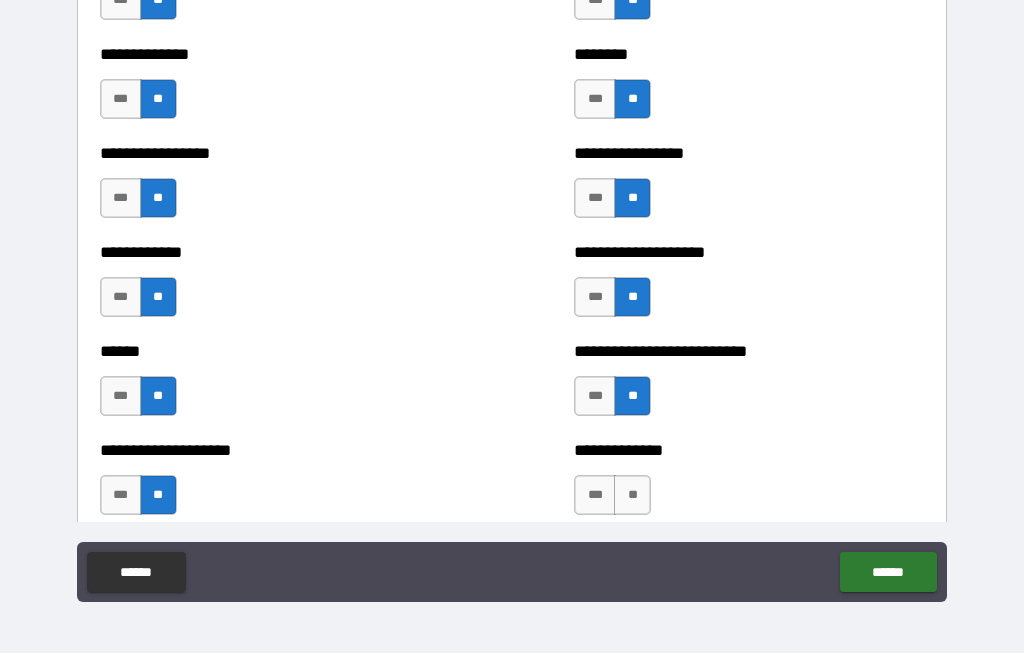 click on "**" at bounding box center (632, 496) 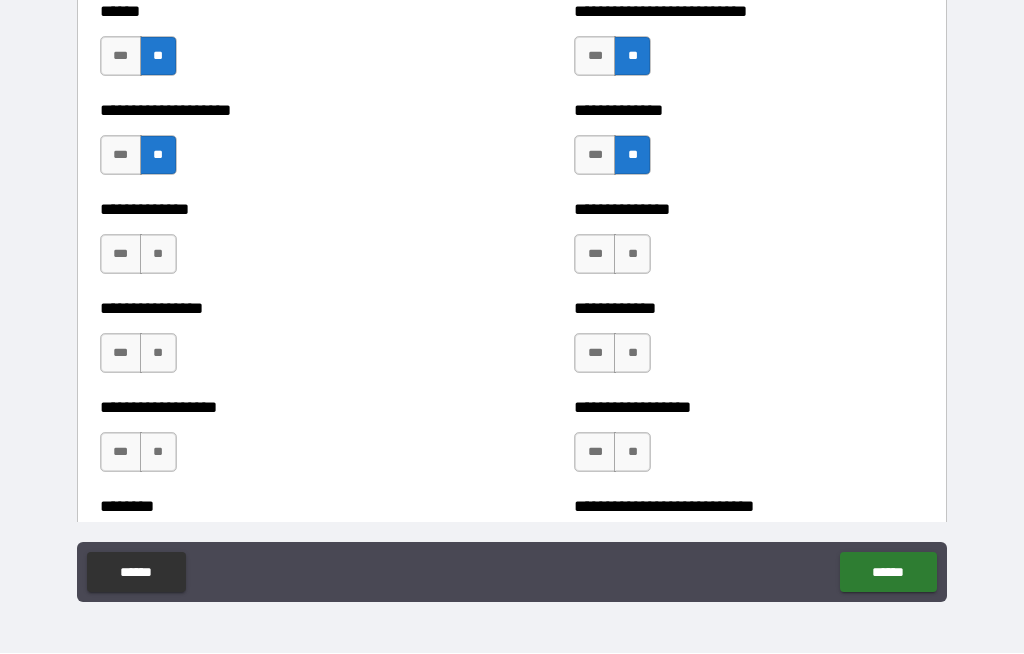 scroll, scrollTop: 4366, scrollLeft: 0, axis: vertical 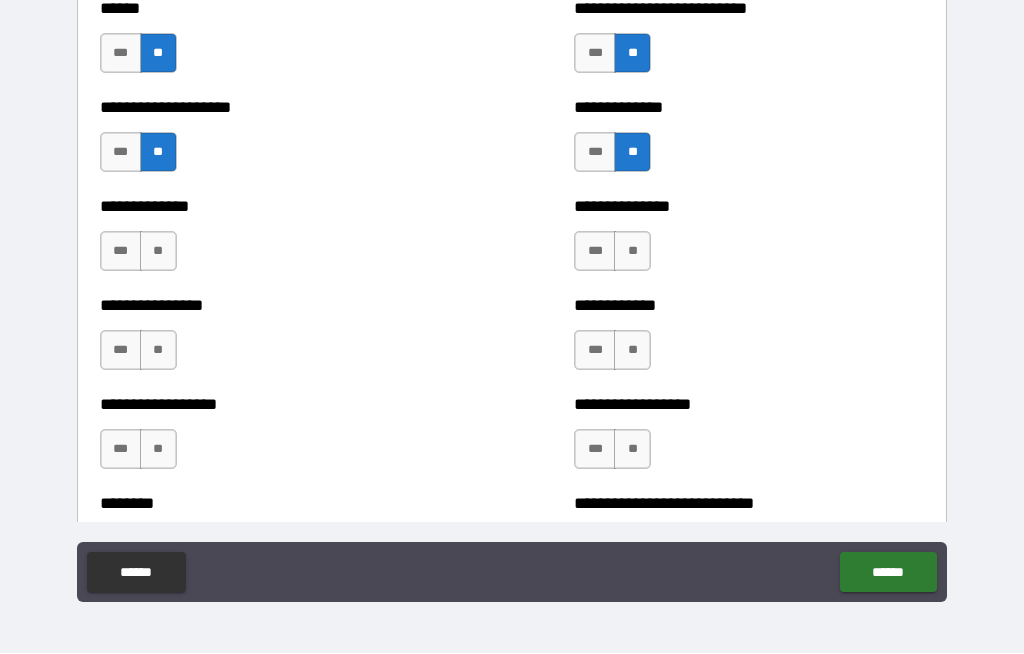 click on "**" at bounding box center (158, 351) 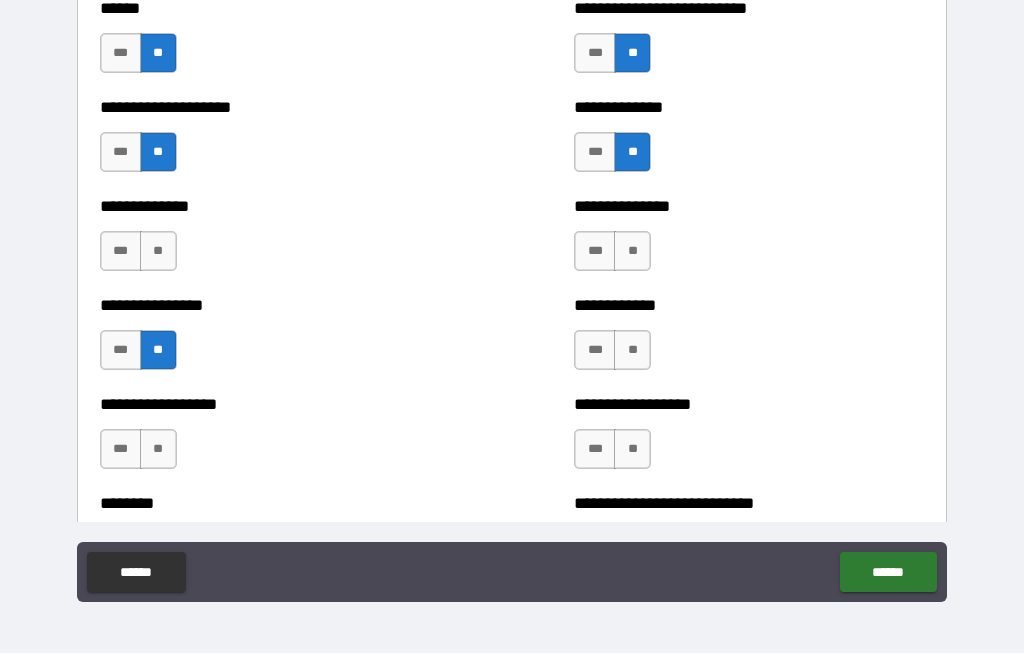 click on "**" at bounding box center [158, 450] 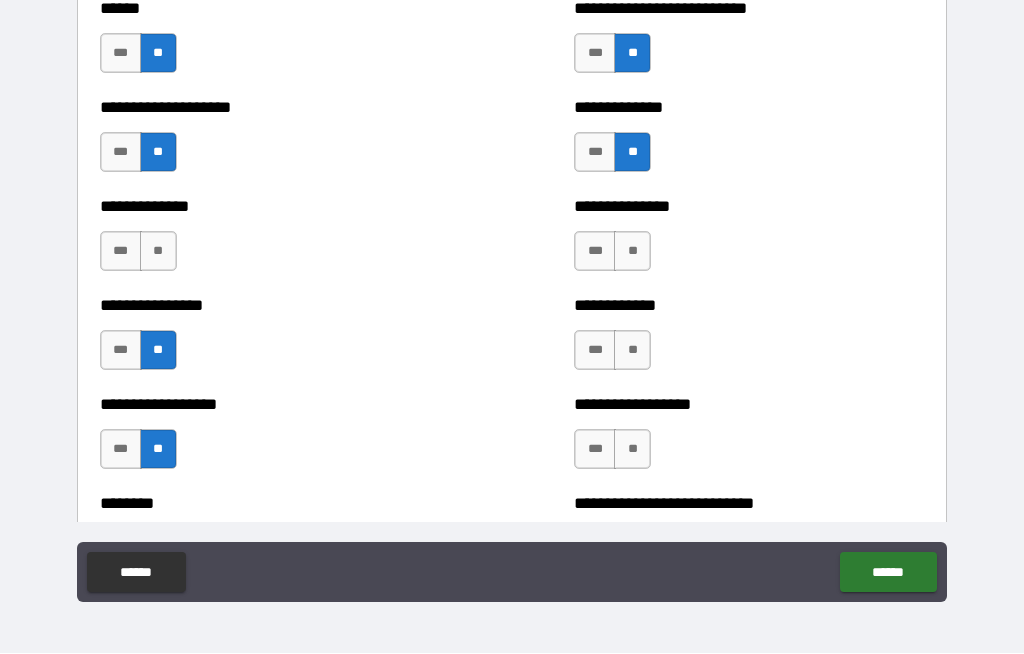 click on "**" at bounding box center (158, 252) 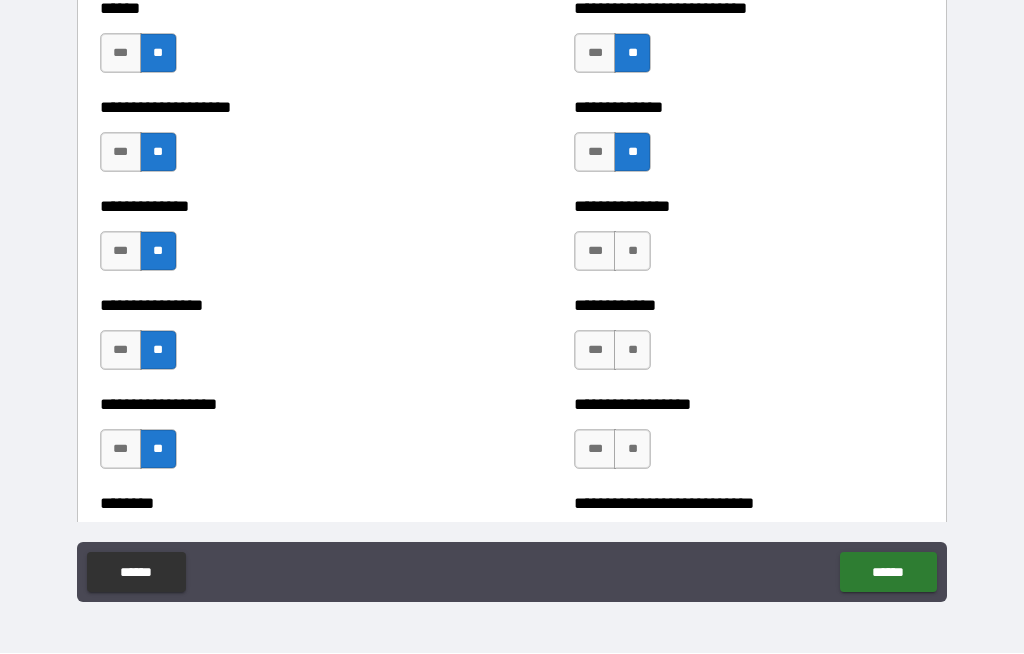 click on "**" at bounding box center (632, 252) 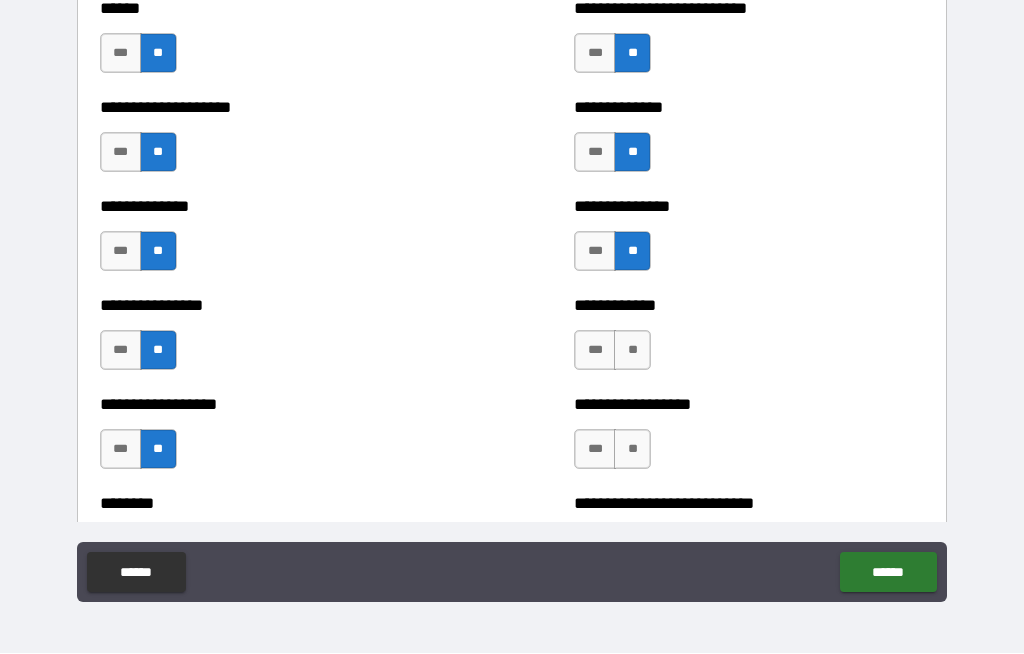 click on "**" at bounding box center [632, 351] 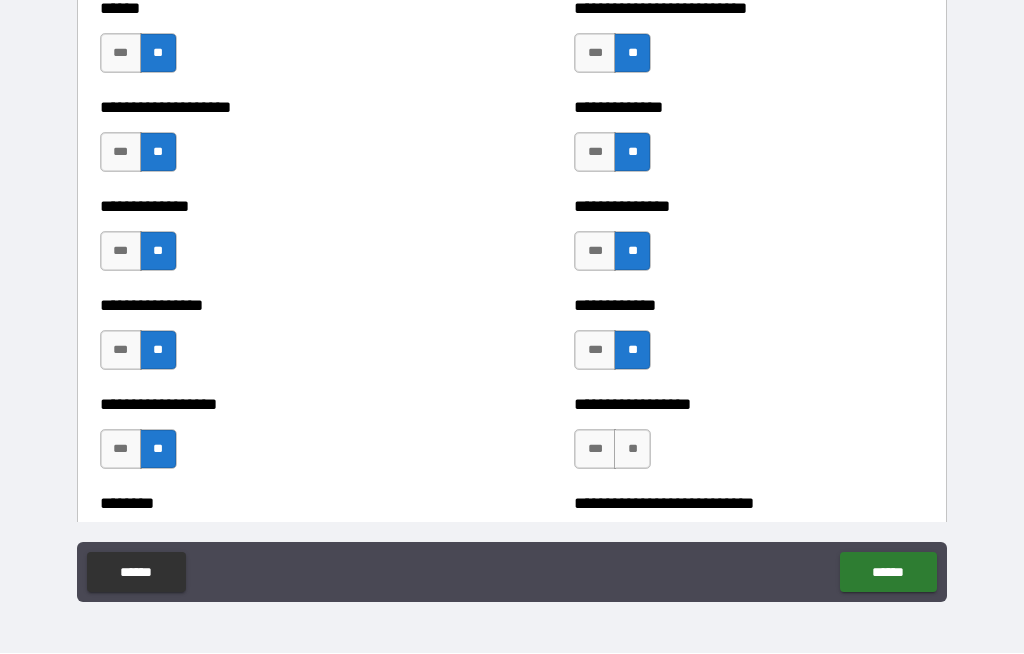 click on "**" at bounding box center [632, 450] 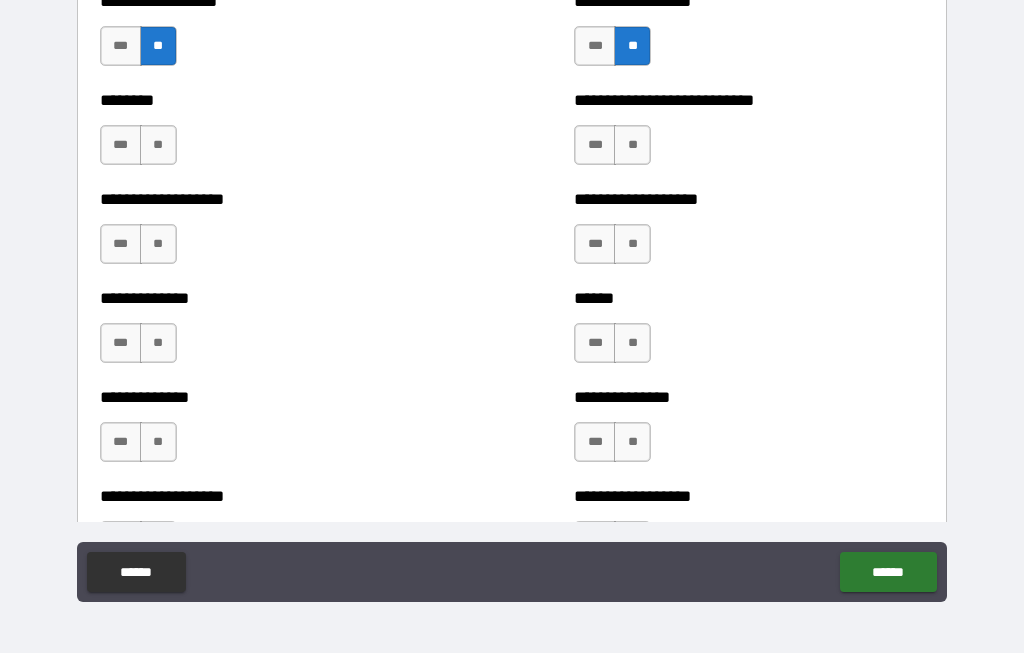 scroll, scrollTop: 4771, scrollLeft: 0, axis: vertical 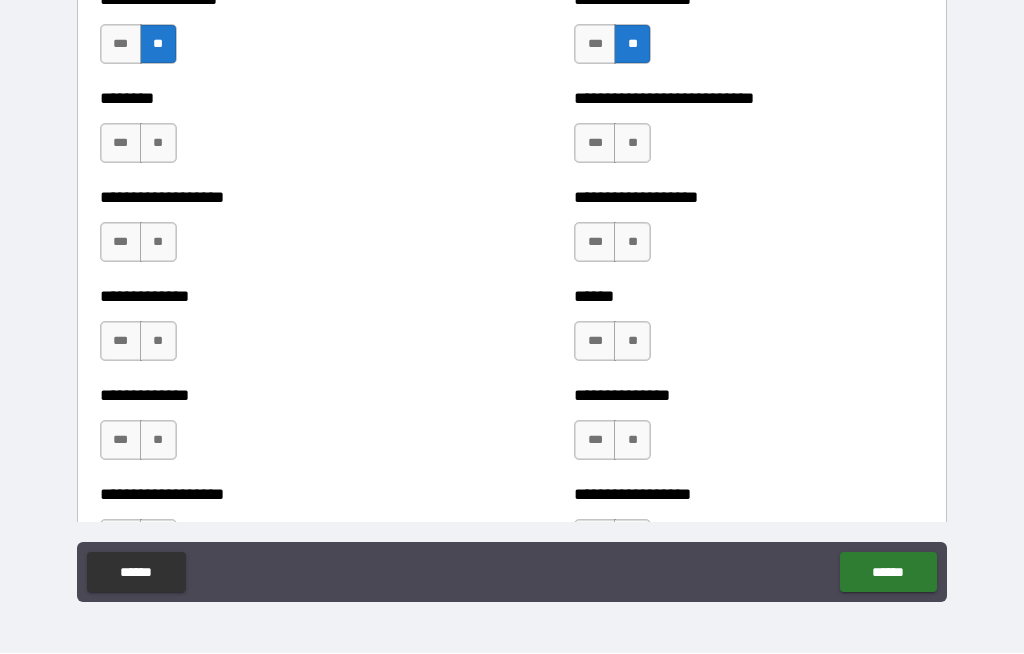 click on "**" at bounding box center (632, 144) 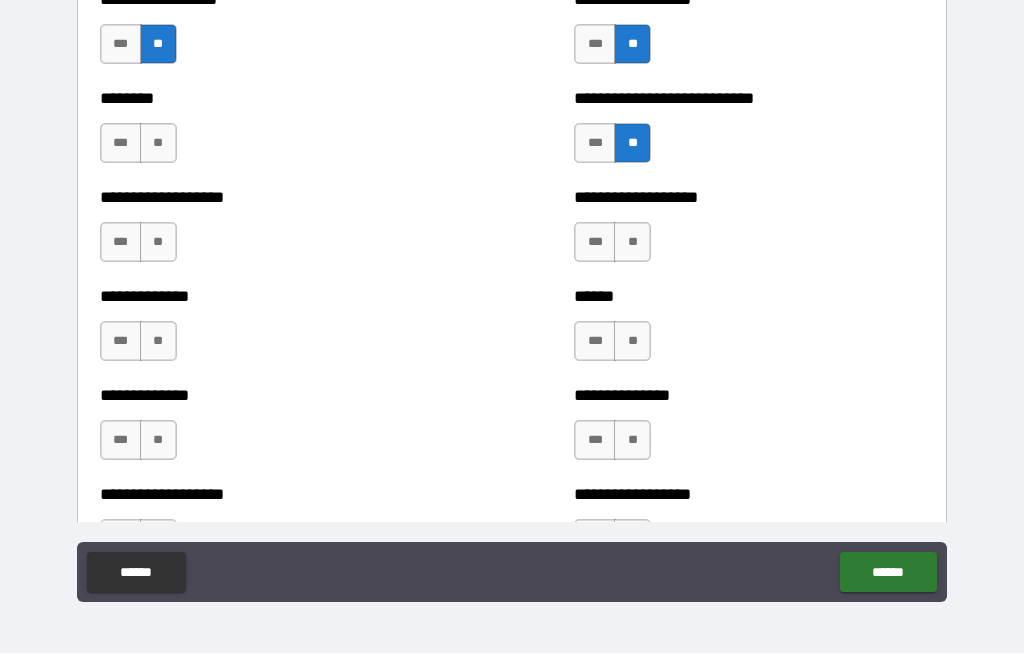 click on "**" at bounding box center [632, 243] 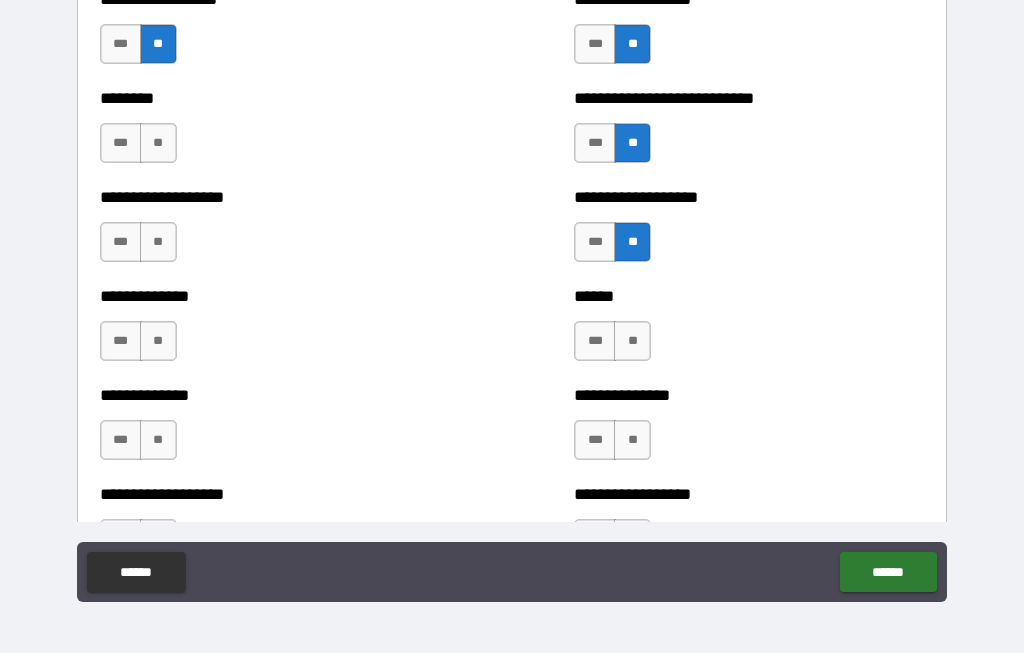 click on "**" at bounding box center (632, 342) 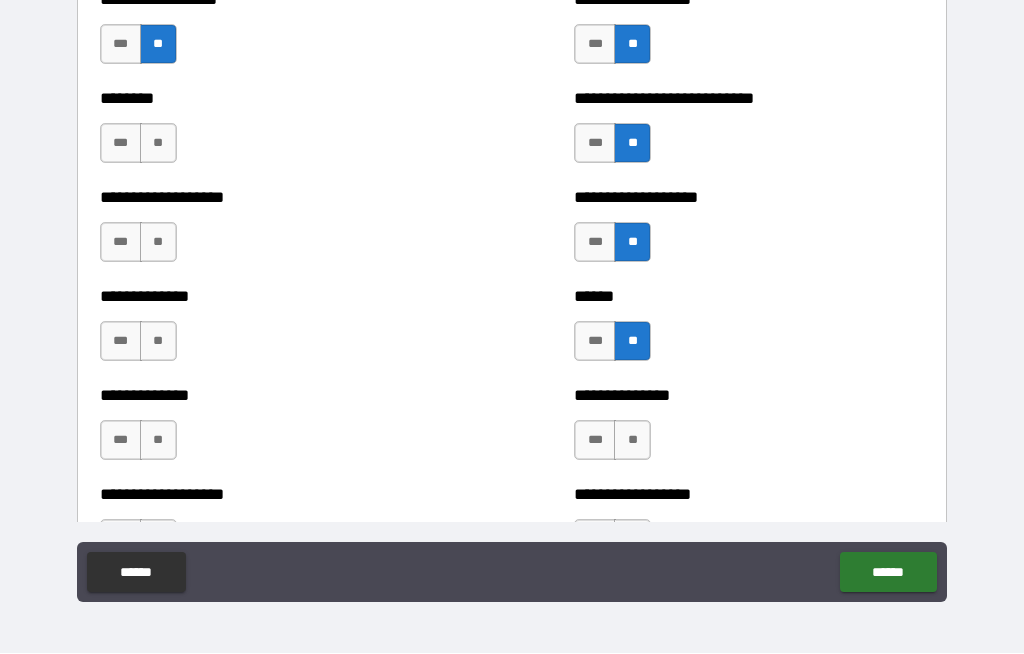 click on "**" at bounding box center [632, 441] 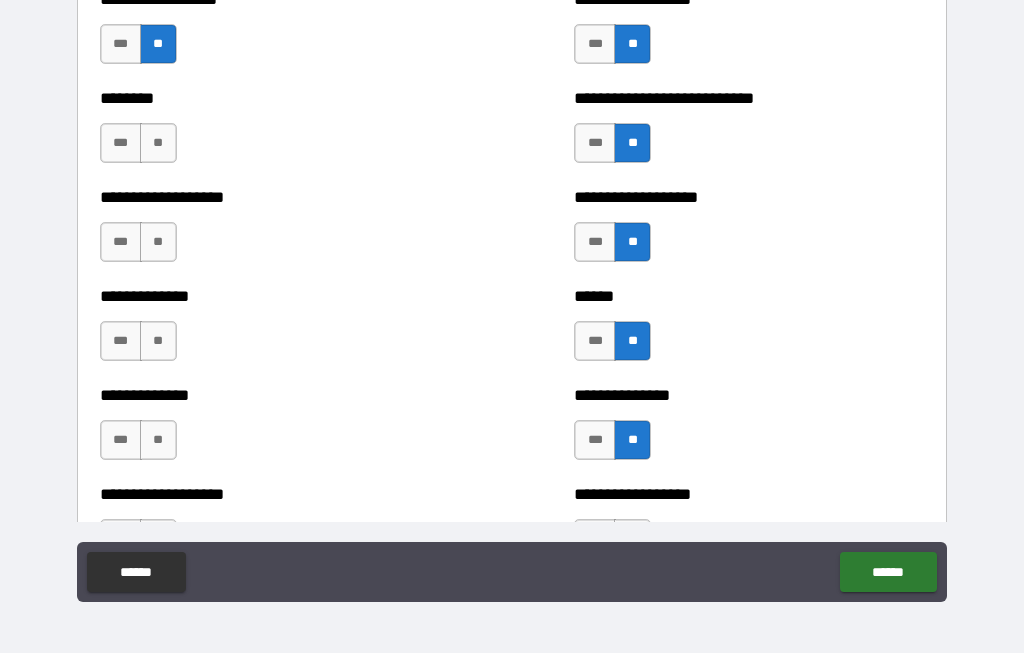 click on "**" at bounding box center (158, 144) 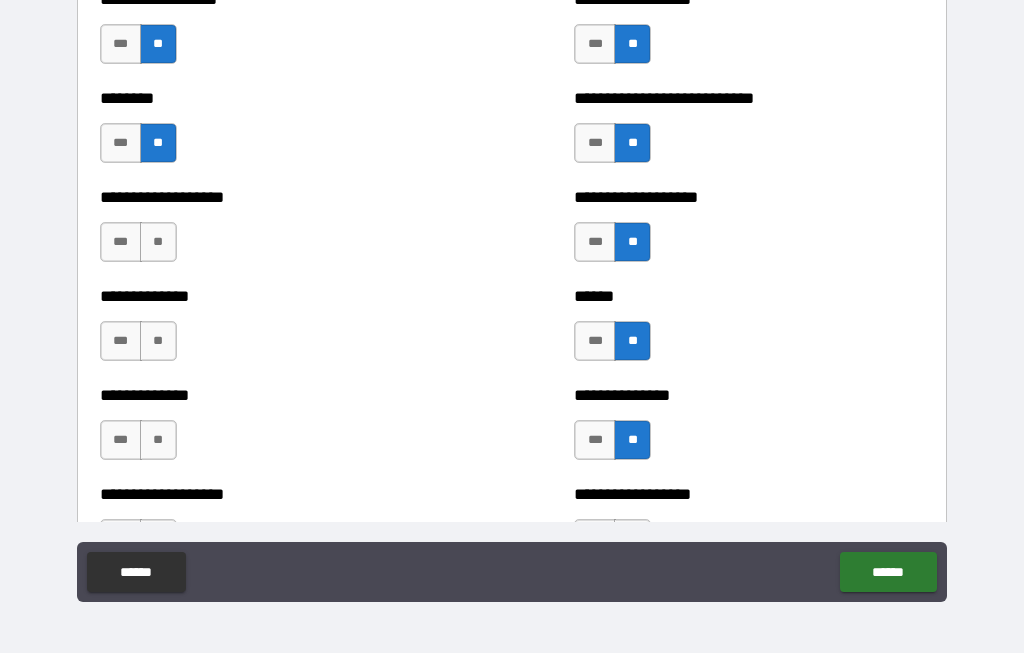 click on "**" at bounding box center [158, 243] 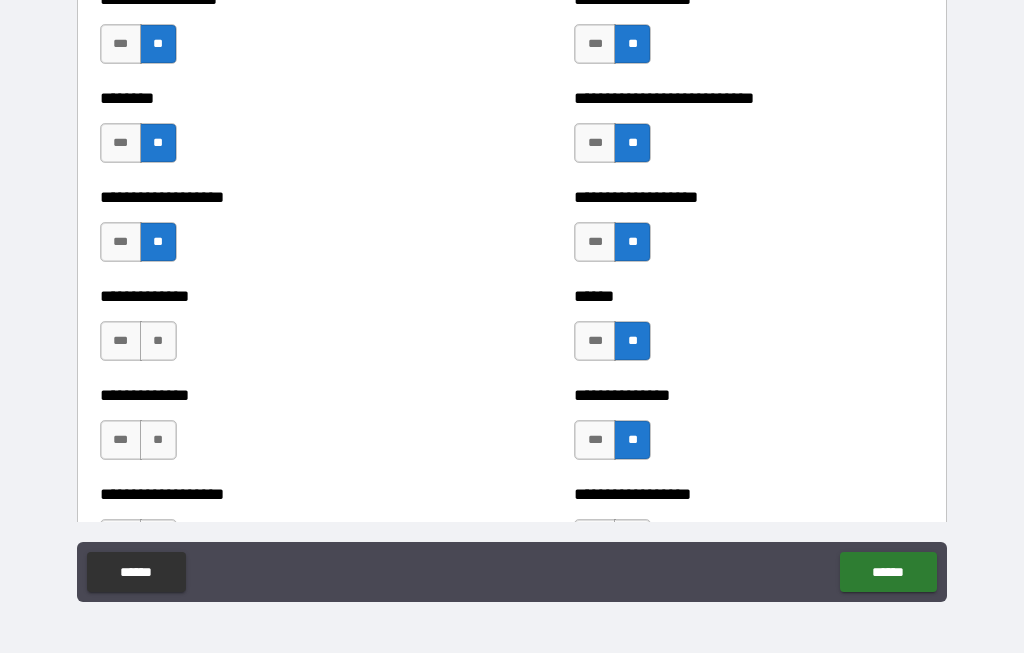 click on "**" at bounding box center (158, 342) 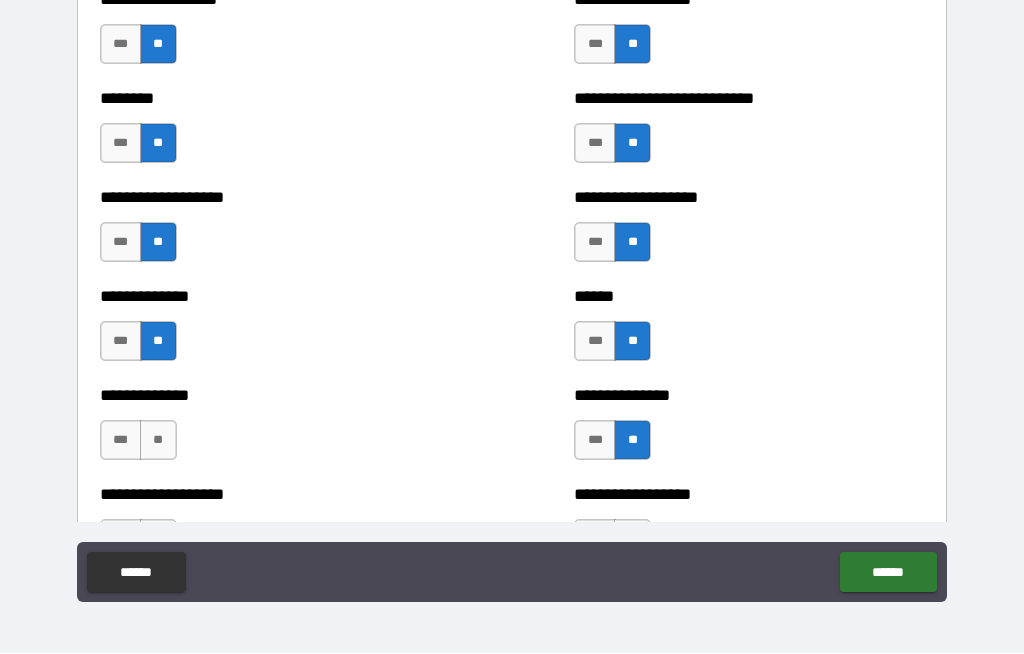 click on "**" at bounding box center (158, 441) 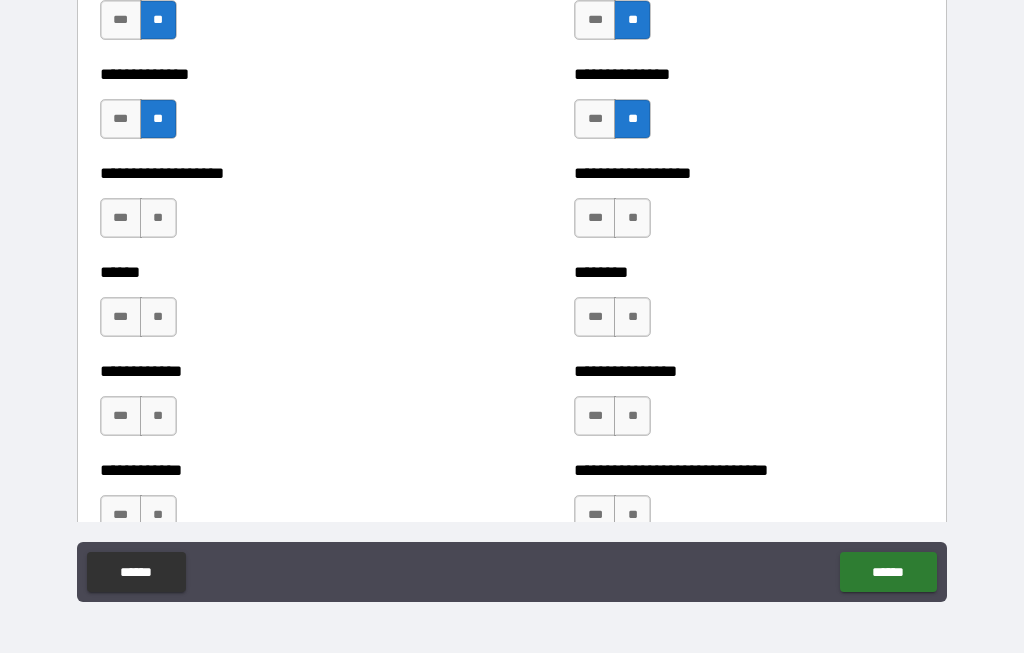 scroll, scrollTop: 5119, scrollLeft: 0, axis: vertical 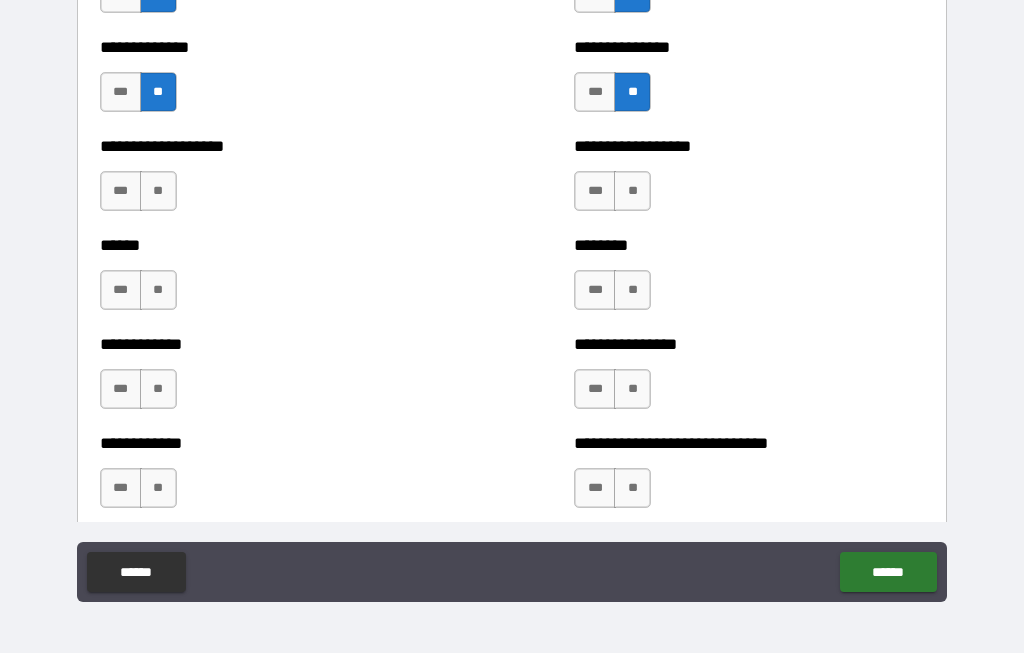 click on "**" at bounding box center [158, 192] 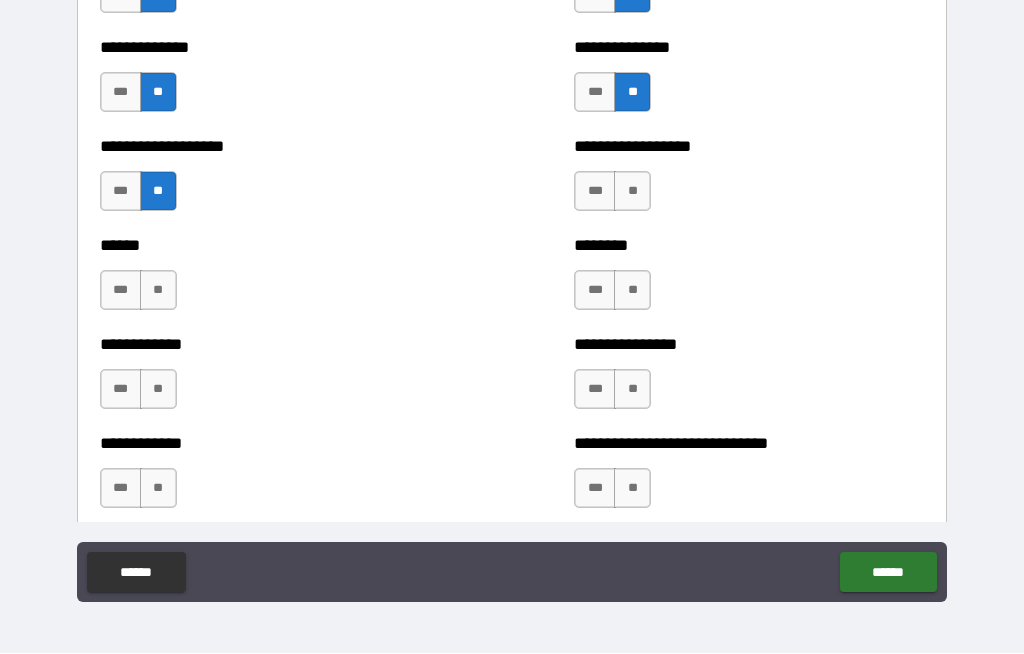 click on "**" at bounding box center [158, 291] 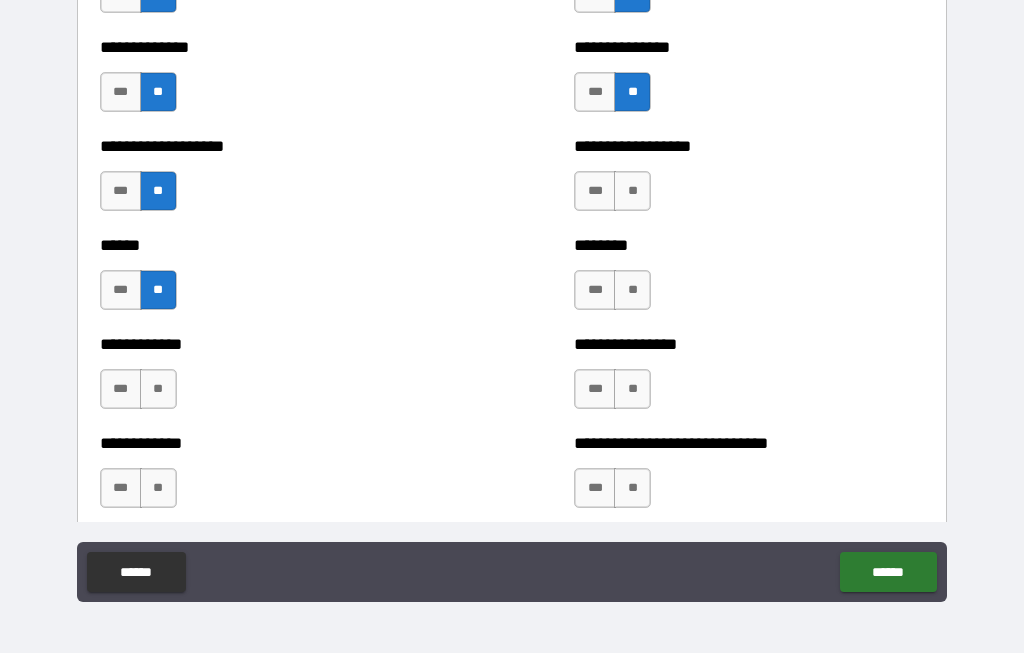 click on "**" at bounding box center [158, 390] 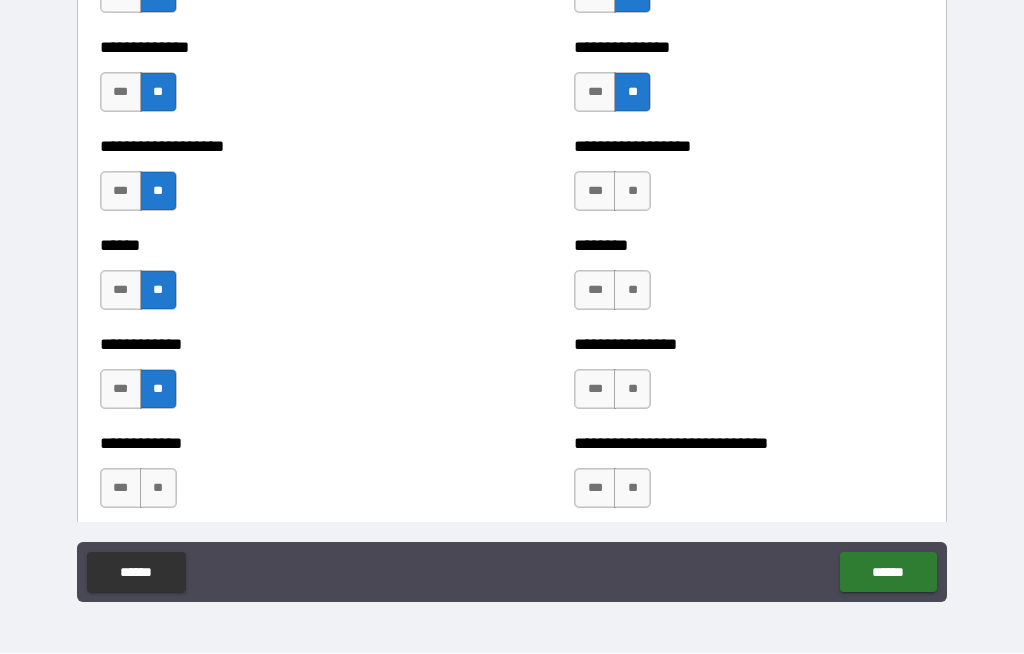 click on "**" at bounding box center [158, 489] 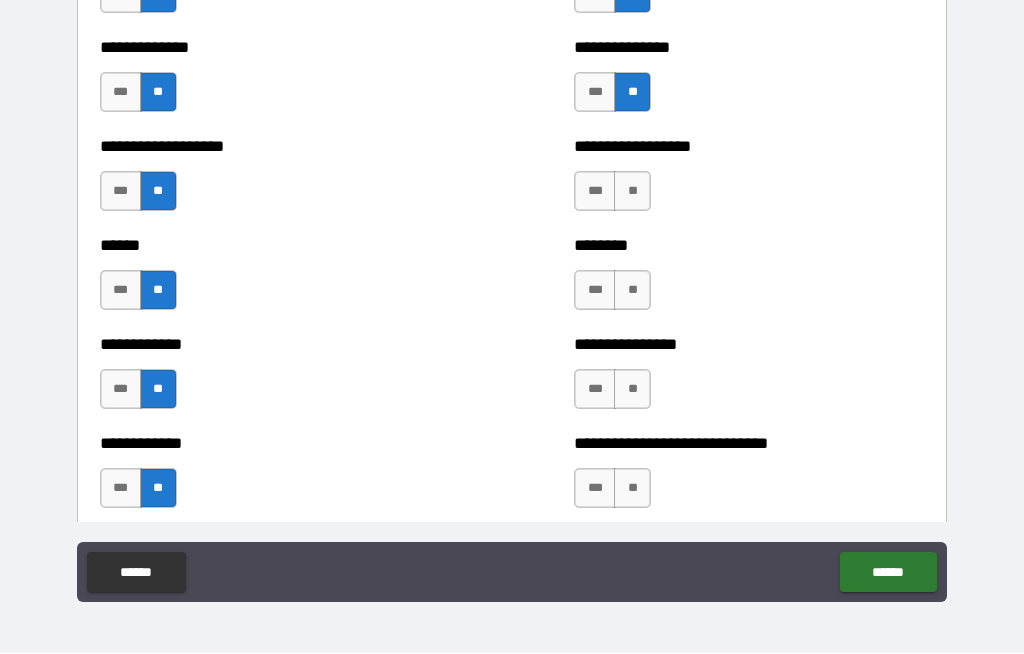 click on "**" at bounding box center [632, 192] 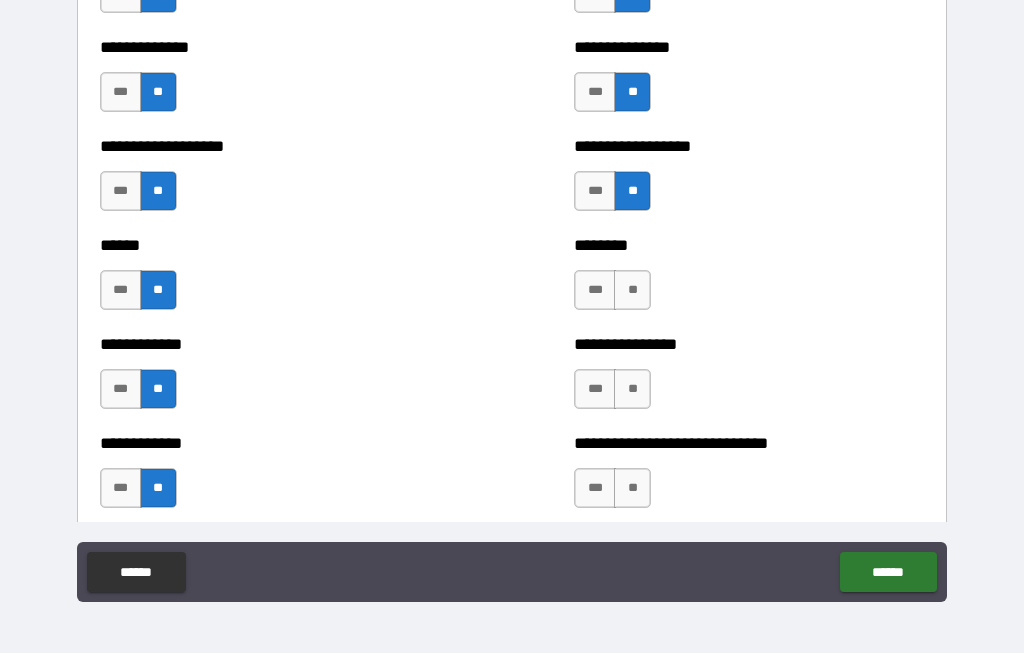 click on "**" at bounding box center (632, 291) 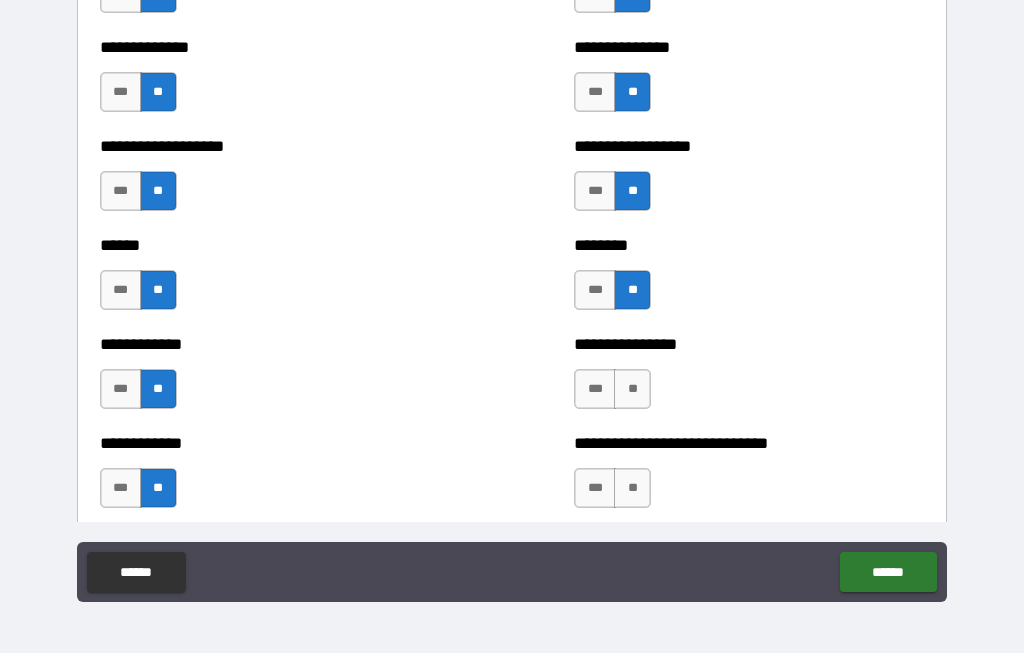 click on "**" at bounding box center [632, 390] 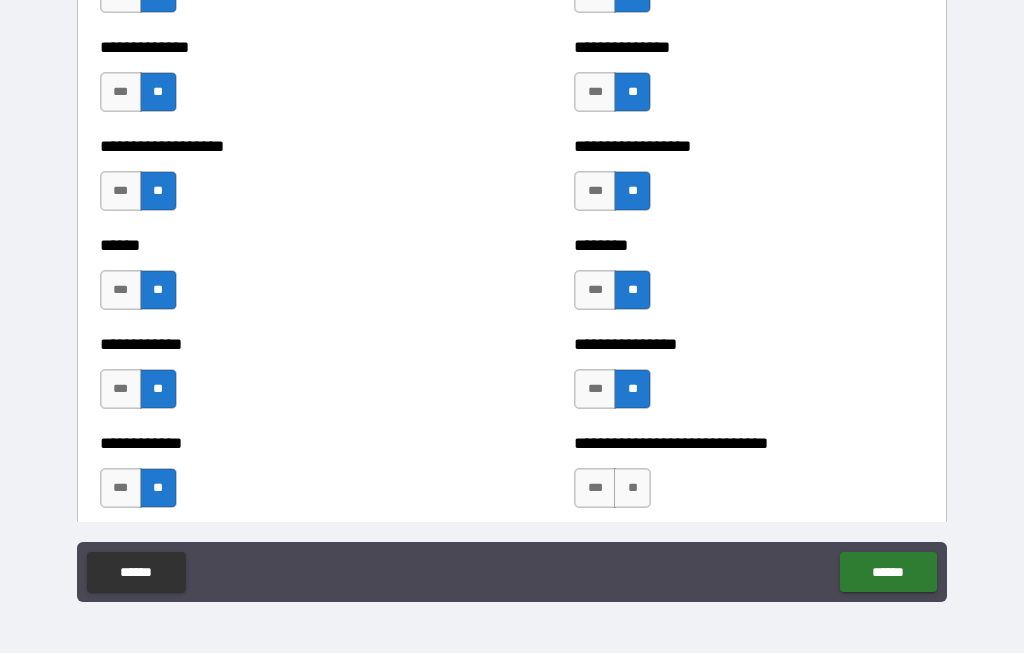 click on "**" at bounding box center [632, 489] 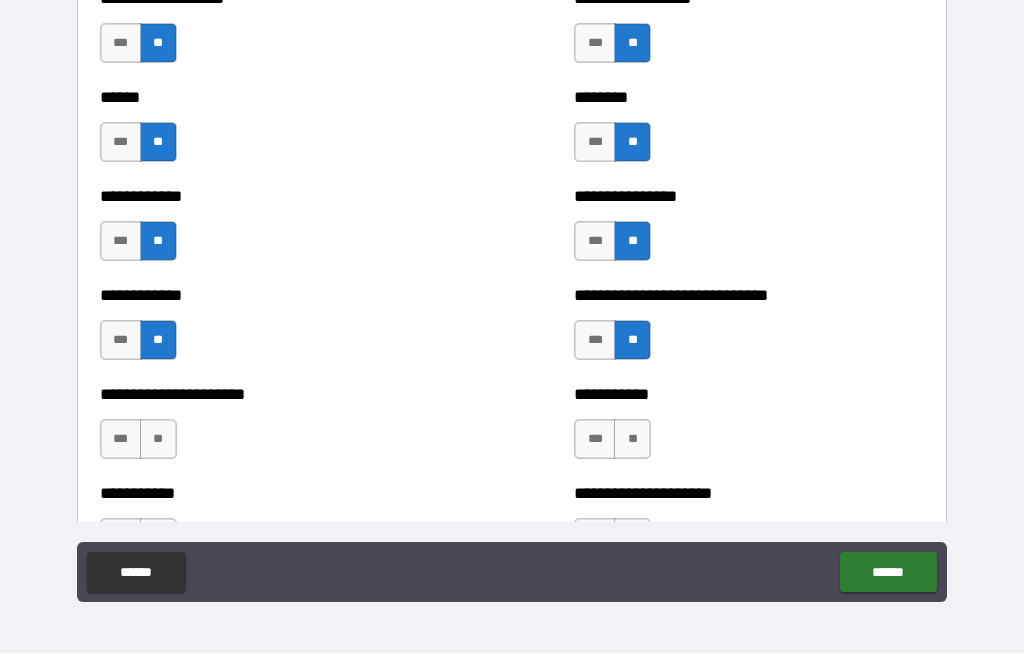 scroll, scrollTop: 5270, scrollLeft: 0, axis: vertical 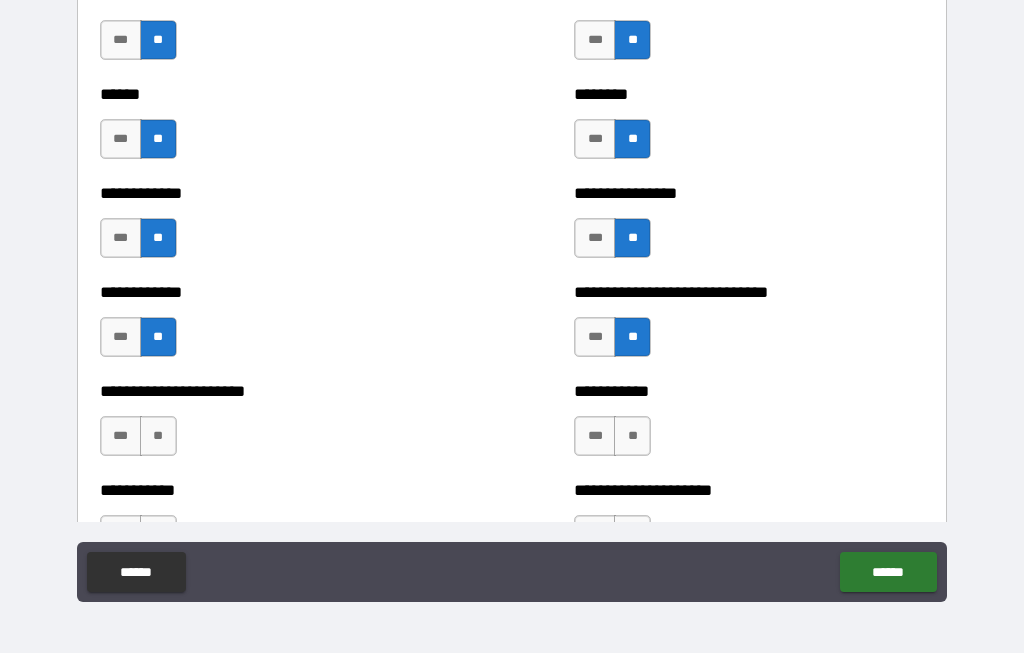 click on "***" at bounding box center (595, 338) 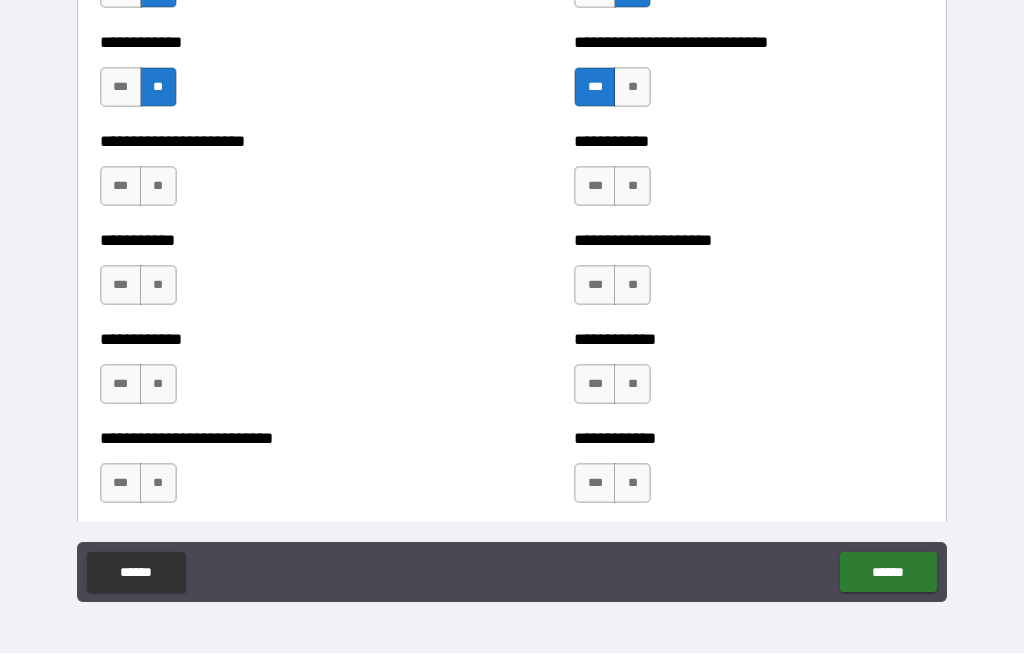 scroll, scrollTop: 5522, scrollLeft: 0, axis: vertical 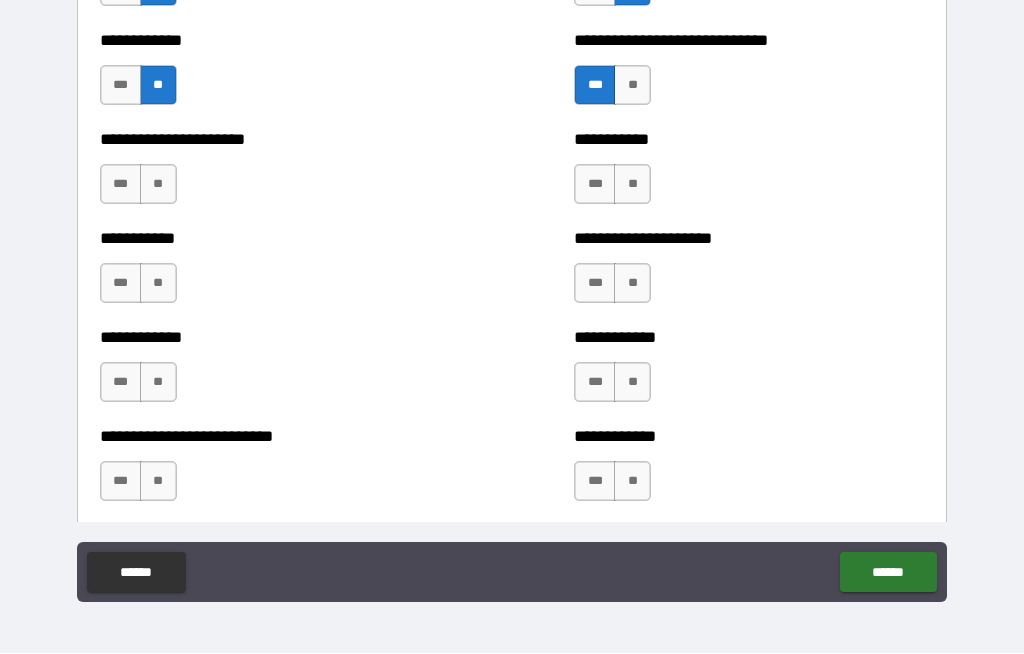 click on "**" at bounding box center [158, 185] 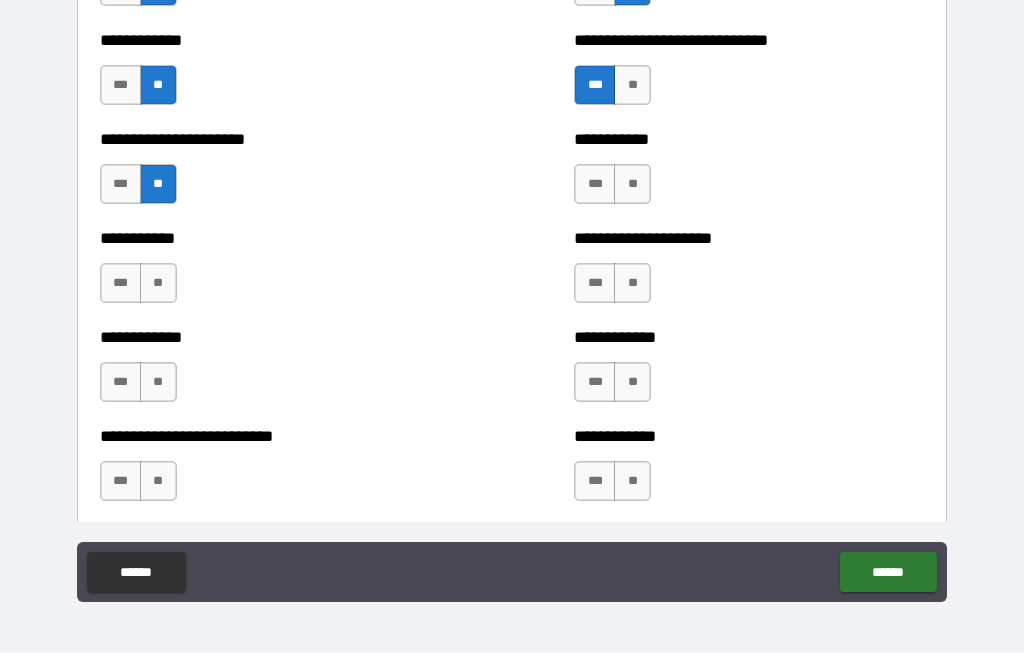 click on "**" at bounding box center (158, 284) 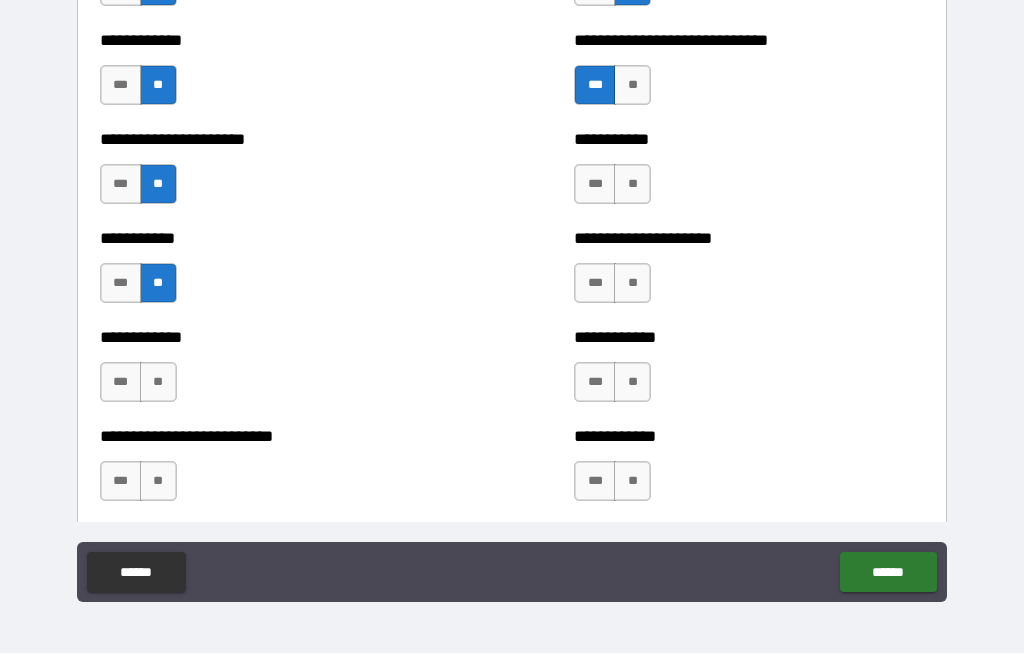 click on "**" at bounding box center (158, 383) 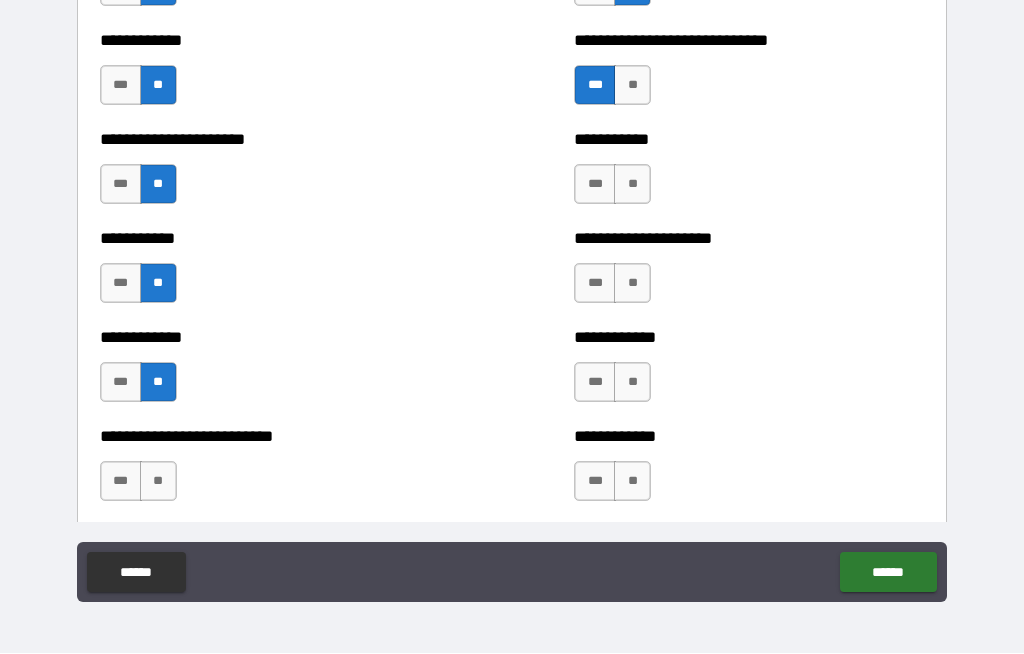 click on "**" at bounding box center (158, 482) 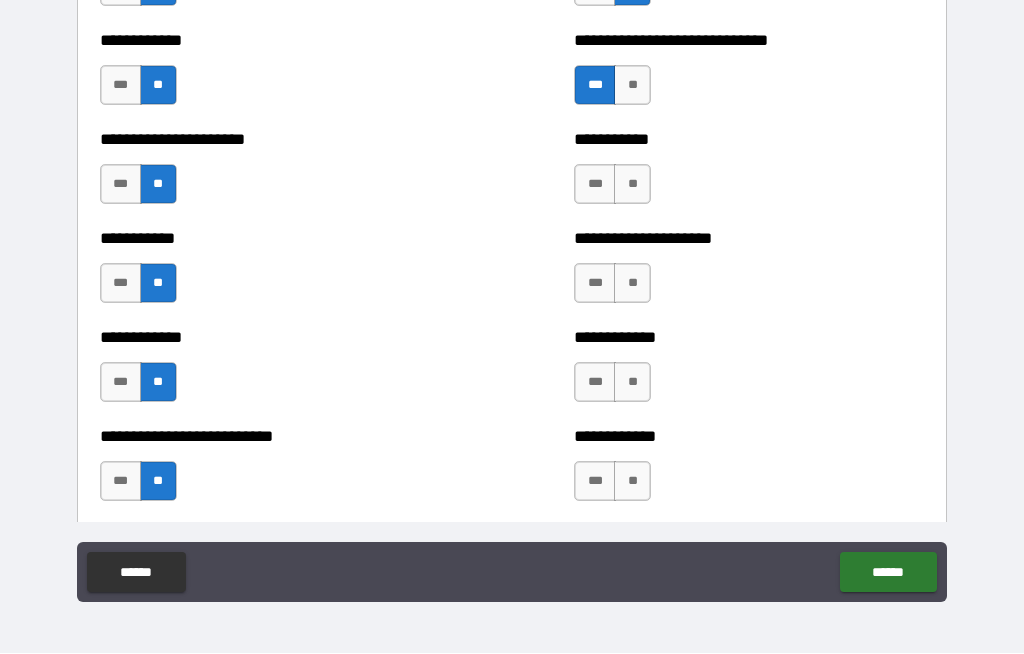 click on "**" at bounding box center [632, 185] 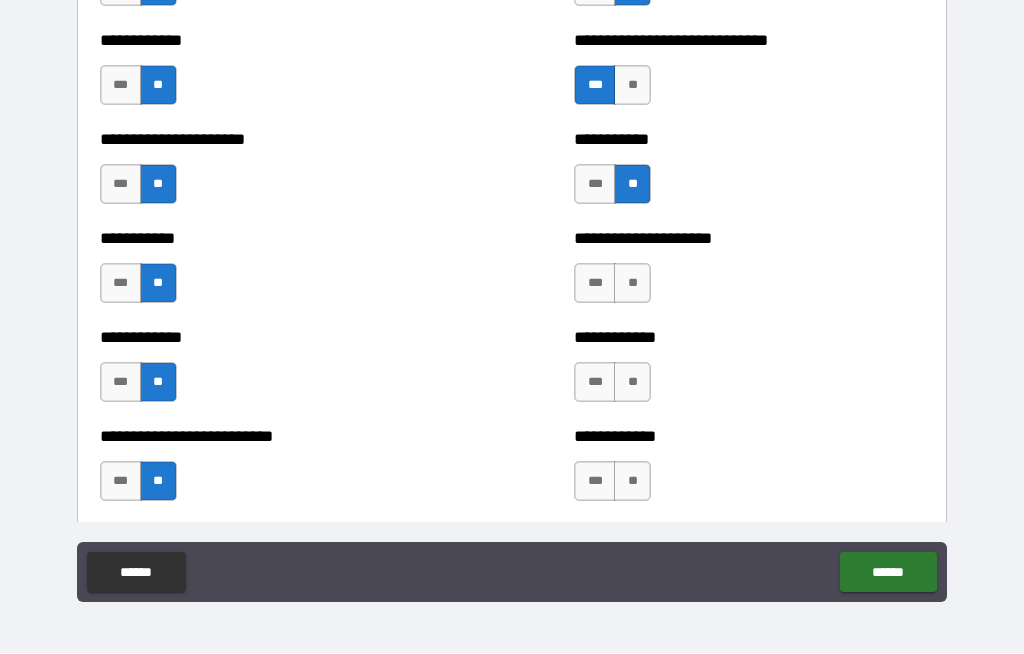 click on "**" at bounding box center [632, 284] 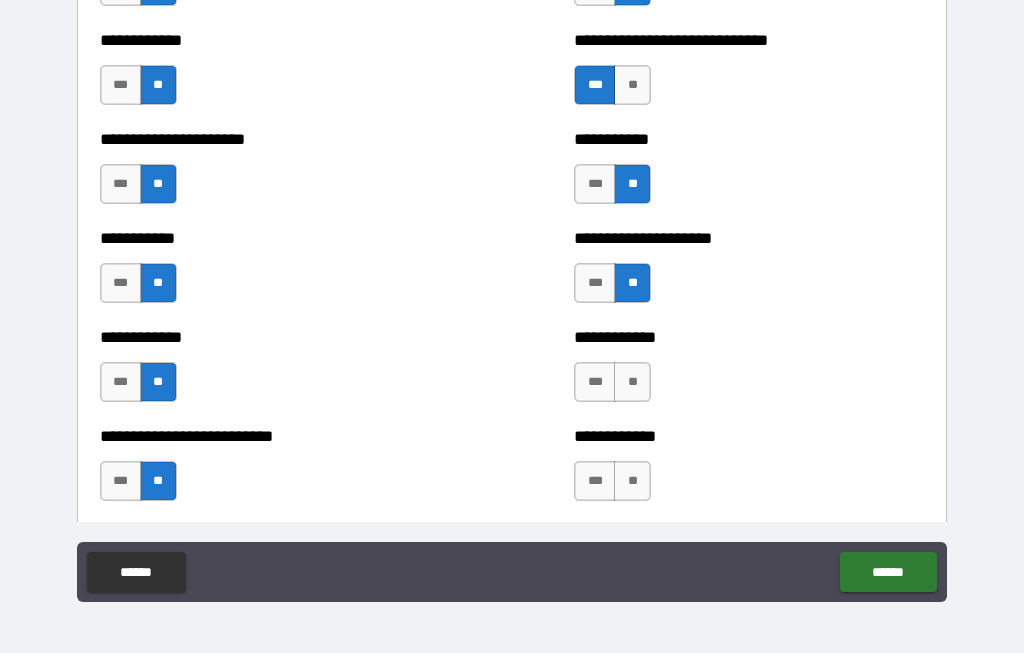 click on "**" at bounding box center (632, 383) 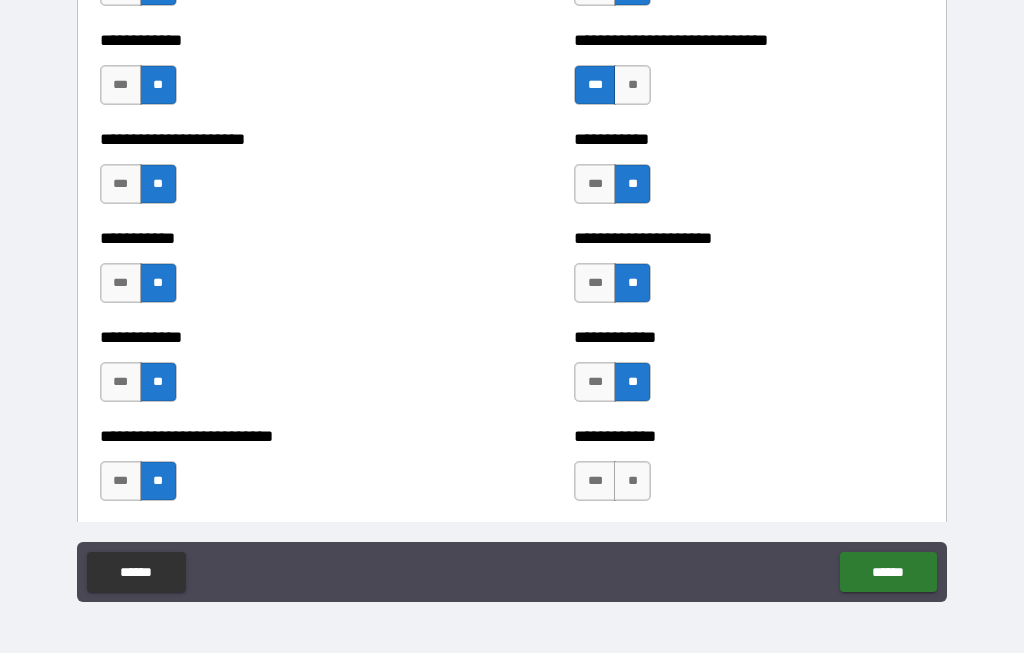click on "**" at bounding box center [632, 482] 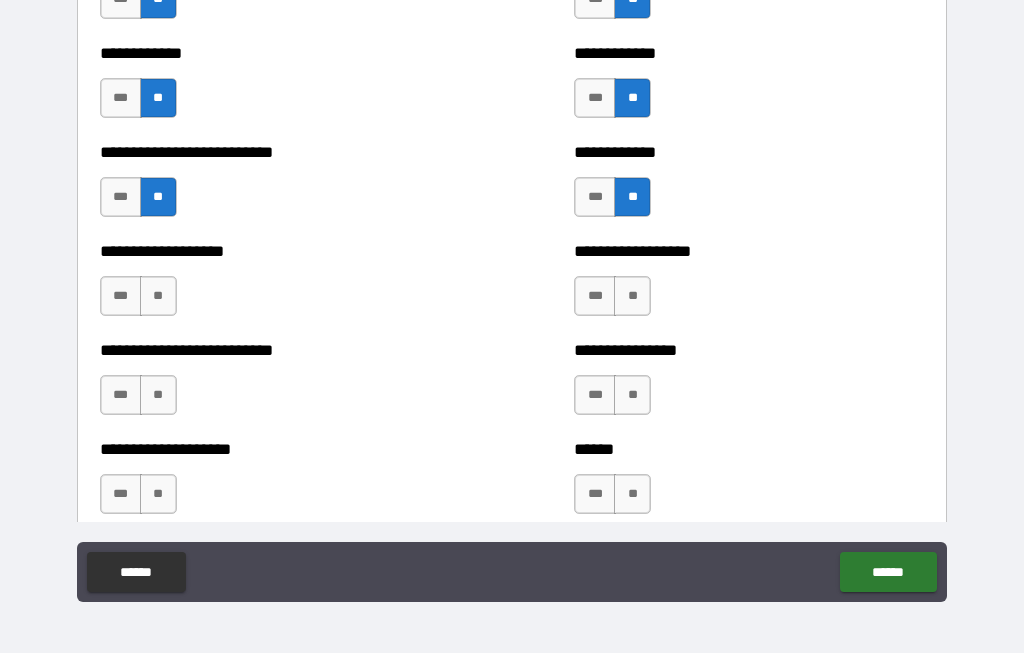 scroll, scrollTop: 5808, scrollLeft: 0, axis: vertical 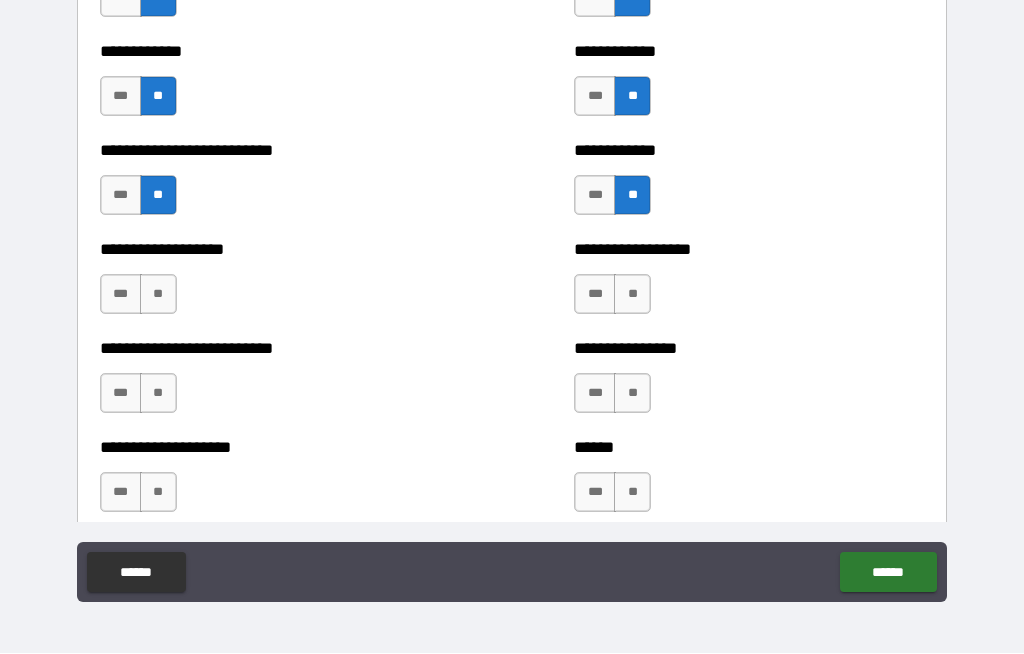click on "**" at bounding box center (158, 295) 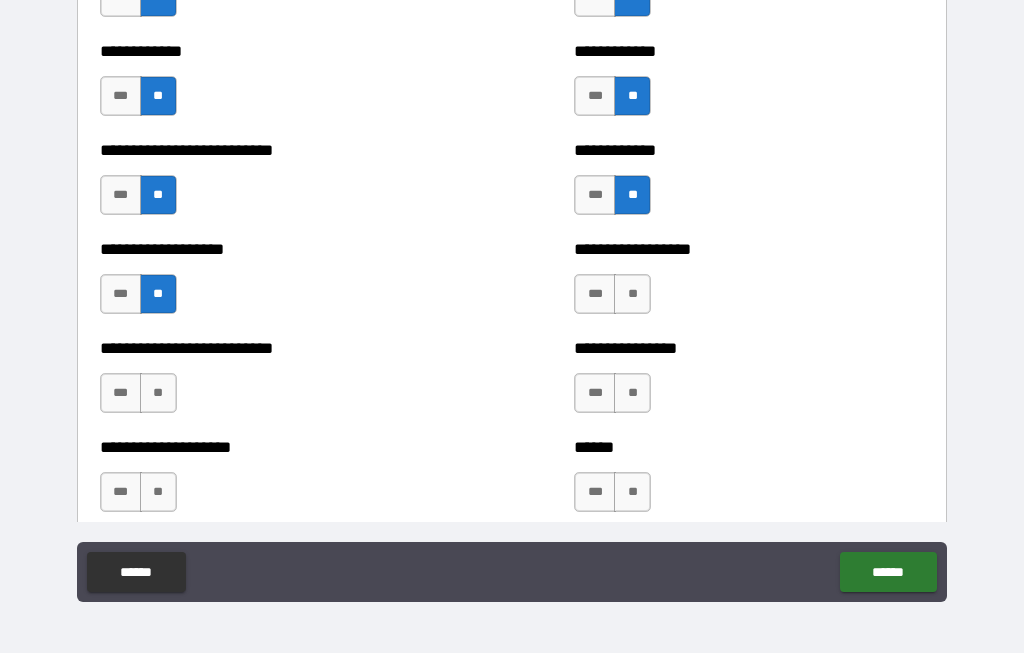 click on "**" at bounding box center [158, 394] 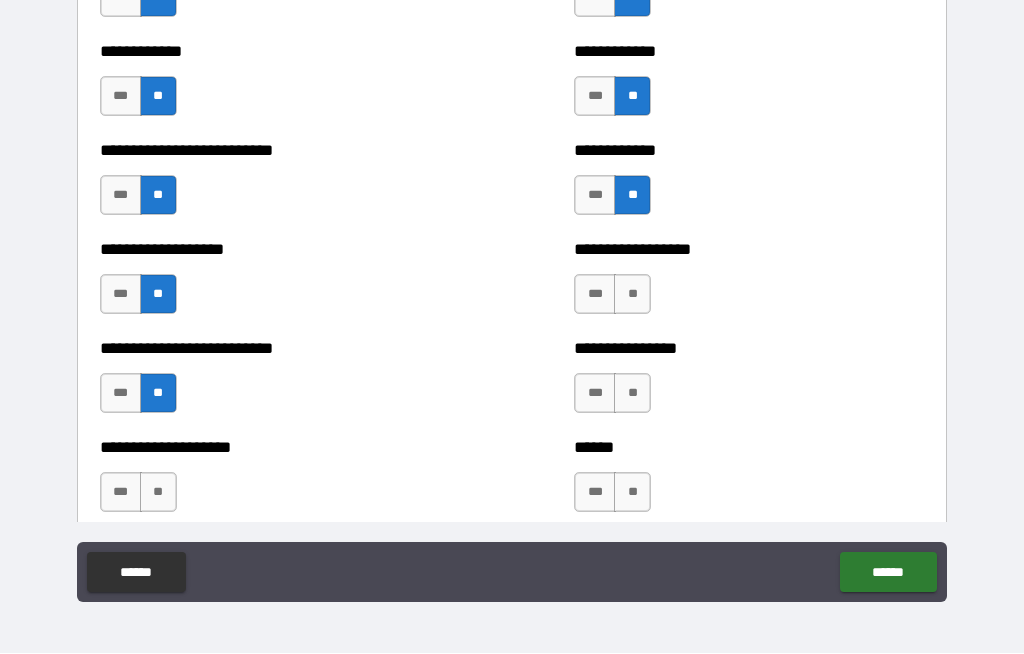 click on "**" at bounding box center [158, 493] 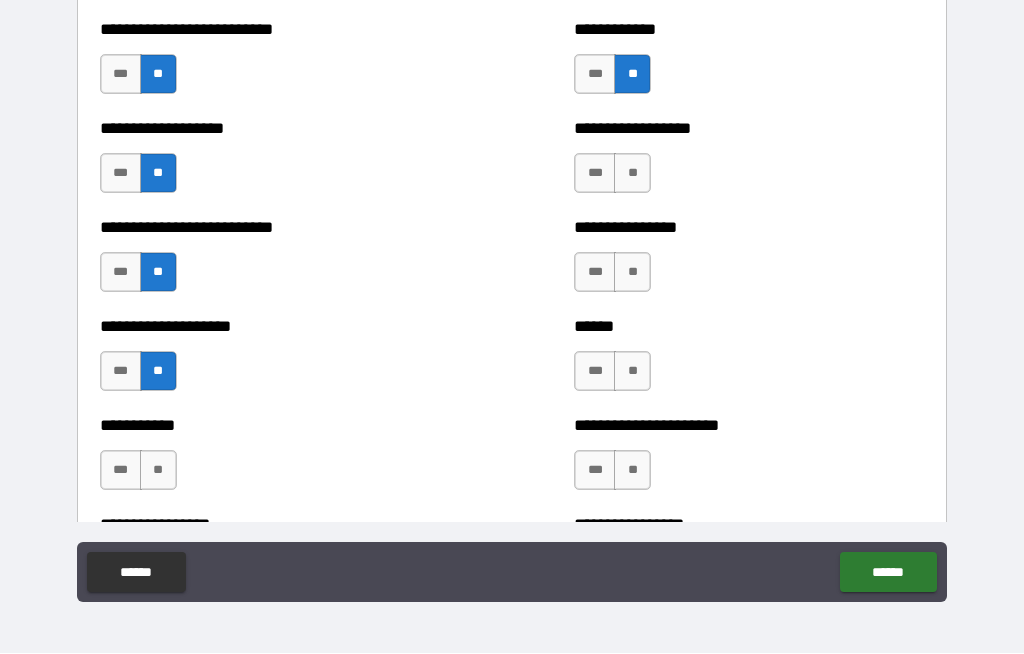 scroll, scrollTop: 5971, scrollLeft: 0, axis: vertical 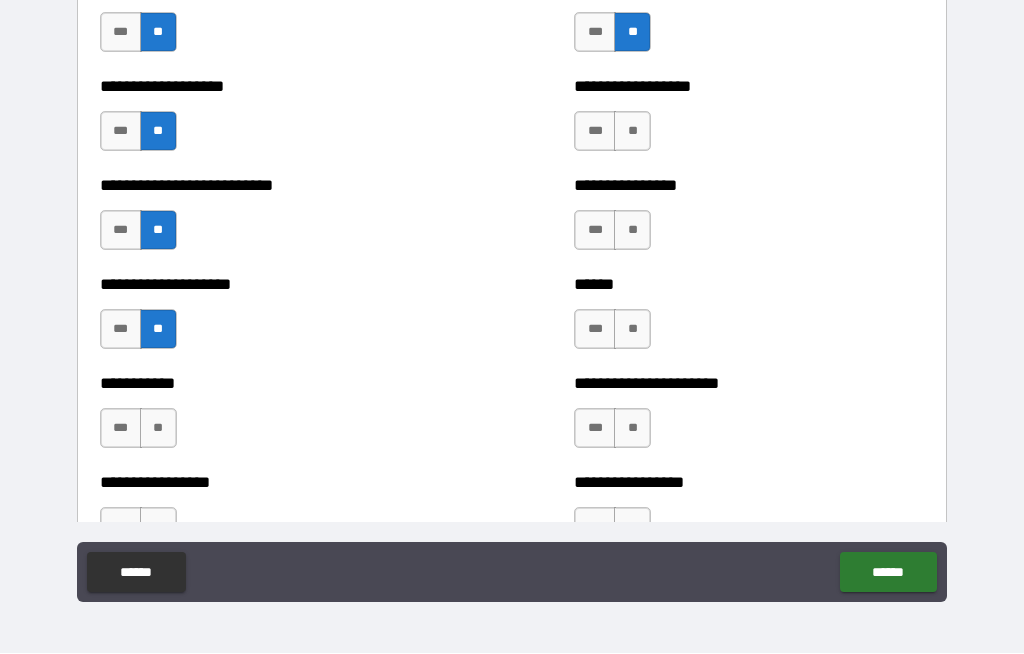 click on "**" at bounding box center [632, 132] 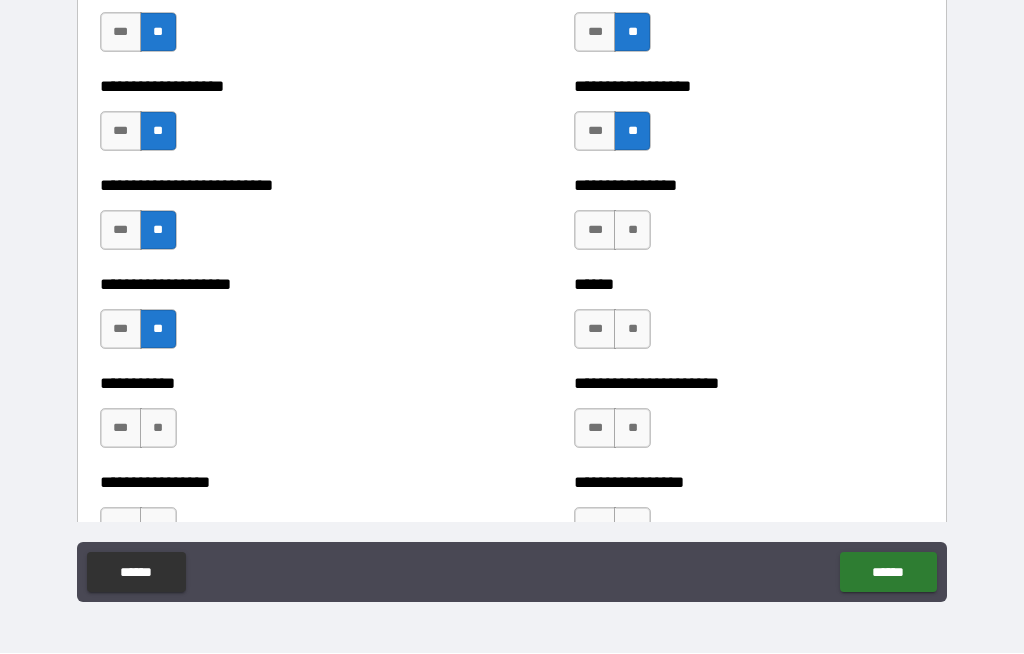 click on "**" at bounding box center (632, 231) 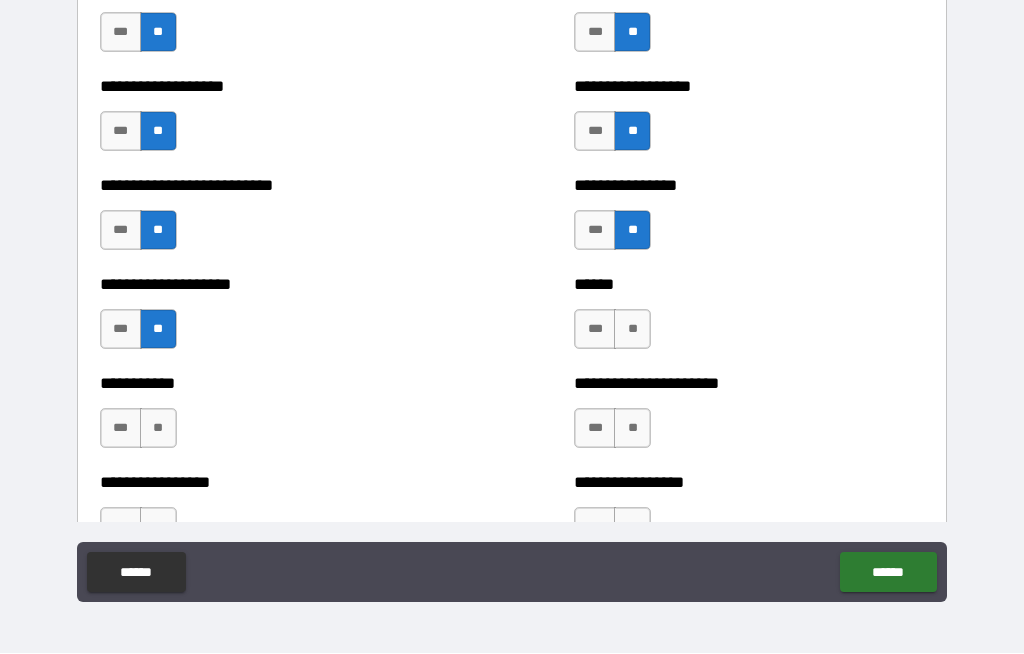 click on "**" at bounding box center [632, 330] 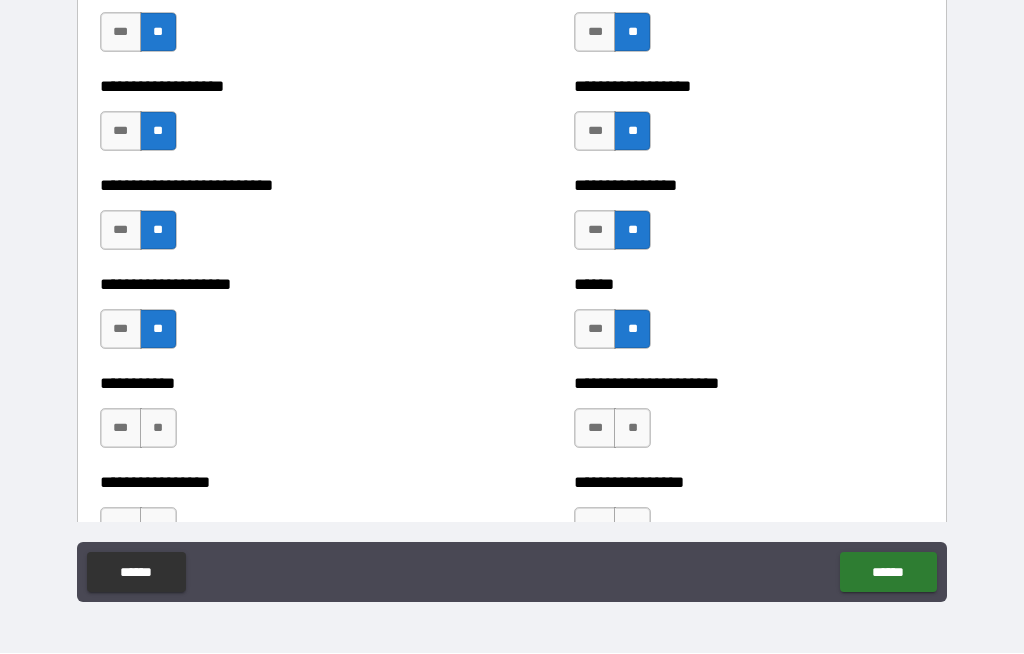 click on "**" at bounding box center [632, 429] 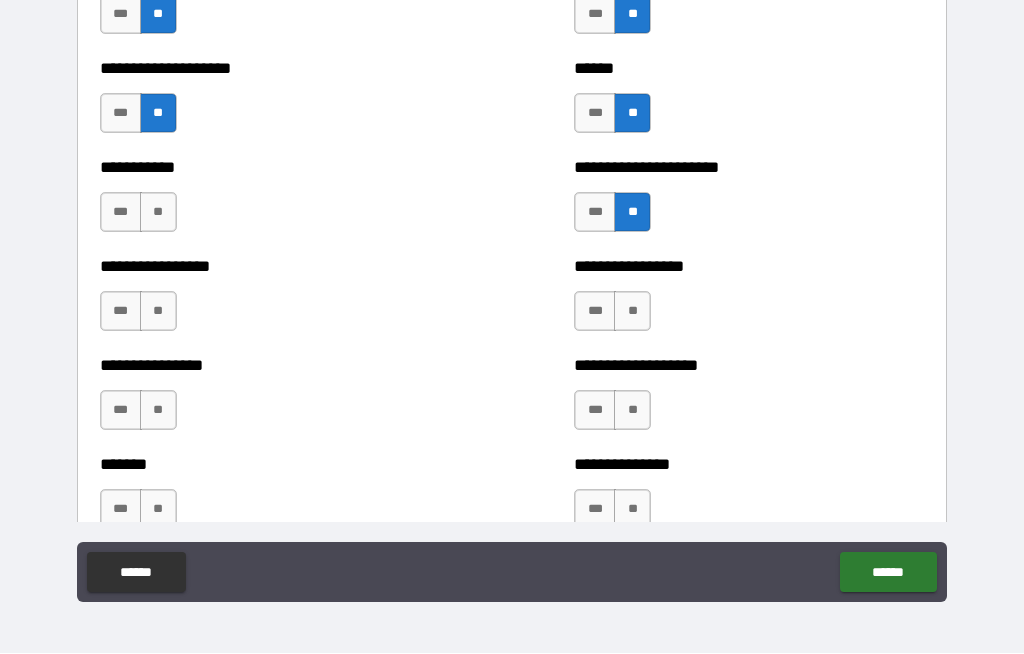 scroll, scrollTop: 6201, scrollLeft: 0, axis: vertical 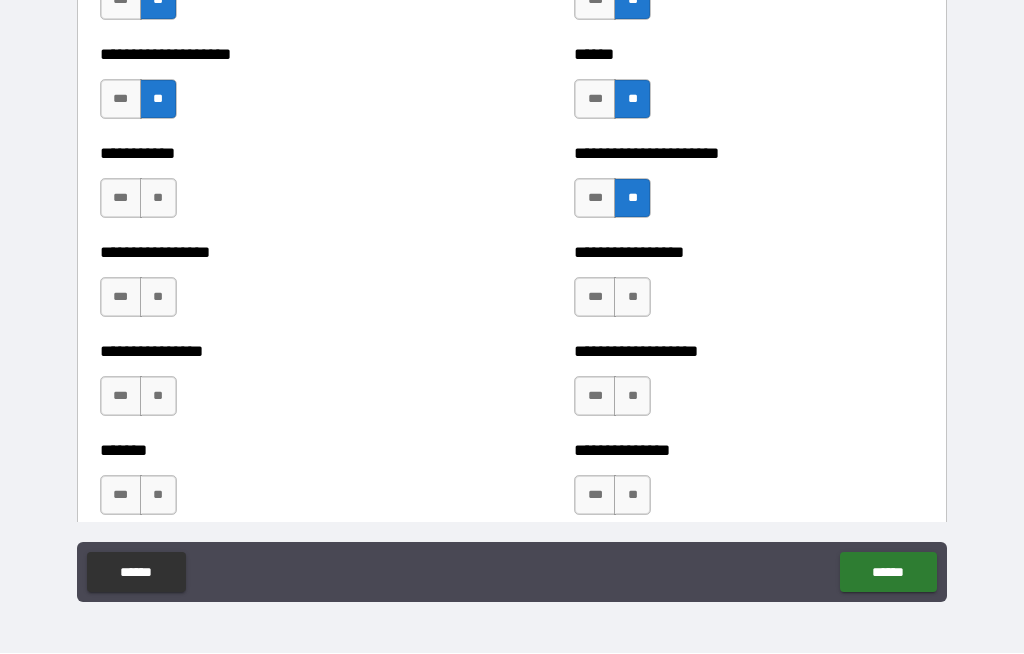 click on "**" at bounding box center [158, 199] 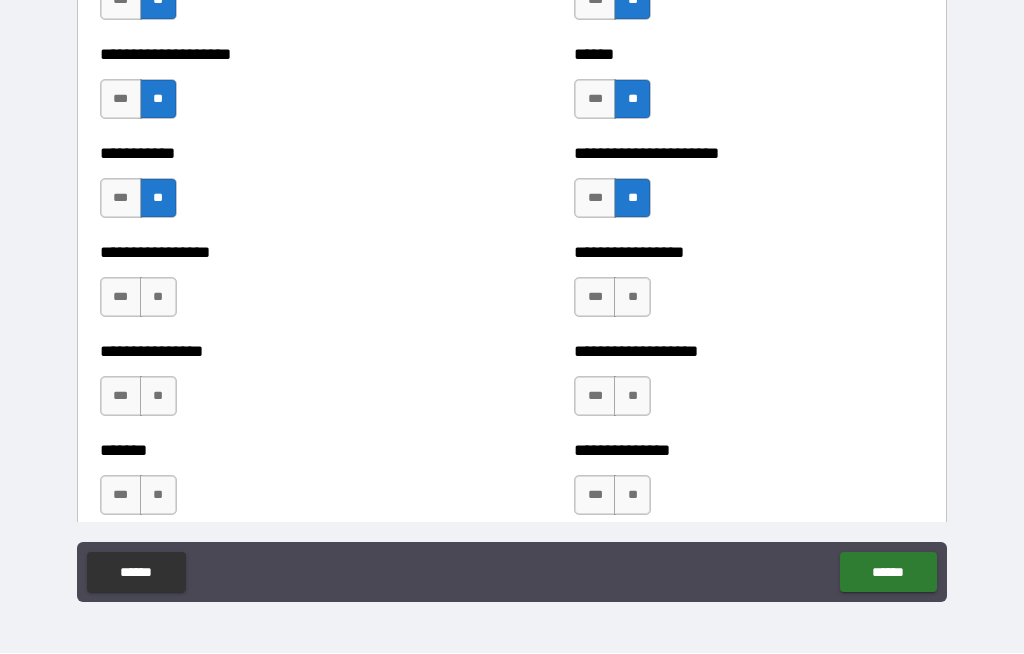 click on "**" at bounding box center (158, 298) 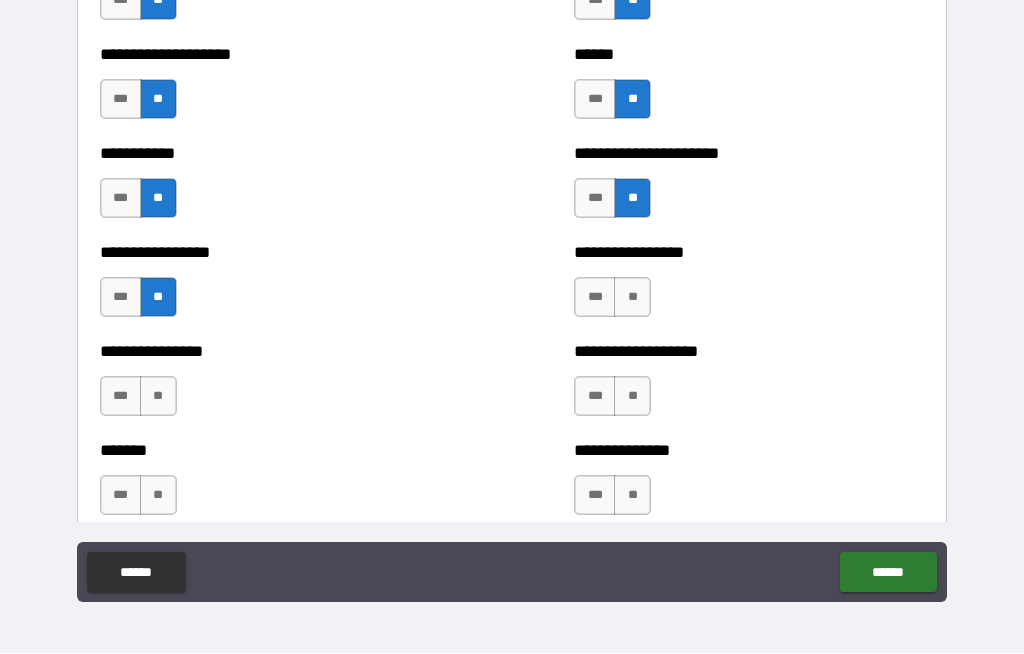 click on "**" at bounding box center [158, 397] 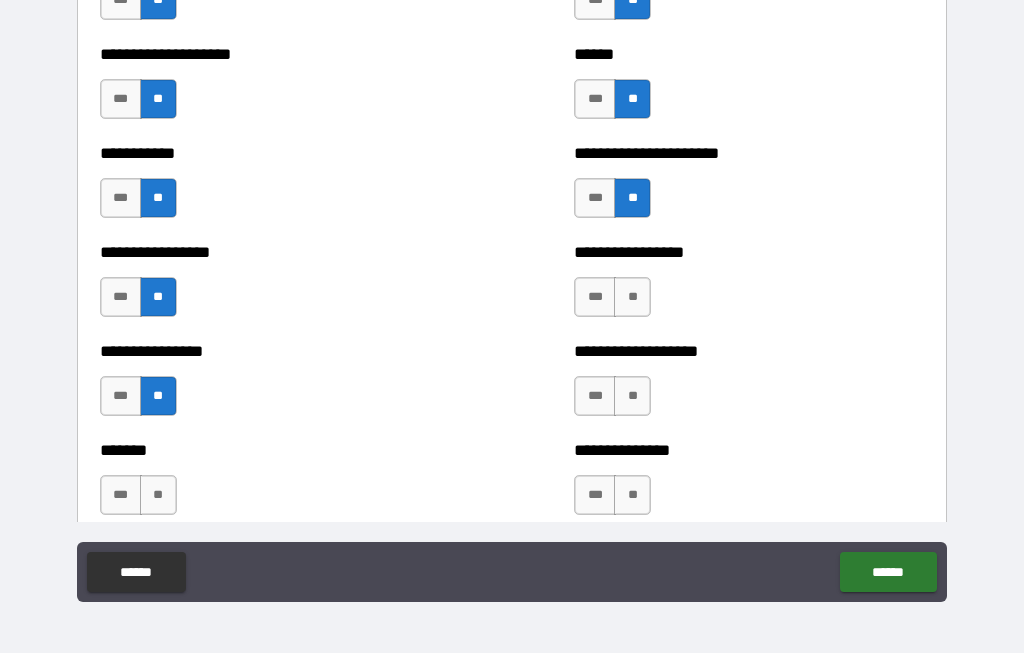 click on "**" at bounding box center [158, 496] 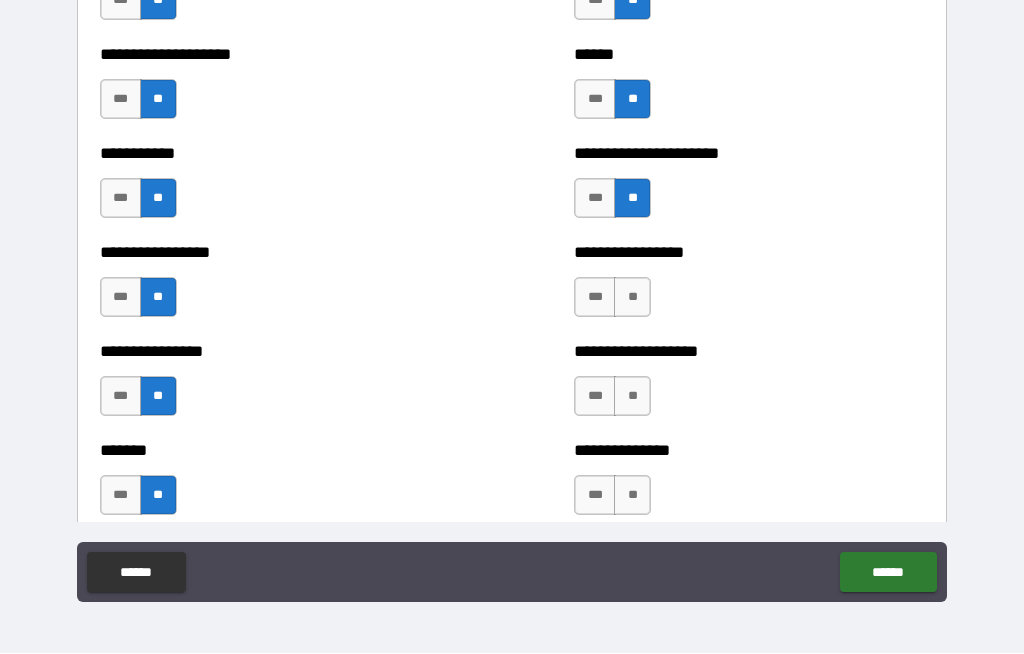 click on "**" at bounding box center (632, 298) 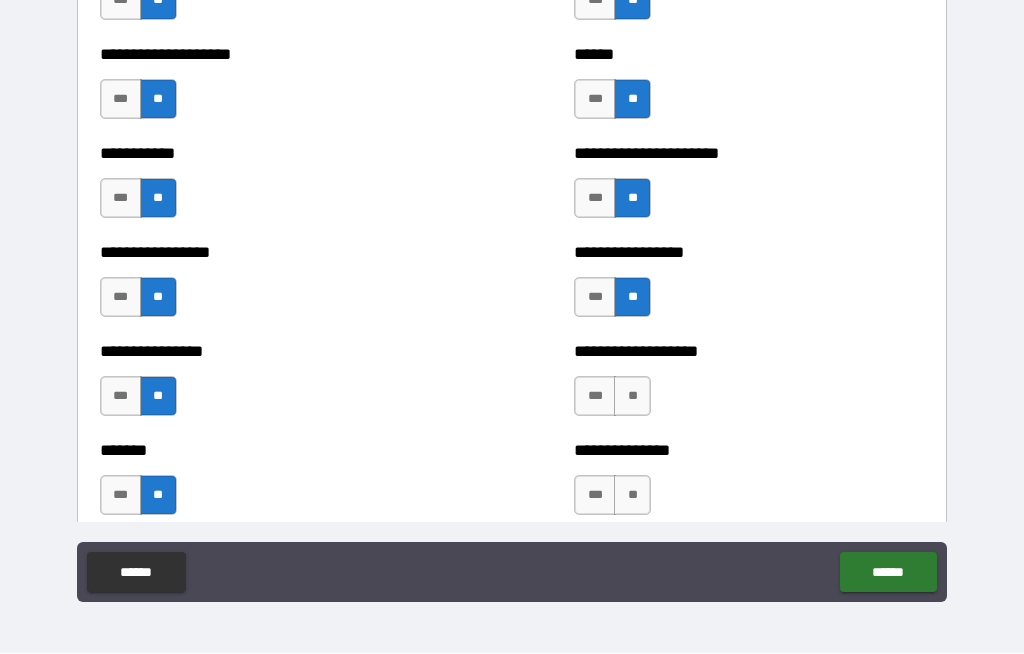 click on "**" at bounding box center [632, 397] 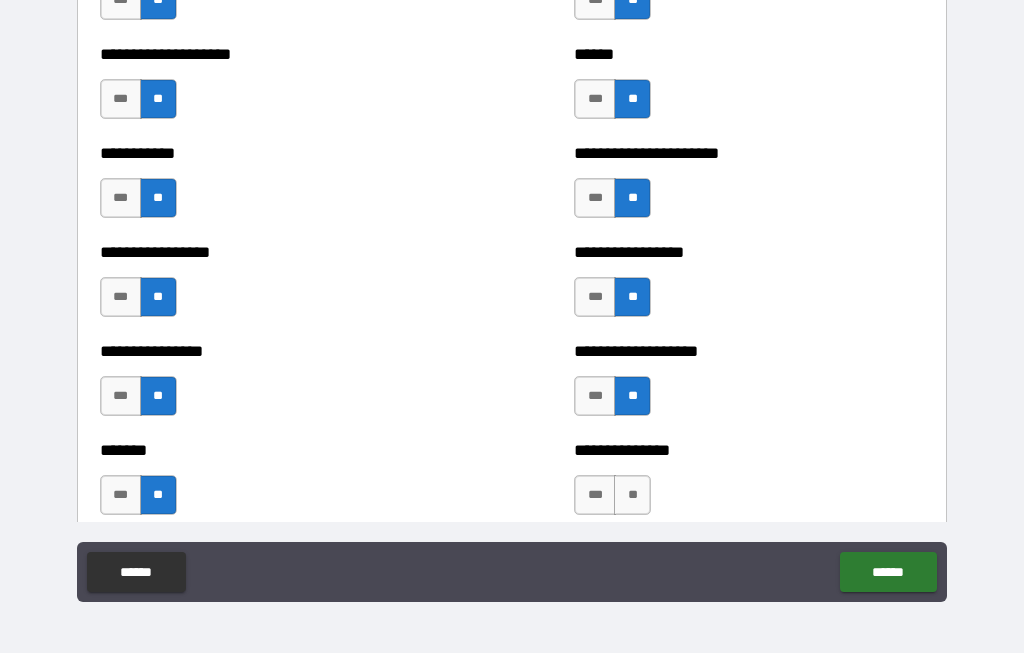 click on "**" at bounding box center (632, 496) 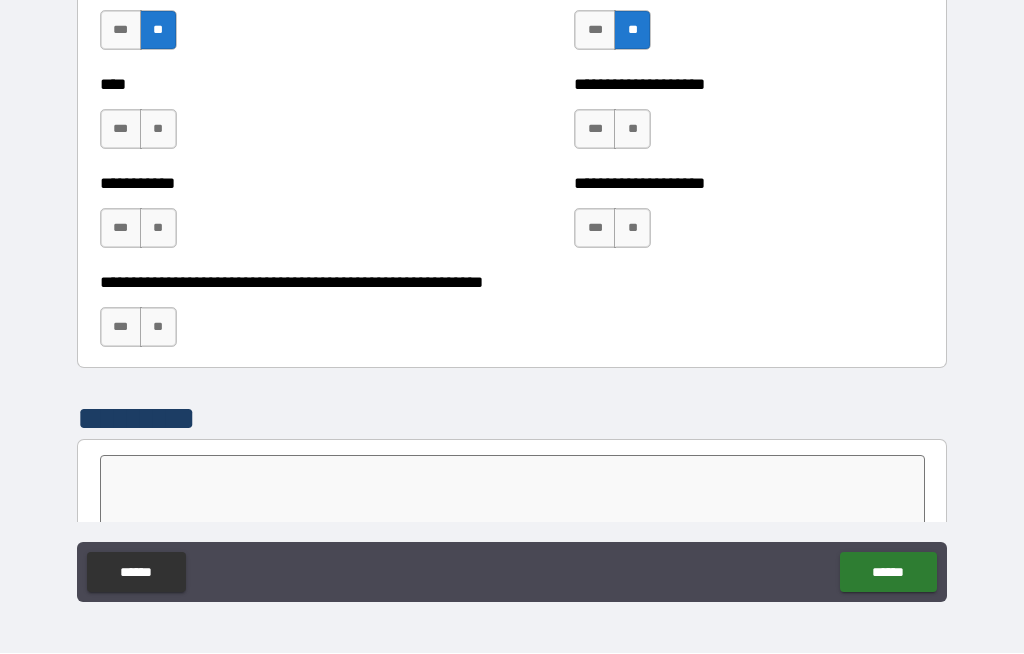 scroll, scrollTop: 6670, scrollLeft: 0, axis: vertical 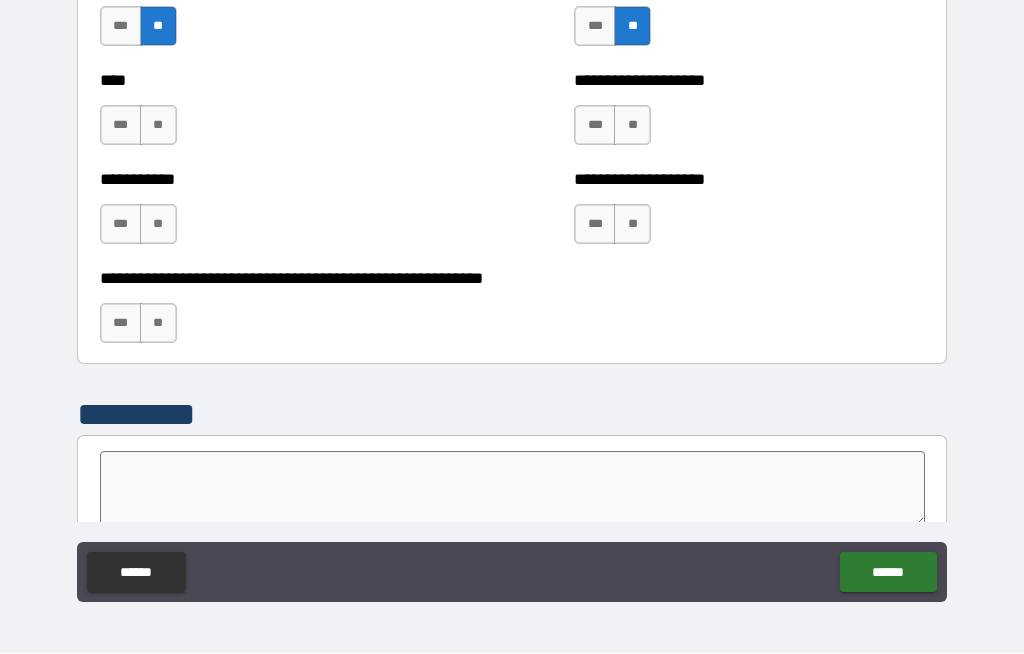click on "**" at bounding box center (632, 225) 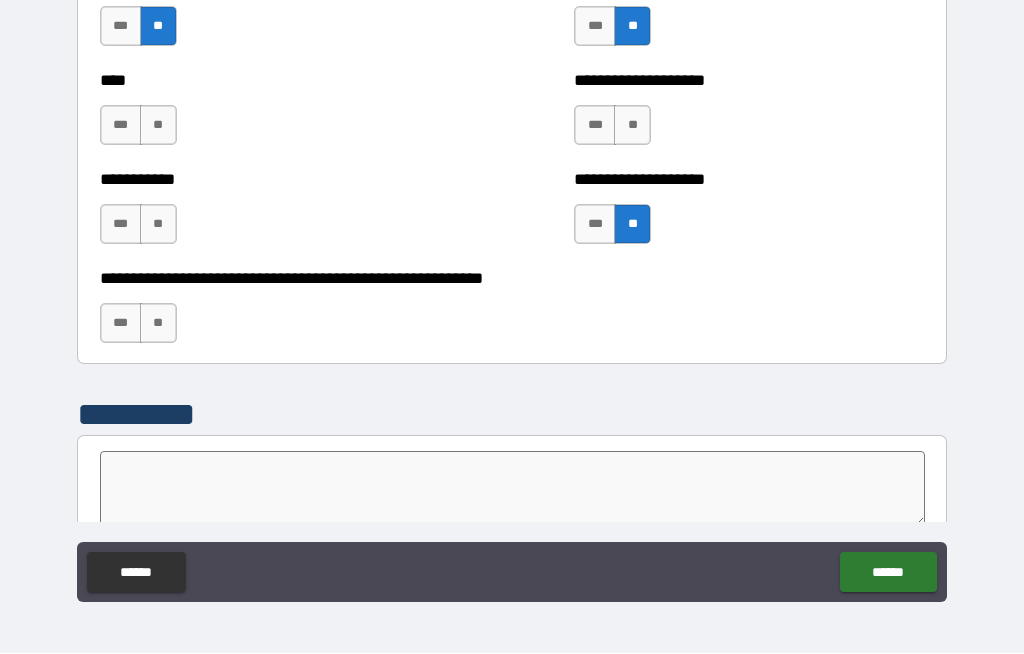 click on "**" at bounding box center [158, 126] 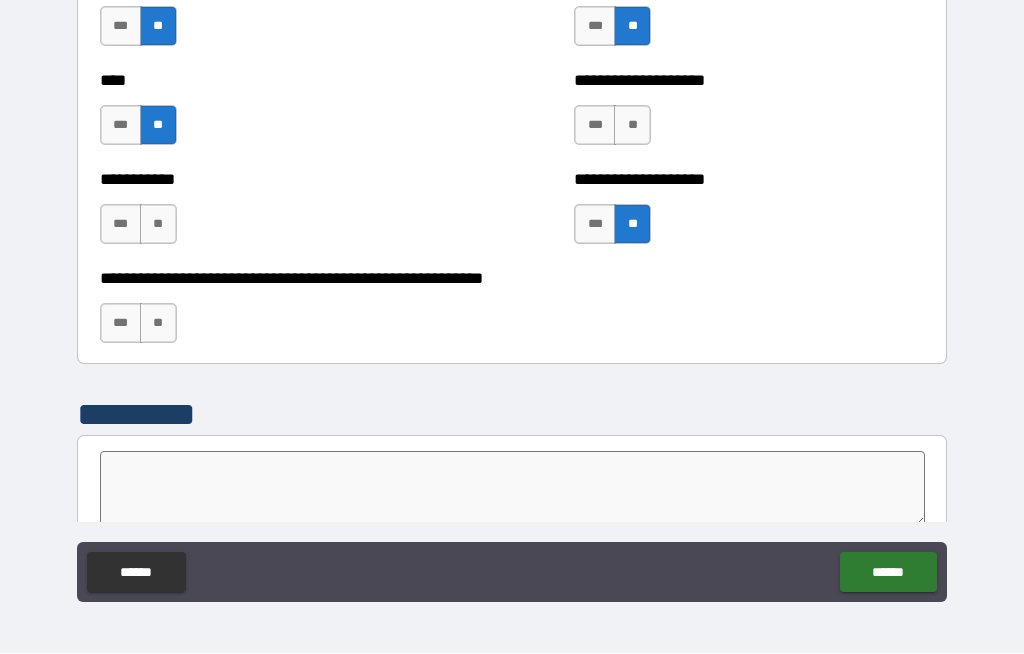 click on "**" at bounding box center [158, 225] 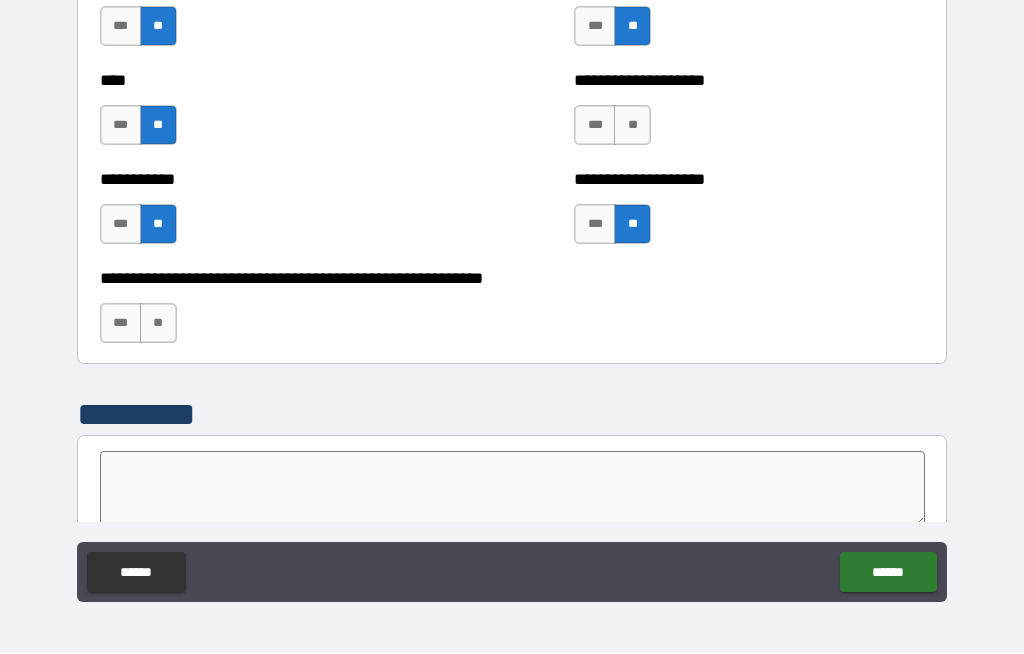 click on "***" at bounding box center (121, 324) 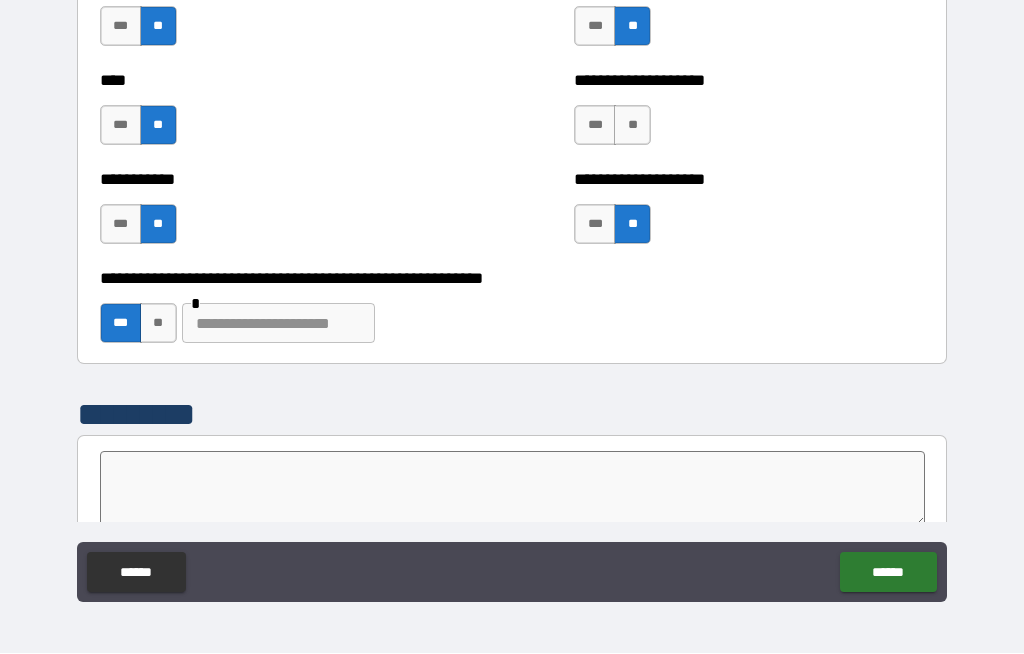 click at bounding box center [278, 324] 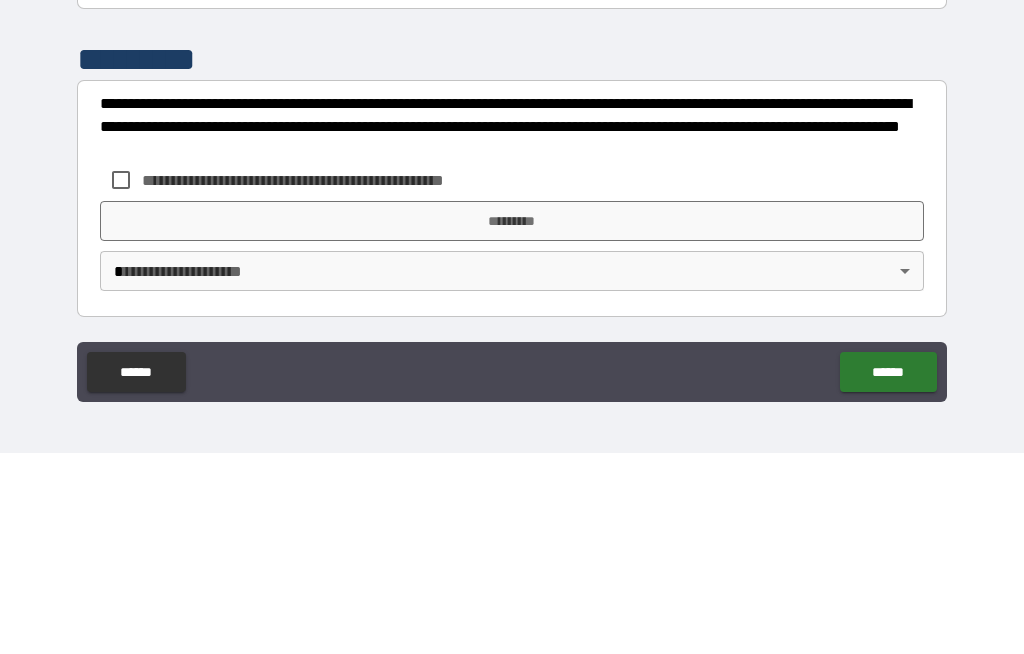 scroll, scrollTop: 7003, scrollLeft: 0, axis: vertical 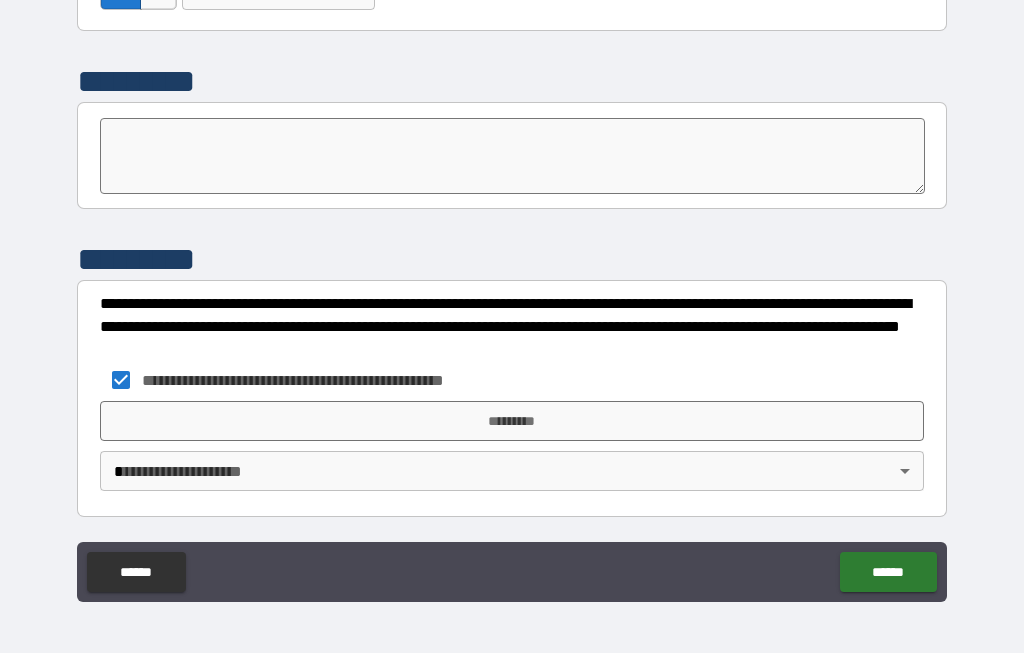 click on "*********" at bounding box center (512, 422) 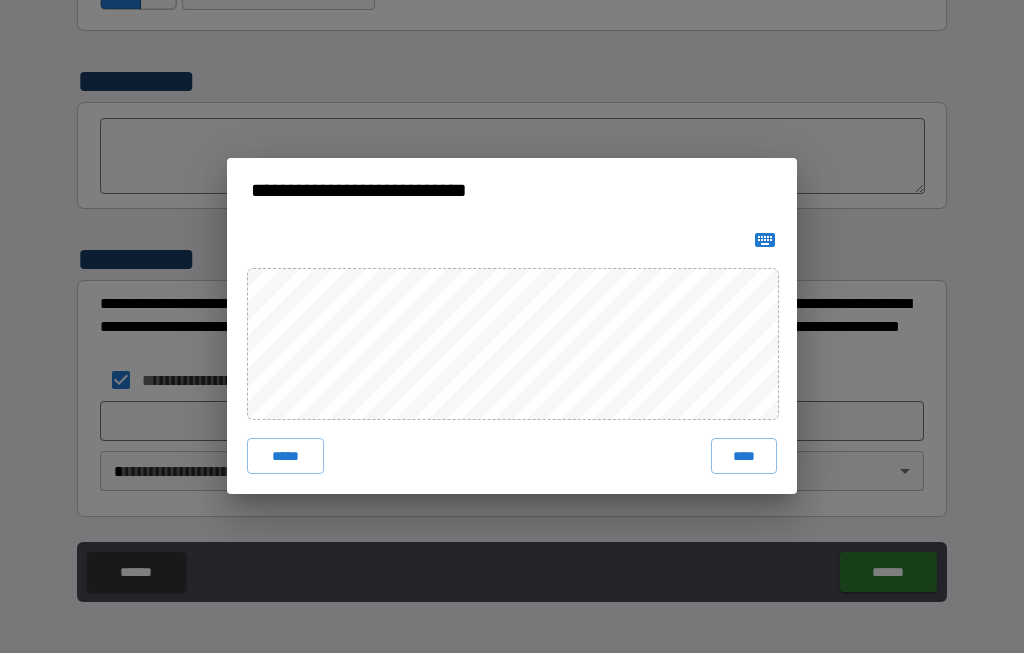click on "****" at bounding box center [744, 457] 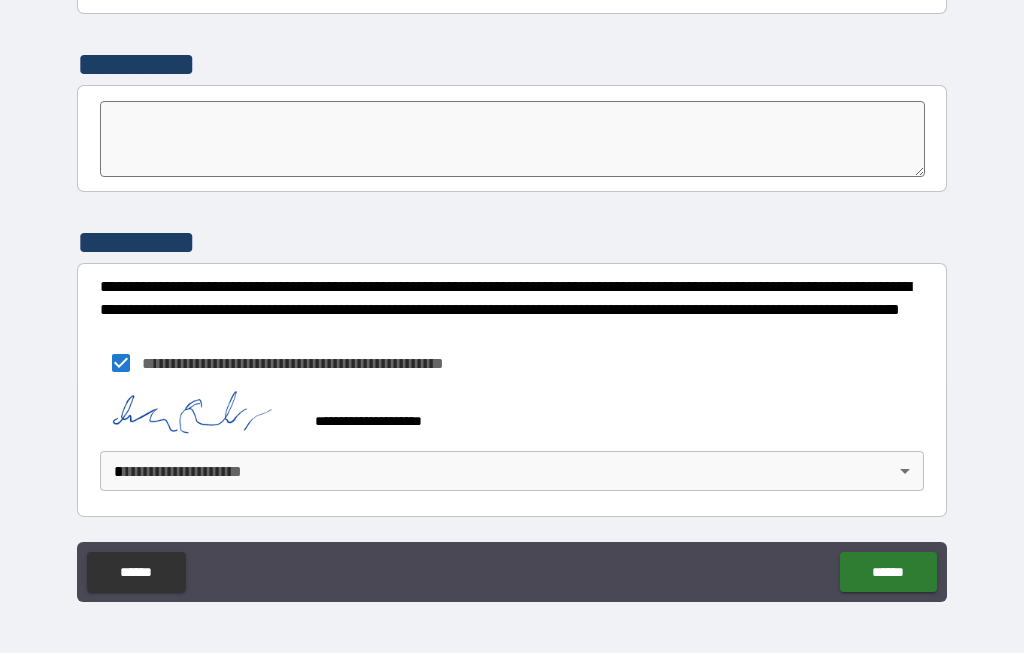 scroll, scrollTop: 7020, scrollLeft: 0, axis: vertical 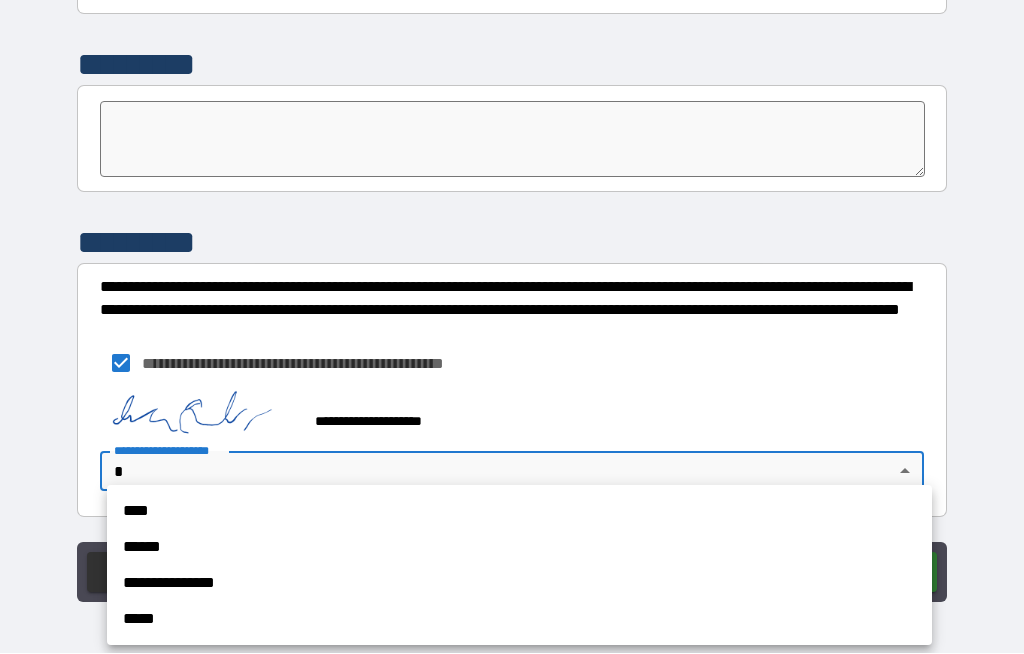 click on "****" at bounding box center (519, 512) 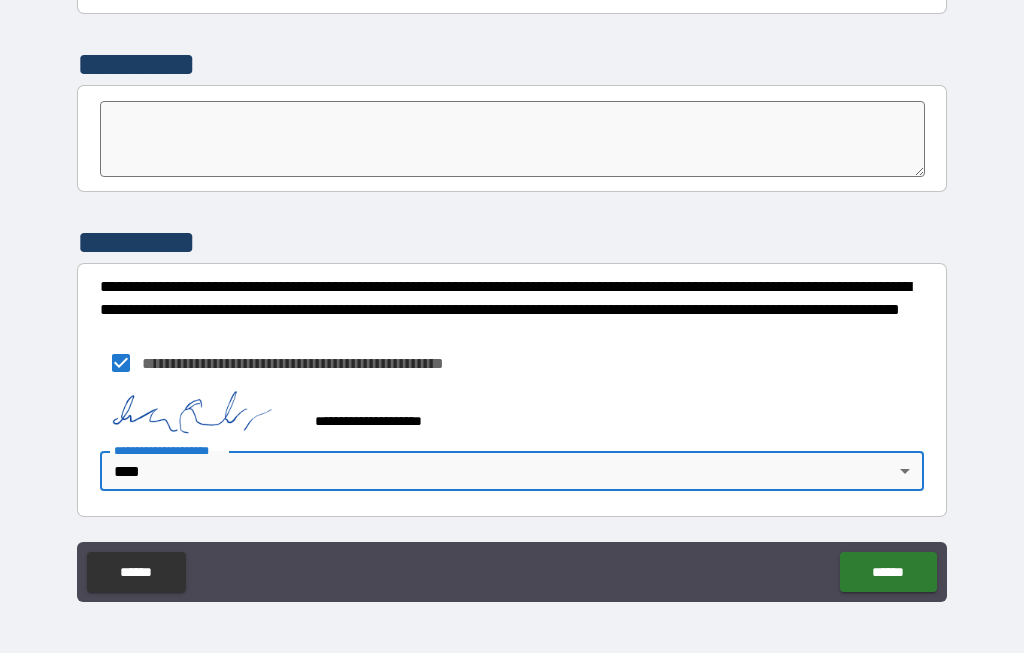 click on "******" at bounding box center [888, 573] 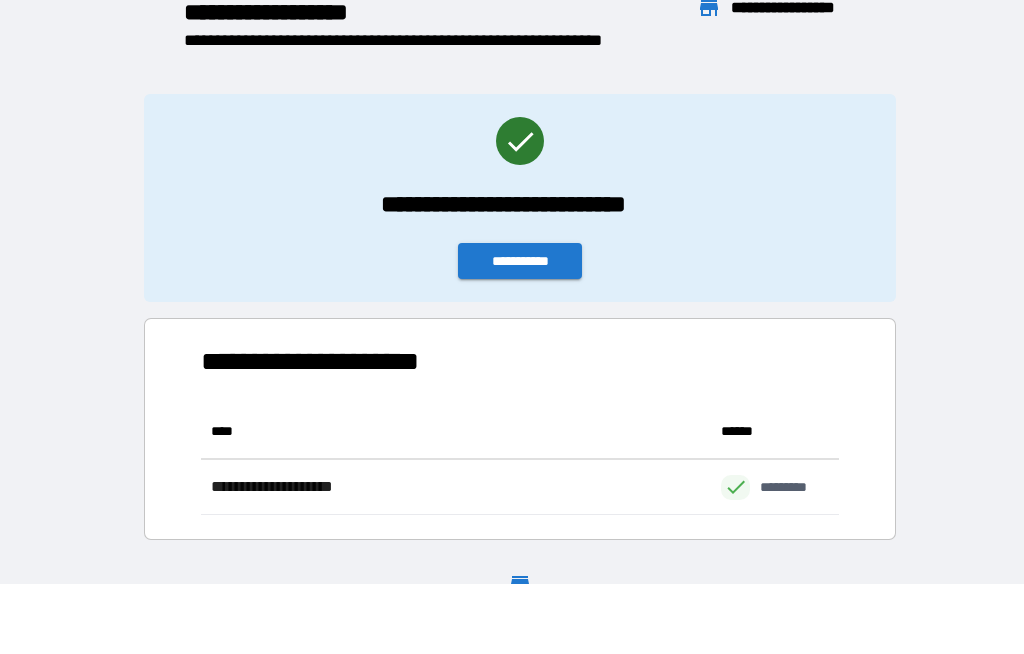 scroll, scrollTop: 111, scrollLeft: 638, axis: both 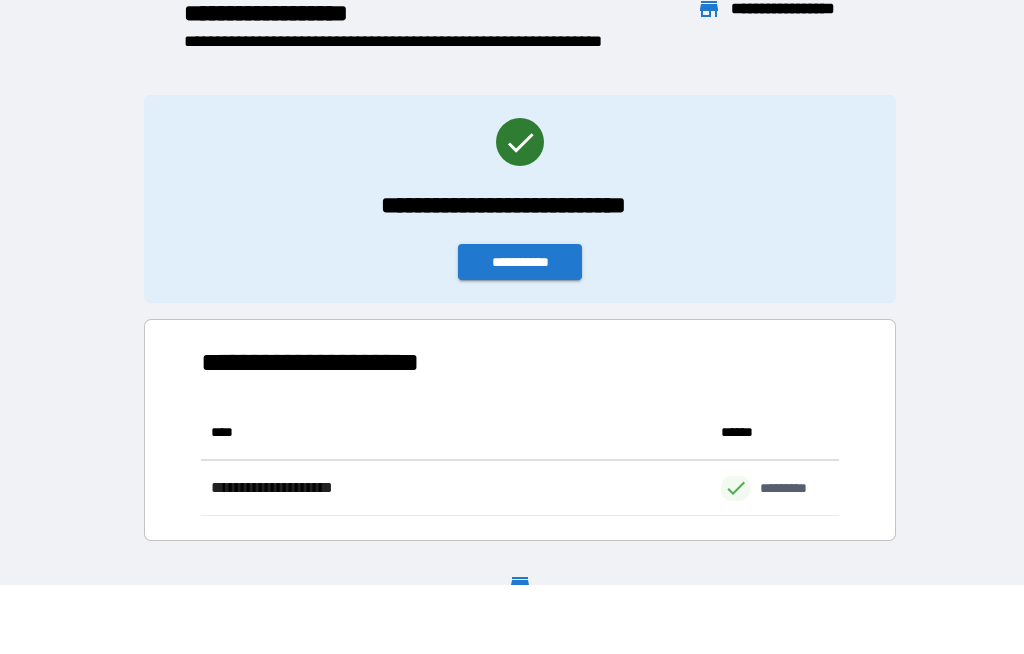 click on "**********" at bounding box center [520, 263] 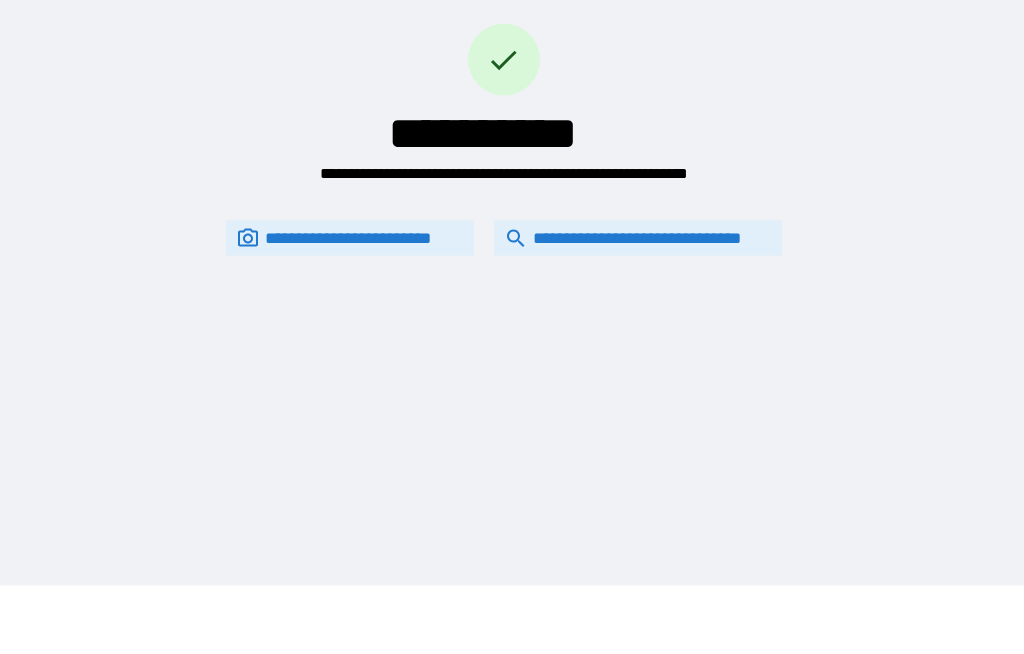 scroll, scrollTop: 69, scrollLeft: 0, axis: vertical 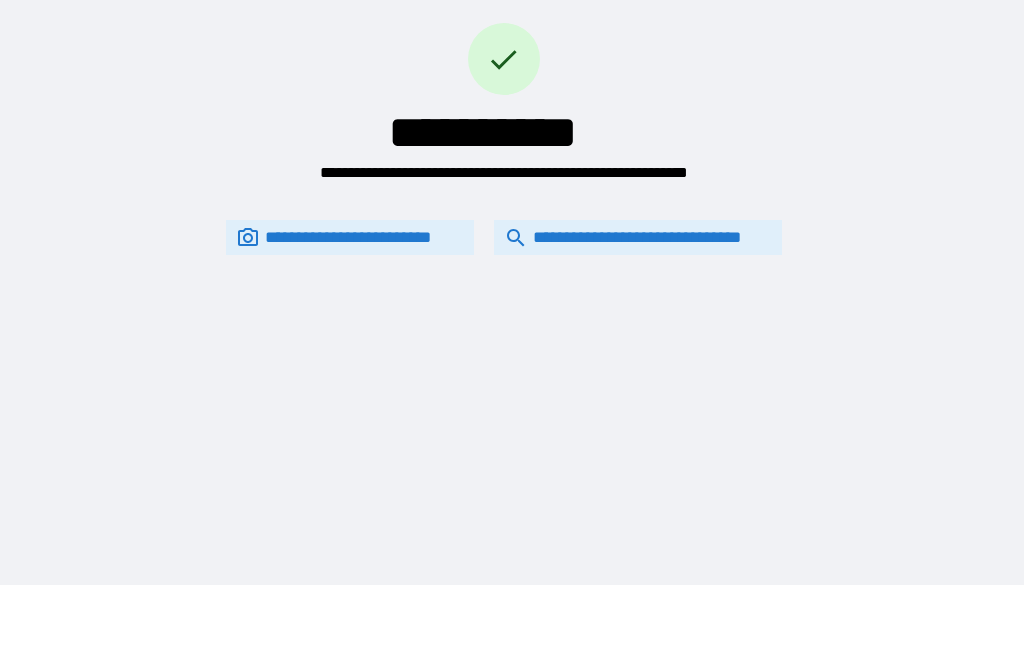 click on "**********" at bounding box center (638, 237) 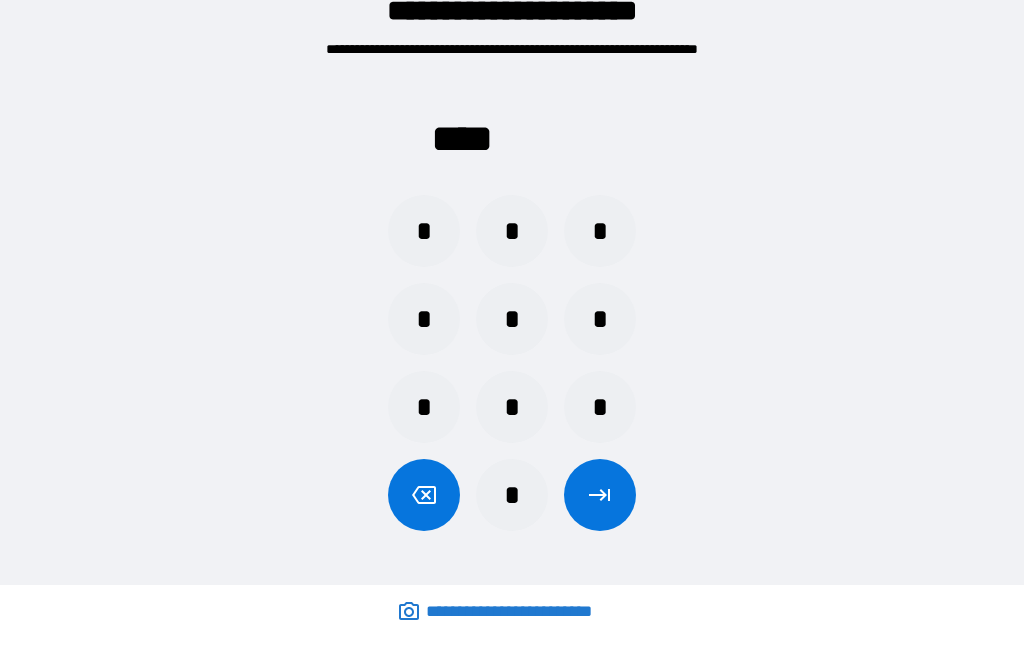 click on "**** * * * * * * * * * *" at bounding box center [512, 299] 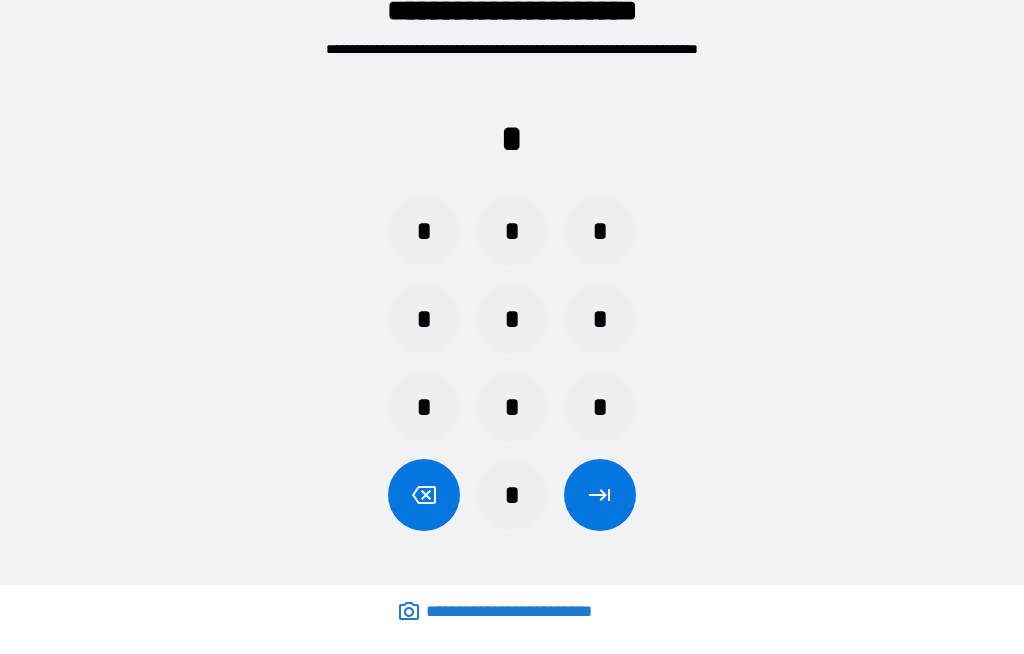 click on "*" at bounding box center (512, 319) 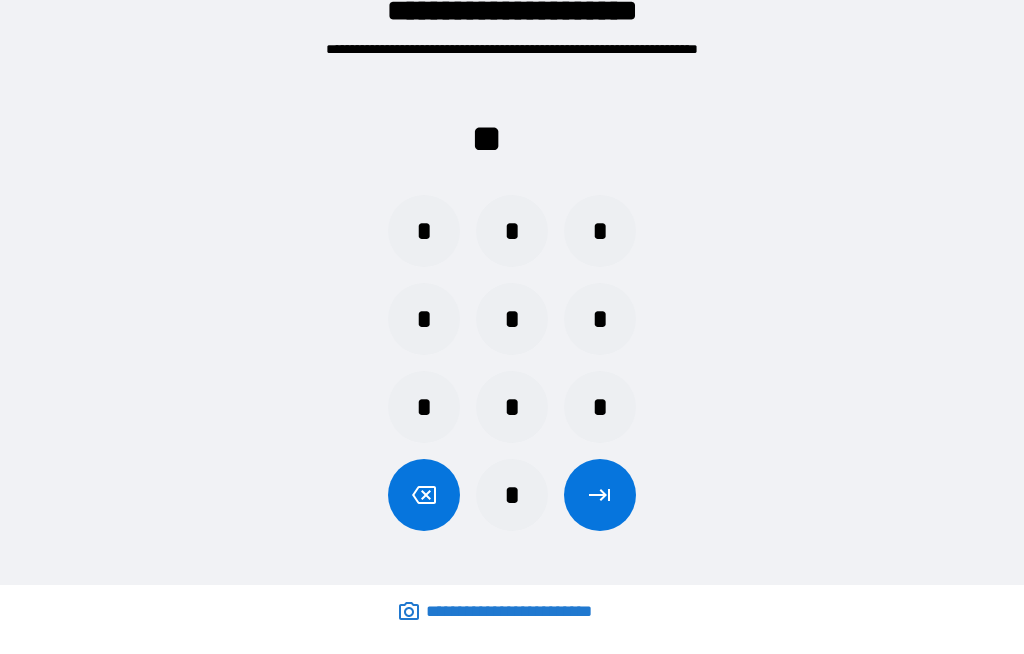 click on "*" at bounding box center (512, 231) 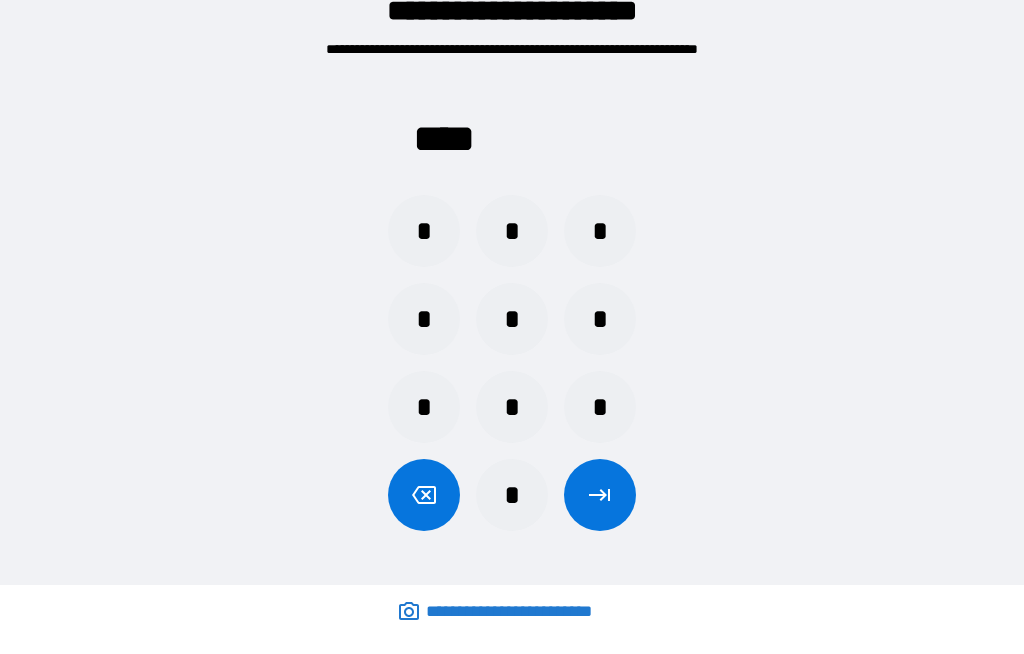 click 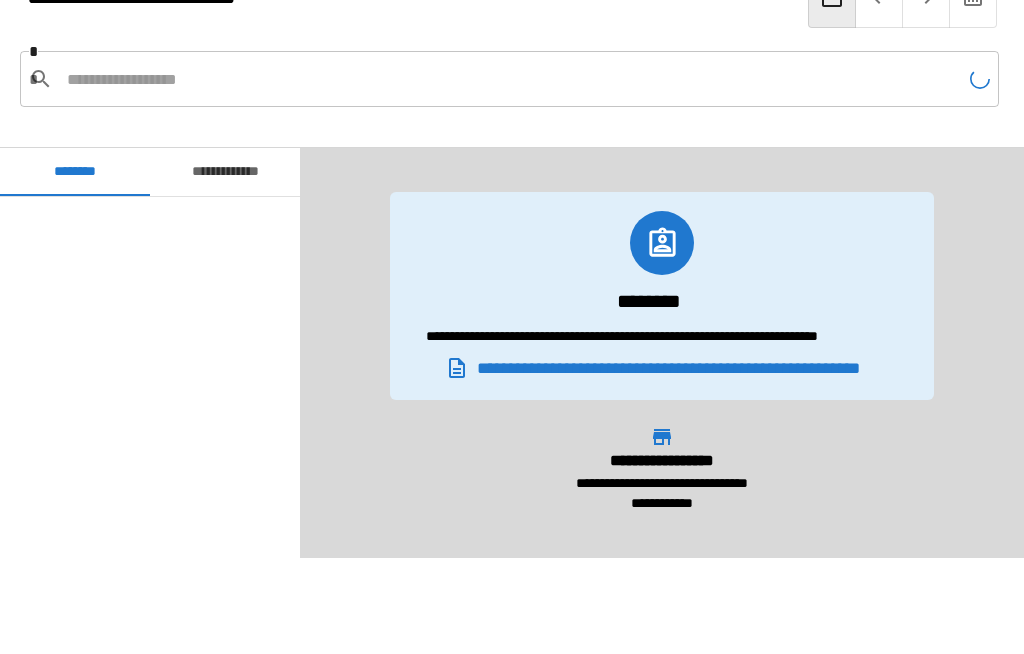 scroll, scrollTop: 4500, scrollLeft: 0, axis: vertical 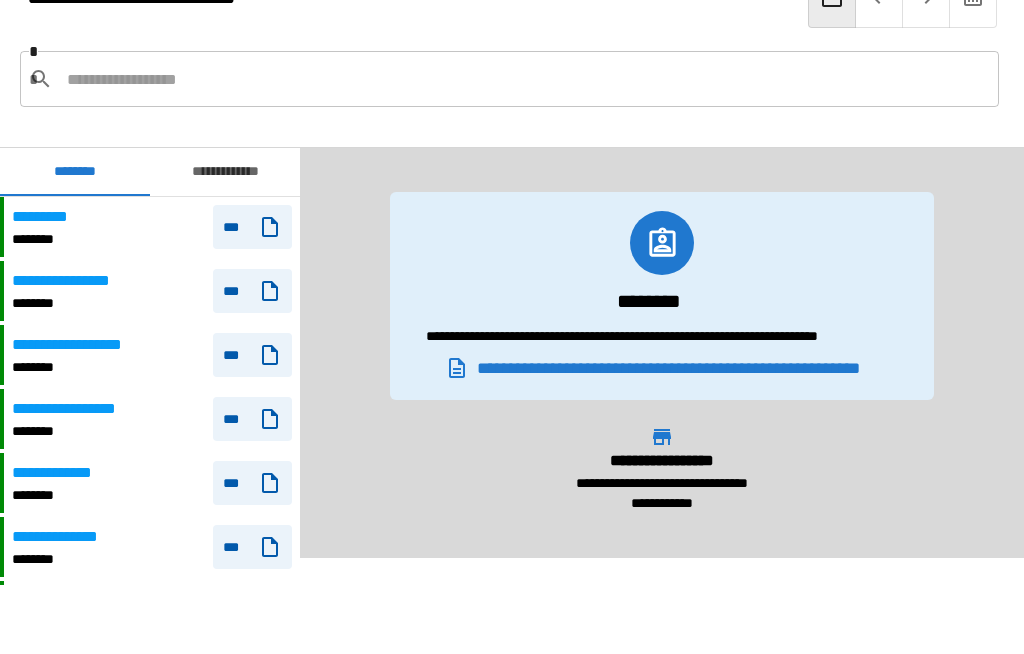 click at bounding box center [525, 79] 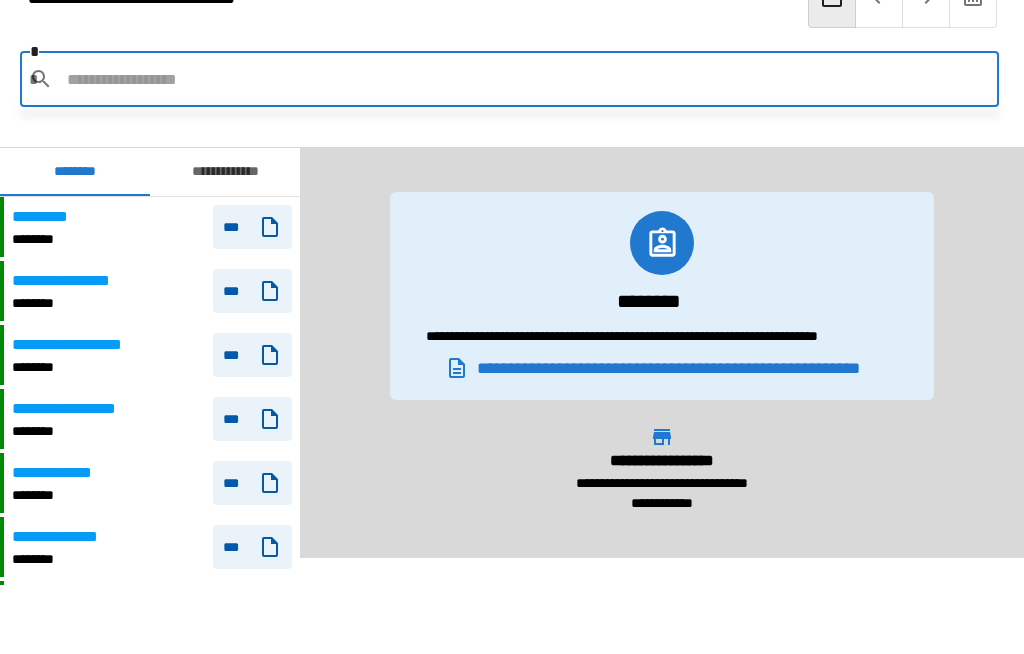 scroll, scrollTop: 68, scrollLeft: 0, axis: vertical 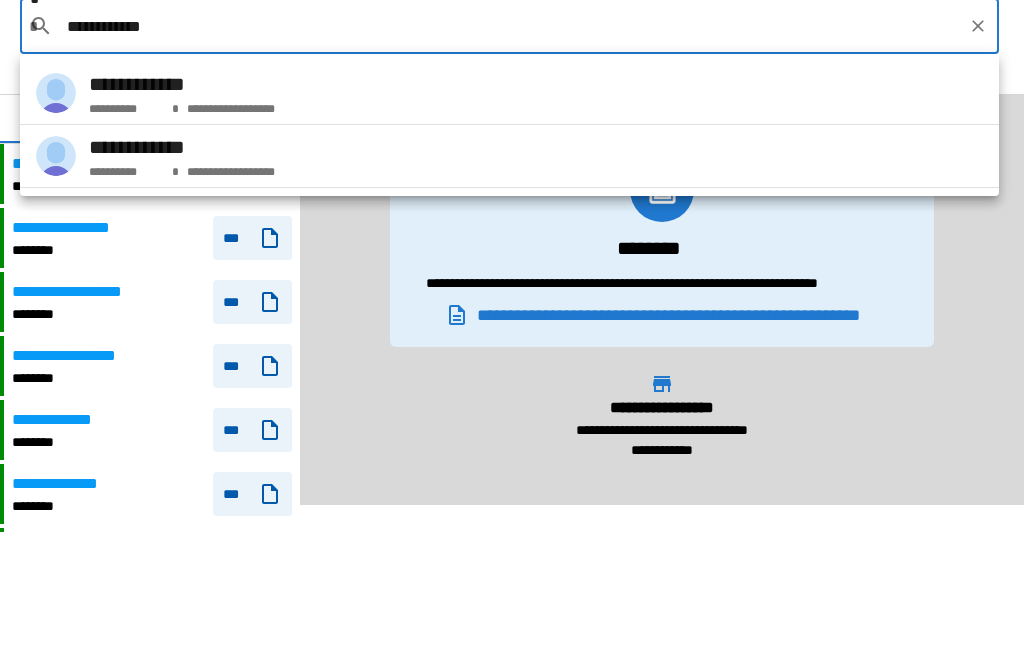 click on "**********" at bounding box center [509, 210] 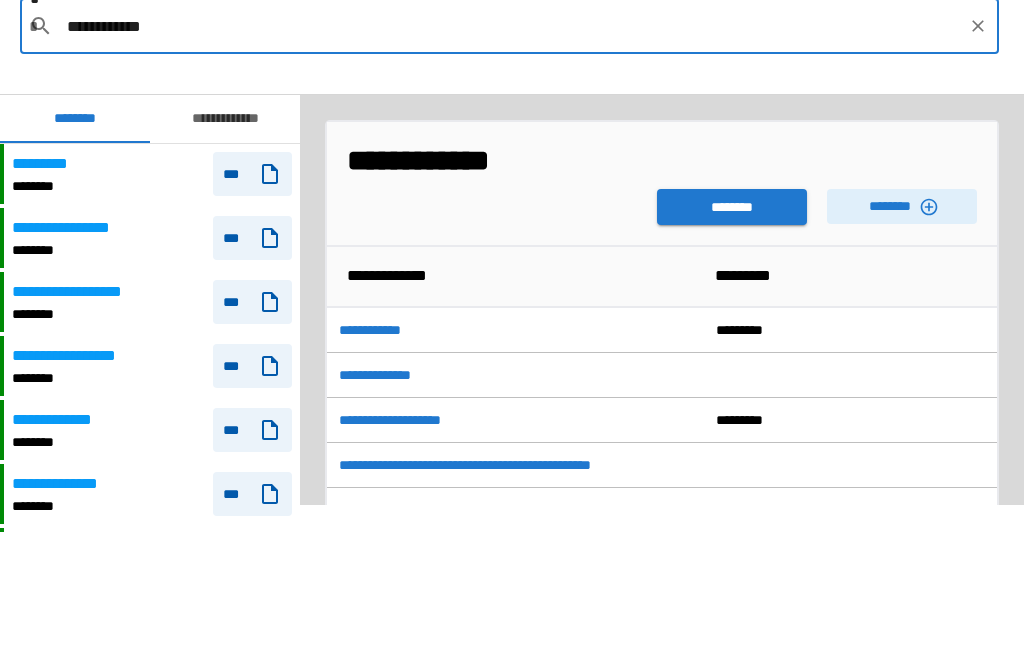 scroll, scrollTop: 69, scrollLeft: 0, axis: vertical 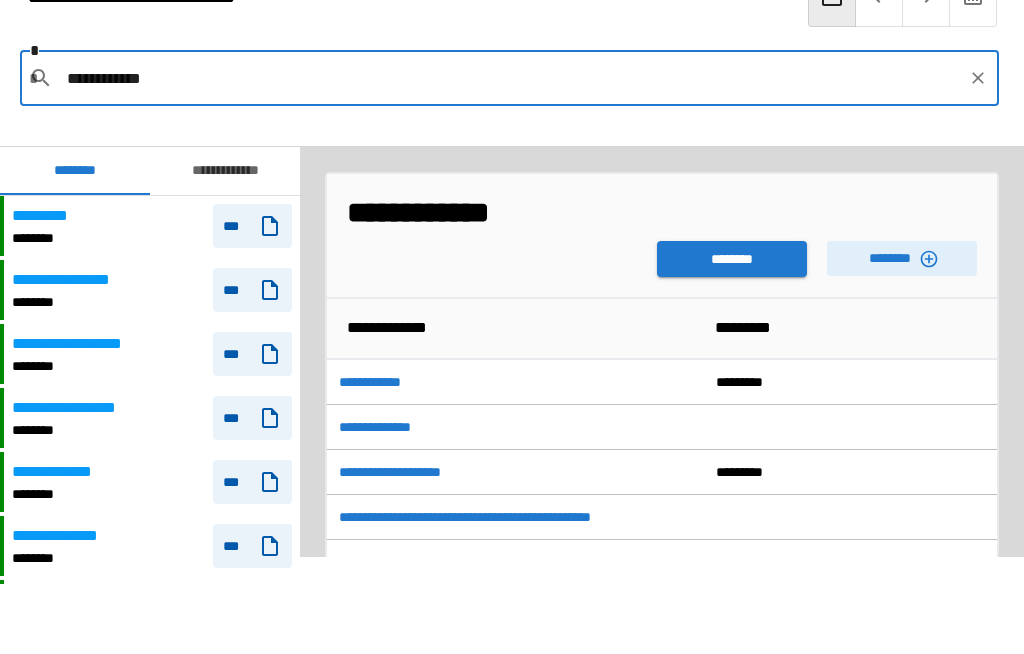 click on "********" at bounding box center (732, 260) 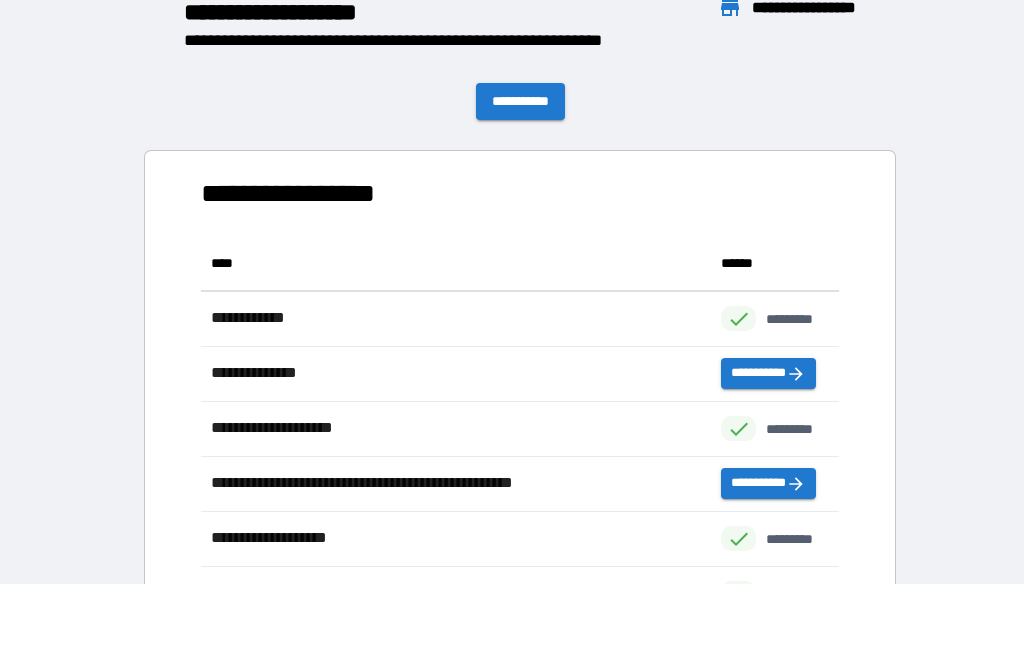 click on "[FIRST] [LAST] [STREET] [CITY], [STATE] [ZIP] [COUNTRY] [PHONE] [EMAIL]" at bounding box center [512, 354] 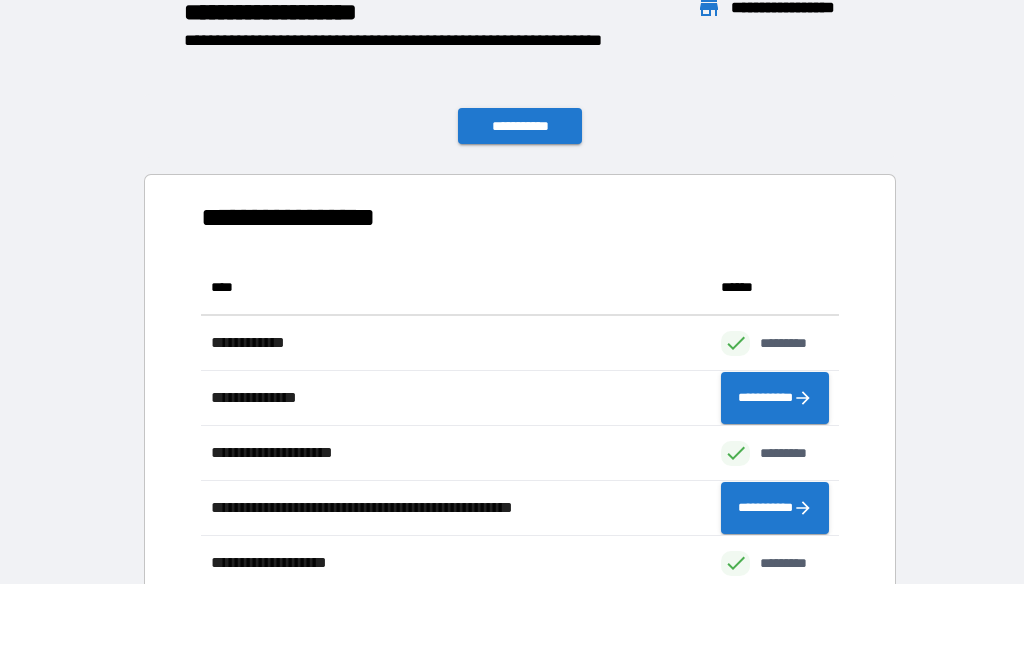 scroll, scrollTop: 386, scrollLeft: 638, axis: both 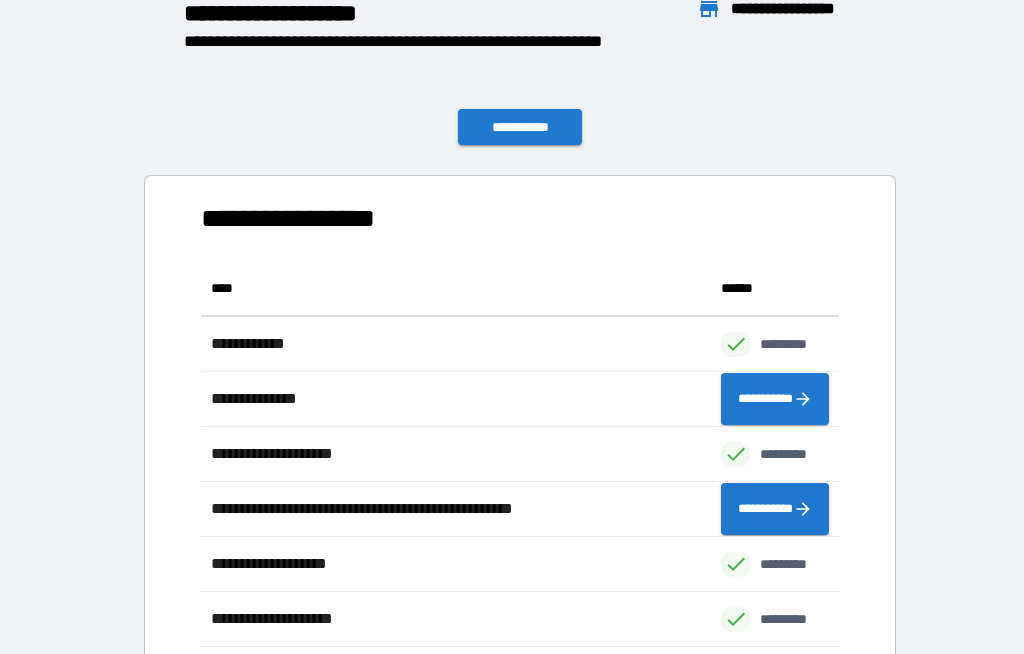 click on "[FIRST] [LAST] [STREET] [CITY], [STATE] [ZIP] [COUNTRY] [PHONE] [EMAIL]" at bounding box center (520, 423) 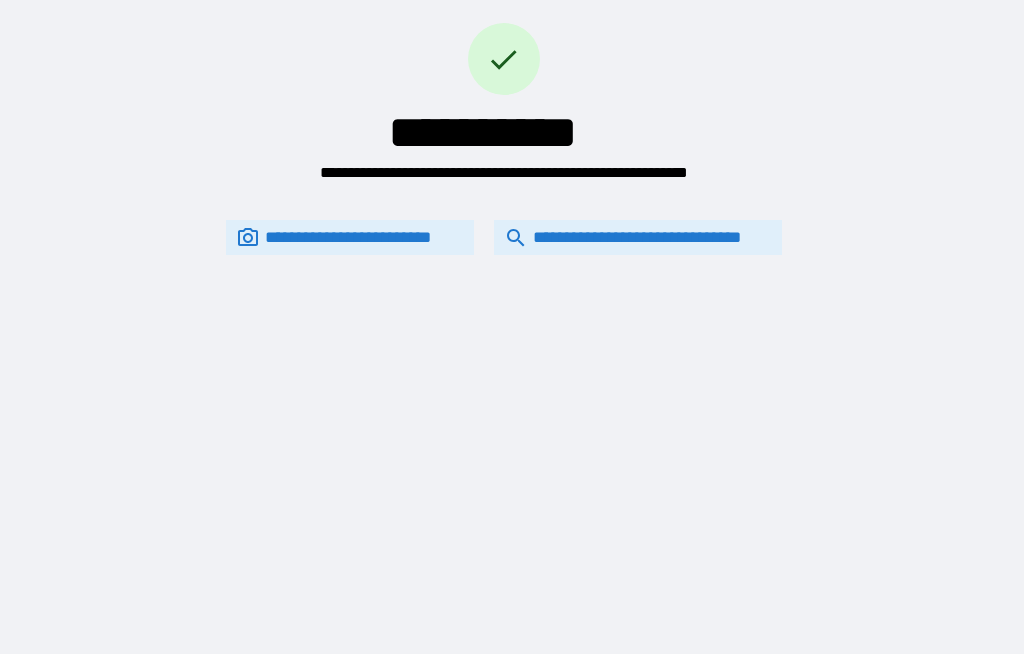 click on "**********" at bounding box center [638, 237] 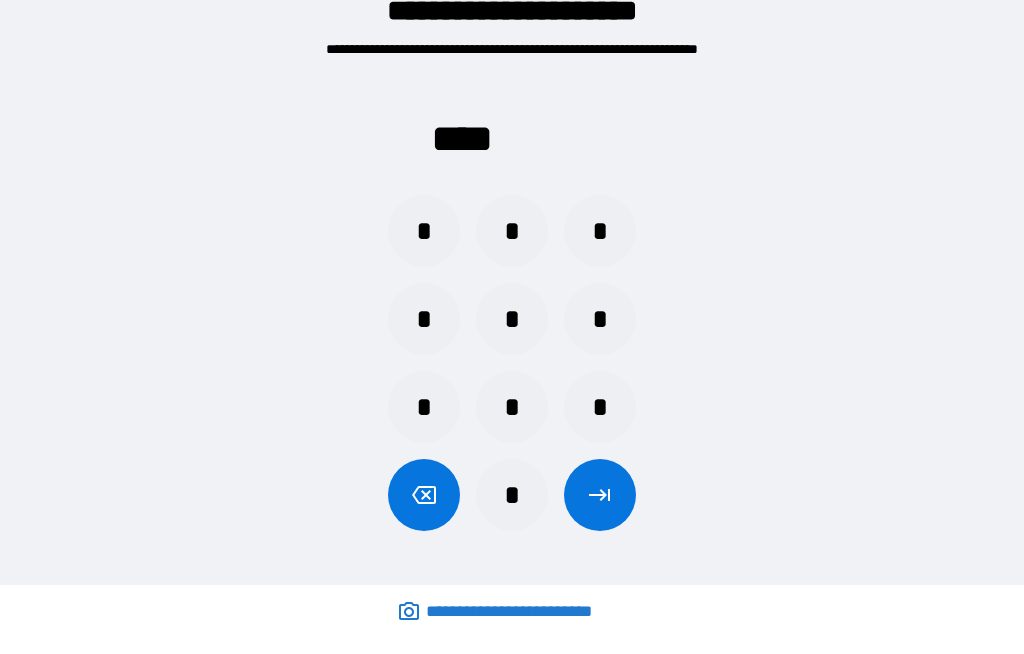 click on "*" at bounding box center [424, 319] 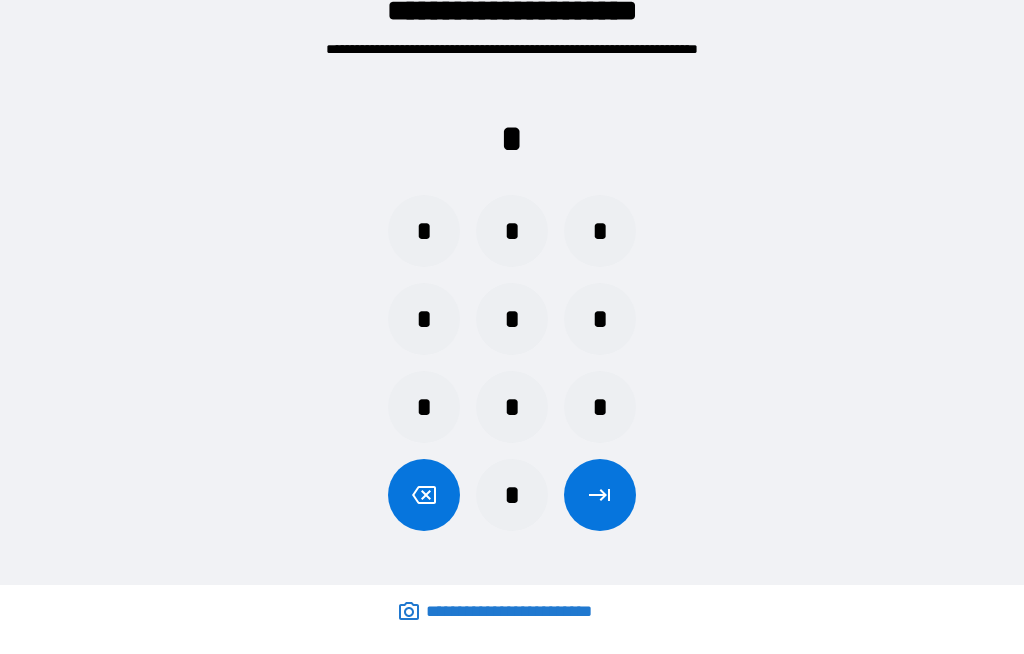 click on "*" at bounding box center (512, 319) 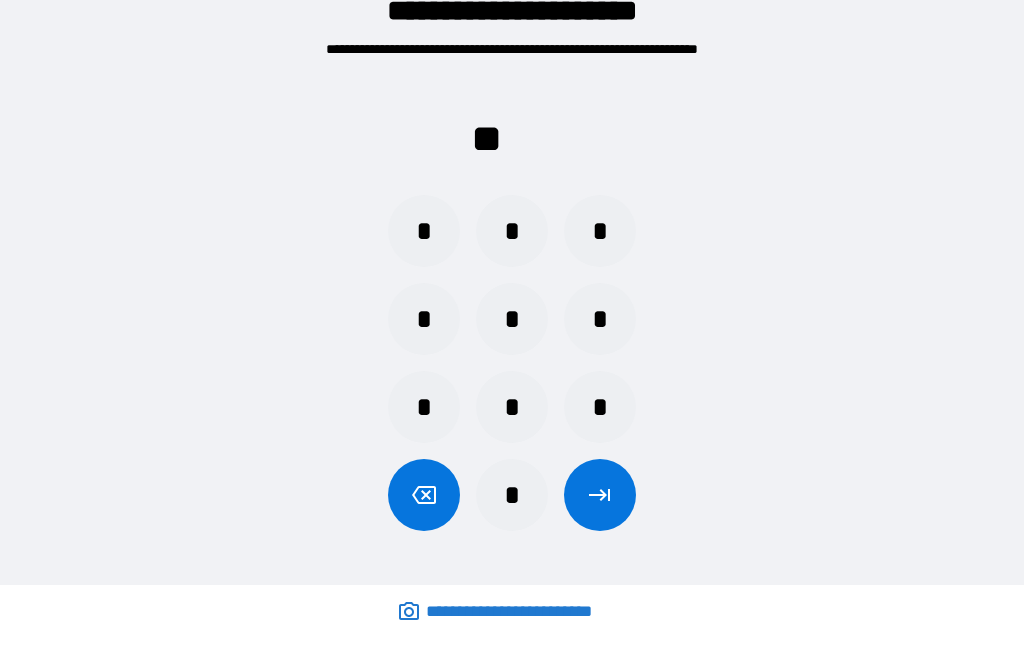 click on "*" at bounding box center (512, 231) 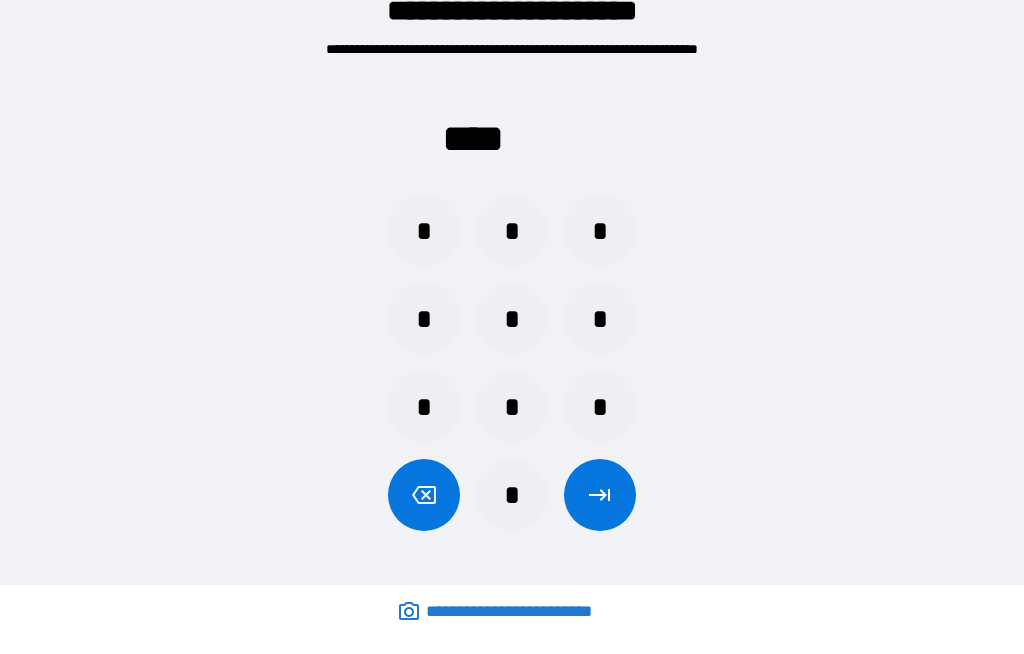 click at bounding box center [600, 495] 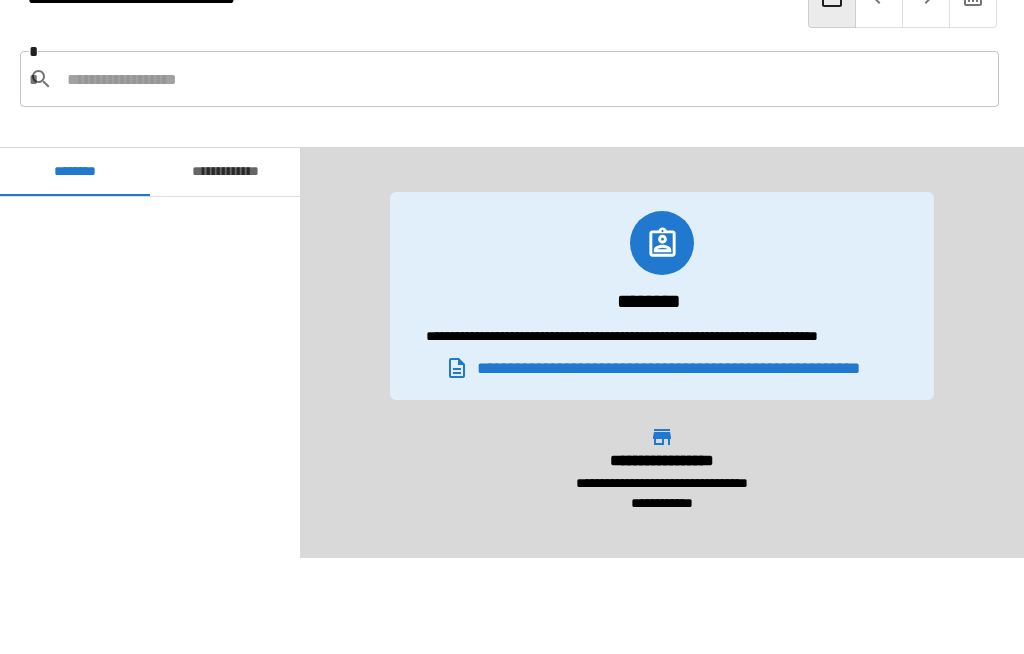 scroll, scrollTop: 4500, scrollLeft: 0, axis: vertical 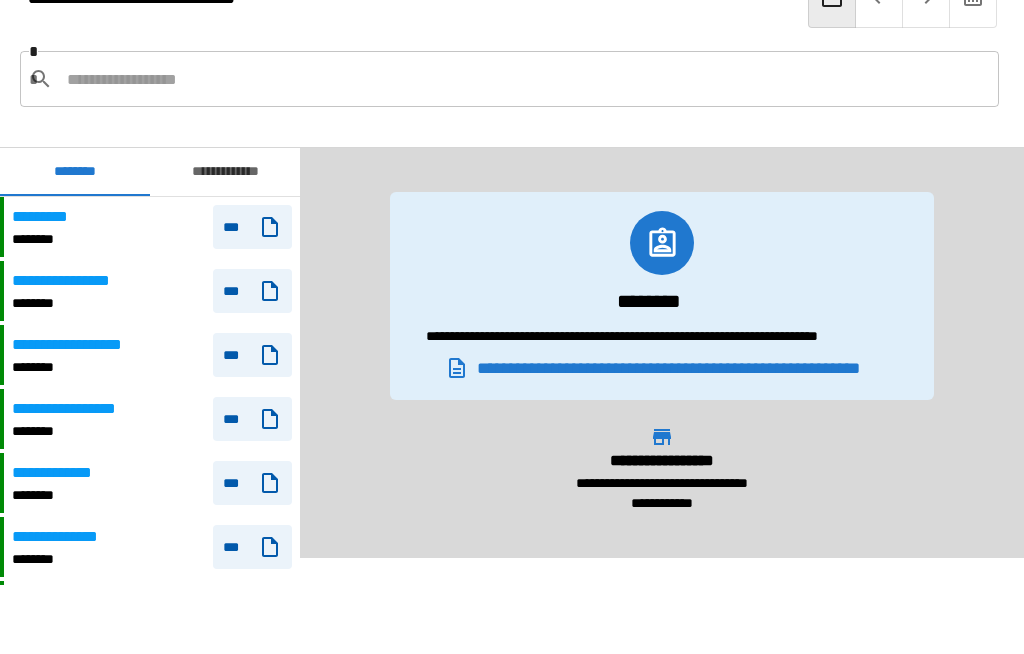 click at bounding box center (525, 79) 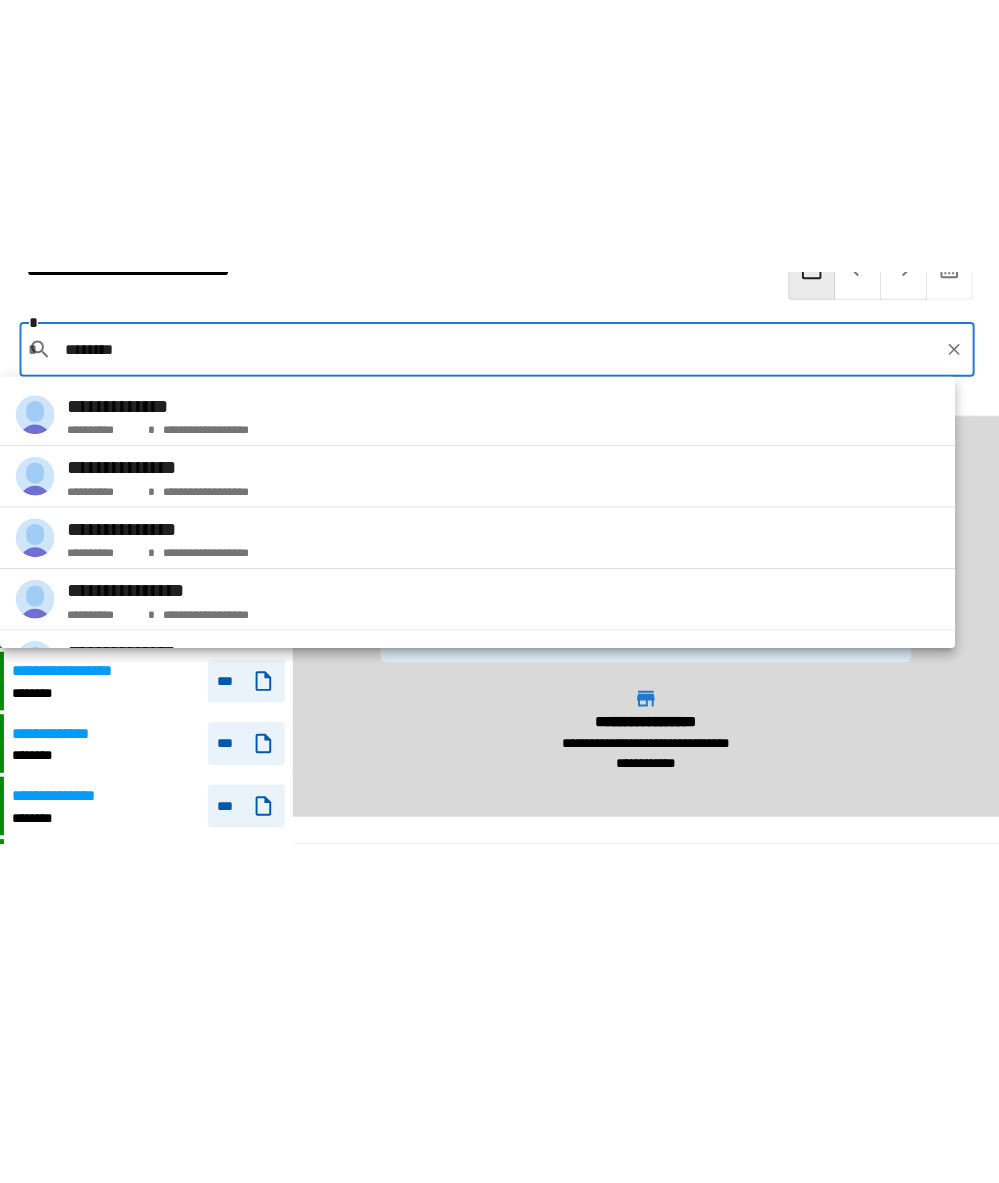 scroll, scrollTop: 0, scrollLeft: 0, axis: both 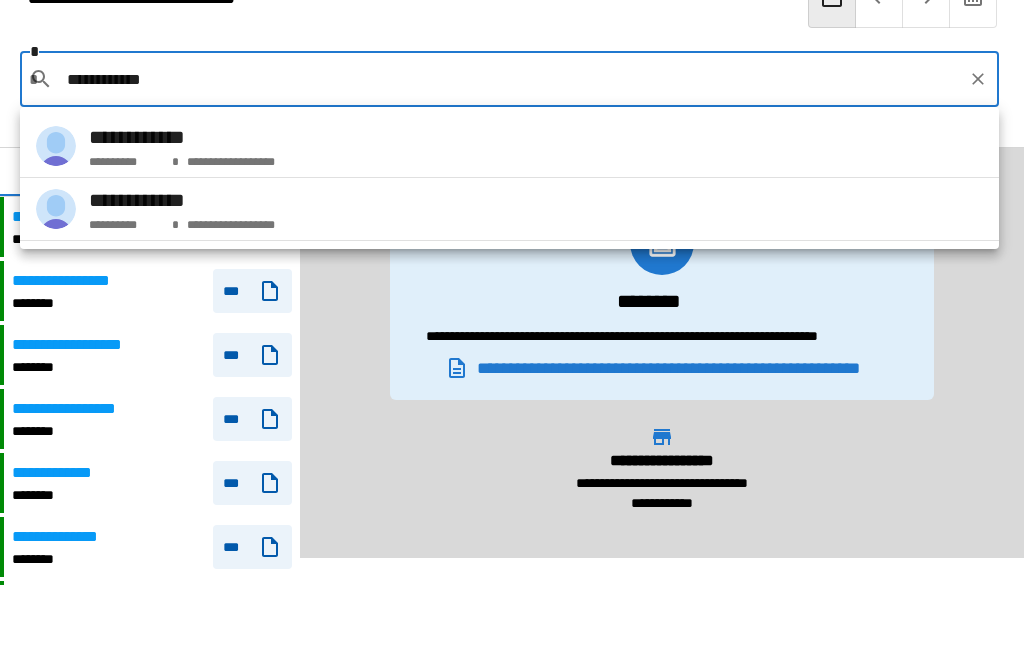 click on "**********" at bounding box center (509, 215) 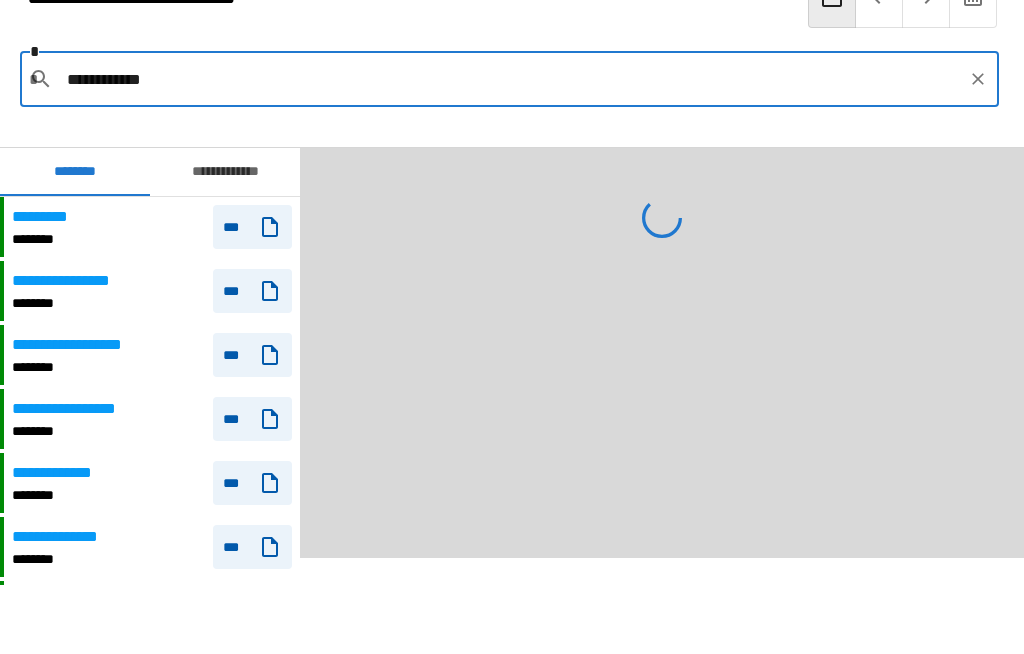 type on "**********" 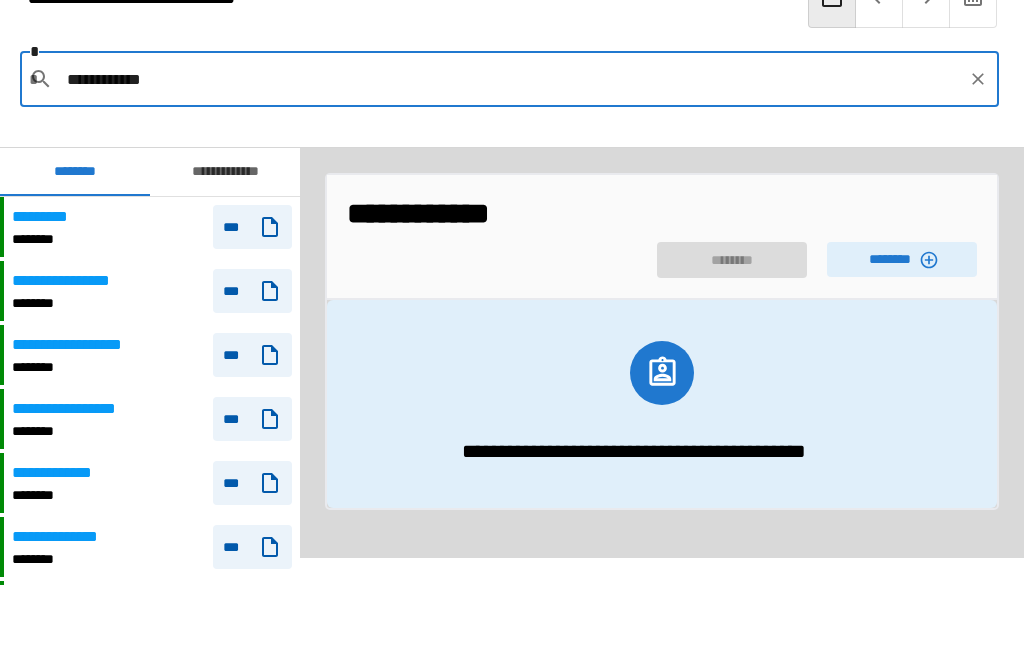 click on "********" at bounding box center (902, 260) 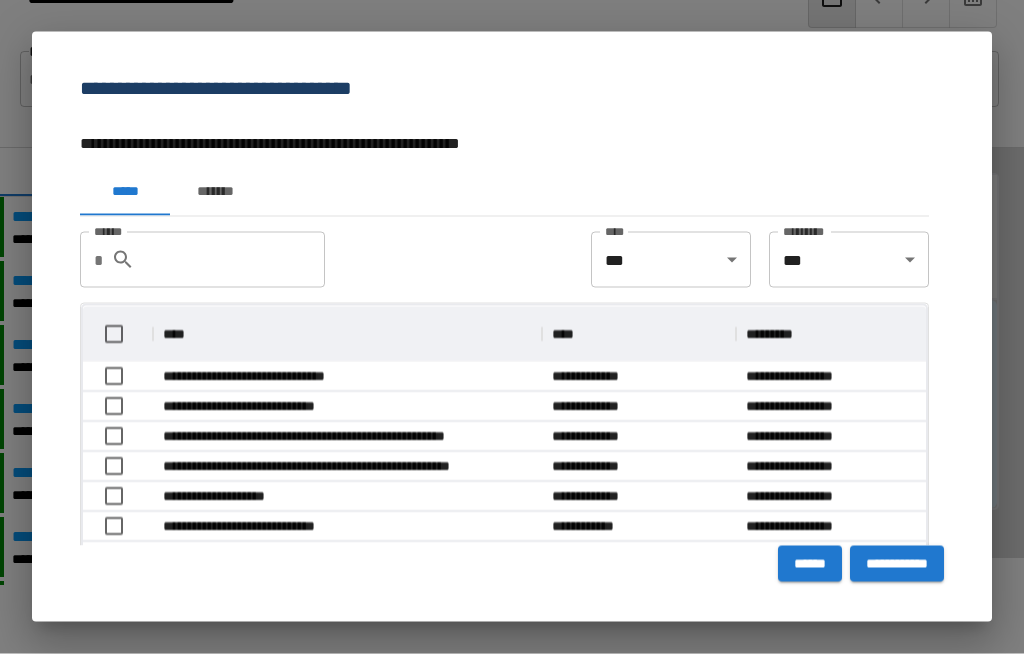 scroll, scrollTop: 69, scrollLeft: 0, axis: vertical 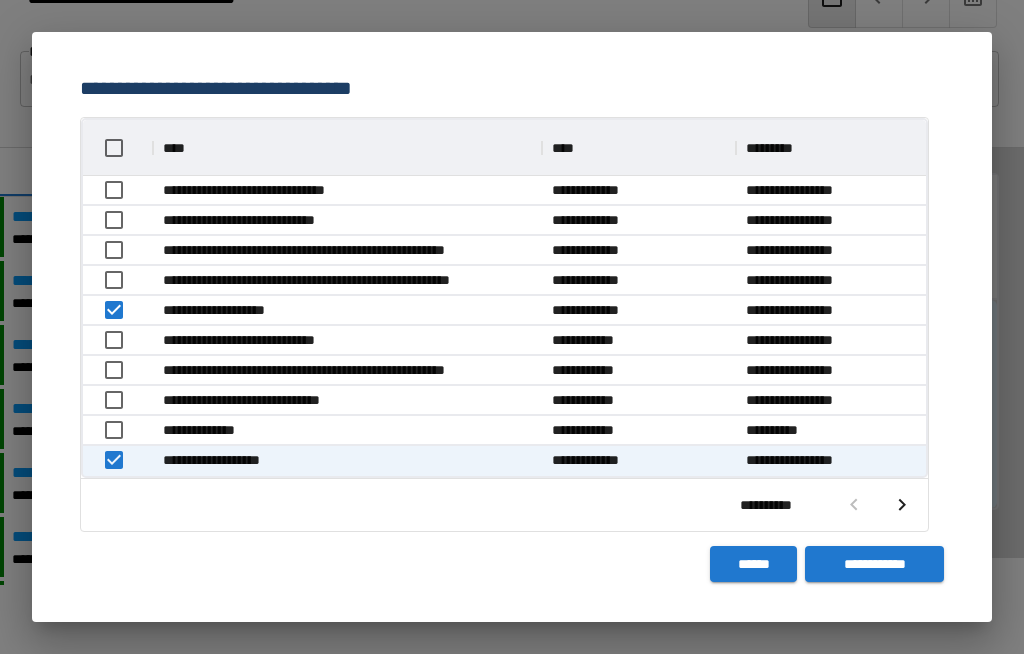 click at bounding box center (902, 505) 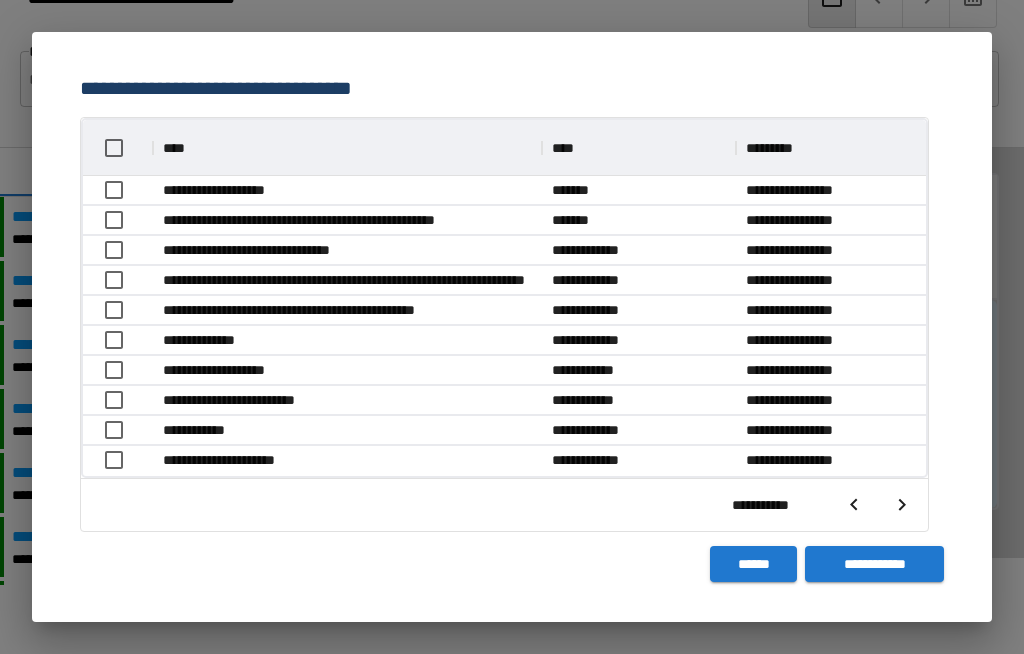 scroll, scrollTop: 356, scrollLeft: 843, axis: both 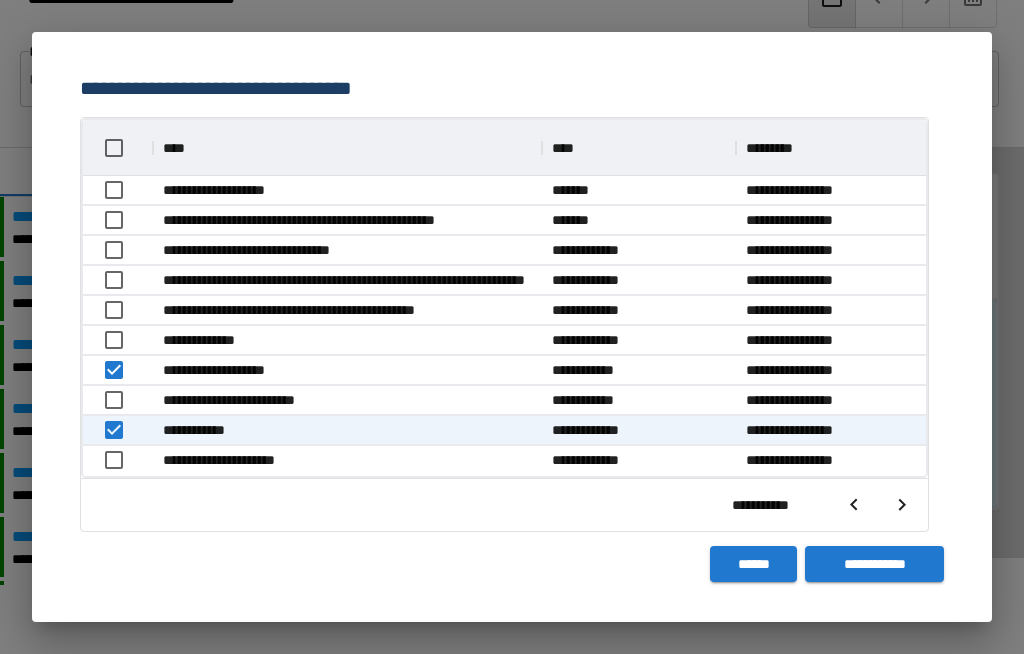 click on "**********" at bounding box center [874, 564] 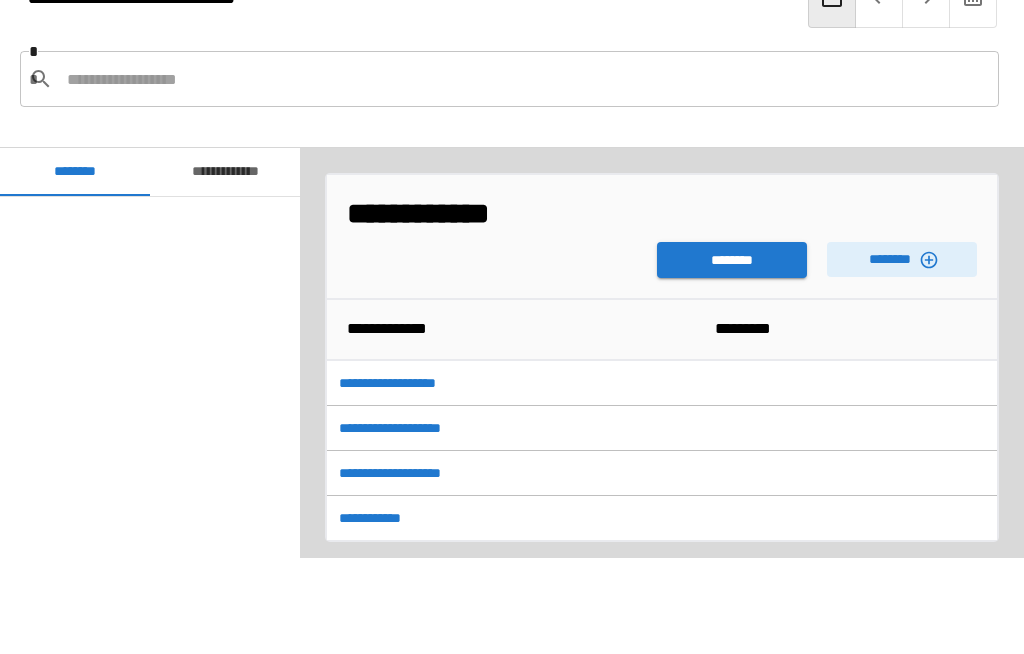 scroll, scrollTop: 4500, scrollLeft: 0, axis: vertical 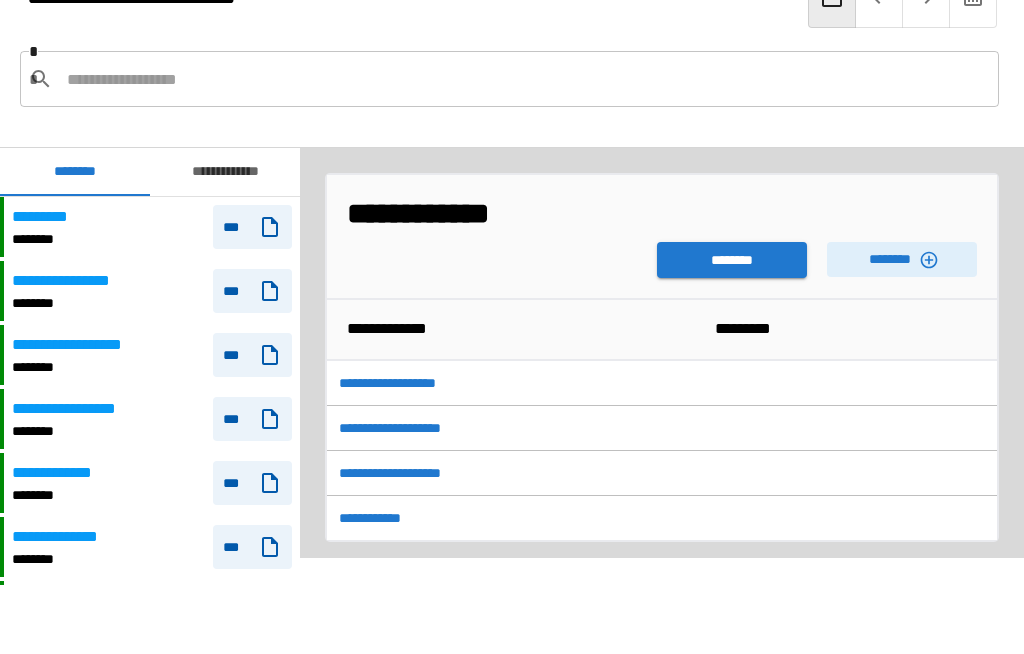 click on "********" at bounding box center [732, 260] 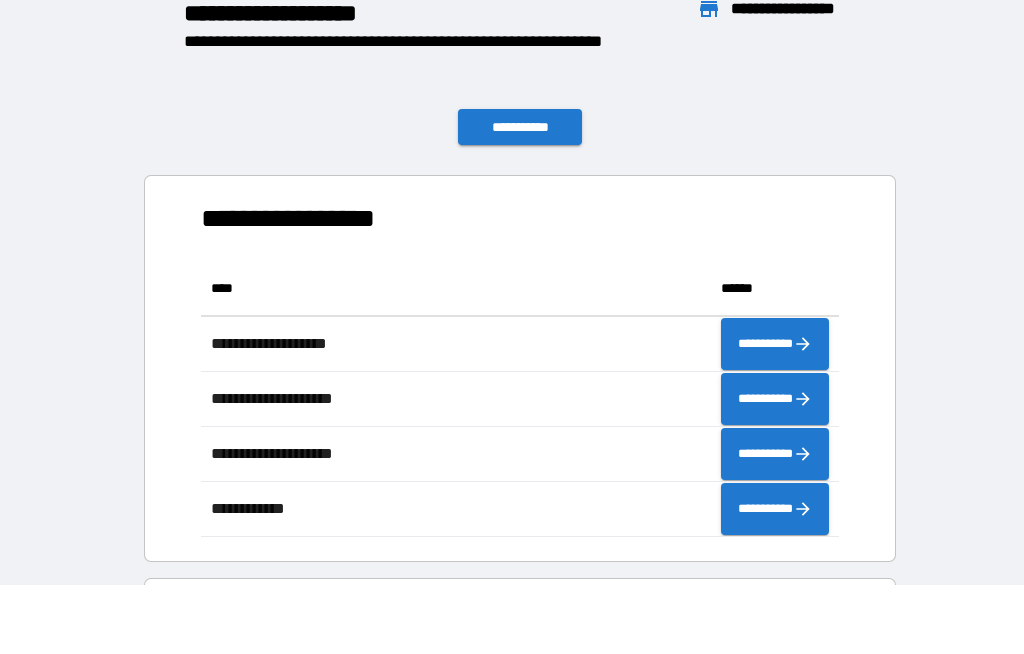 scroll, scrollTop: 276, scrollLeft: 638, axis: both 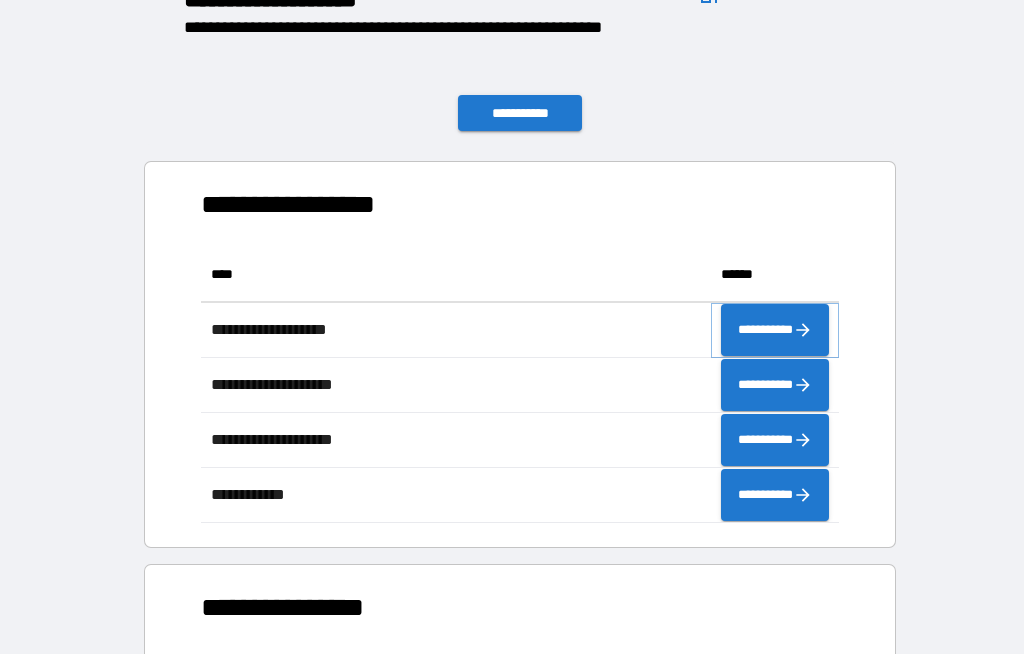 click on "**********" at bounding box center (775, 330) 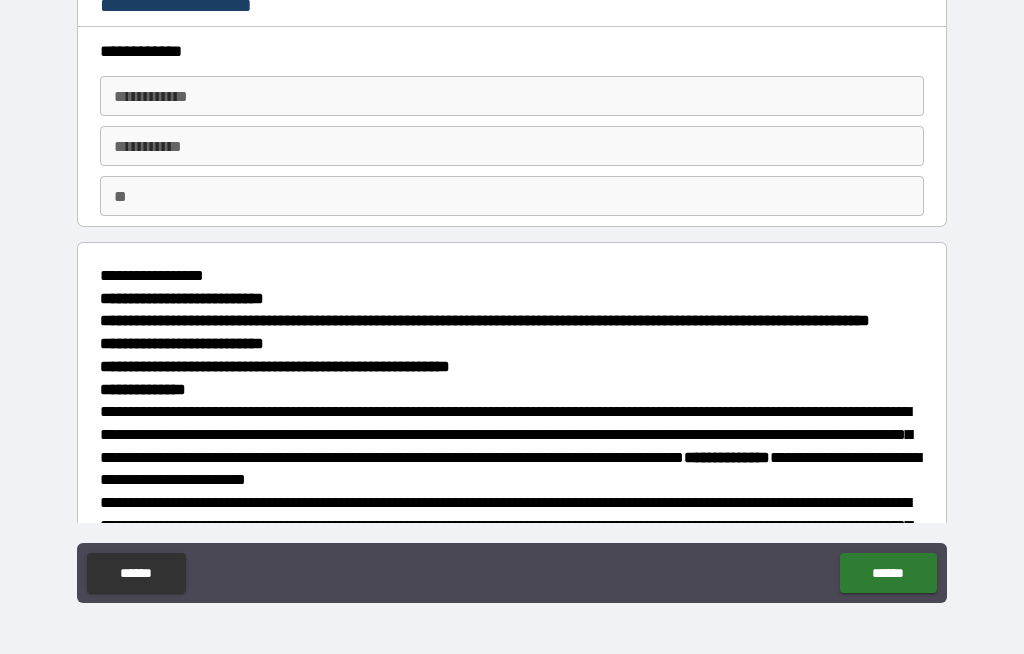 click on "**********" at bounding box center (512, 96) 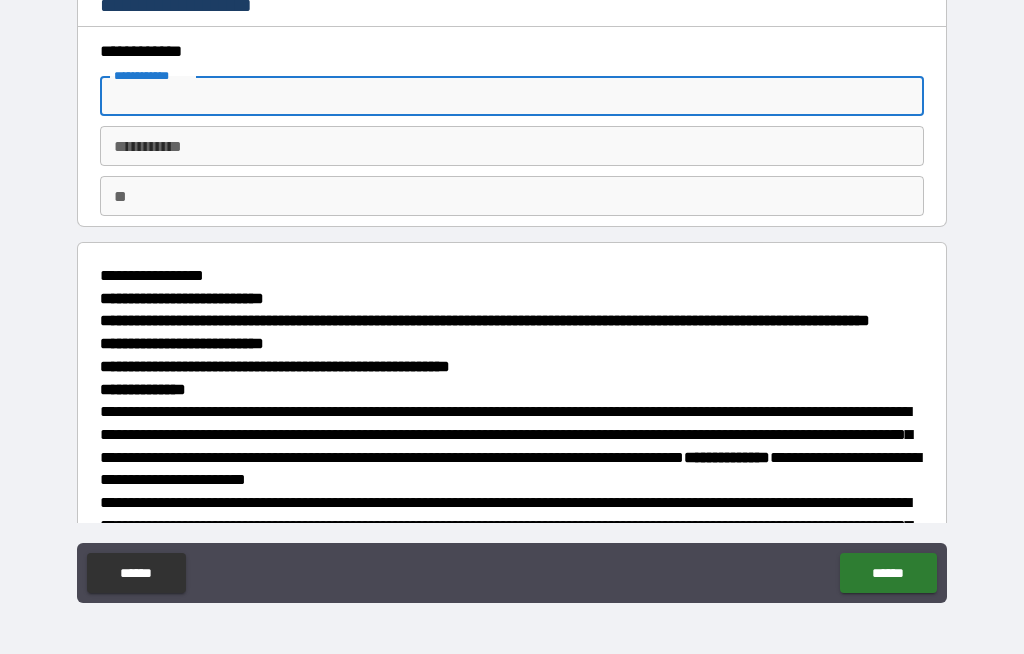 scroll, scrollTop: 68, scrollLeft: 0, axis: vertical 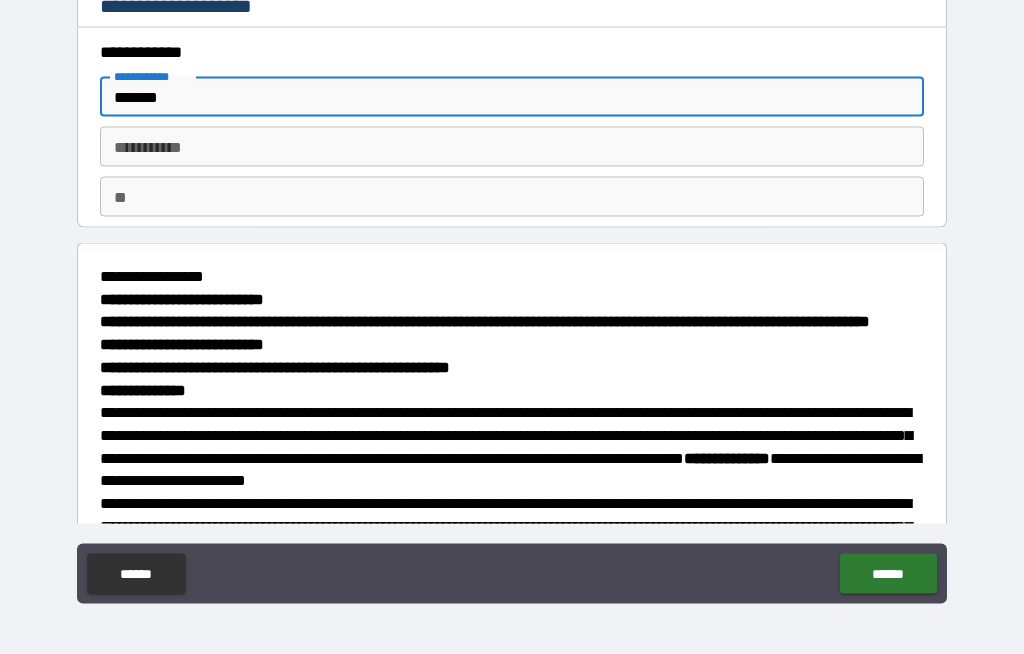 type on "*******" 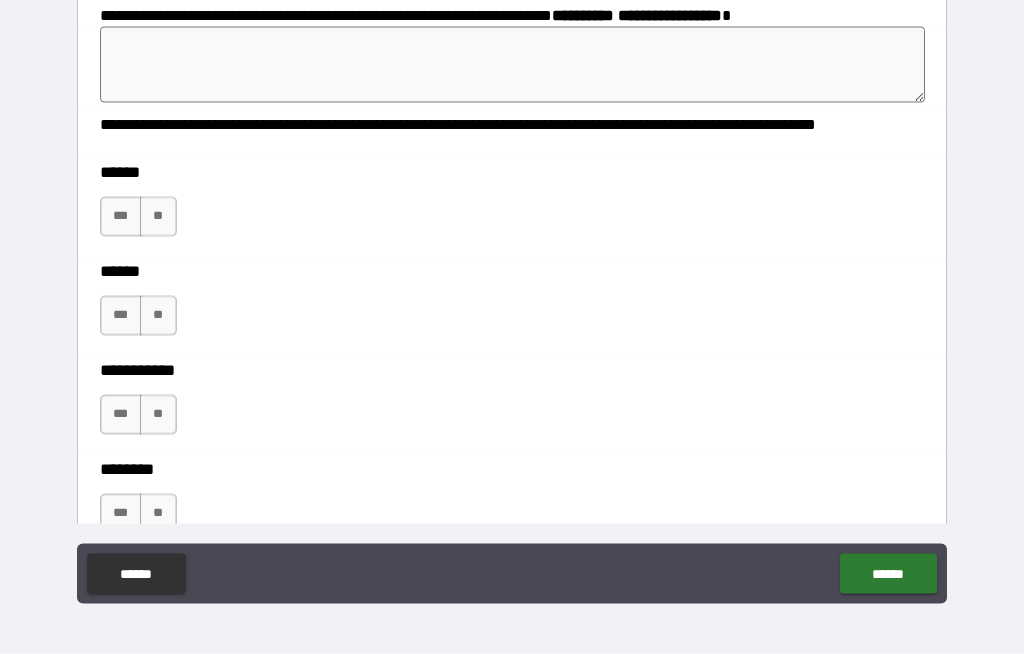 scroll, scrollTop: 2415, scrollLeft: 0, axis: vertical 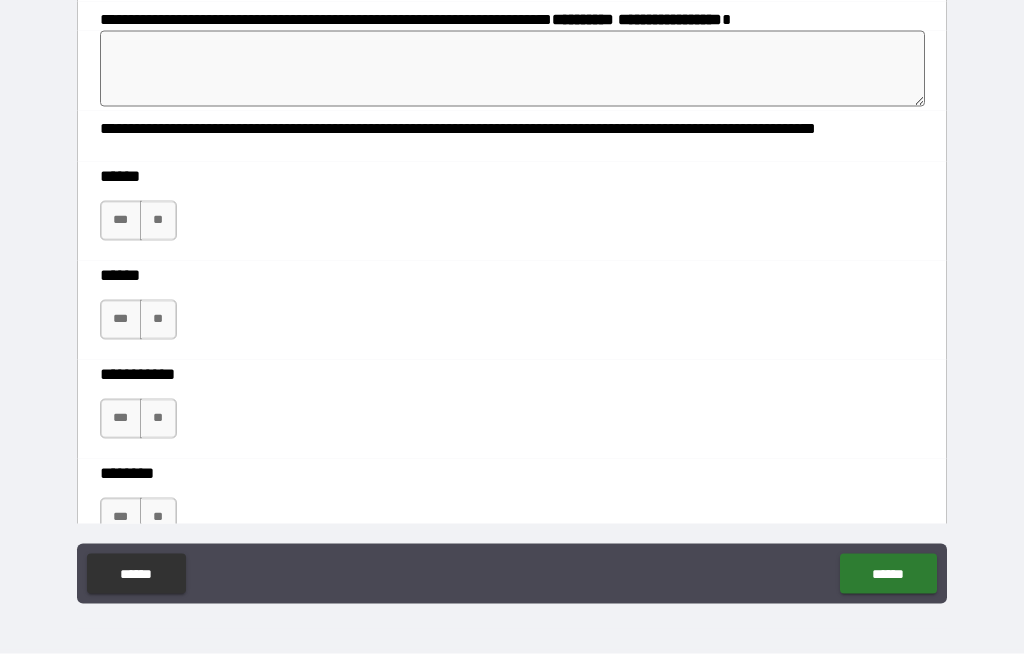 type on "****" 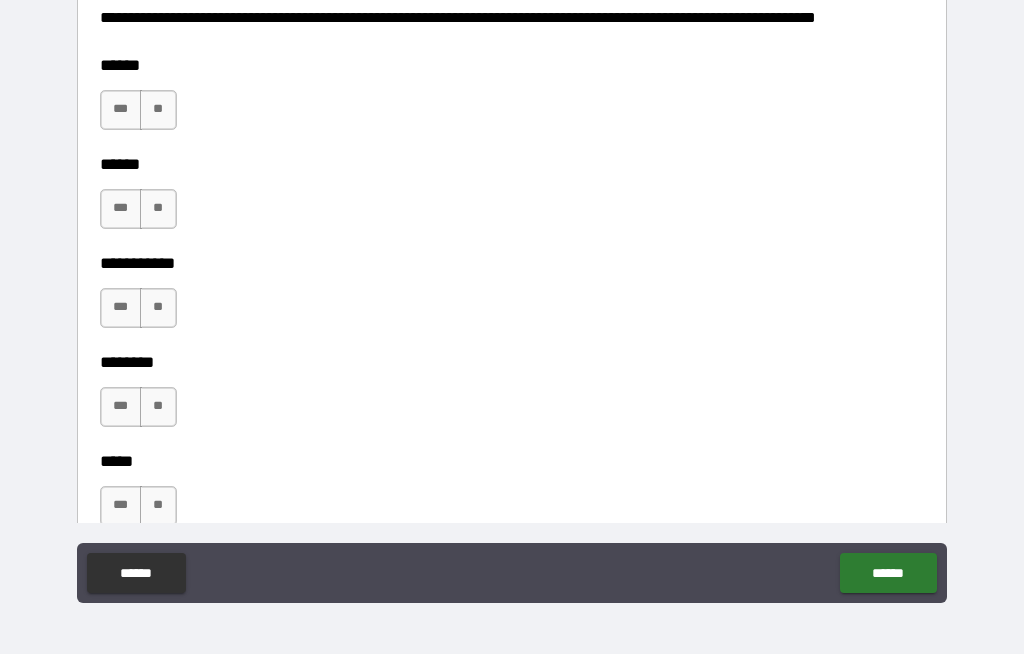 scroll, scrollTop: 2525, scrollLeft: 0, axis: vertical 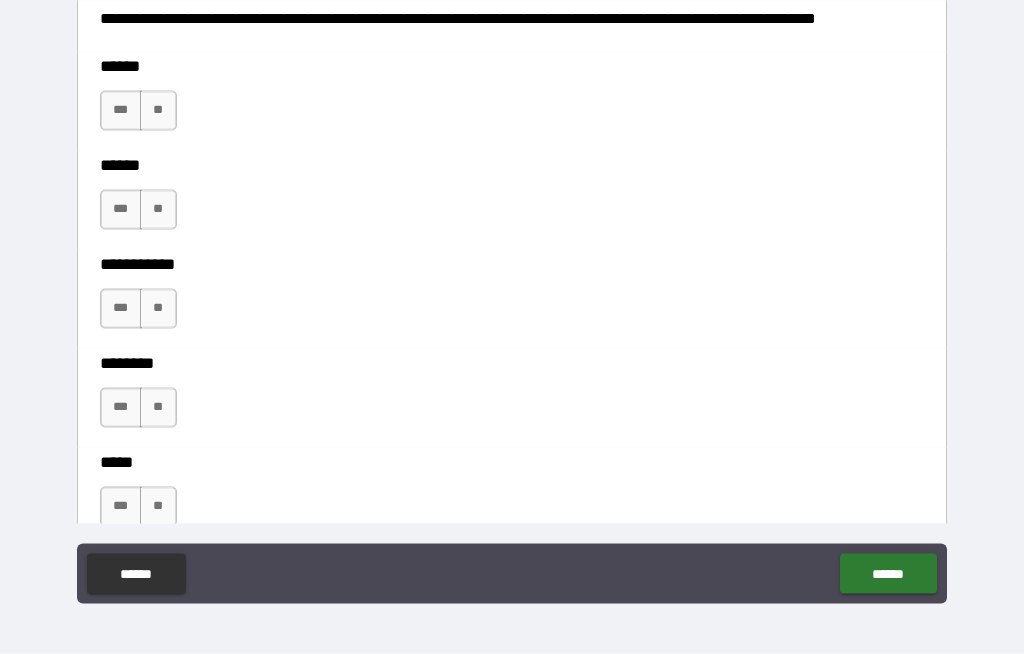 type on "*" 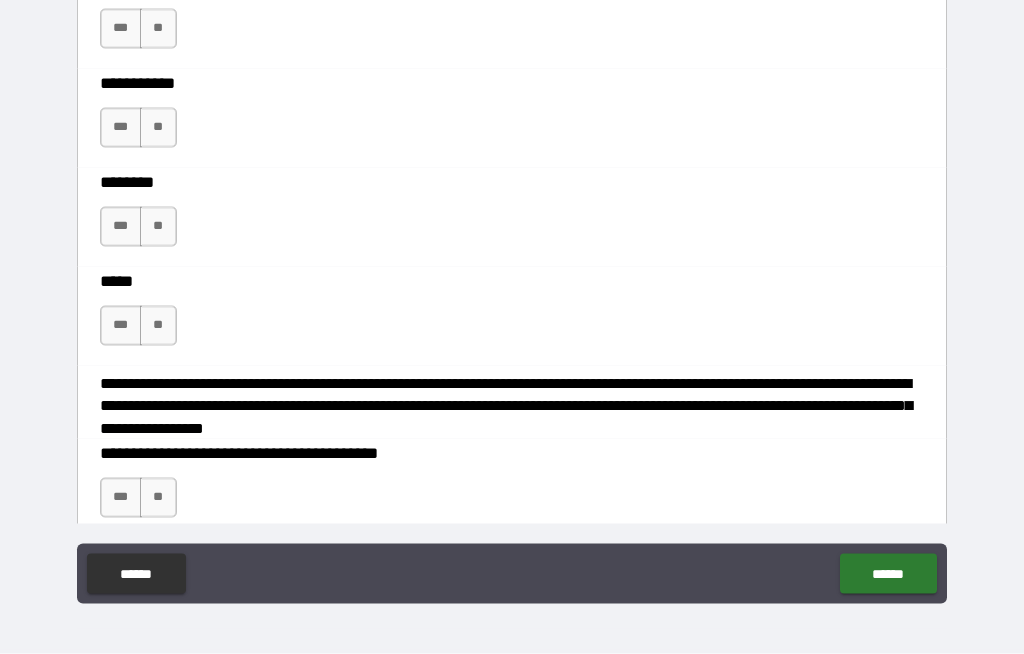 scroll, scrollTop: 2707, scrollLeft: 0, axis: vertical 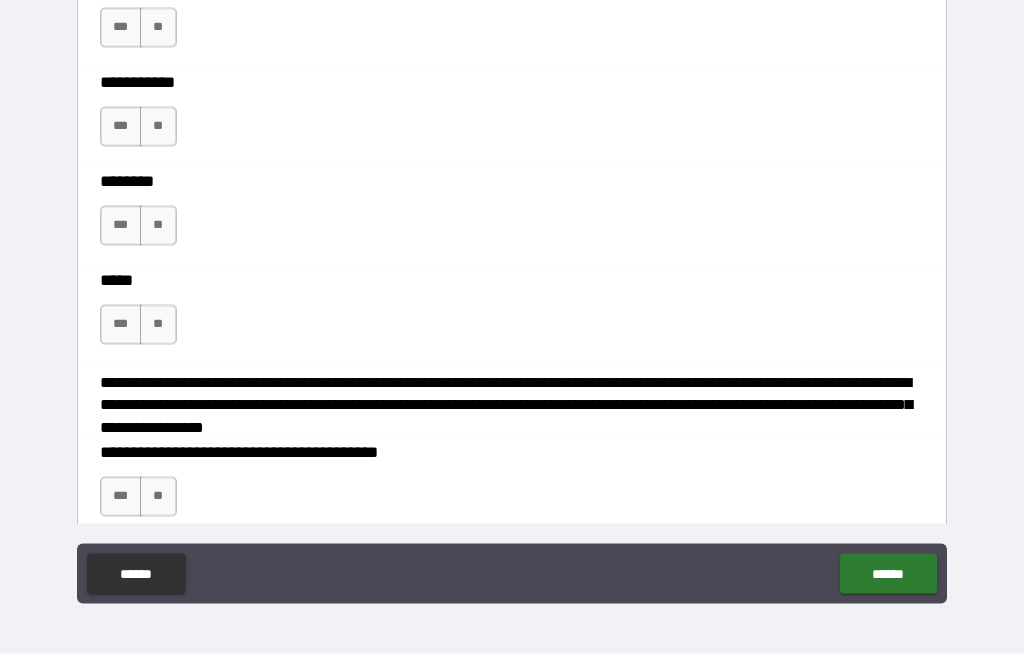 type on "**********" 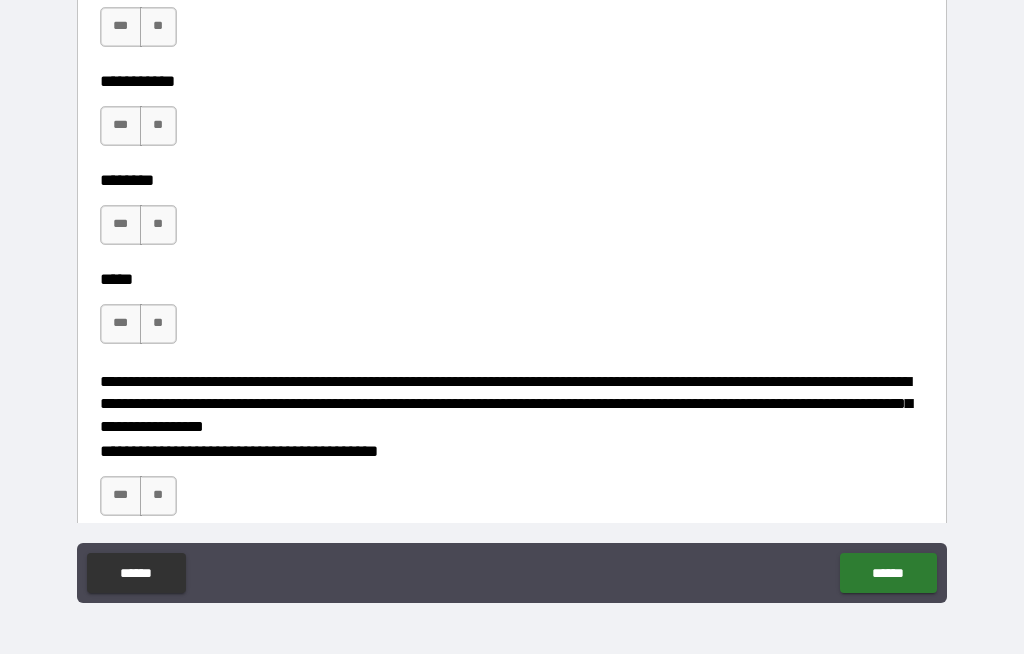 click at bounding box center [278, -72] 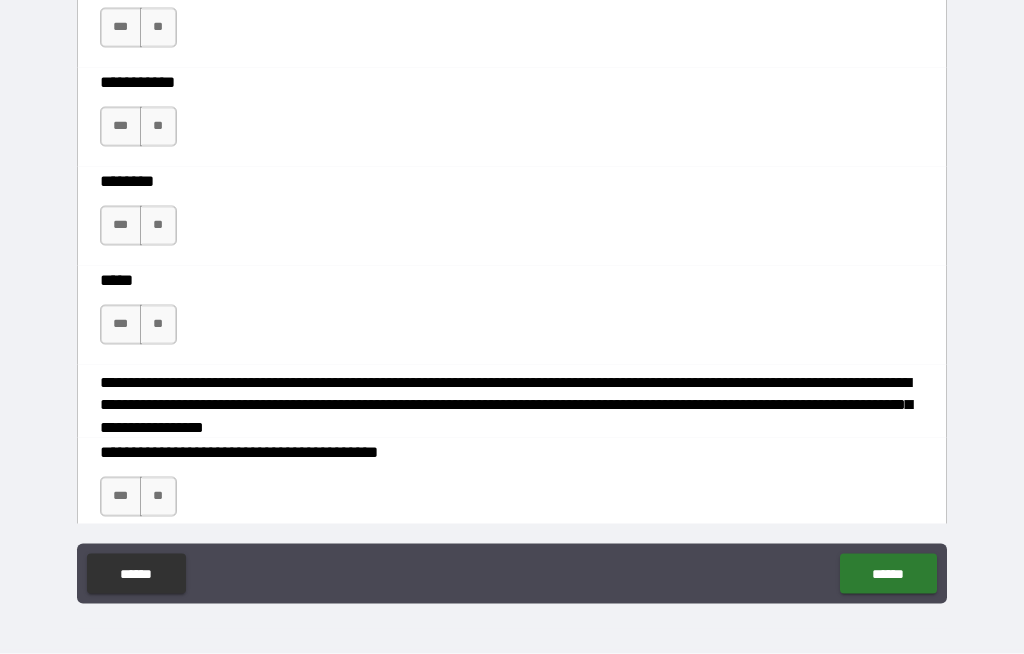 type on "******" 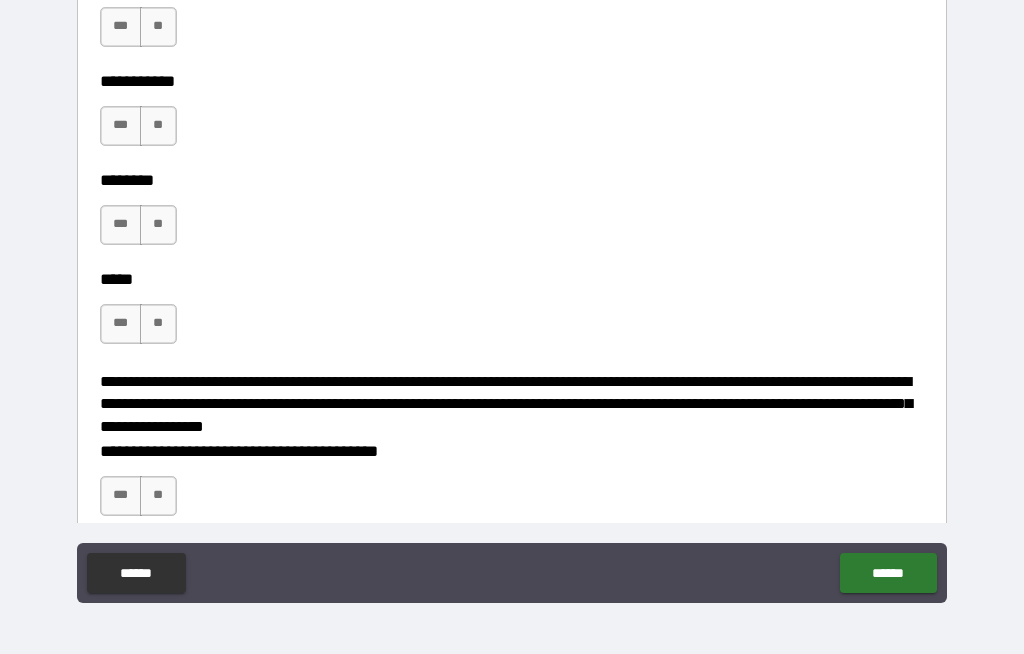 click on "**" at bounding box center (158, 27) 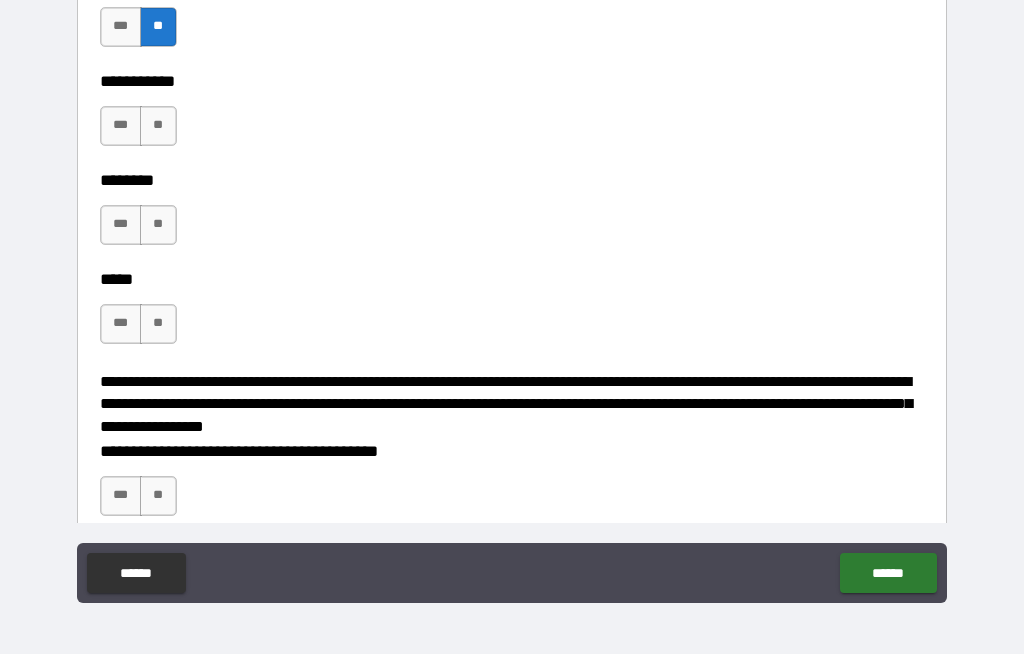 click on "**" at bounding box center (158, 126) 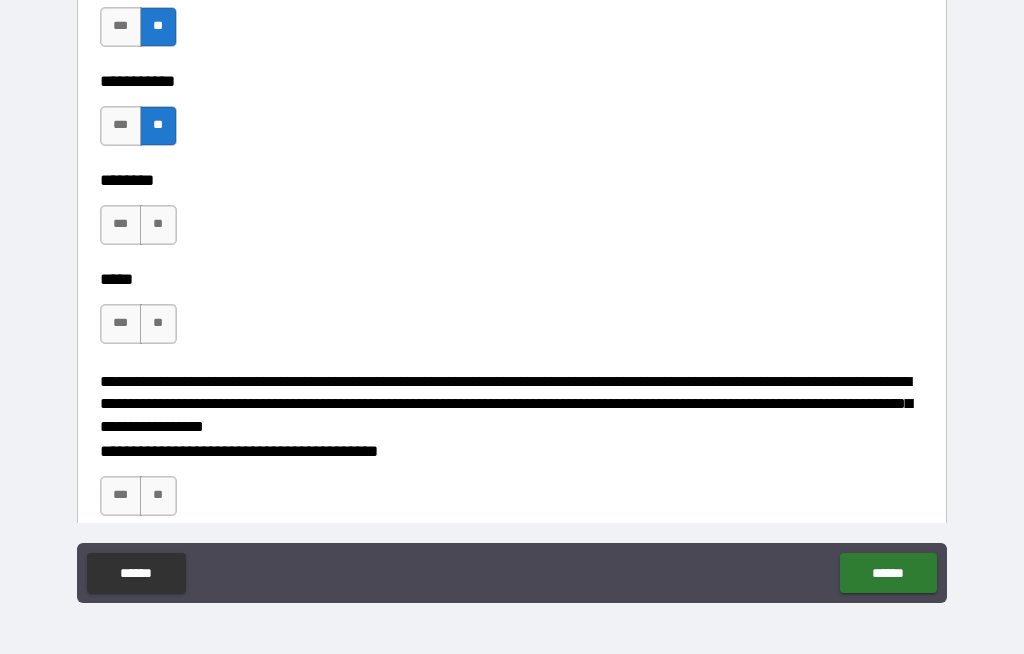 click on "**" at bounding box center (158, 225) 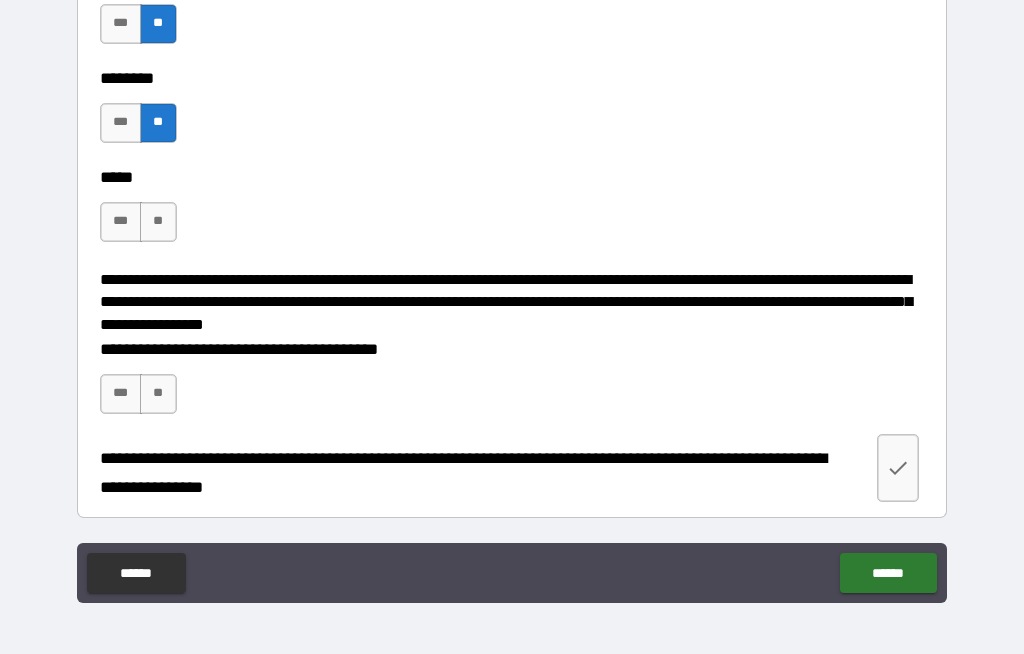 scroll, scrollTop: 3030, scrollLeft: 0, axis: vertical 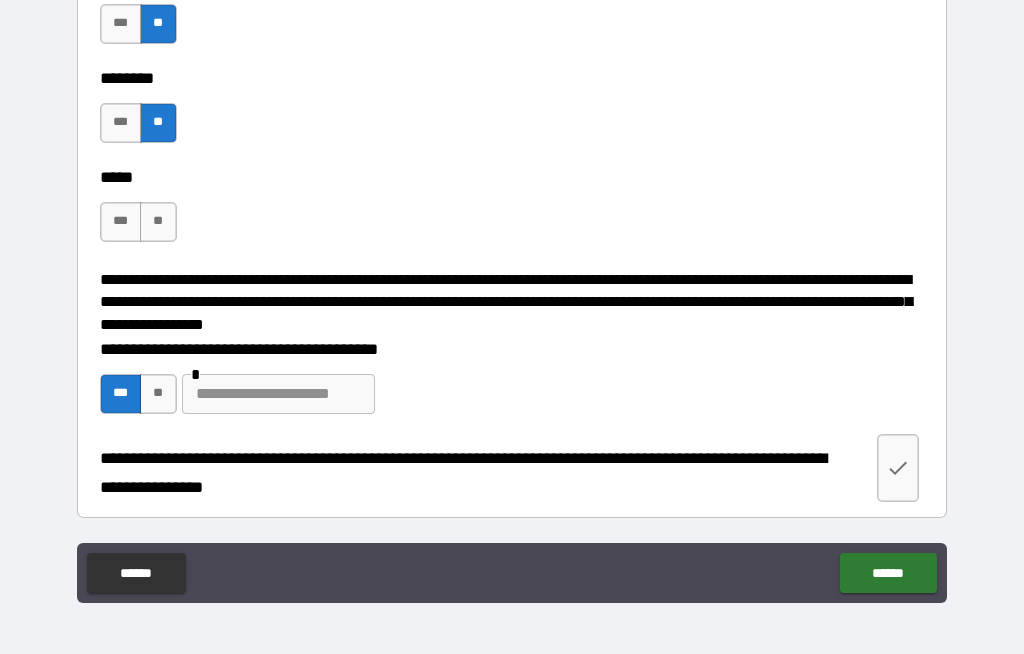 click on "**" at bounding box center (158, 394) 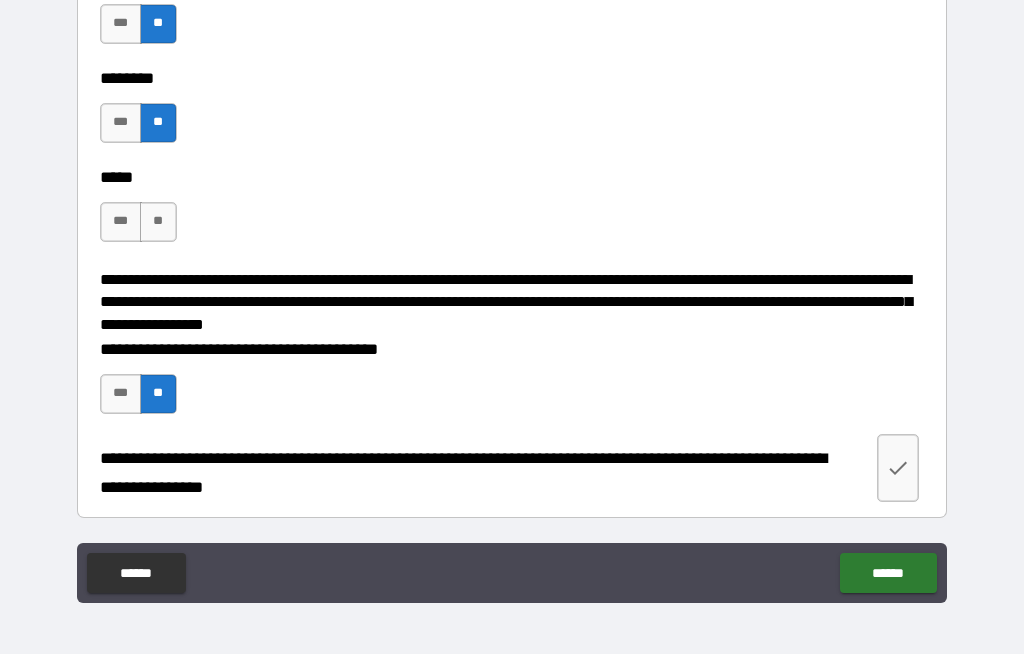 click on "******" at bounding box center [888, 573] 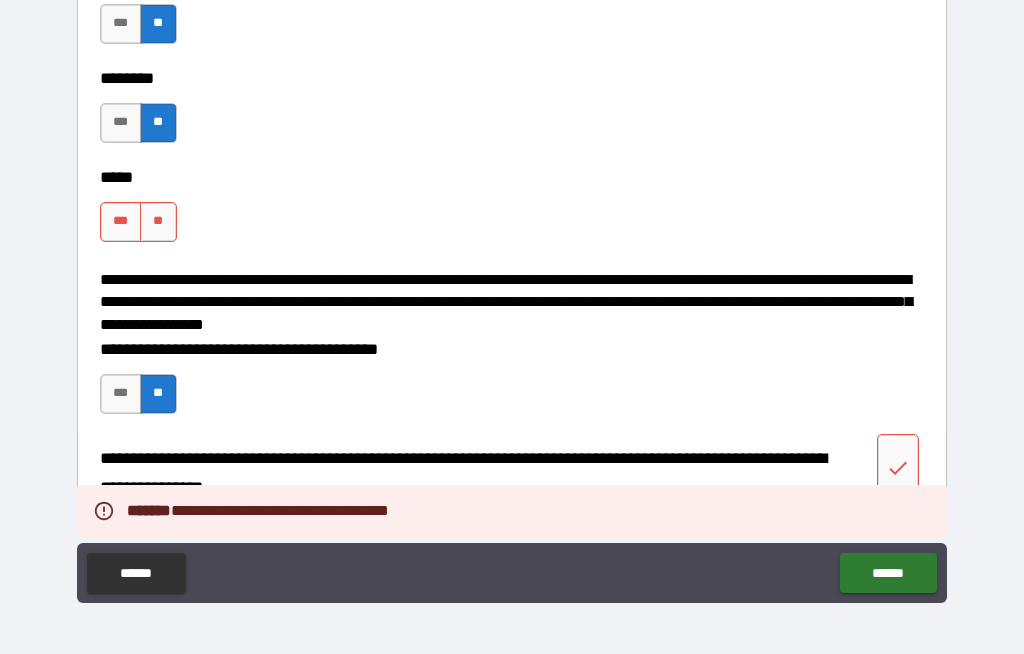 scroll, scrollTop: 3030, scrollLeft: 0, axis: vertical 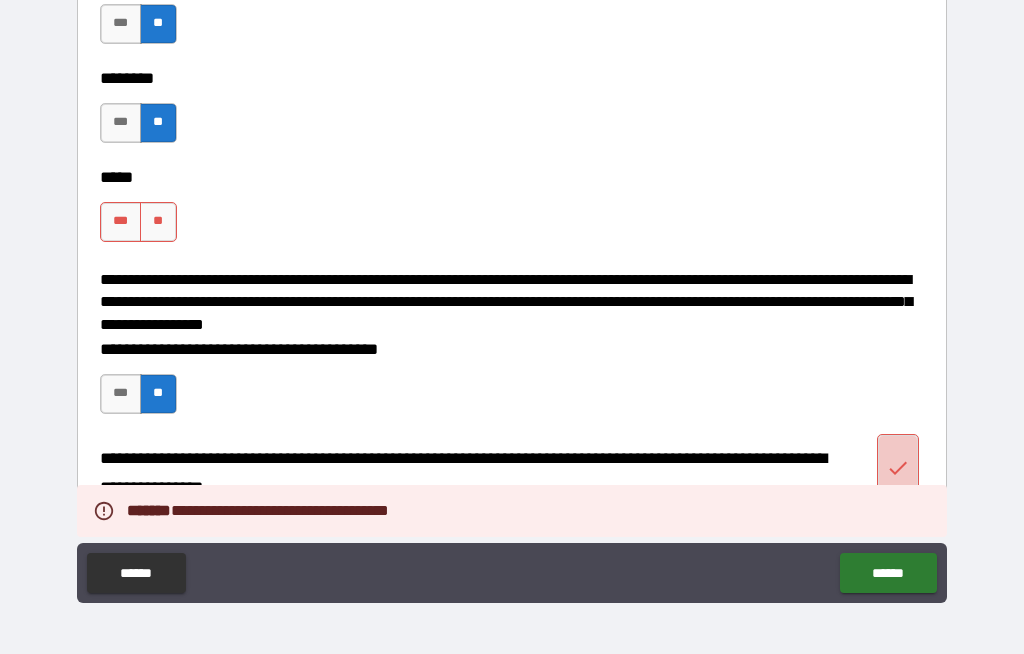 click 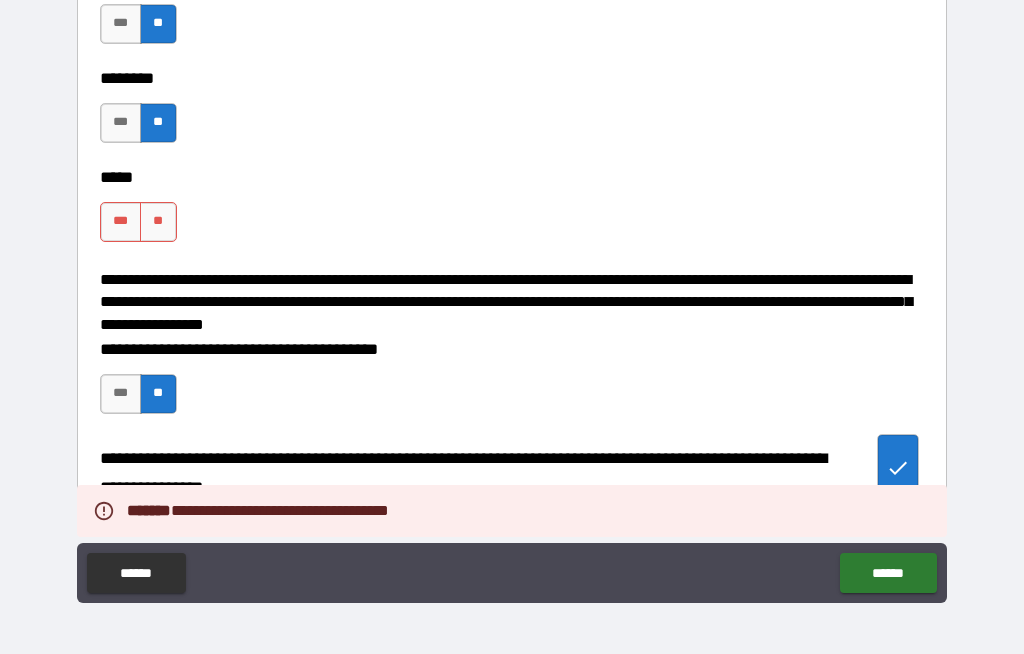 click on "******" at bounding box center (888, 573) 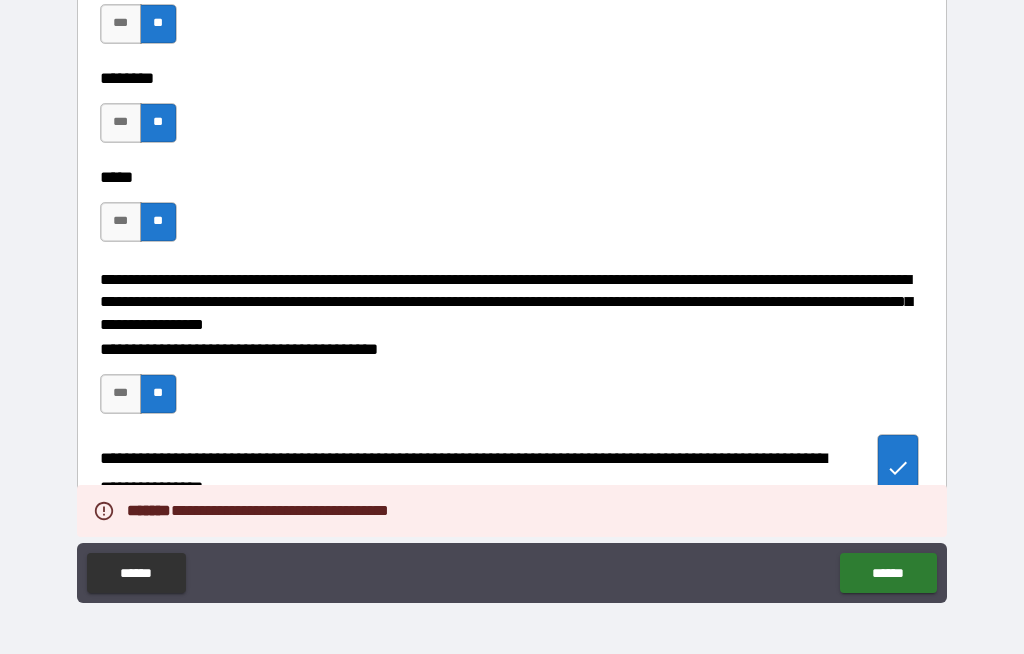 type on "*" 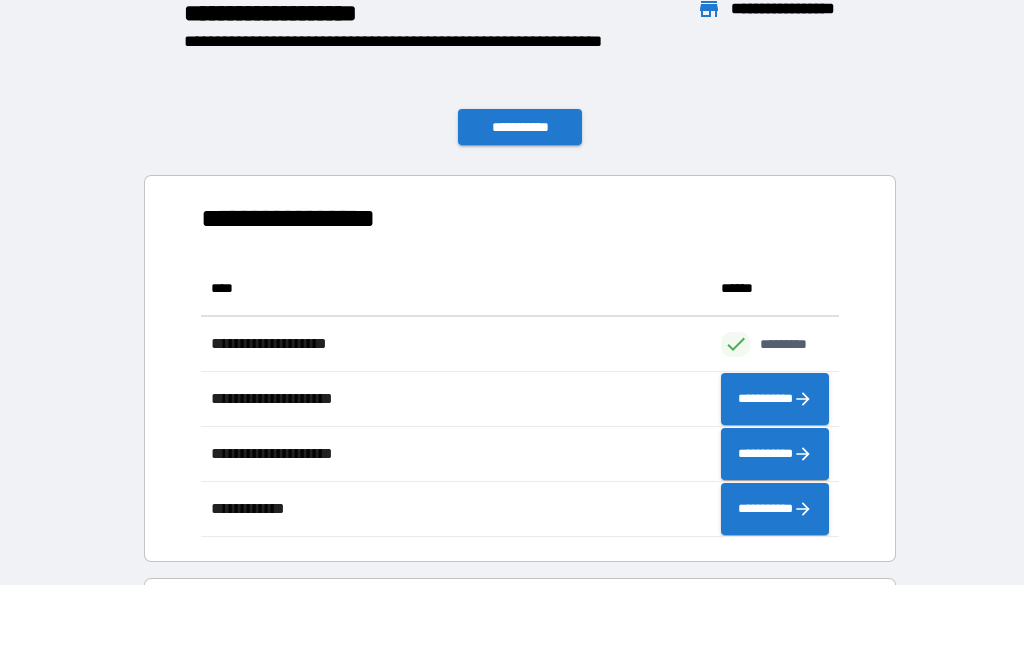 scroll, scrollTop: 1, scrollLeft: 1, axis: both 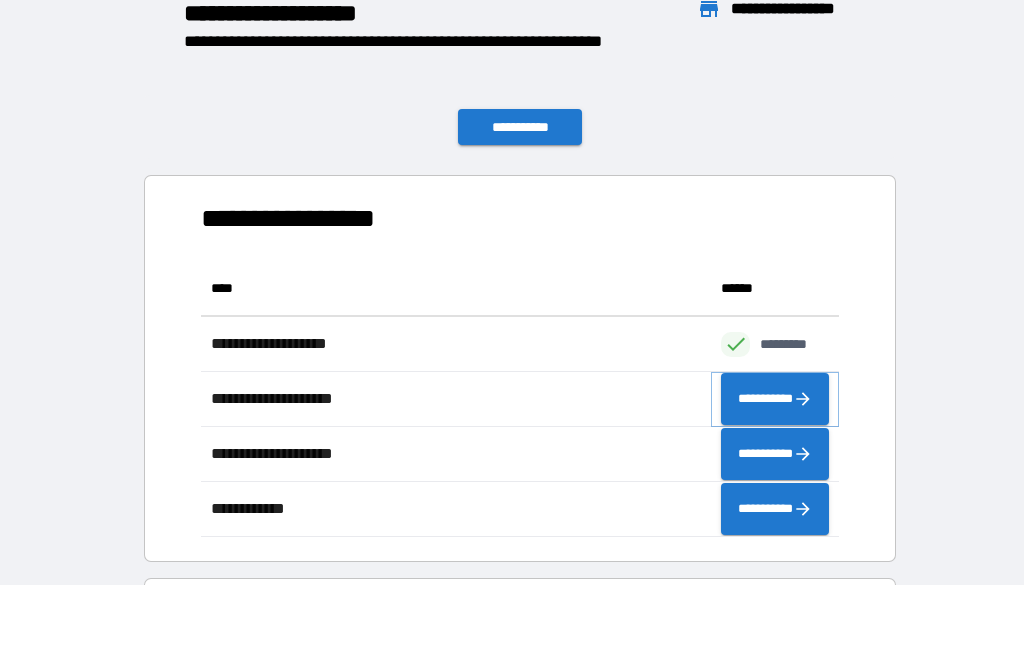 click on "**********" at bounding box center [775, 399] 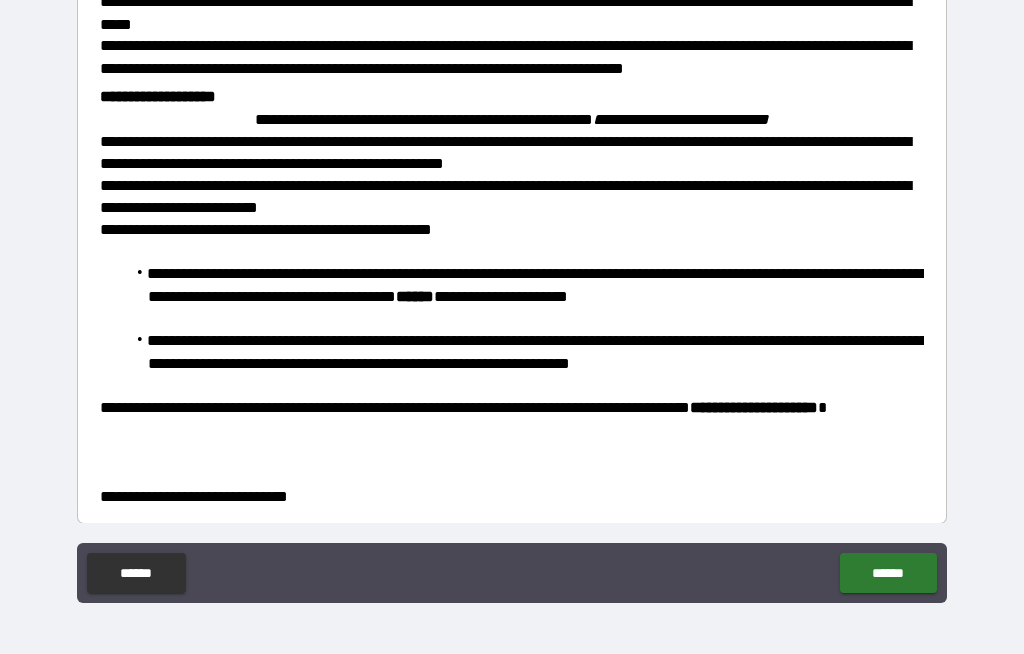 scroll, scrollTop: 1018, scrollLeft: 0, axis: vertical 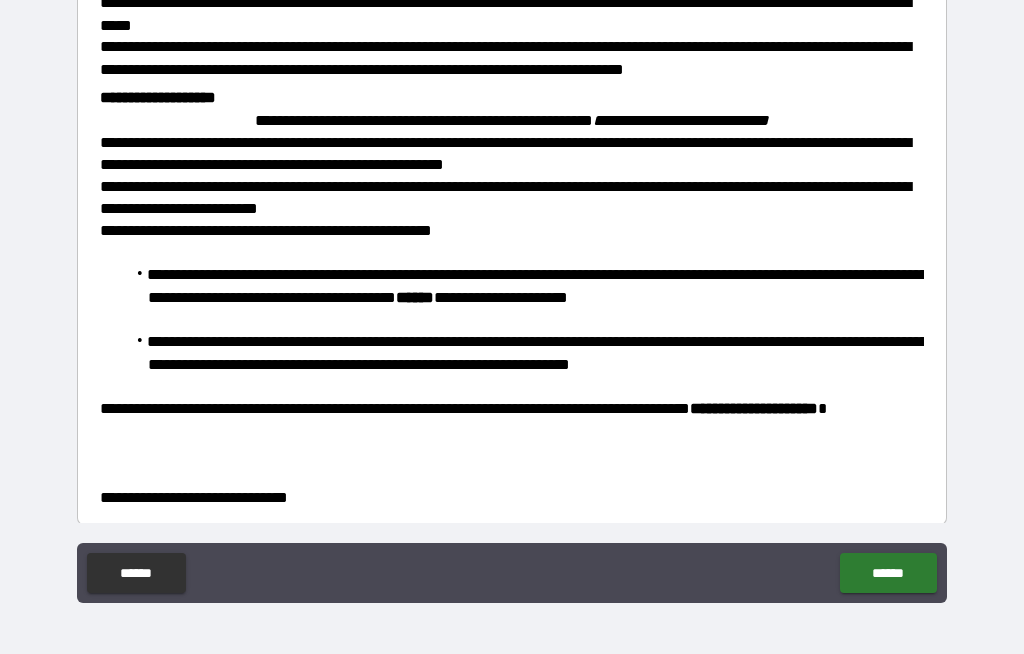 click on "******" at bounding box center [888, 573] 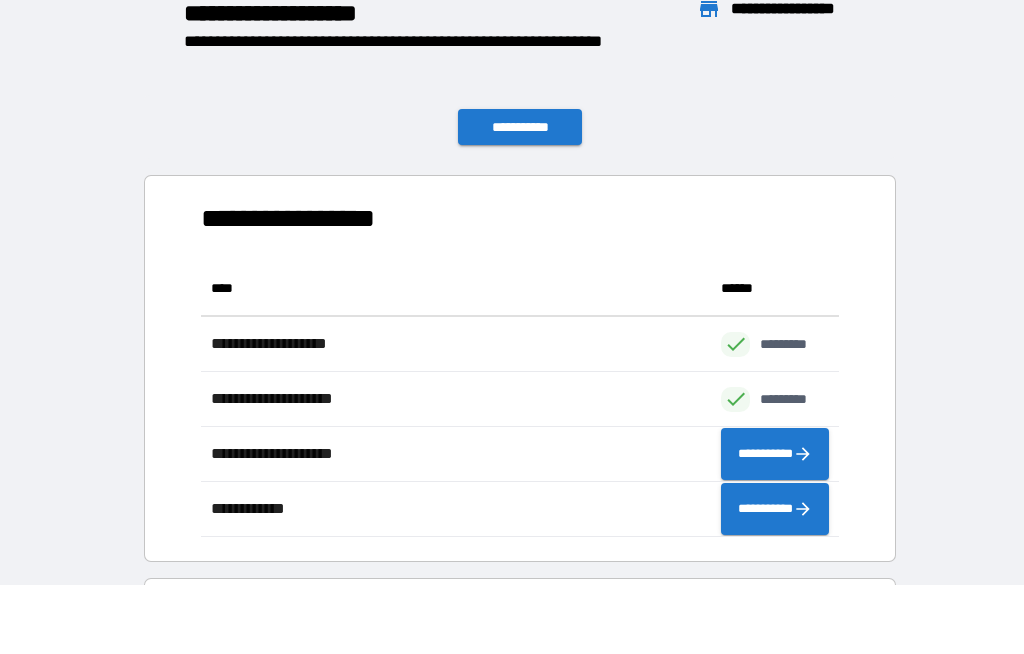 scroll, scrollTop: 1, scrollLeft: 1, axis: both 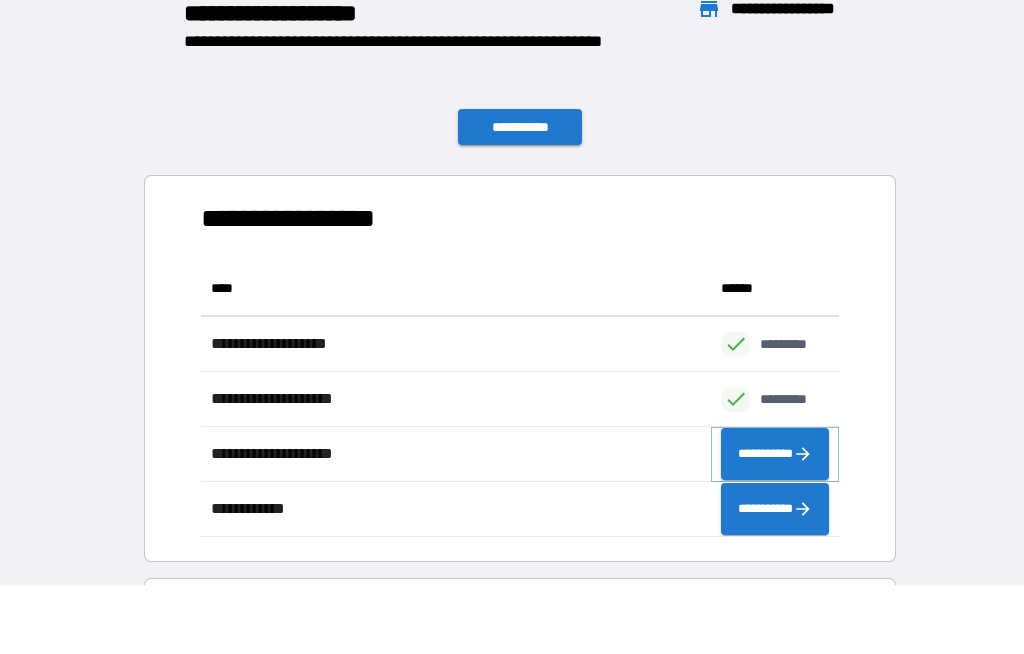 click on "**********" at bounding box center [775, 454] 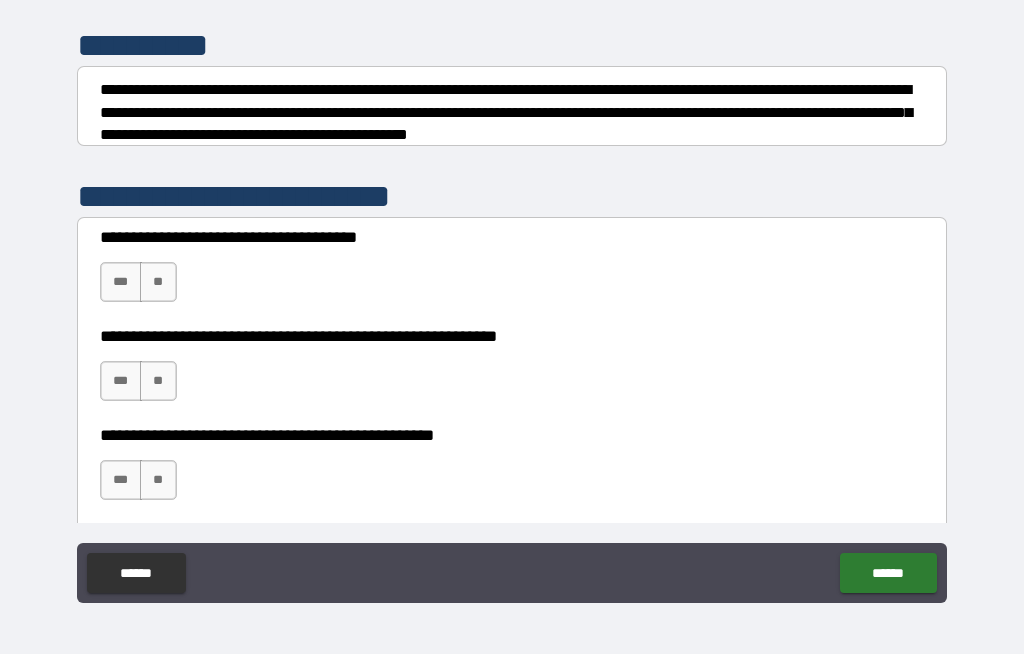 scroll, scrollTop: 234, scrollLeft: 0, axis: vertical 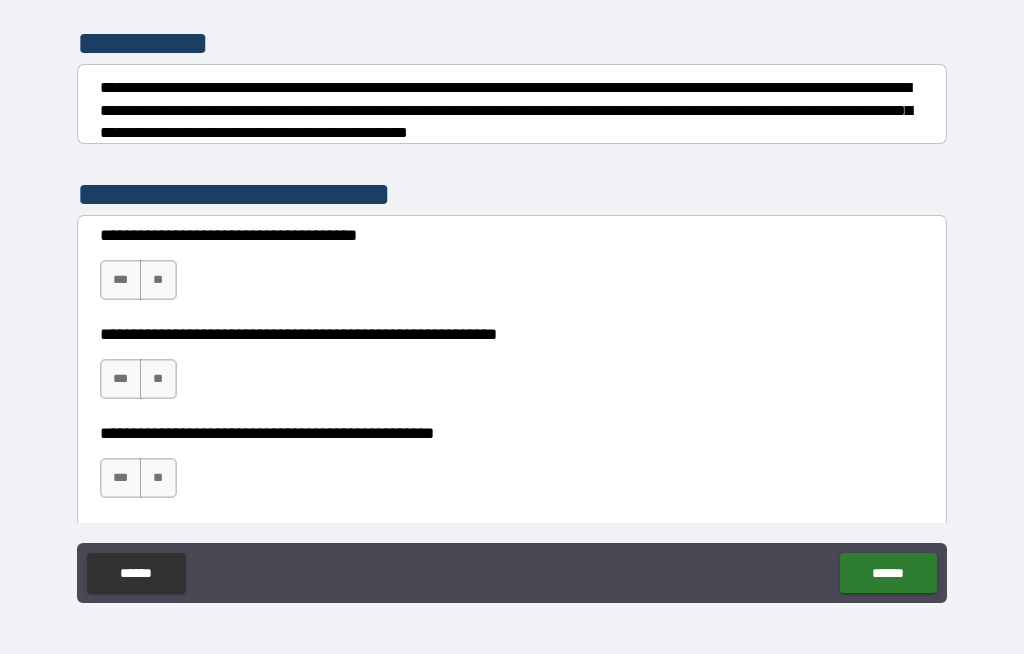 click on "**" at bounding box center [158, 280] 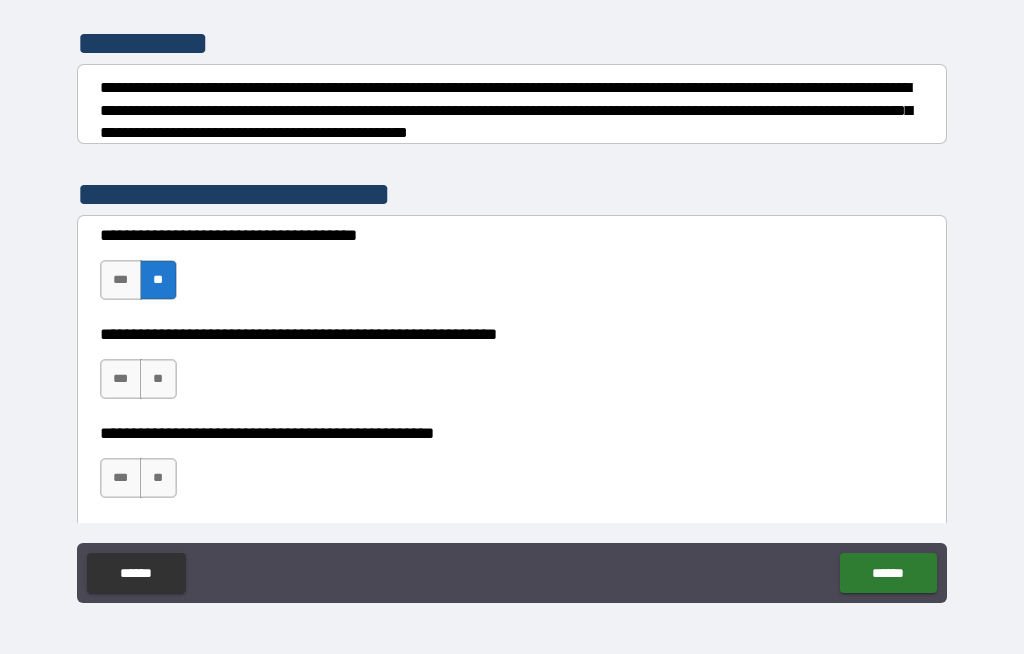 click on "**" at bounding box center (158, 379) 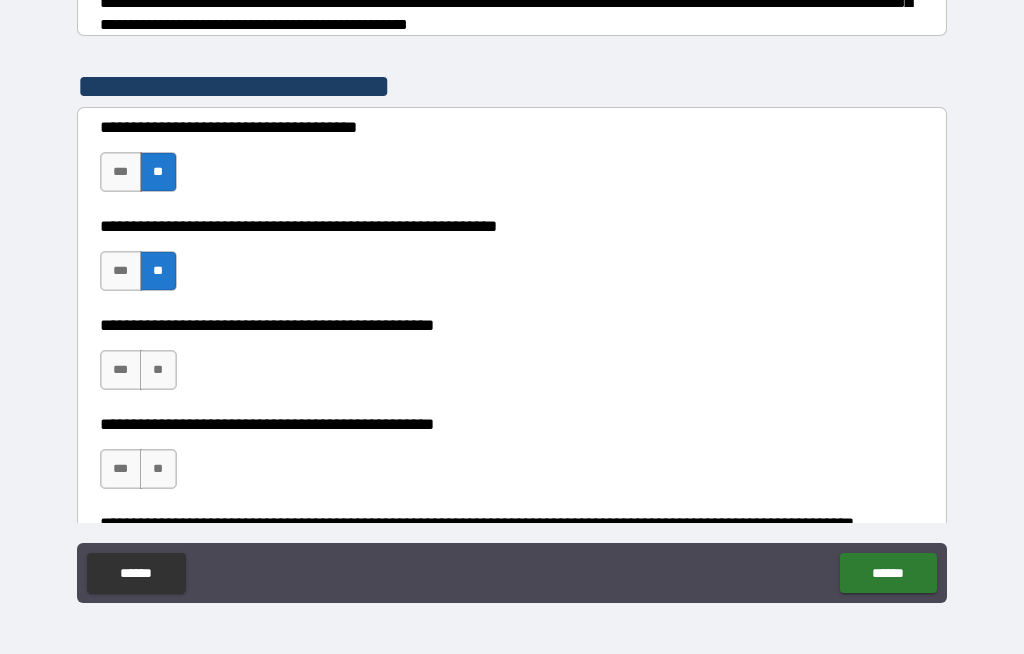 scroll, scrollTop: 343, scrollLeft: 0, axis: vertical 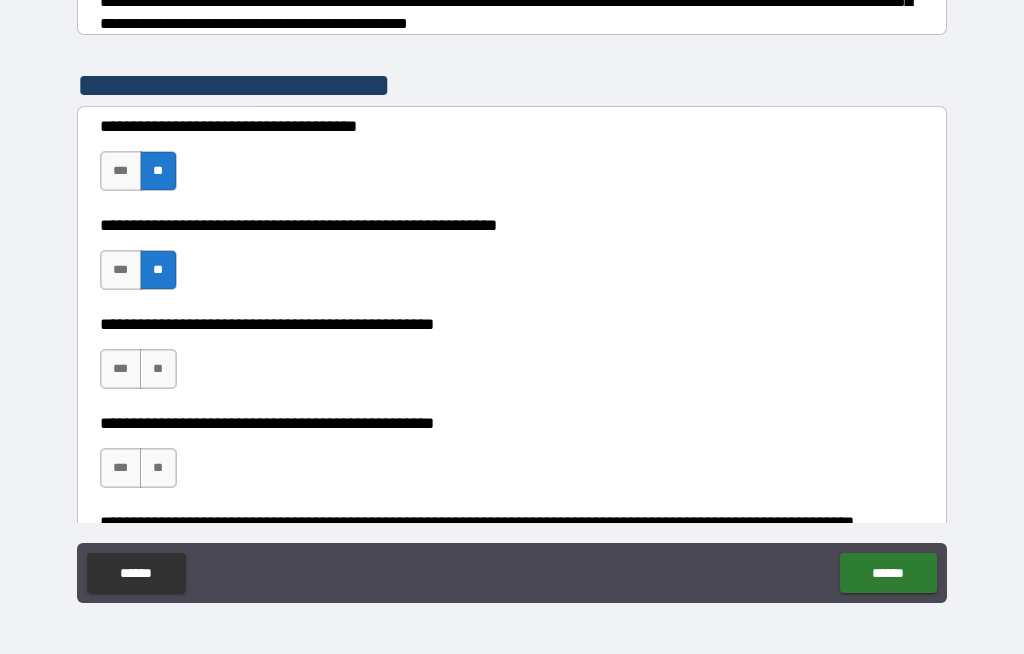 click on "**" at bounding box center (158, 369) 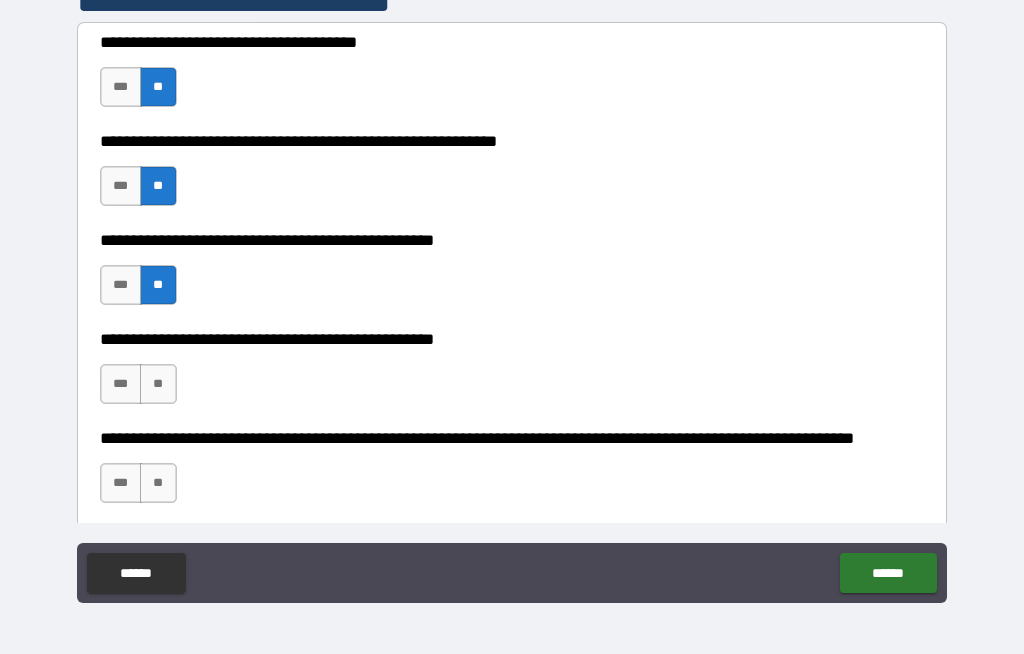 scroll, scrollTop: 429, scrollLeft: 0, axis: vertical 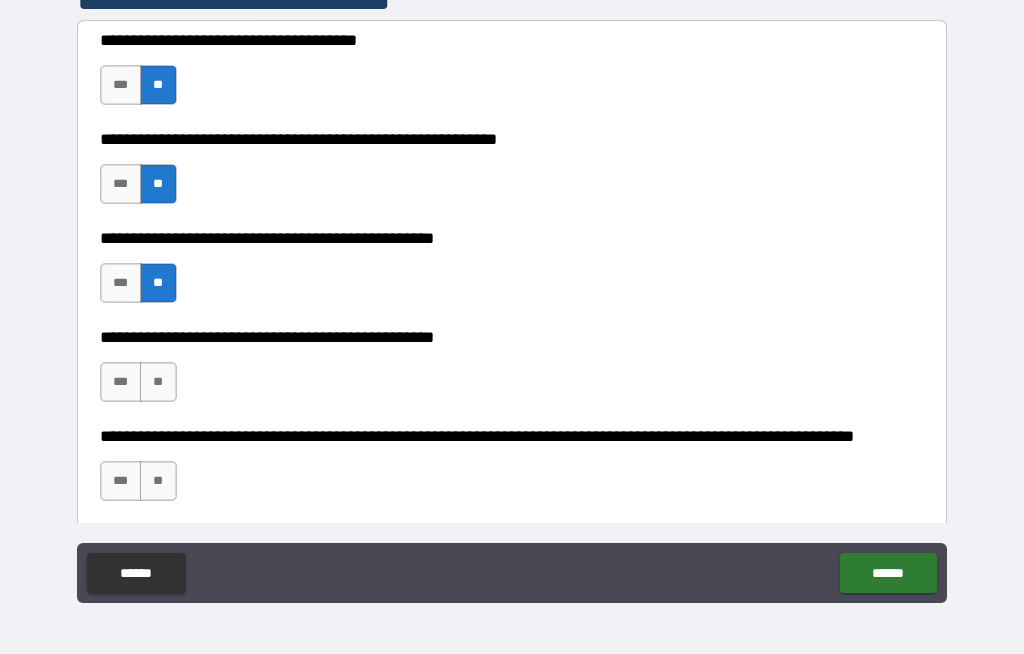 click on "***" at bounding box center [121, 382] 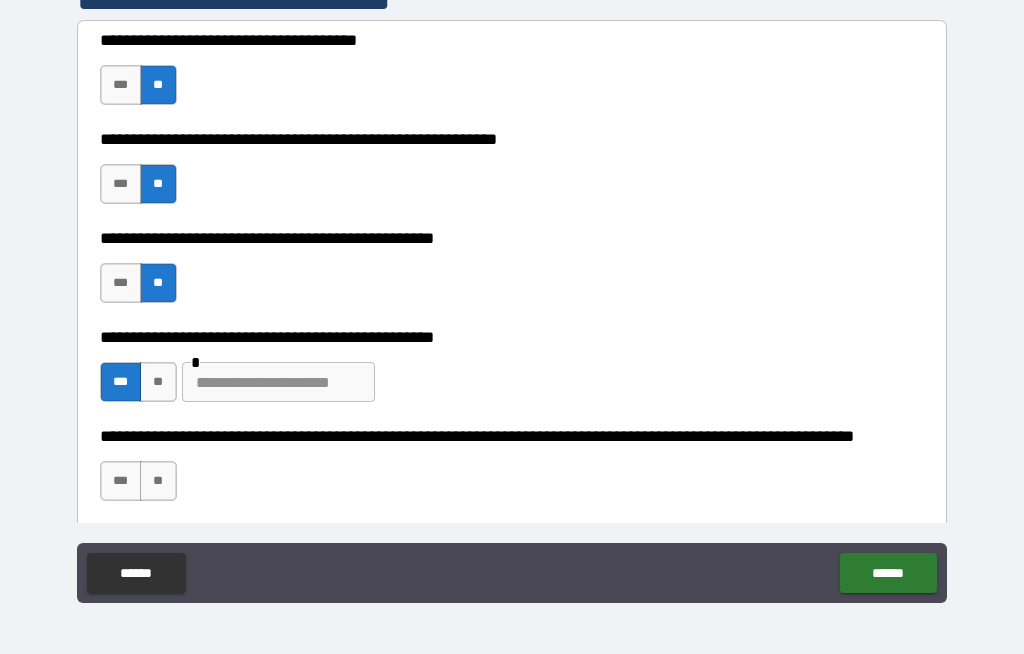 click at bounding box center [278, 382] 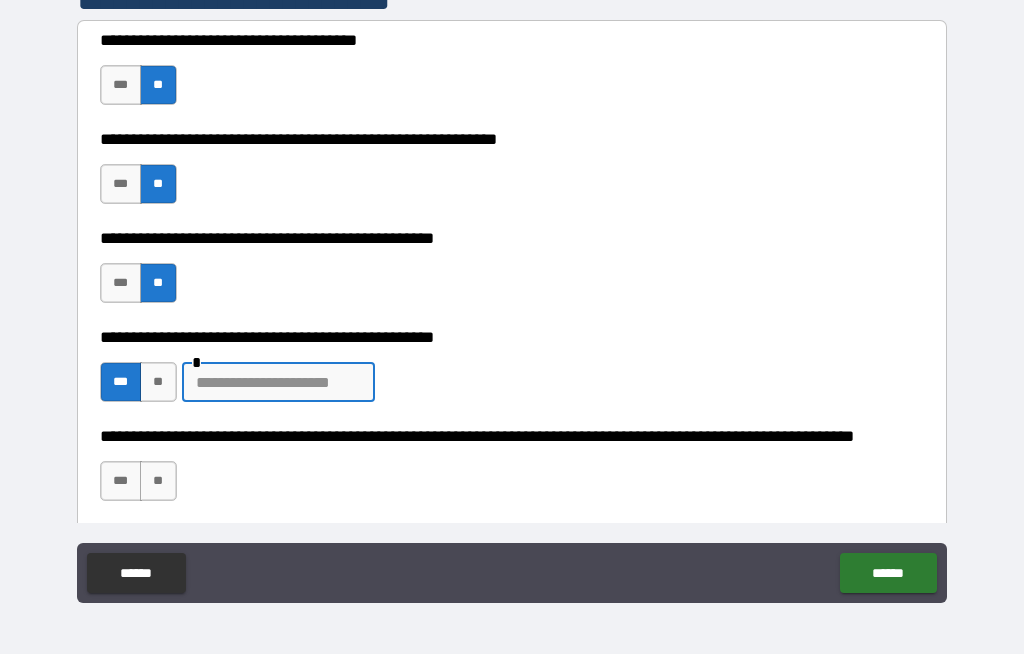 scroll, scrollTop: 68, scrollLeft: 0, axis: vertical 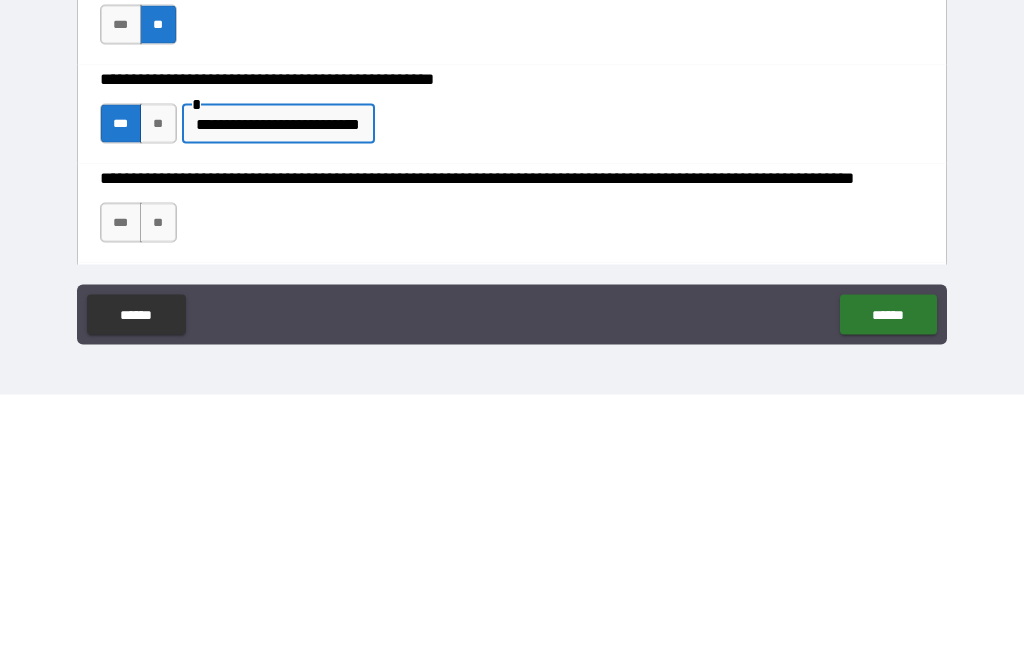type on "**********" 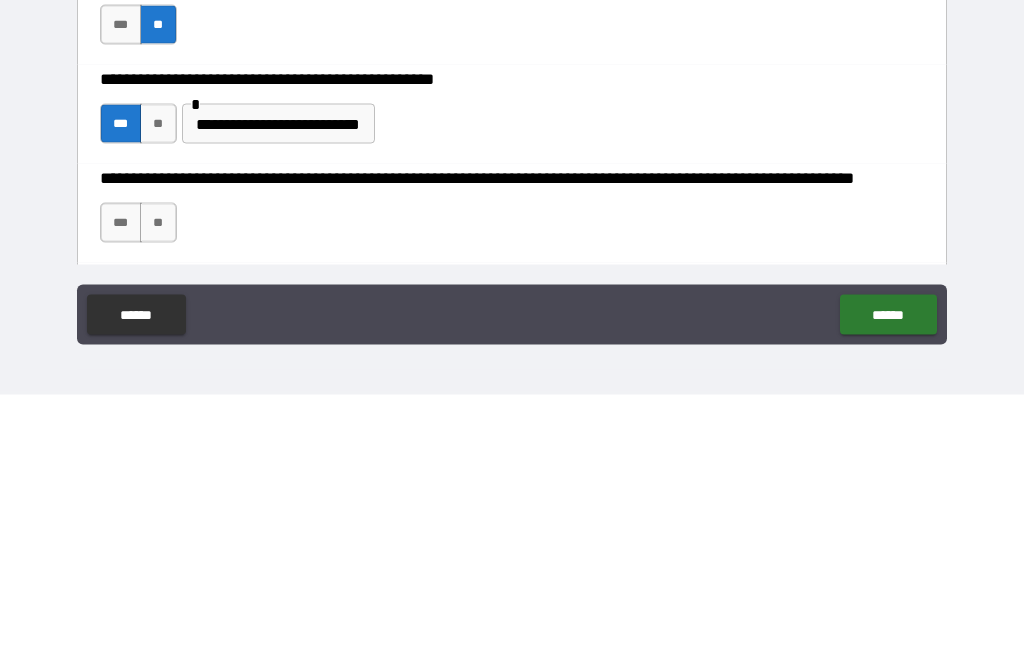 scroll, scrollTop: 69, scrollLeft: 0, axis: vertical 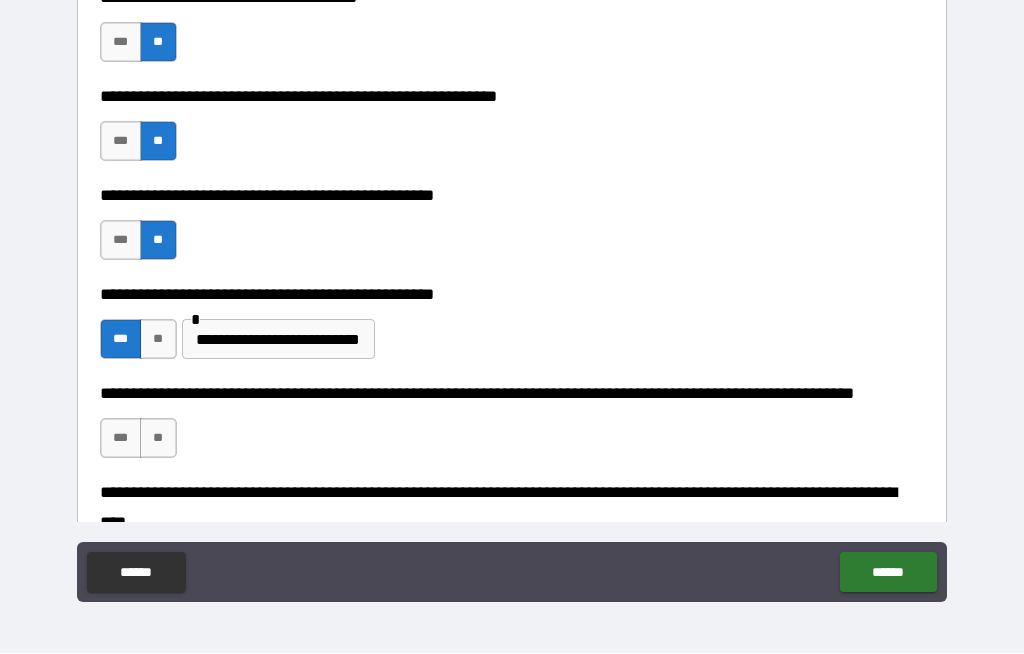 click on "**" at bounding box center [158, 439] 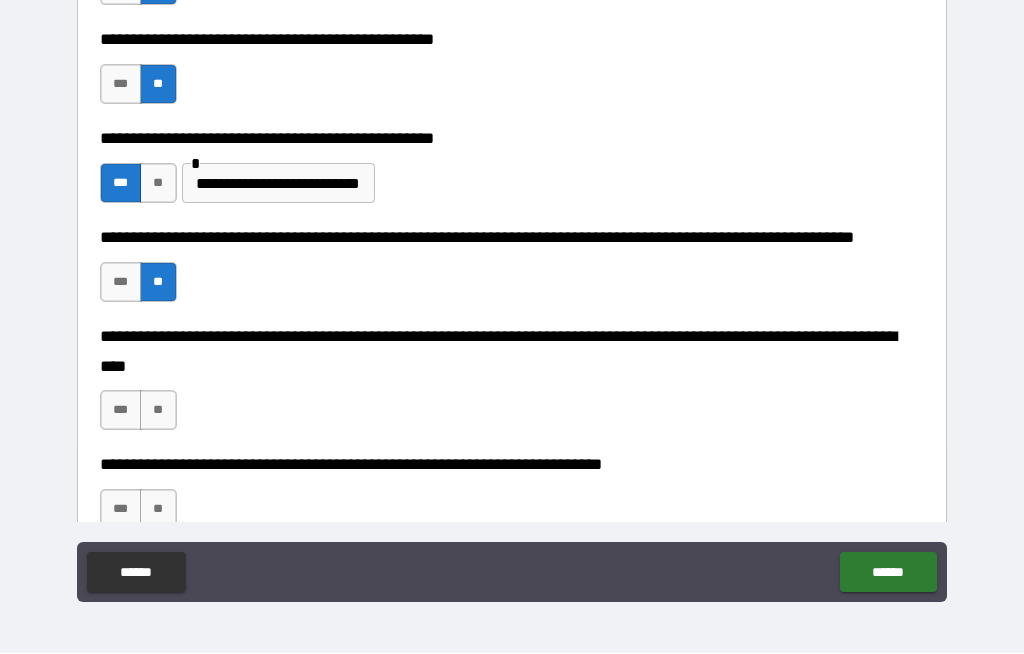 scroll, scrollTop: 646, scrollLeft: 0, axis: vertical 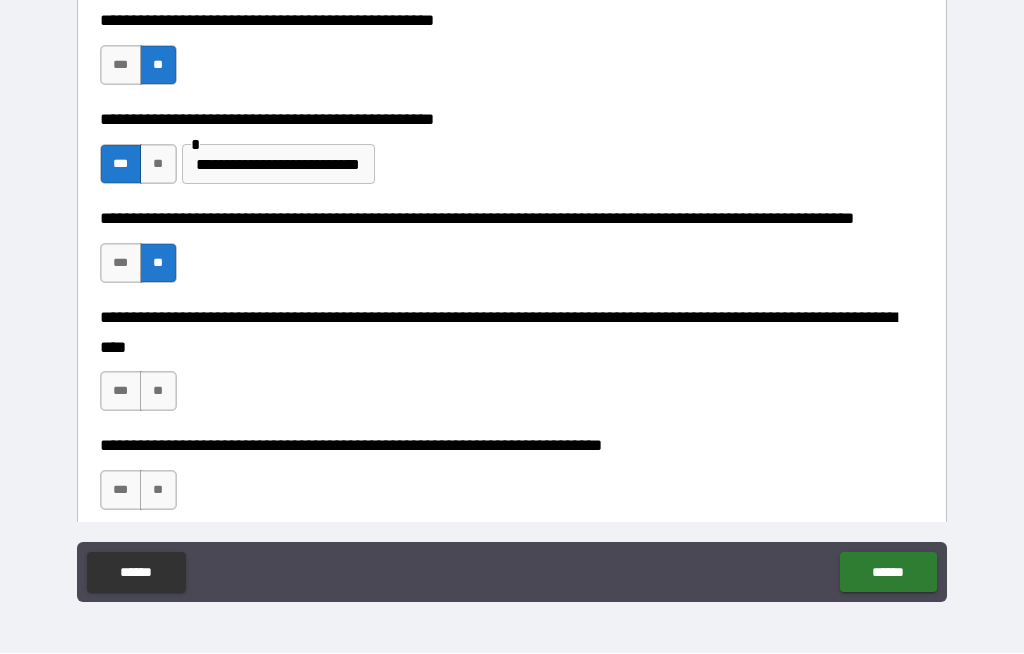 click on "**" at bounding box center [158, 392] 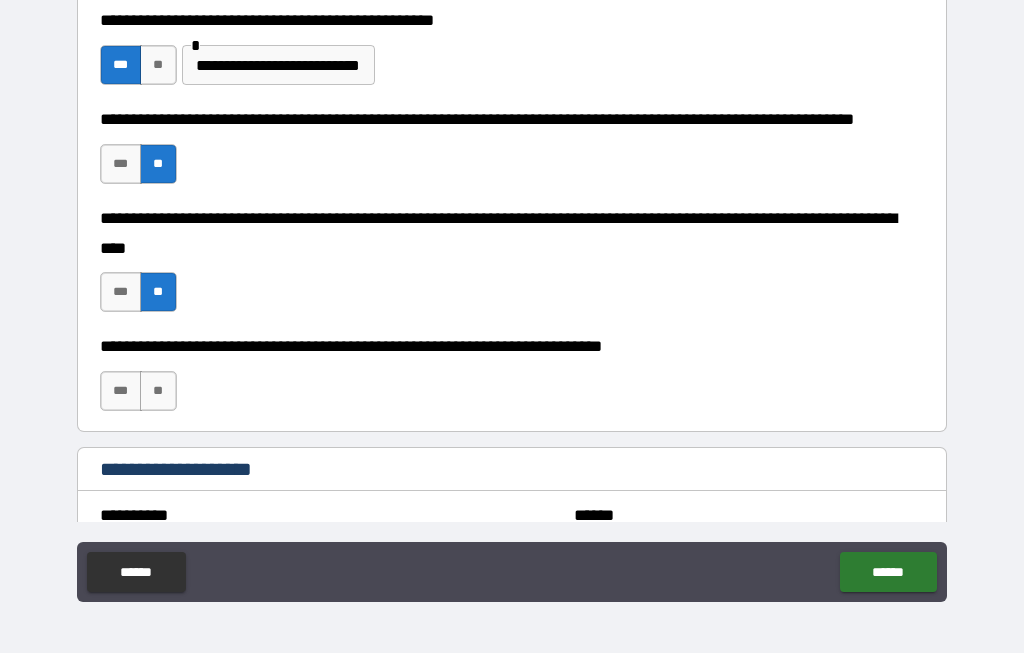 scroll, scrollTop: 773, scrollLeft: 0, axis: vertical 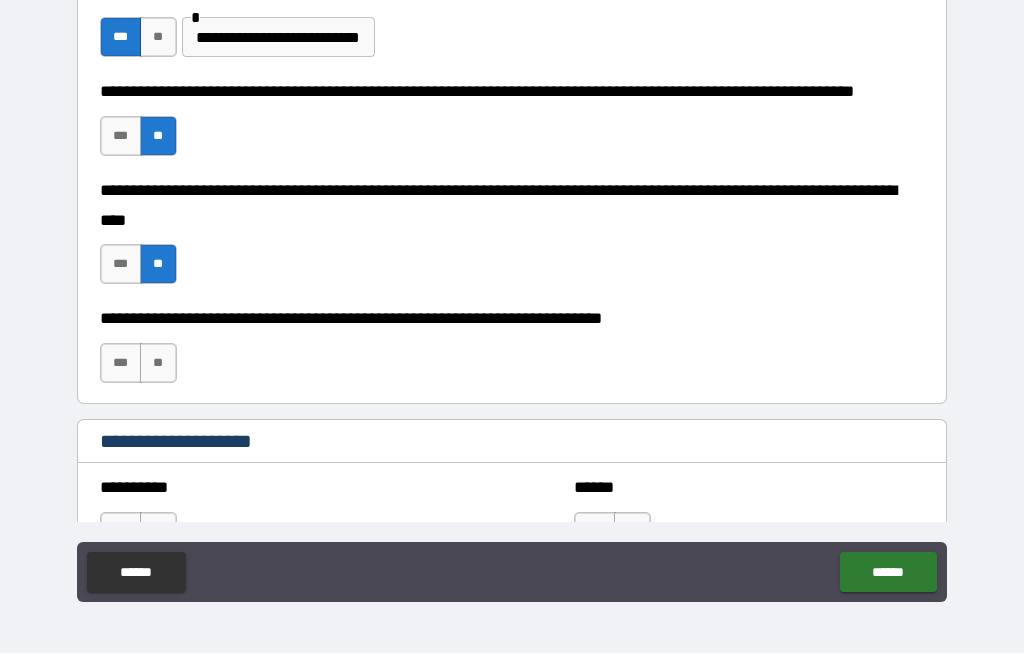 click on "**" at bounding box center (158, 364) 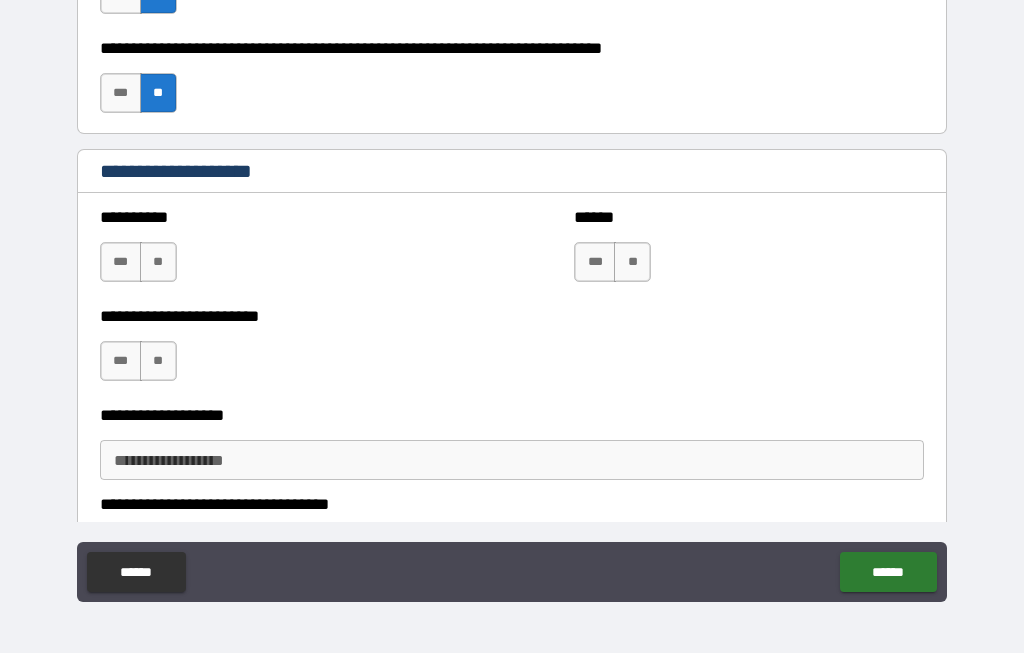 scroll, scrollTop: 1044, scrollLeft: 0, axis: vertical 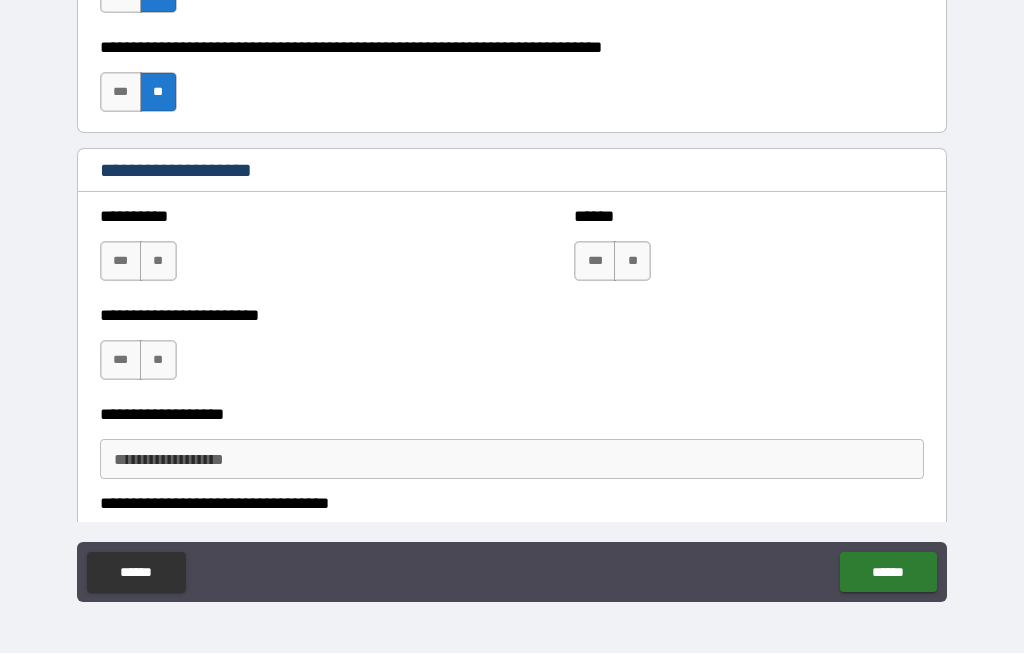 click on "**" at bounding box center [158, 262] 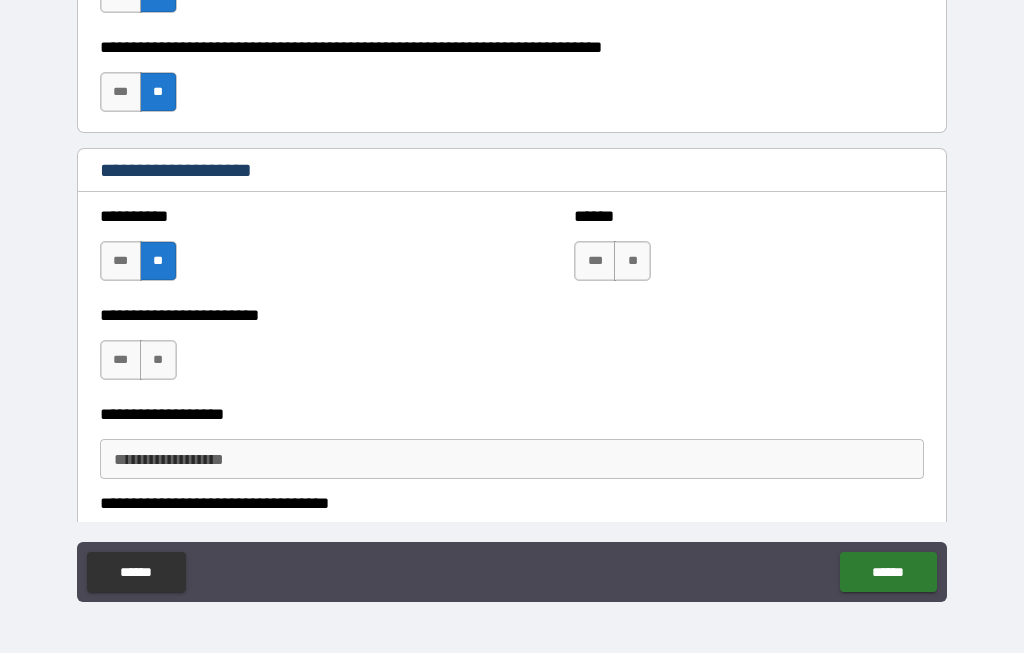 click on "**" at bounding box center [632, 262] 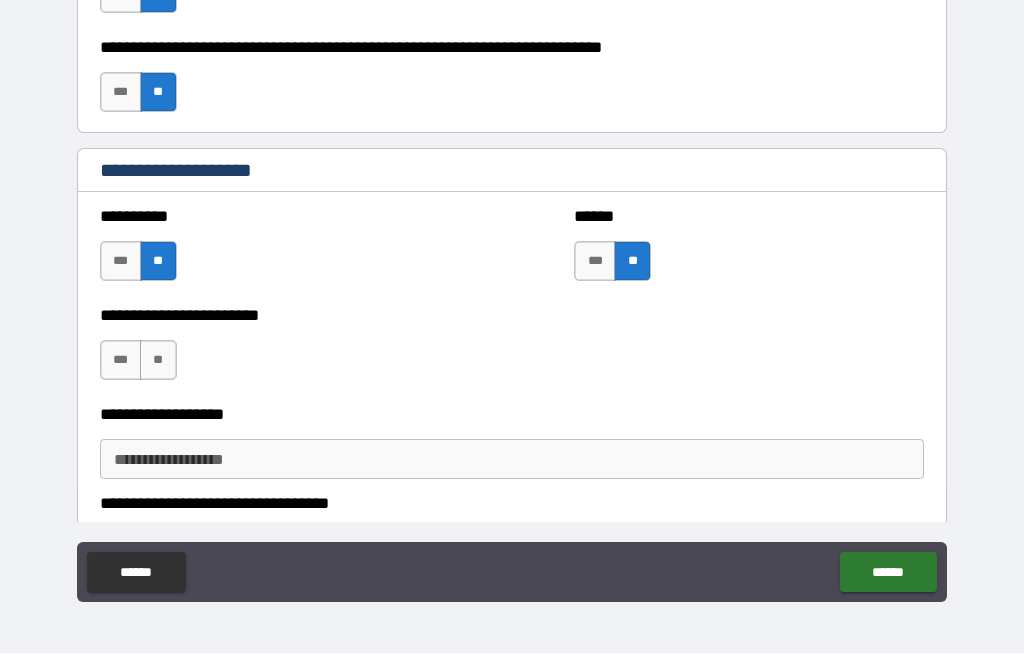 click on "**" at bounding box center [158, 361] 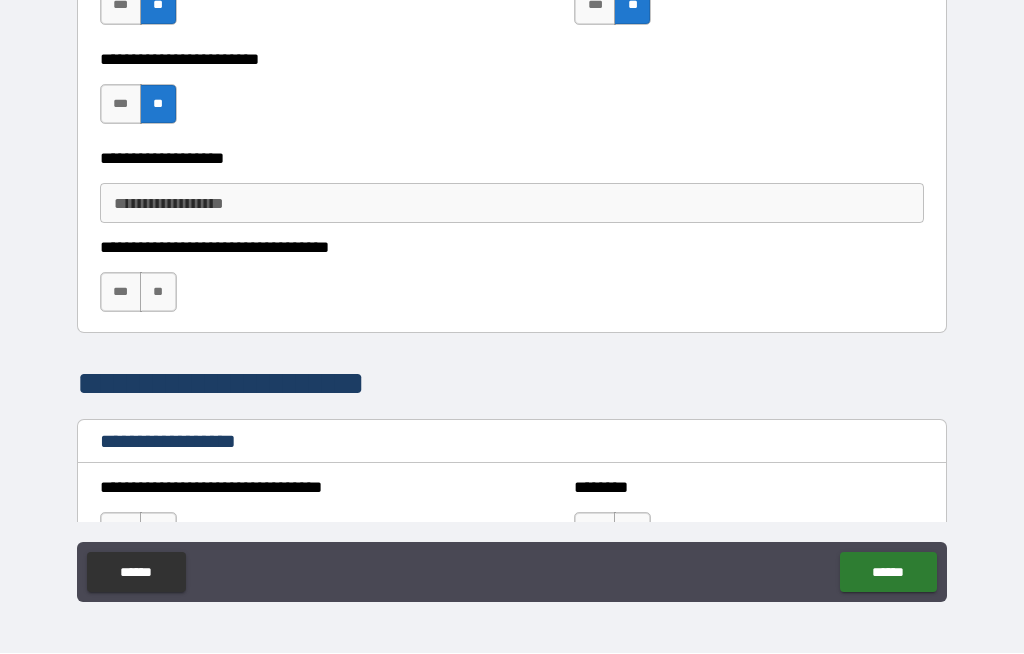 scroll, scrollTop: 1302, scrollLeft: 0, axis: vertical 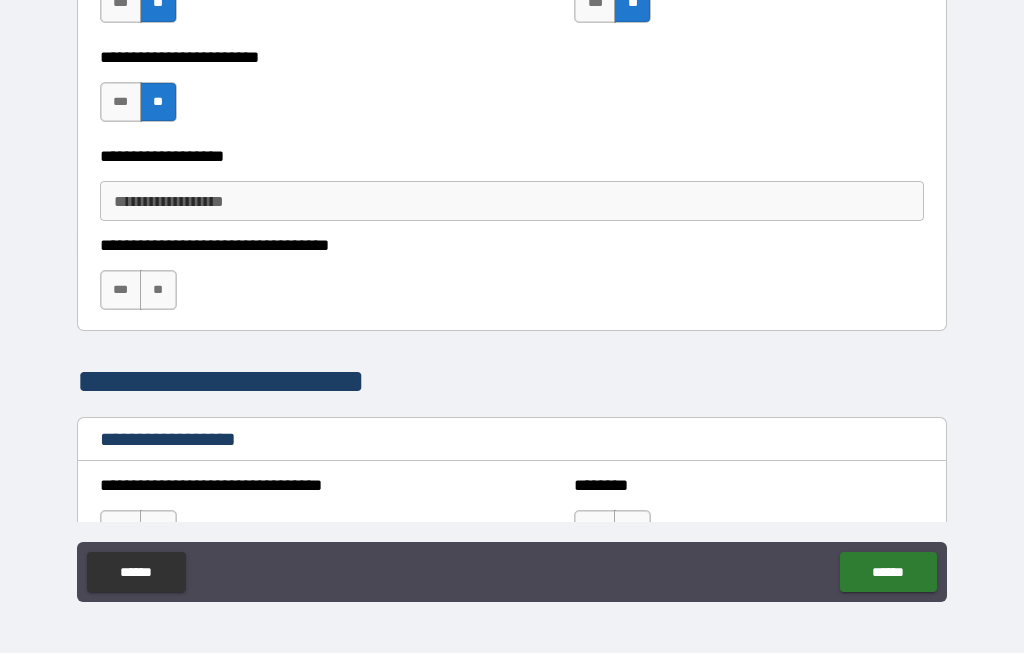 click on "**" at bounding box center (158, 291) 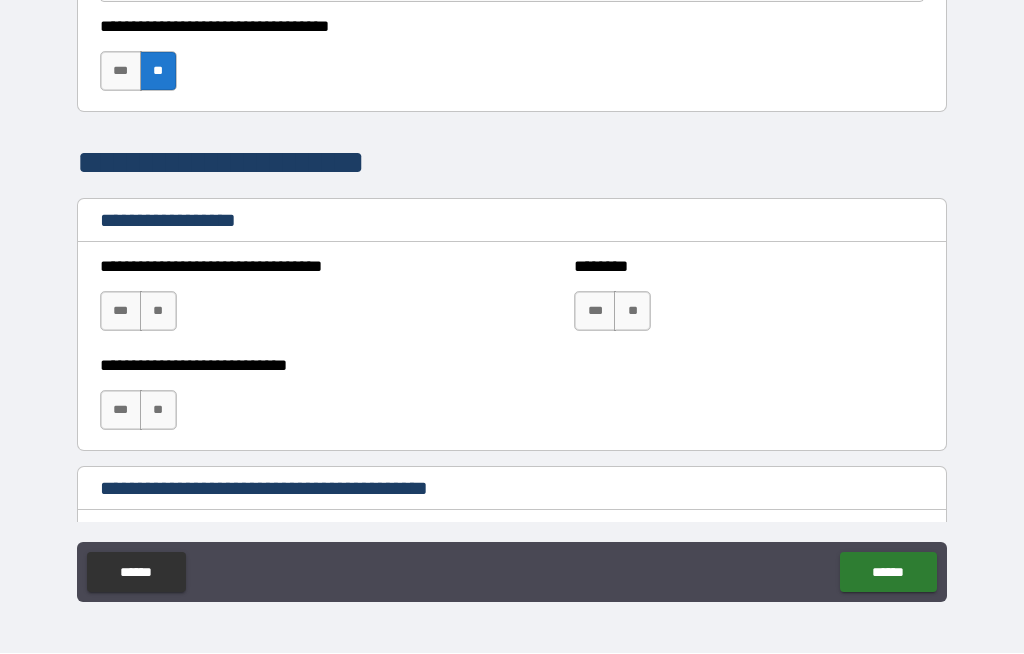 scroll, scrollTop: 1523, scrollLeft: 0, axis: vertical 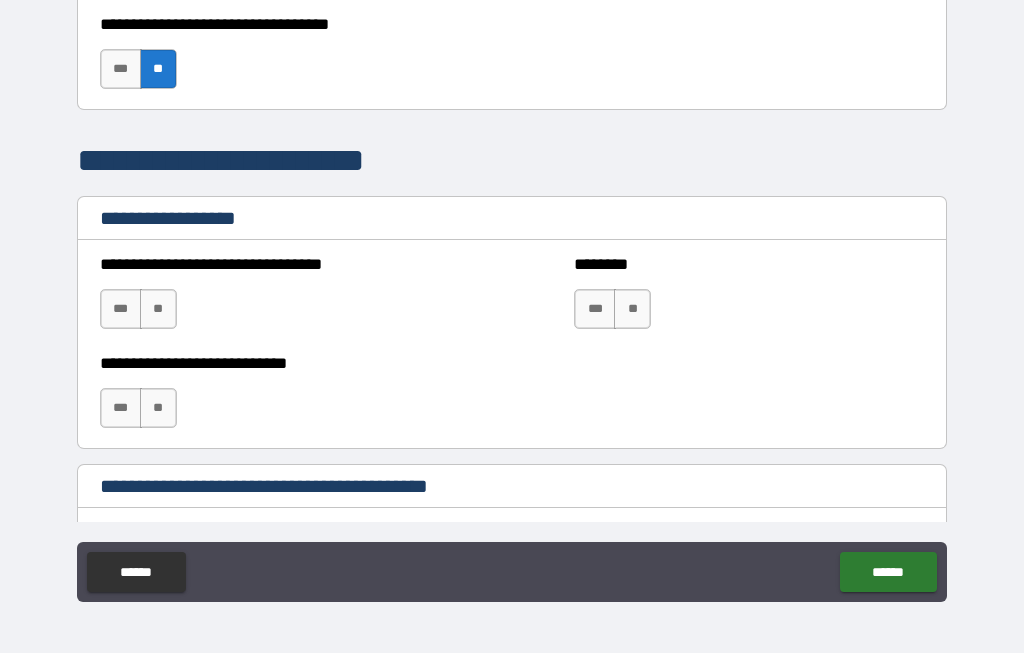 click on "**" at bounding box center [158, 310] 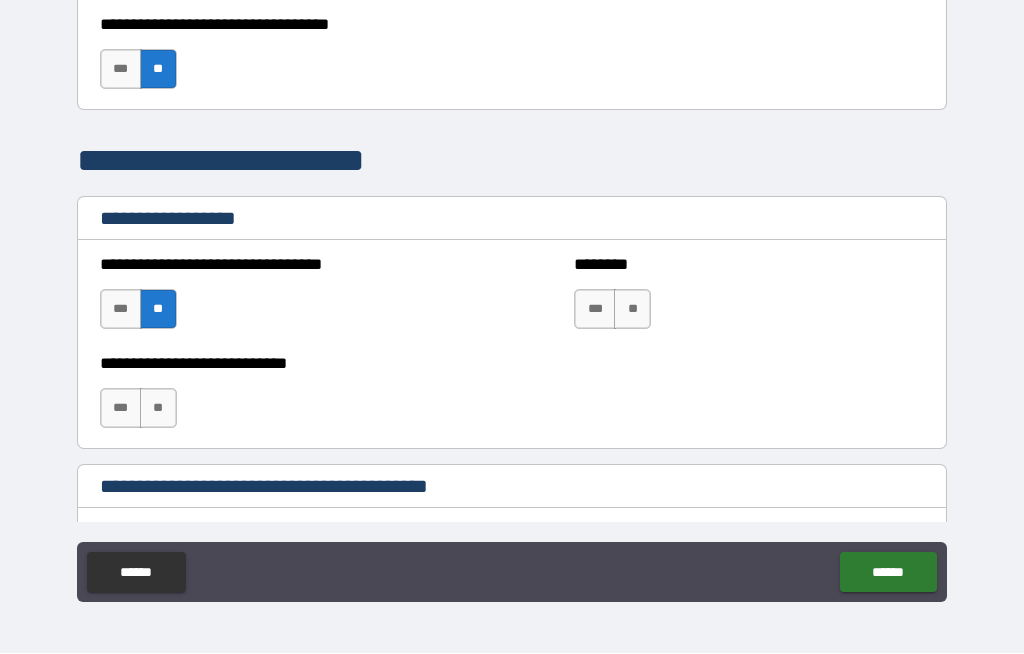click on "**" at bounding box center (158, 409) 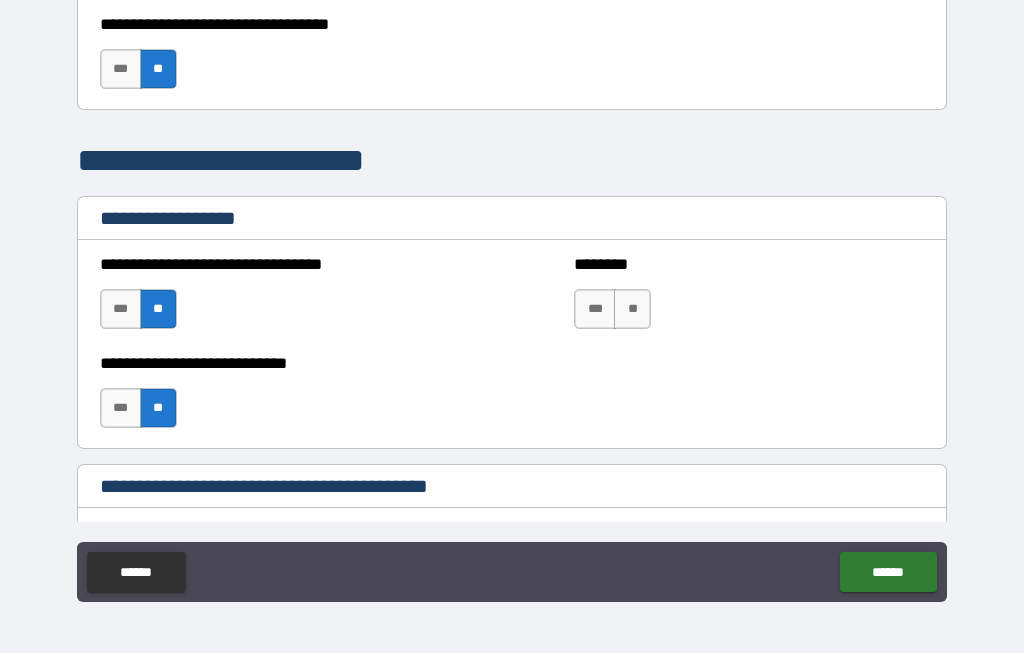 click on "**" at bounding box center (632, 310) 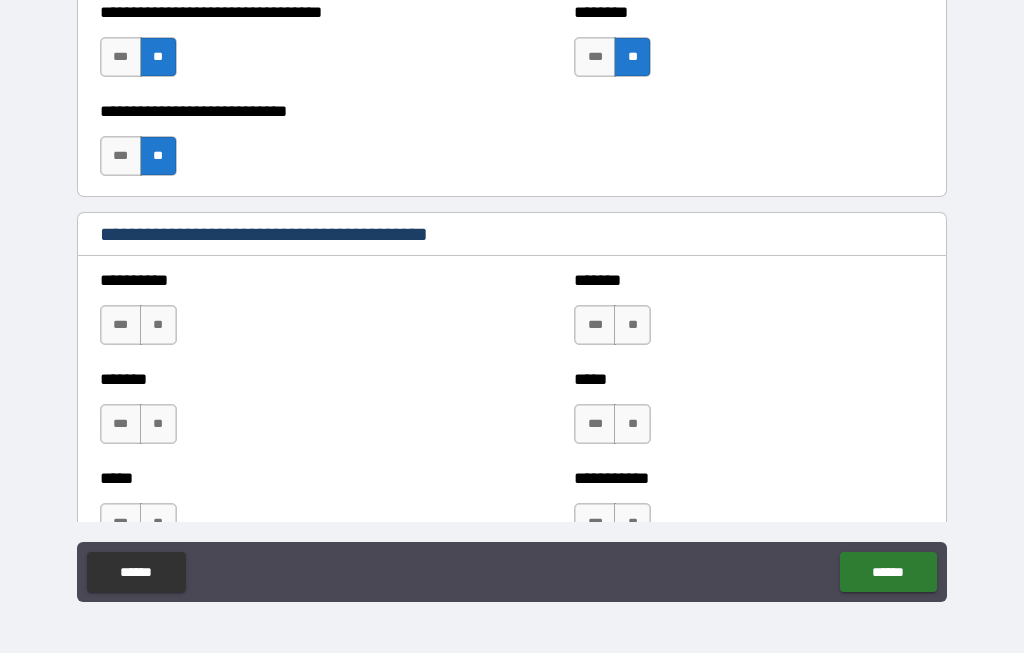 scroll, scrollTop: 1780, scrollLeft: 0, axis: vertical 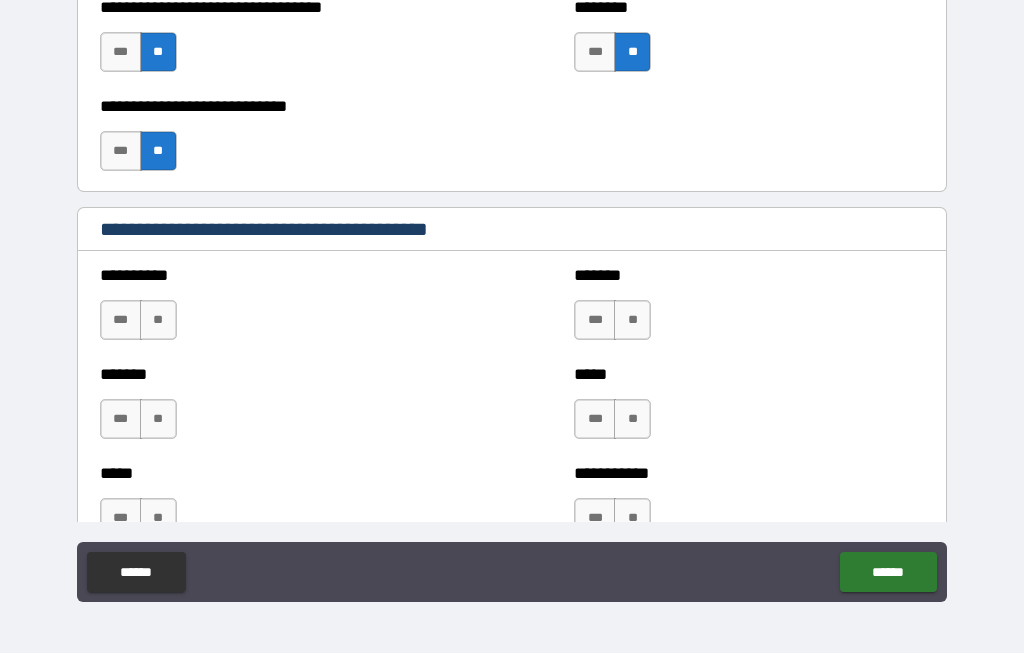 click on "**" at bounding box center (158, 321) 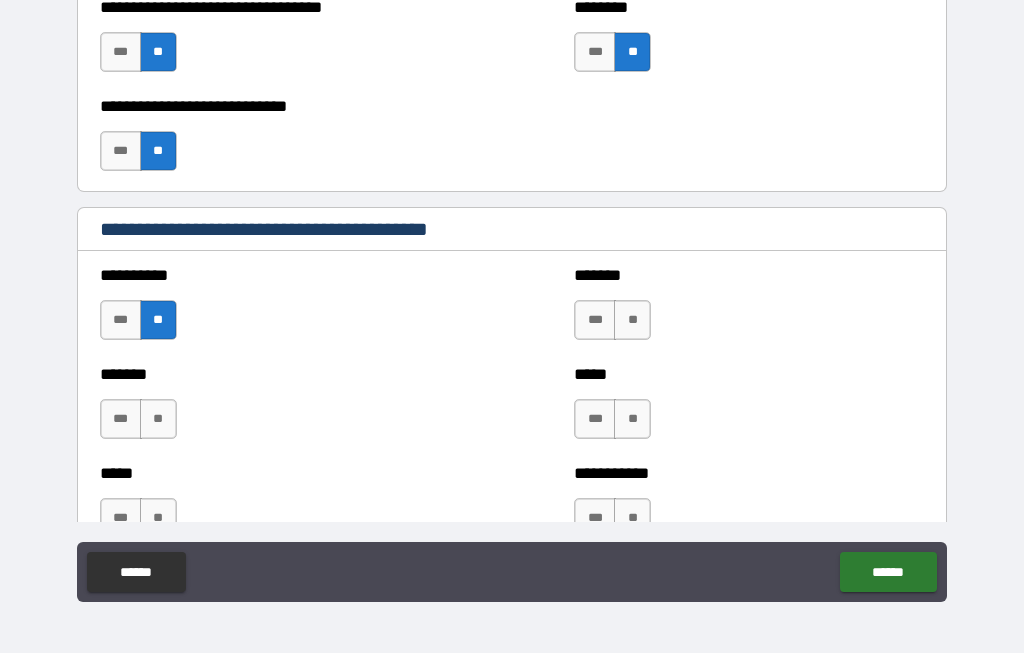 click on "**" at bounding box center (158, 420) 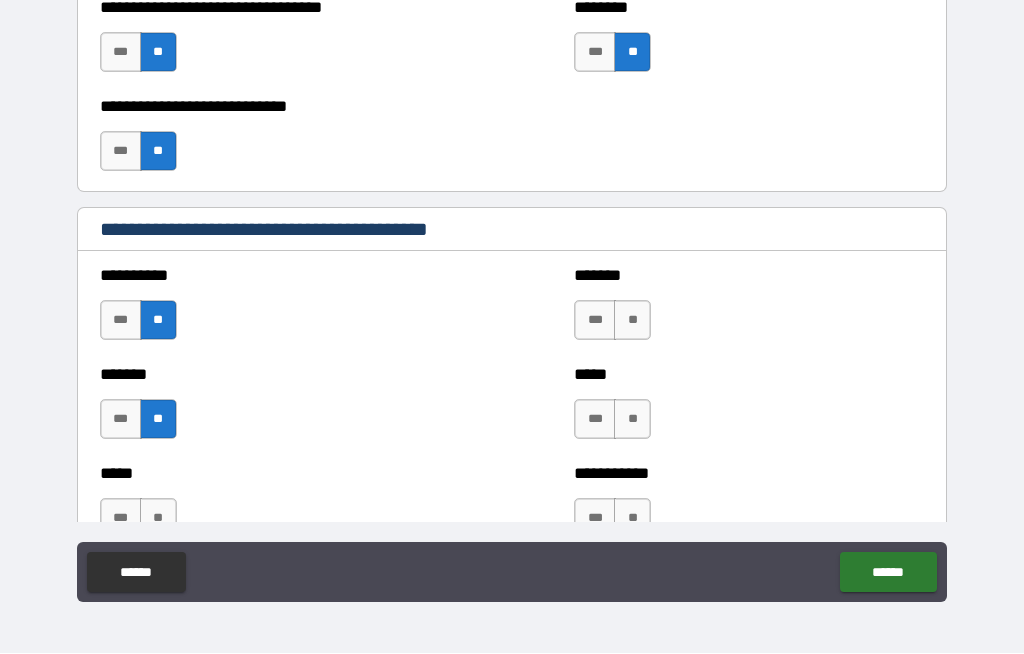 click on "**" at bounding box center [632, 321] 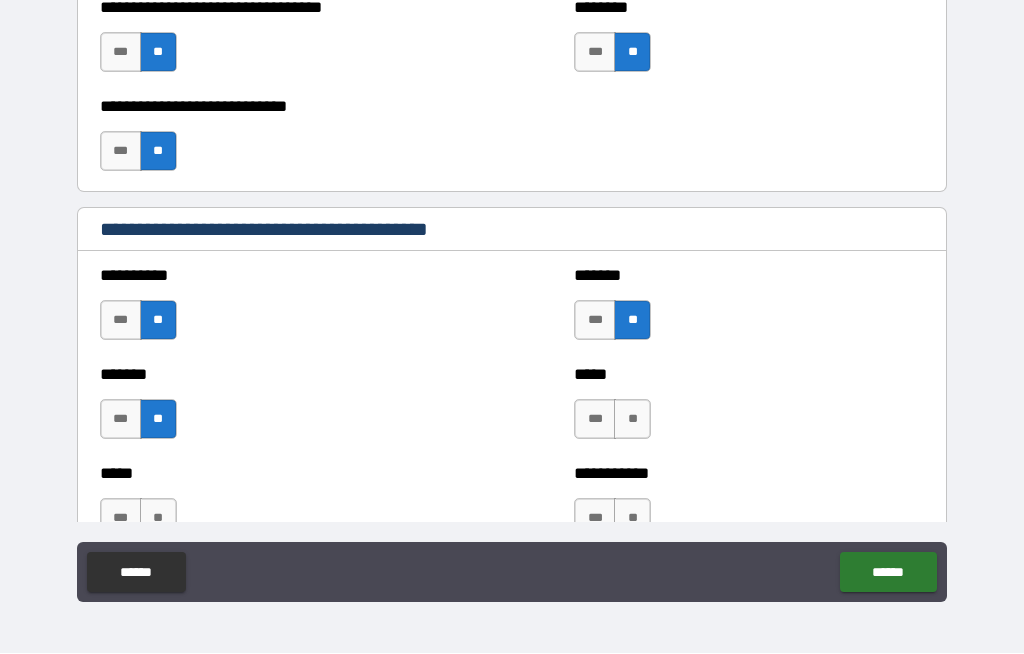 click on "**" at bounding box center [632, 420] 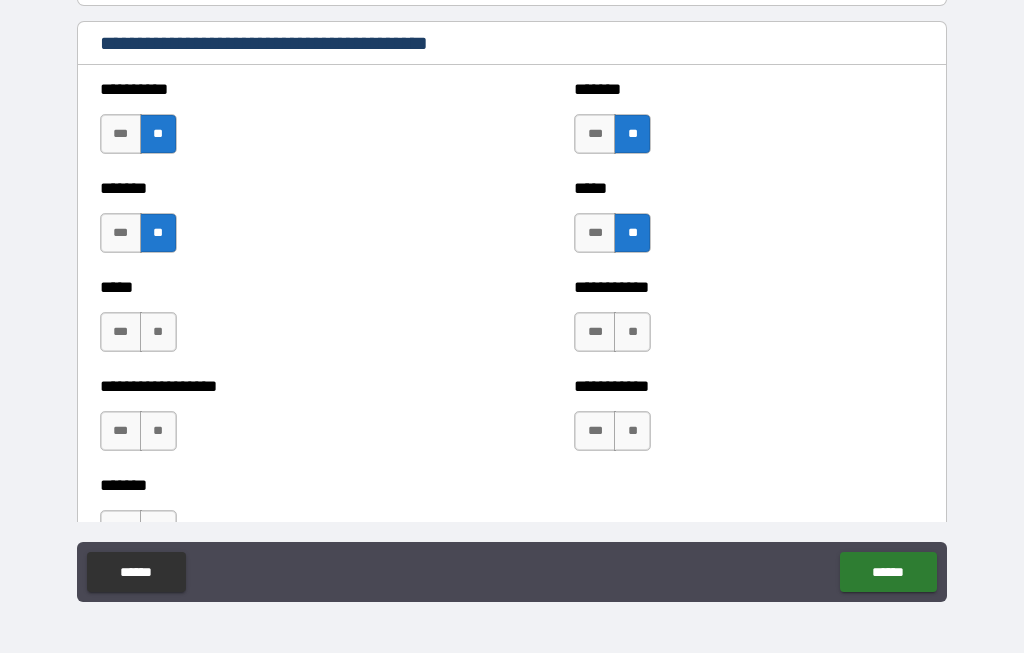 scroll, scrollTop: 1998, scrollLeft: 0, axis: vertical 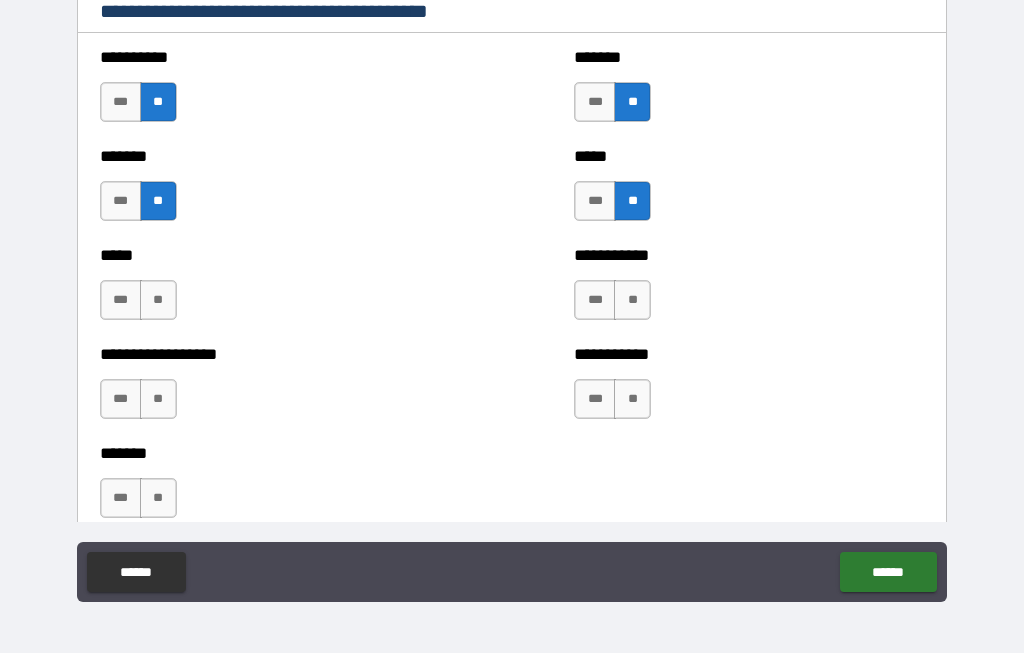 click on "**" at bounding box center [158, 301] 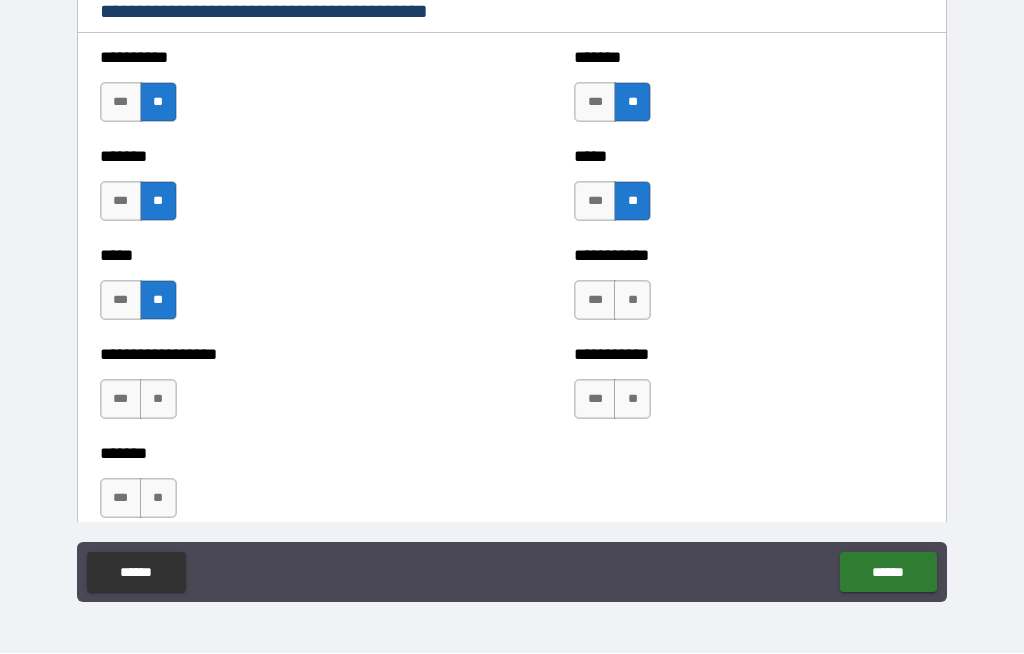 click on "**" at bounding box center (158, 400) 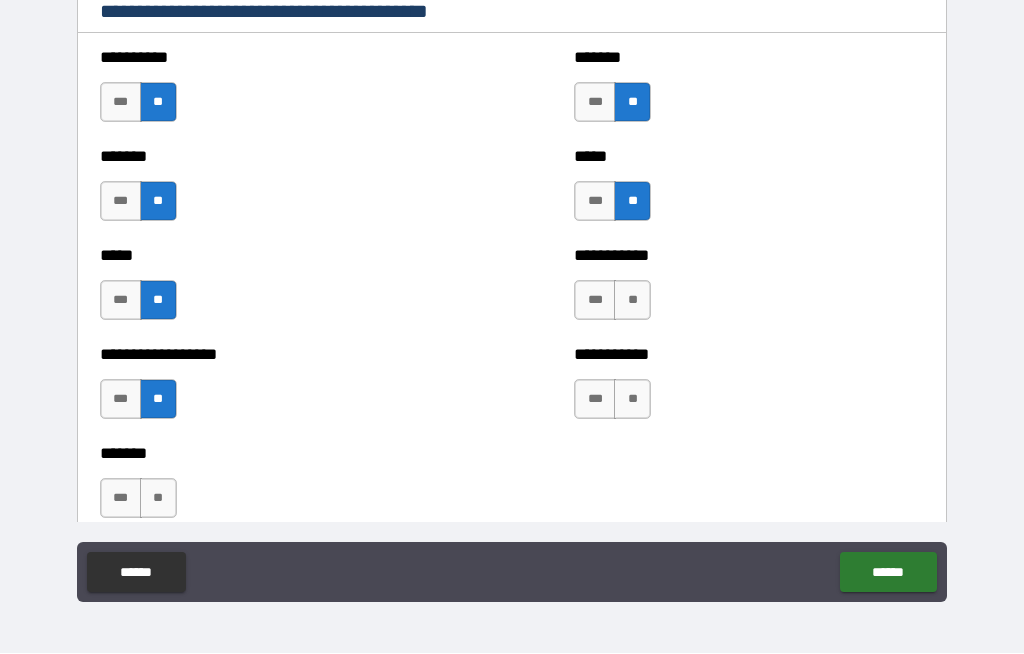 click on "**" at bounding box center [632, 301] 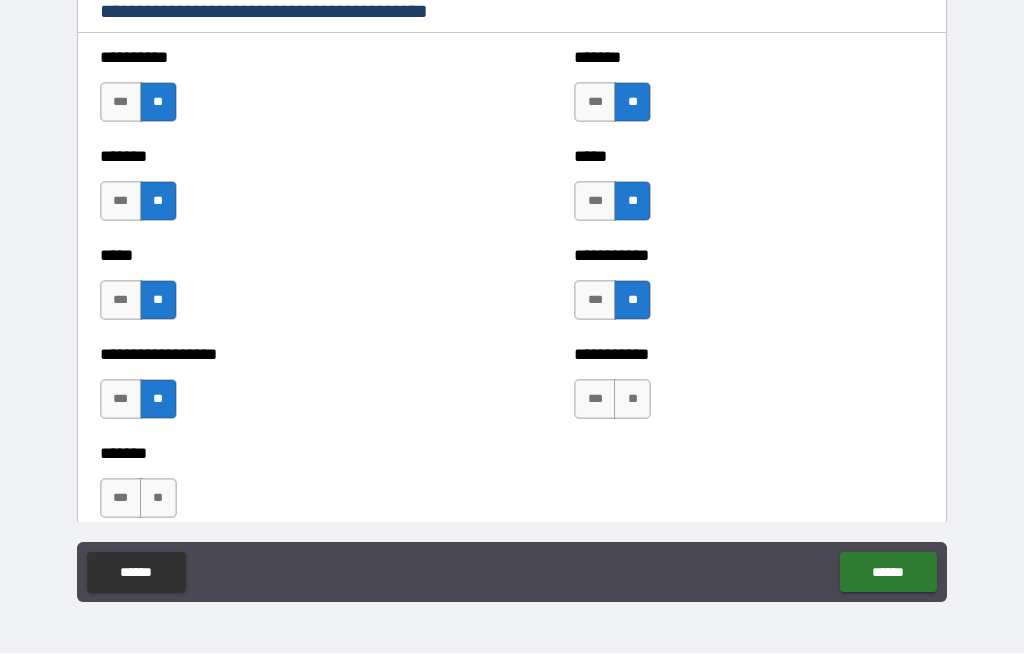 click on "**" at bounding box center (632, 400) 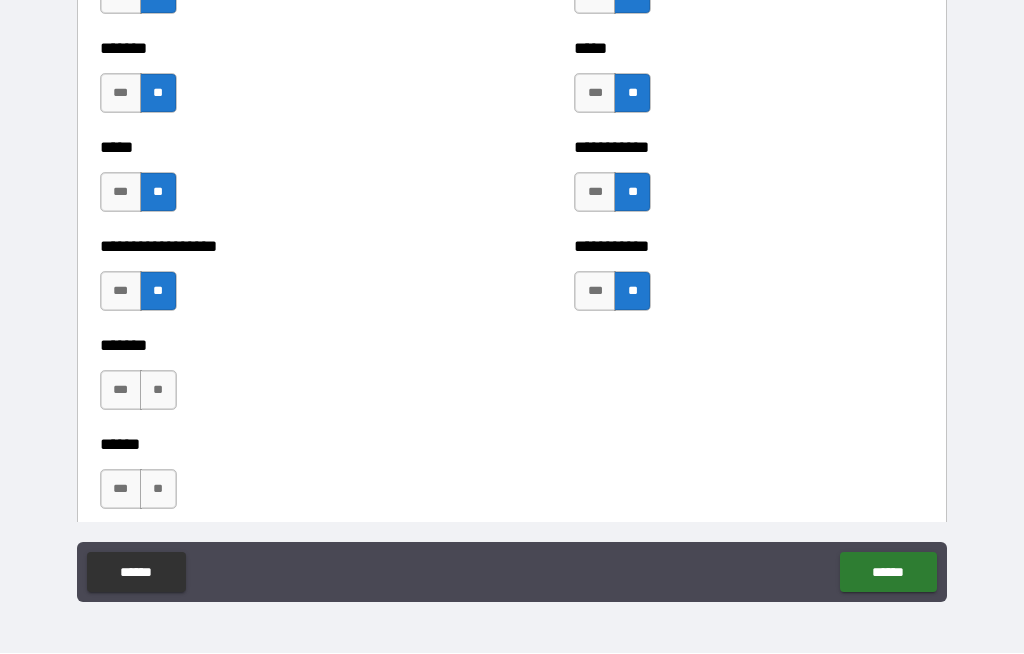 scroll, scrollTop: 2109, scrollLeft: 0, axis: vertical 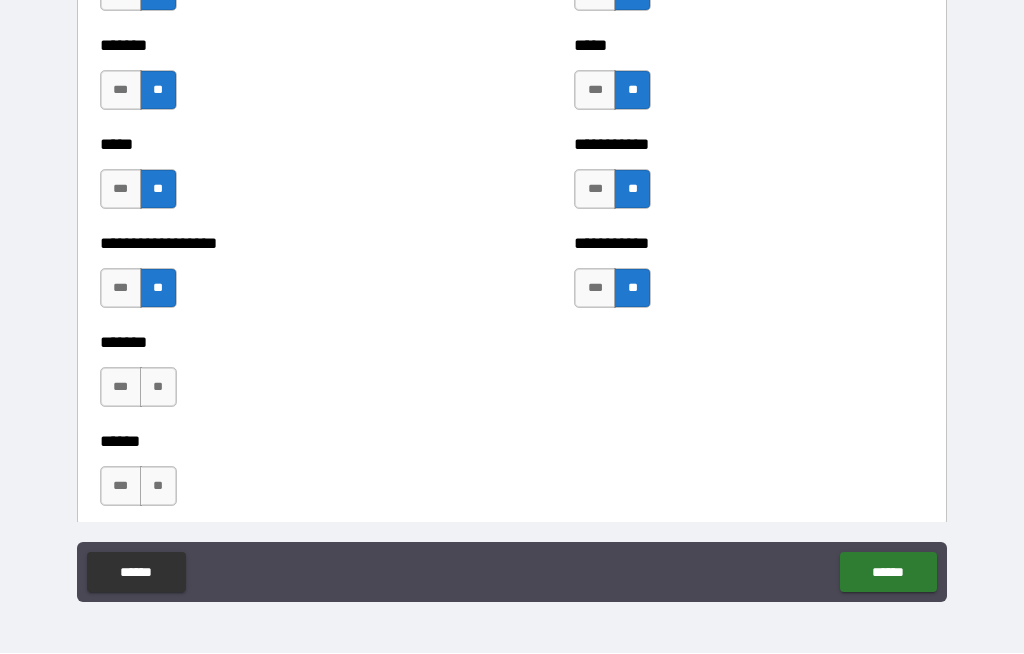 click on "**" at bounding box center (158, 388) 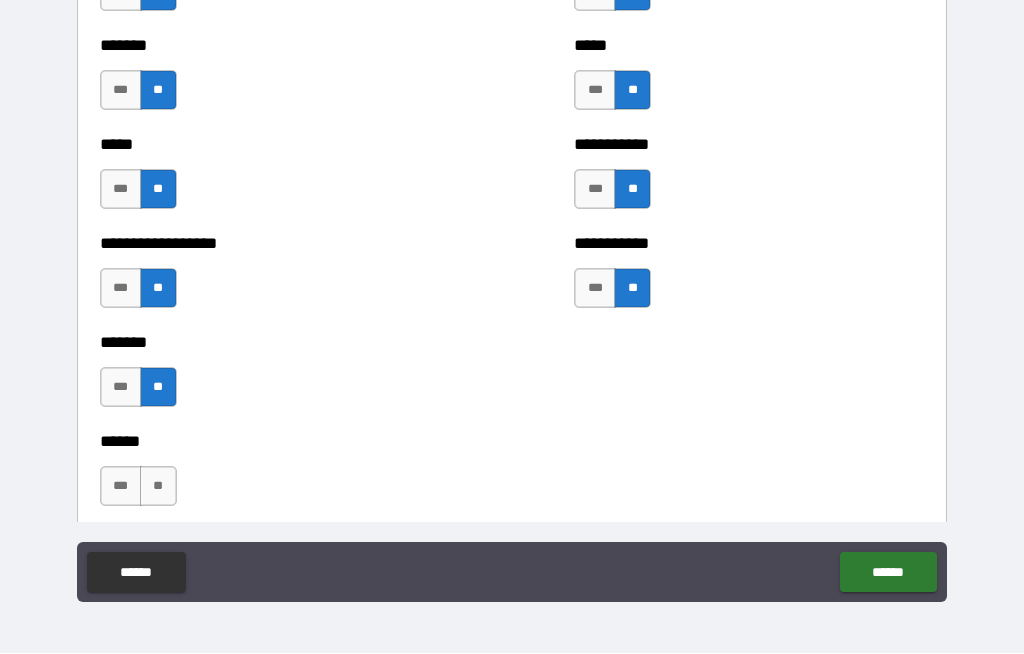 click on "**" at bounding box center [158, 487] 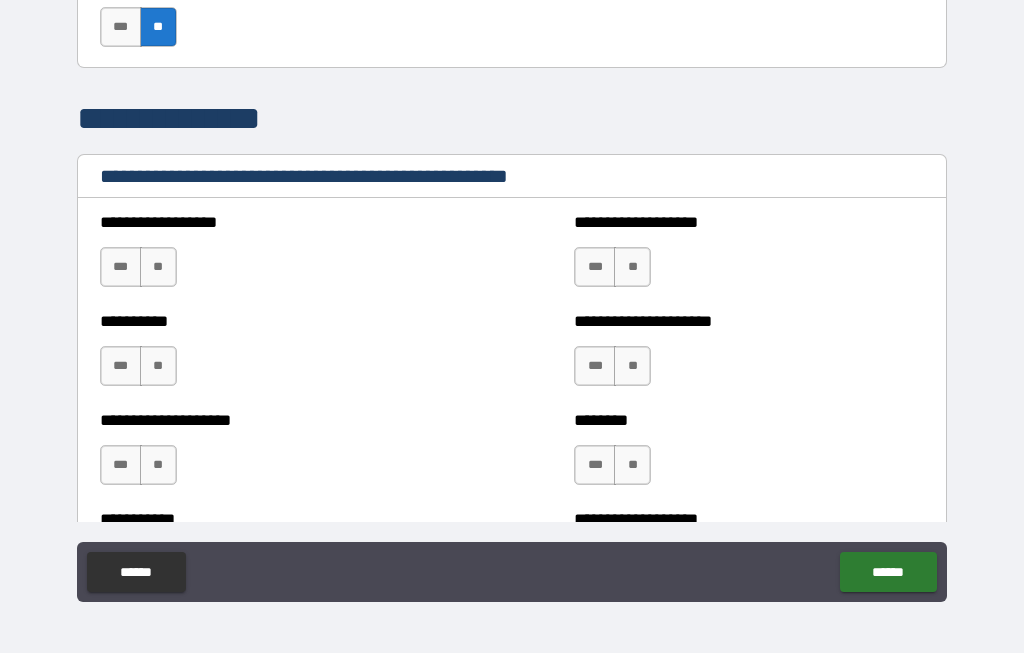 scroll, scrollTop: 2572, scrollLeft: 0, axis: vertical 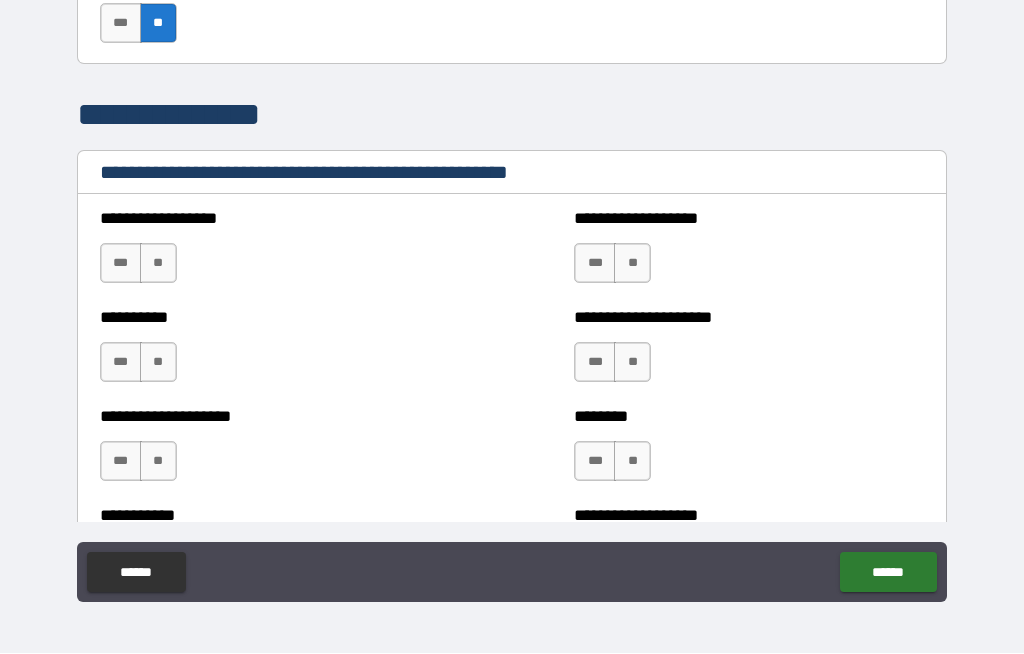 click on "**" at bounding box center [158, 264] 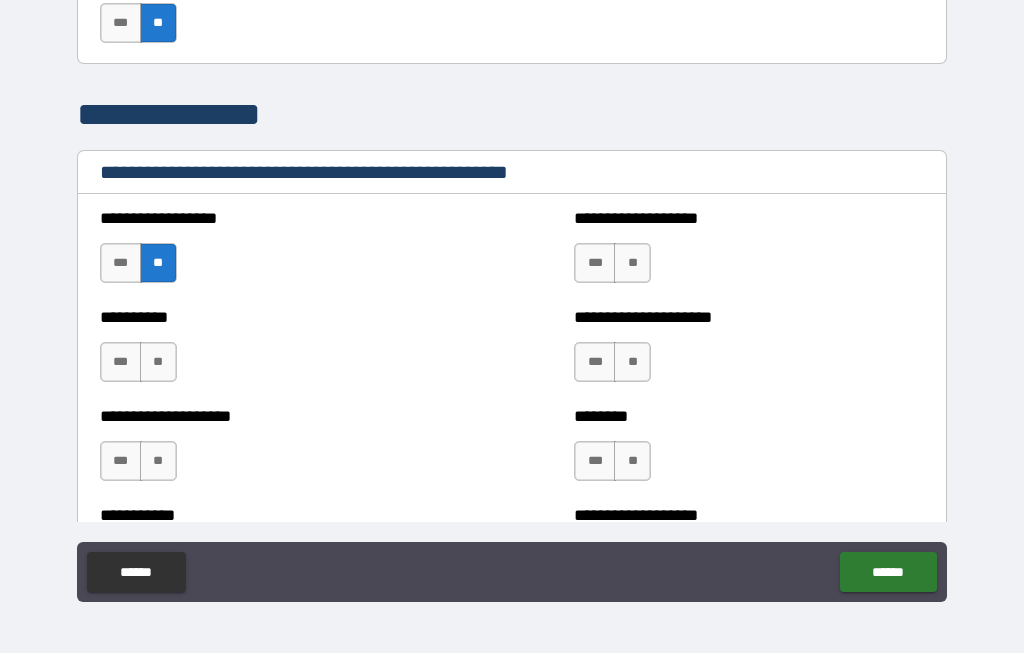 click on "**" at bounding box center [158, 363] 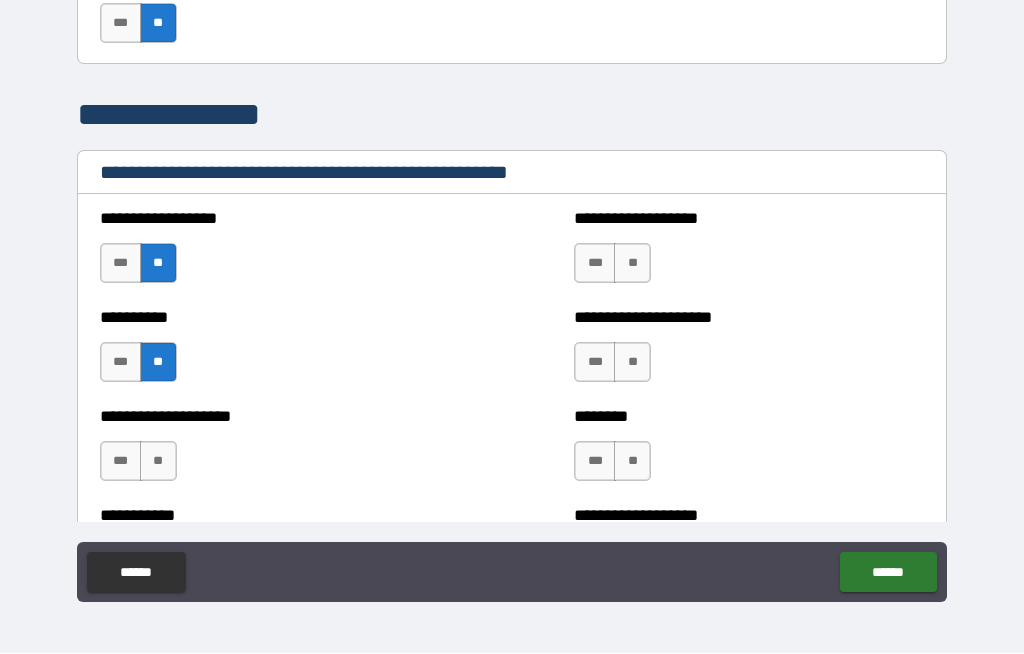 click on "**" at bounding box center [632, 264] 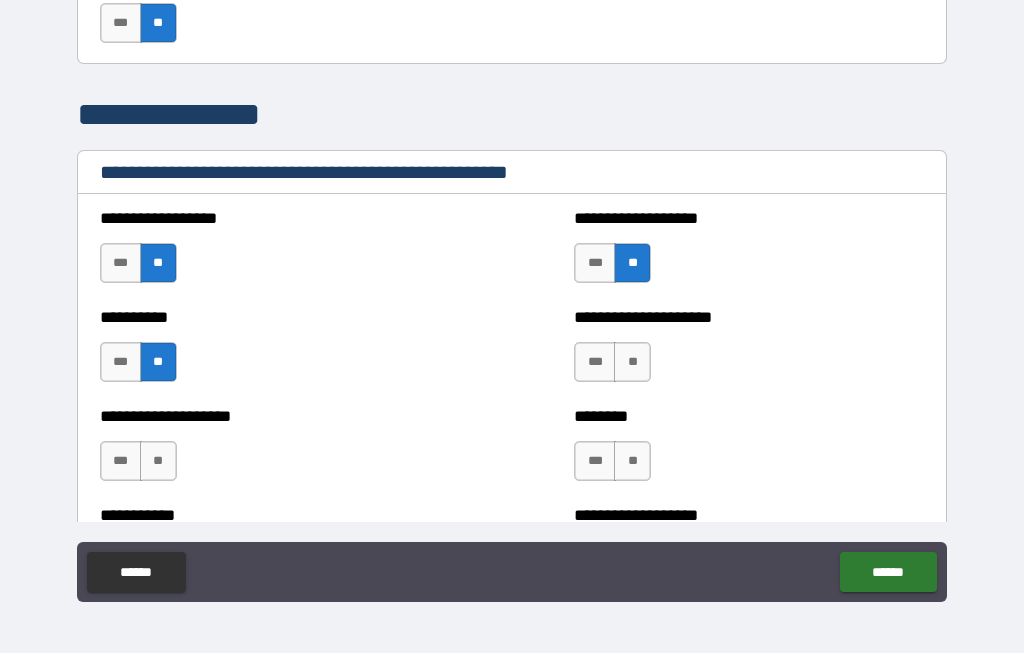 click on "**" at bounding box center [632, 363] 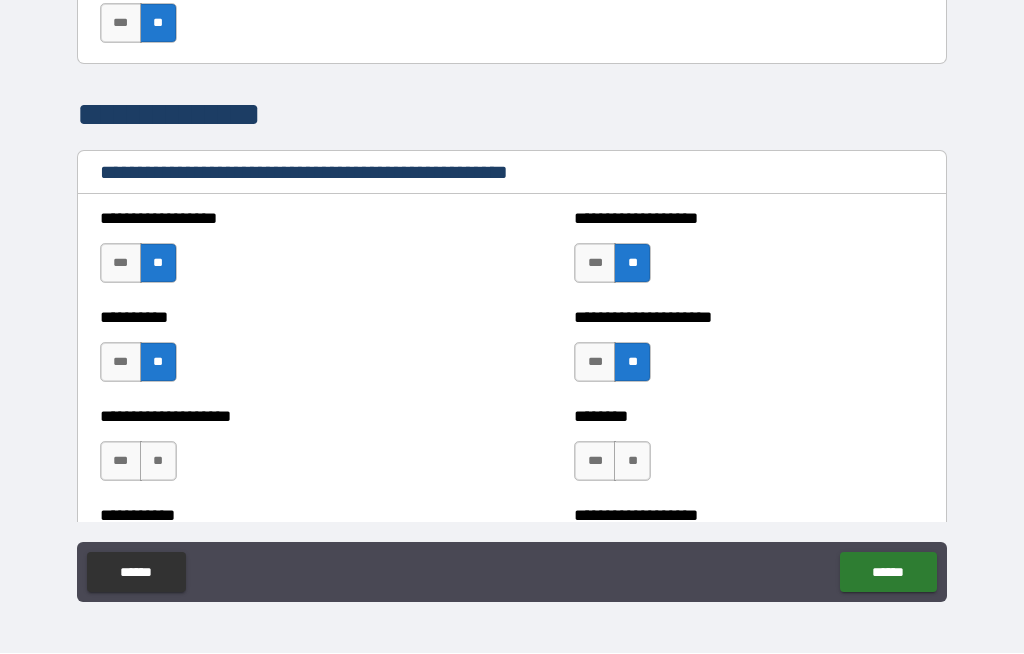 click on "**" at bounding box center (632, 462) 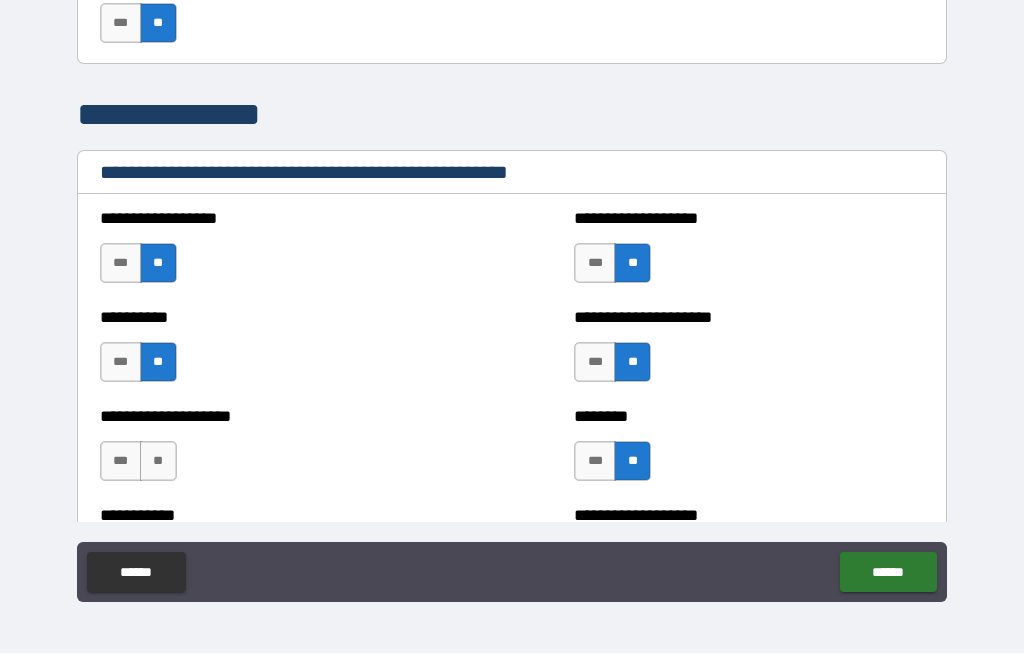 click on "**" at bounding box center [158, 462] 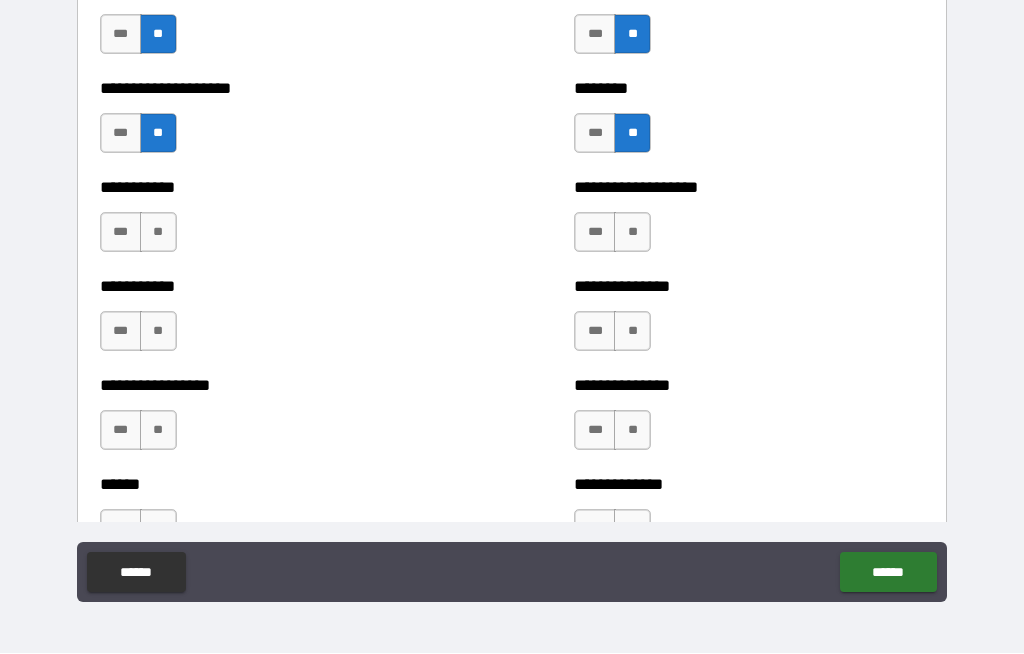 scroll, scrollTop: 2903, scrollLeft: 0, axis: vertical 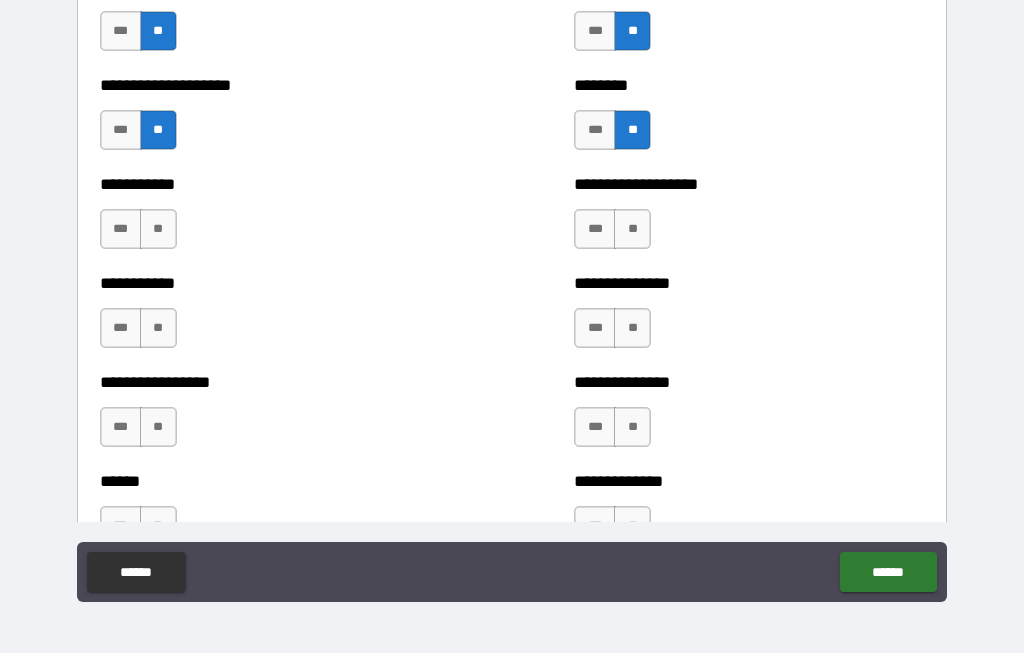 click on "**" at bounding box center [158, 230] 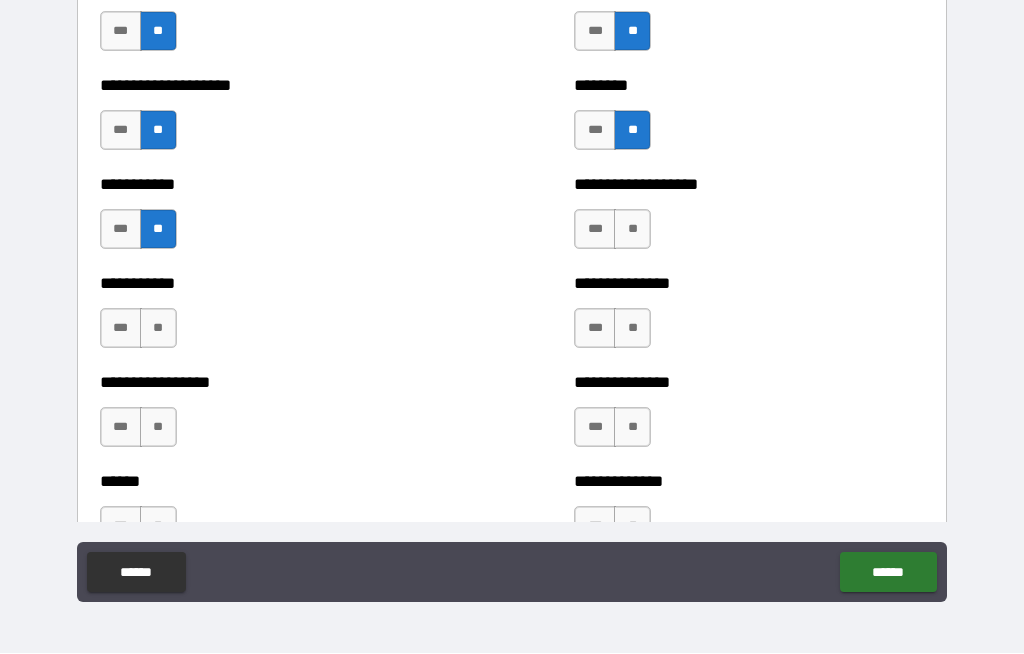 click on "**" at bounding box center (158, 329) 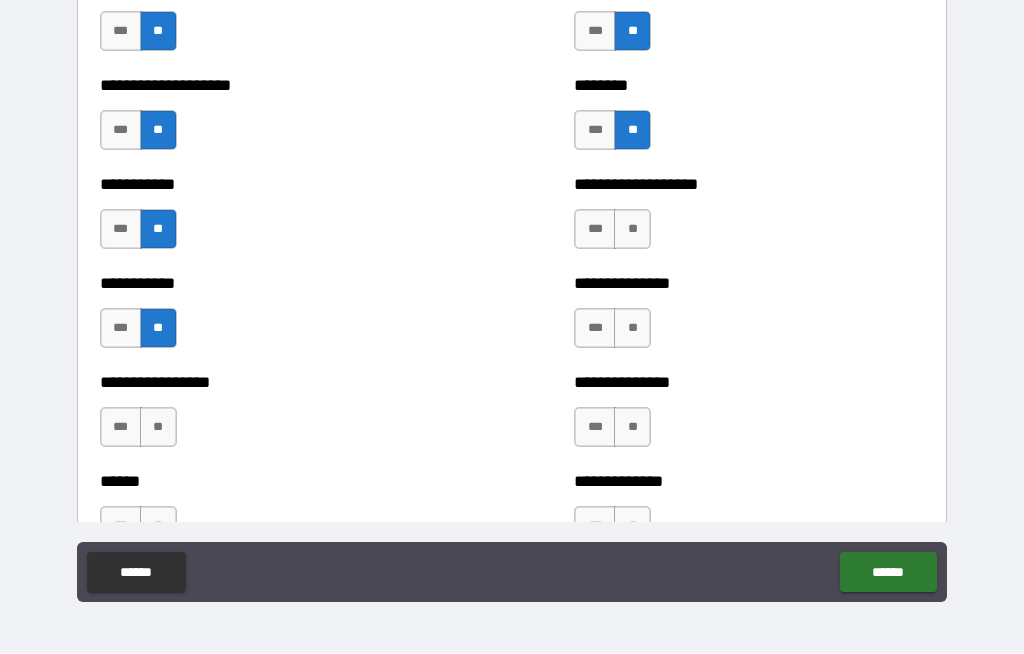 click on "**" at bounding box center [632, 230] 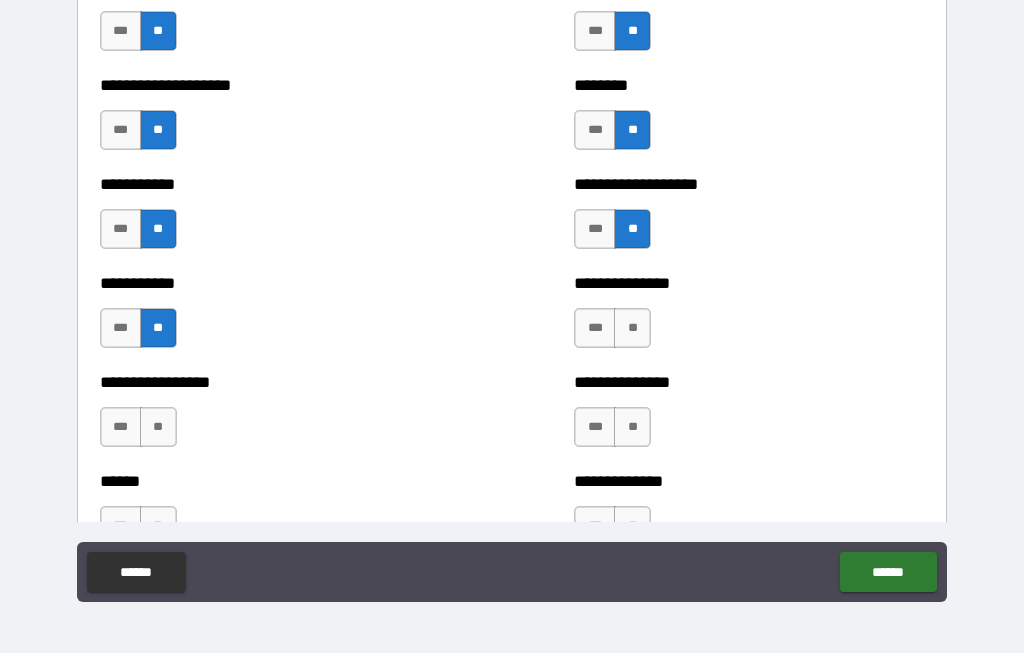 click on "**" at bounding box center [632, 329] 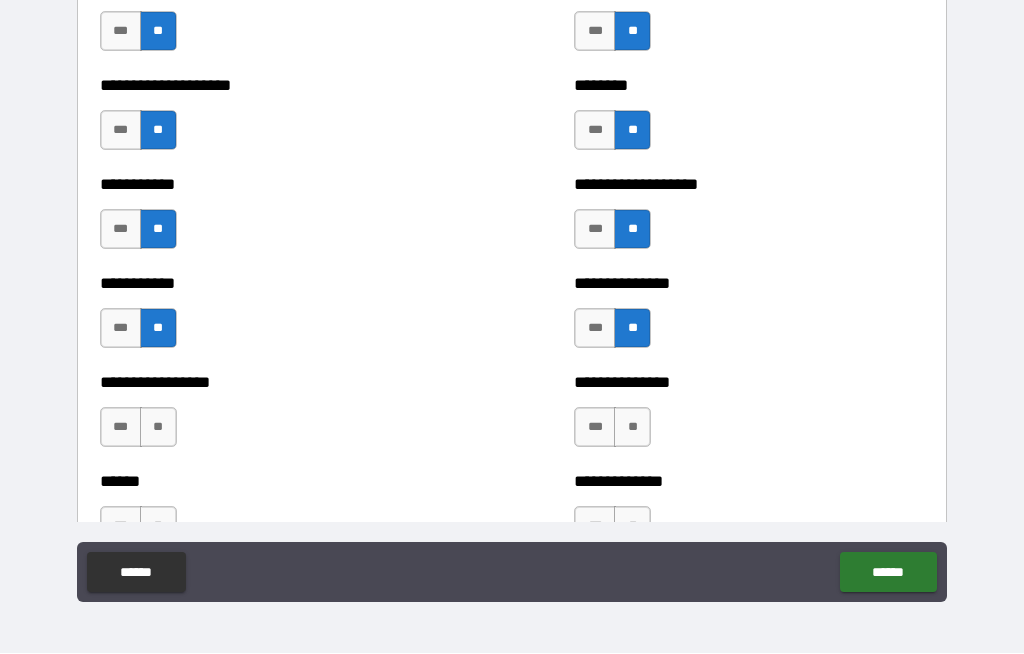 click on "**" at bounding box center (632, 428) 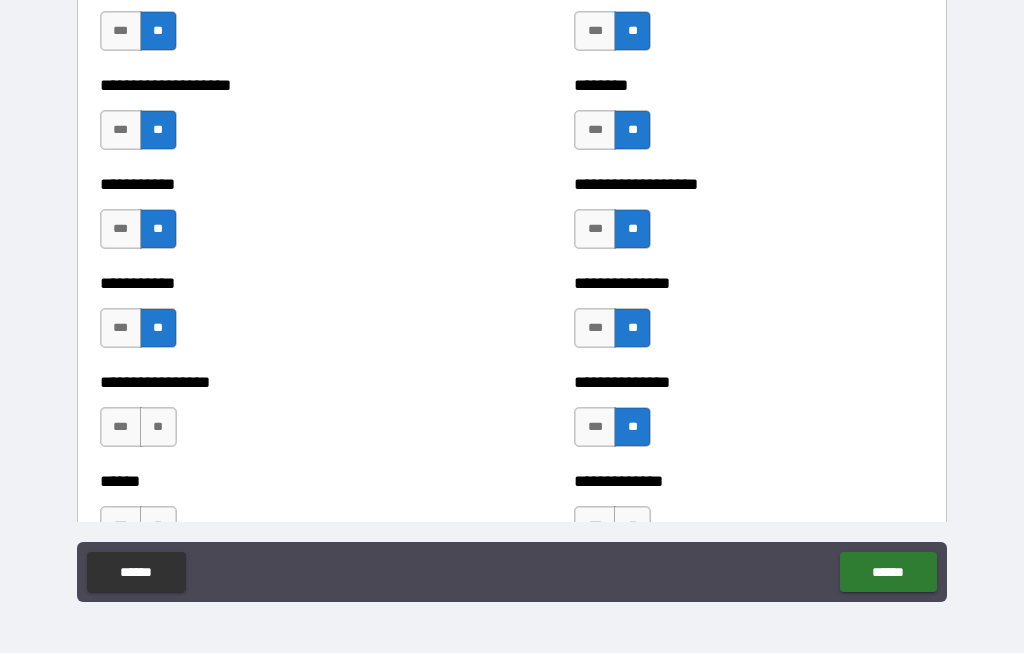 click on "**" at bounding box center (158, 428) 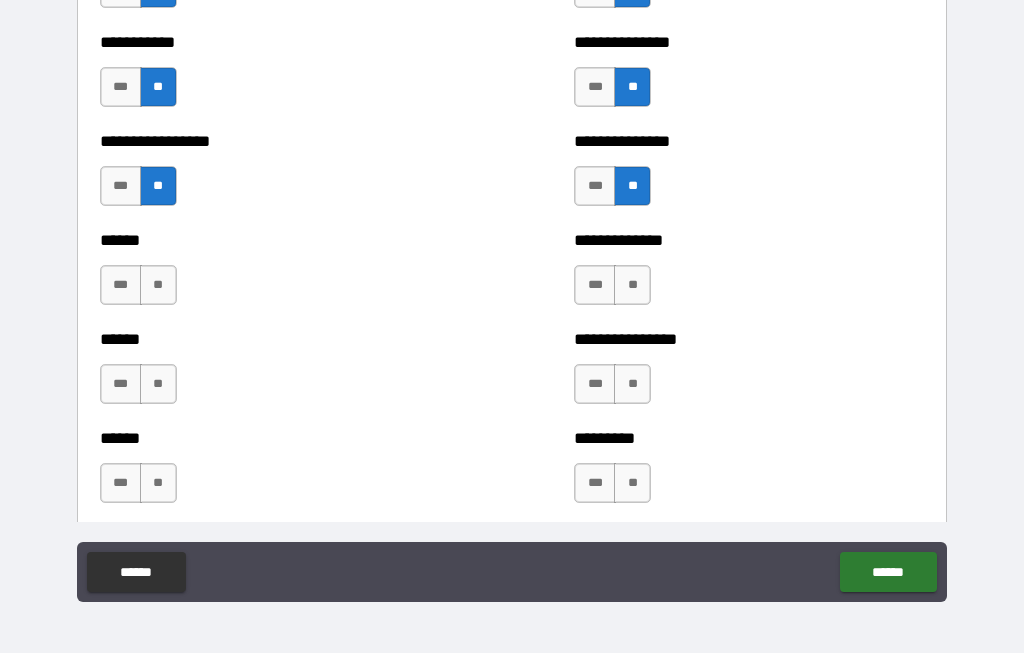 scroll, scrollTop: 3151, scrollLeft: 0, axis: vertical 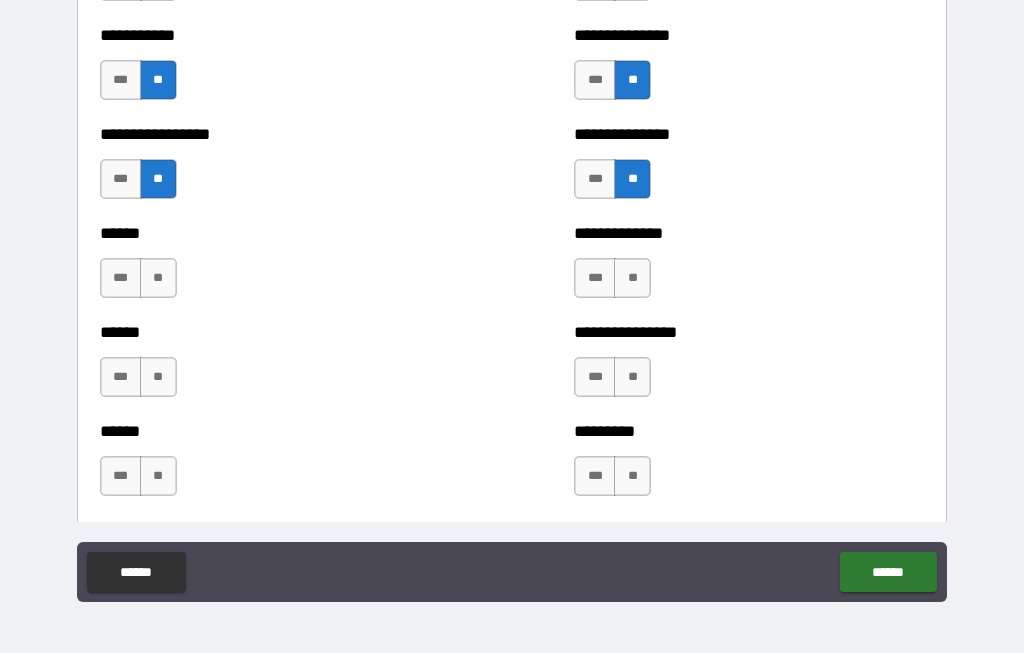 click on "**" at bounding box center [158, 279] 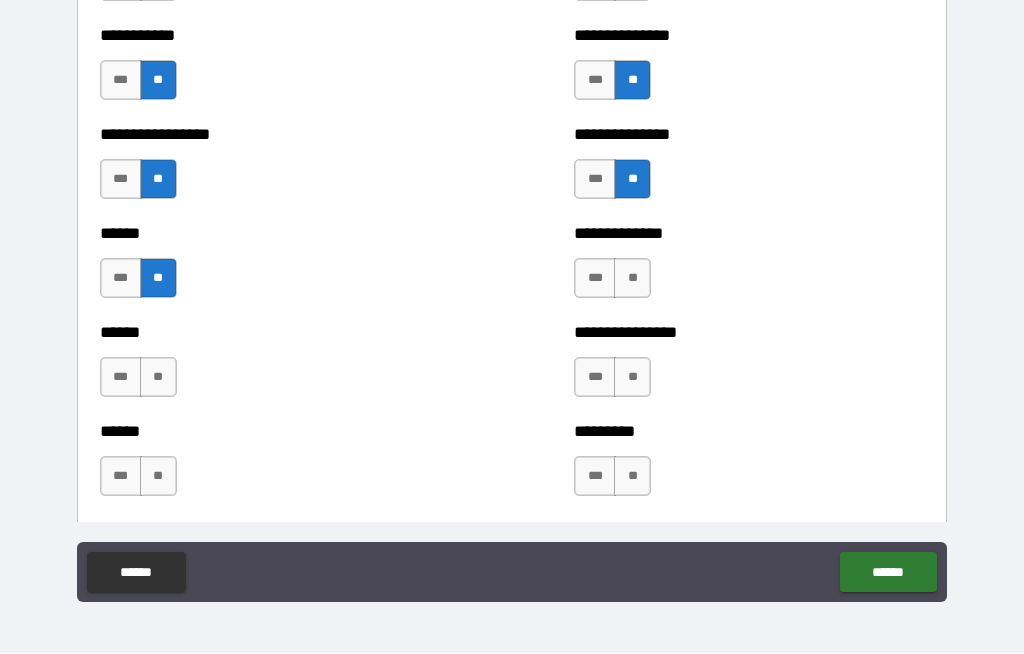 click on "**" at bounding box center (158, 378) 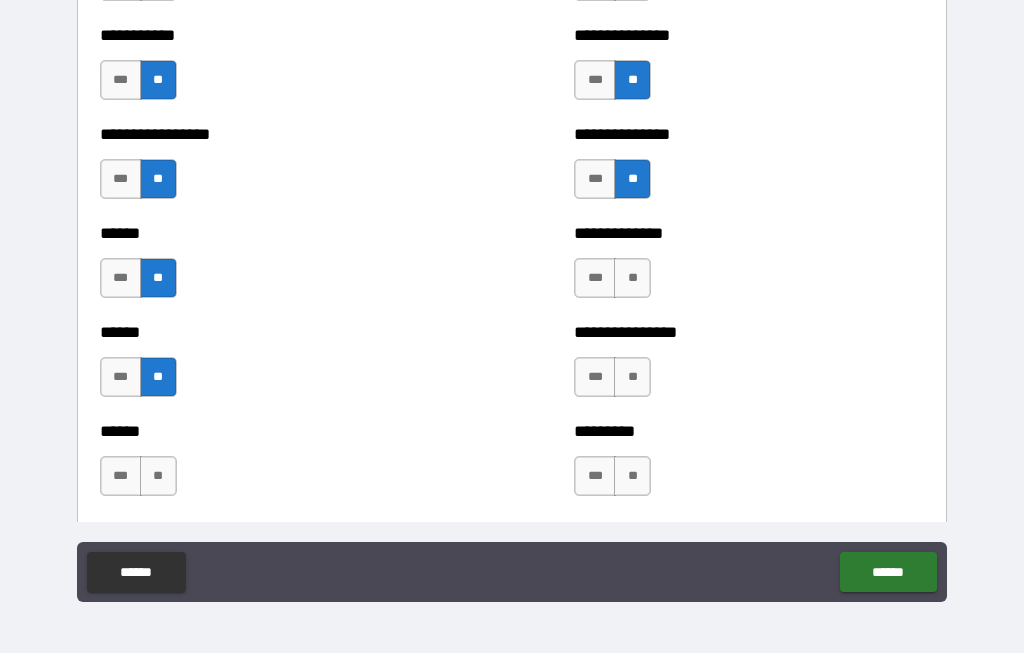 click on "**" at bounding box center (632, 279) 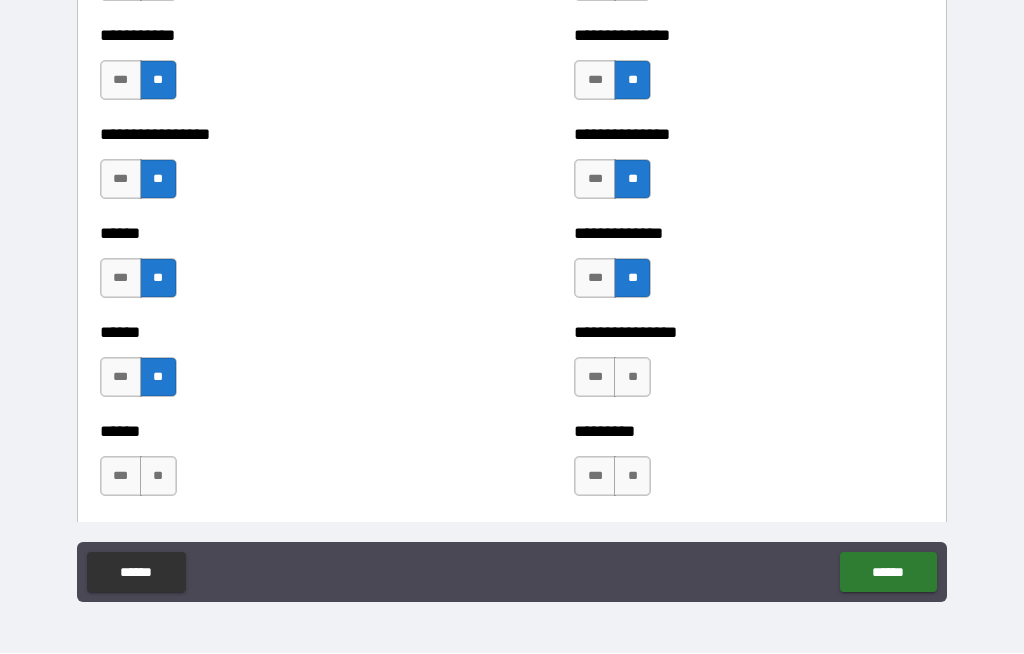 click on "**" at bounding box center [632, 378] 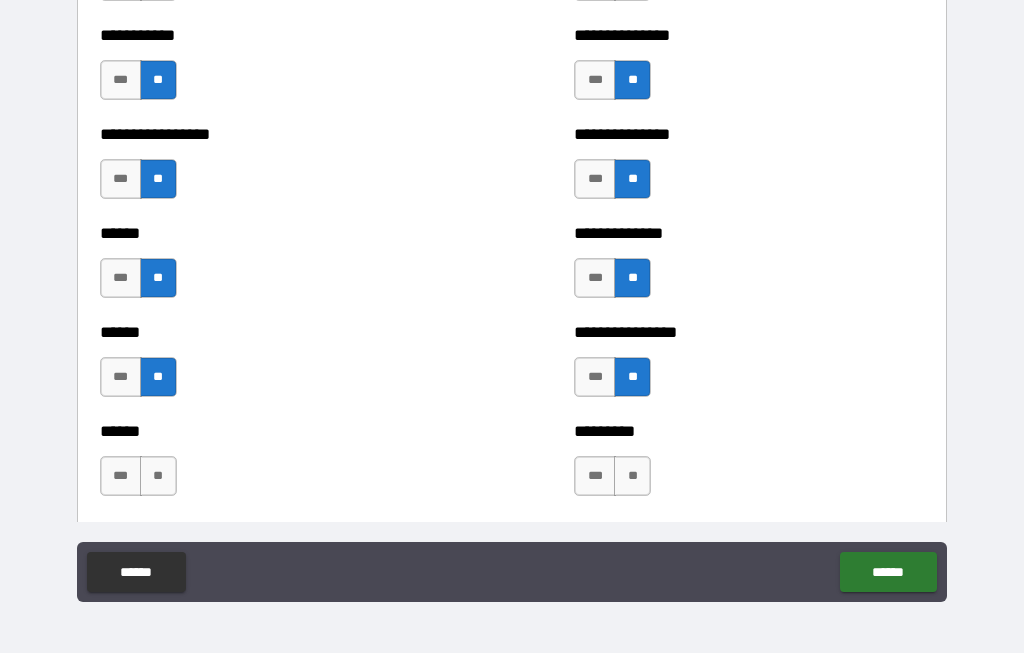 click on "**" at bounding box center (632, 477) 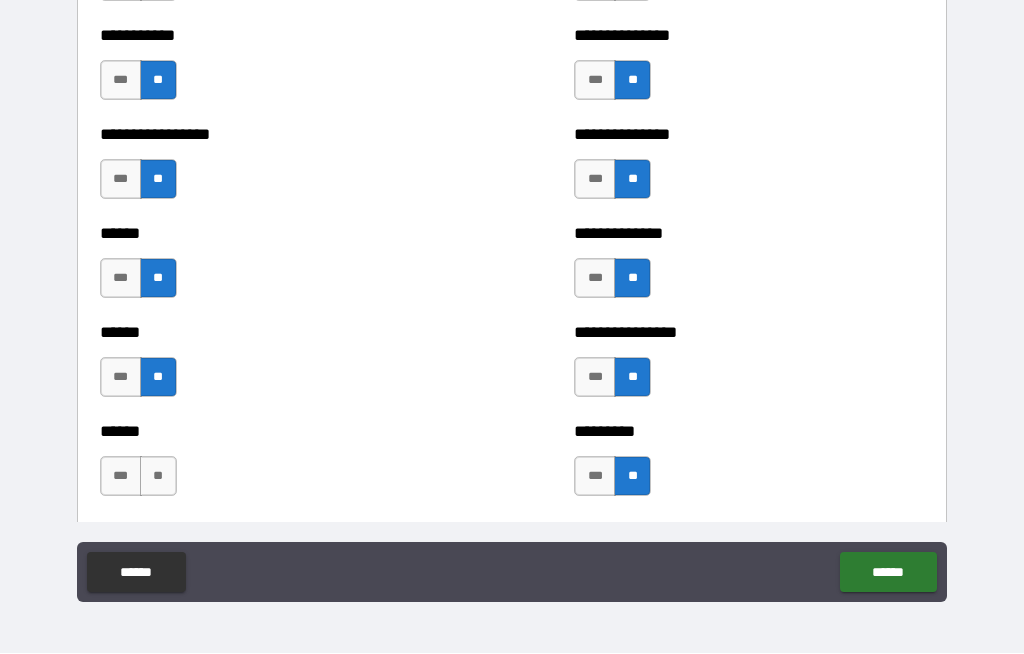 click on "**" at bounding box center (158, 477) 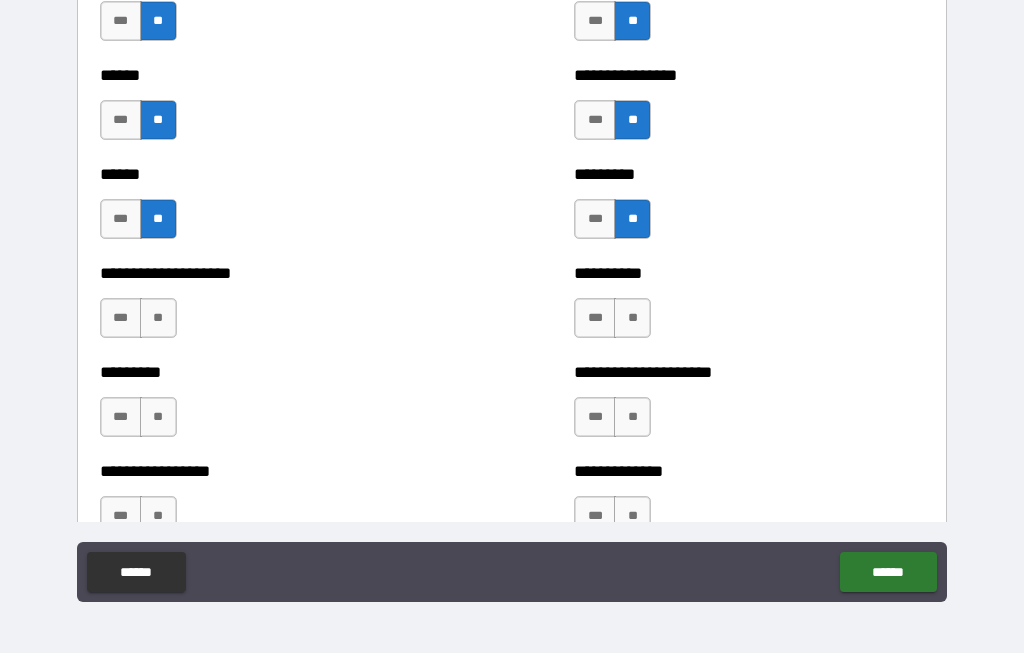 scroll, scrollTop: 3436, scrollLeft: 0, axis: vertical 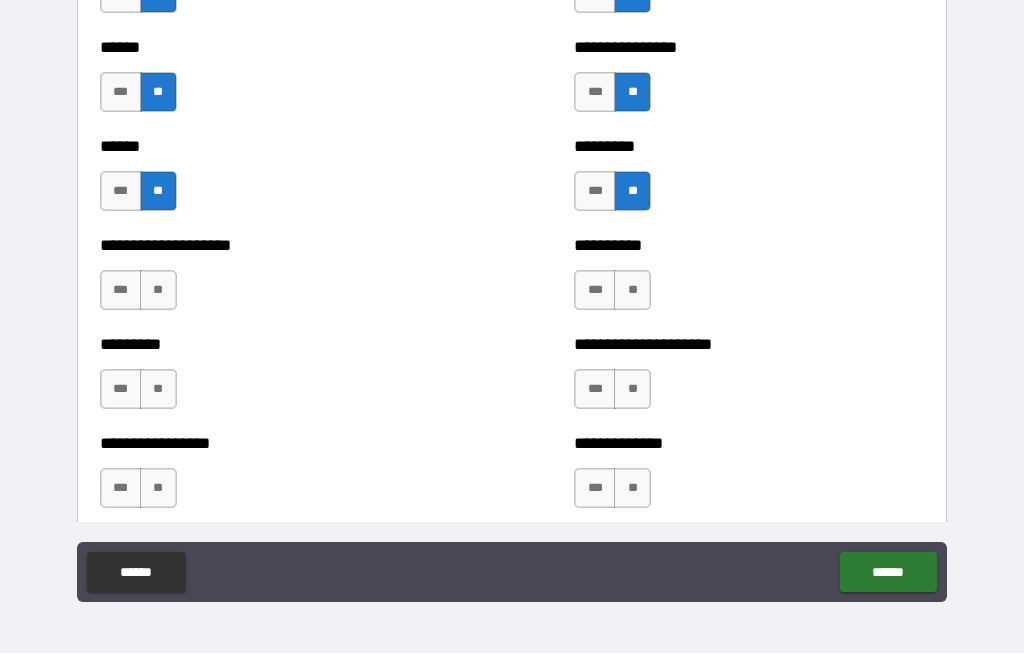 click on "**" at bounding box center [158, 291] 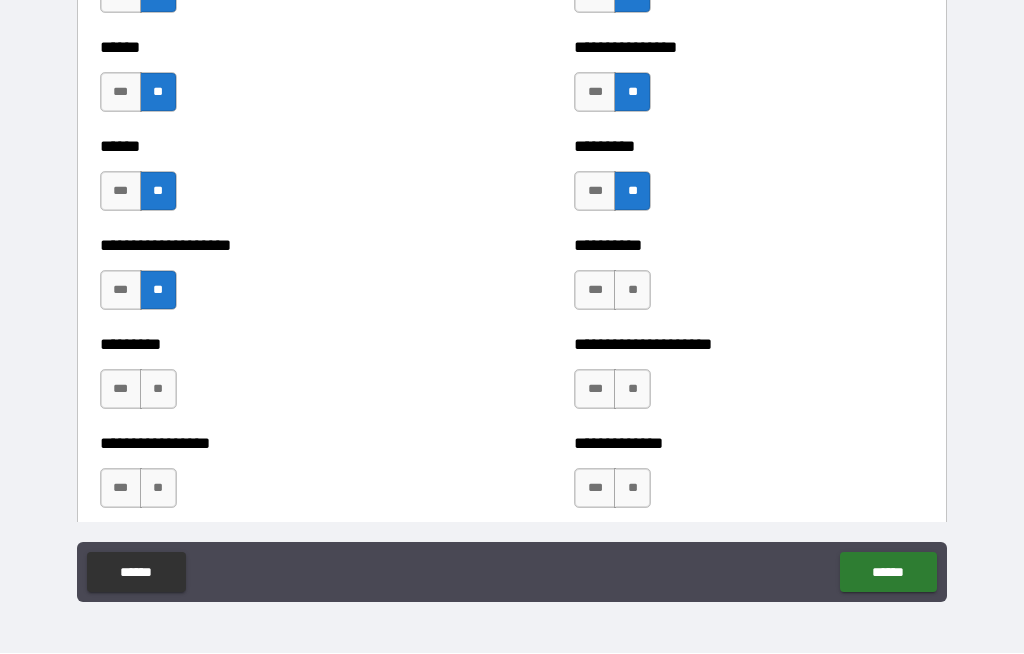 click on "**" at bounding box center (158, 390) 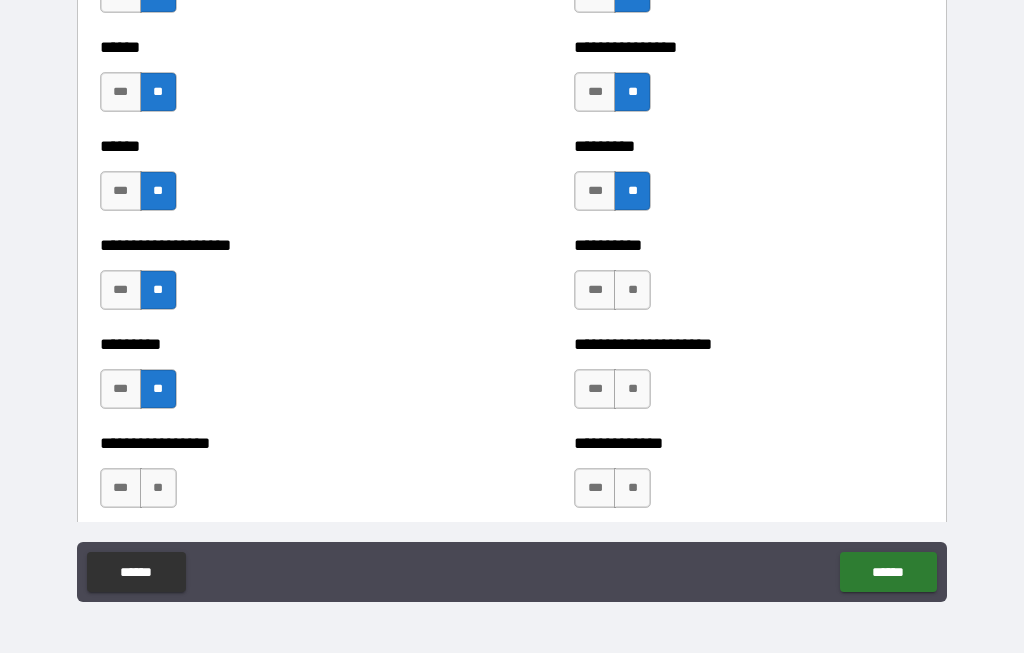 click on "**" at bounding box center (632, 291) 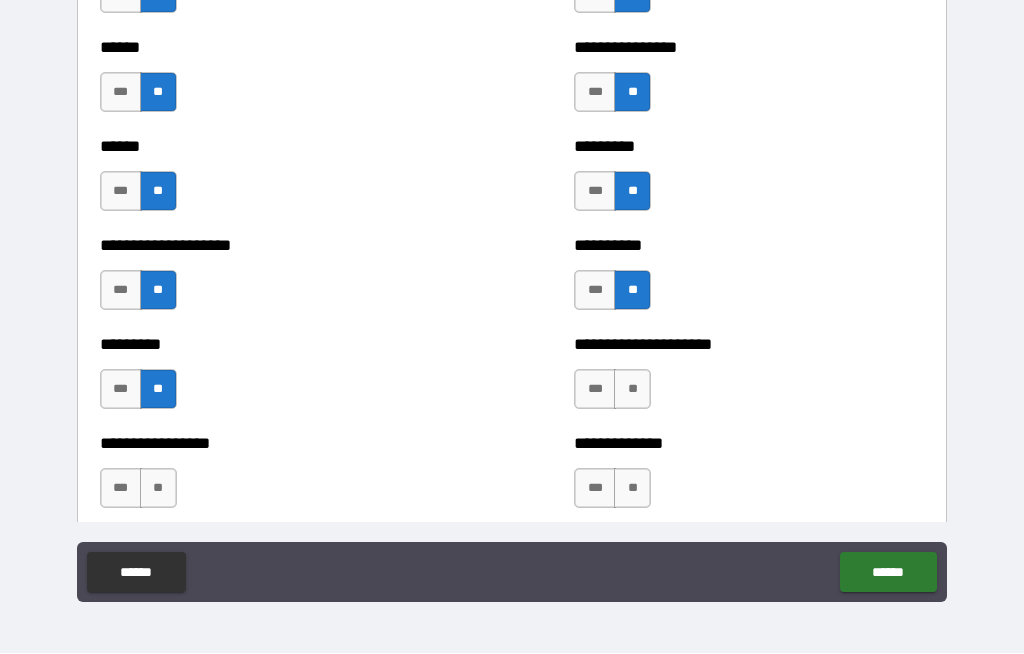 click on "**" at bounding box center (632, 390) 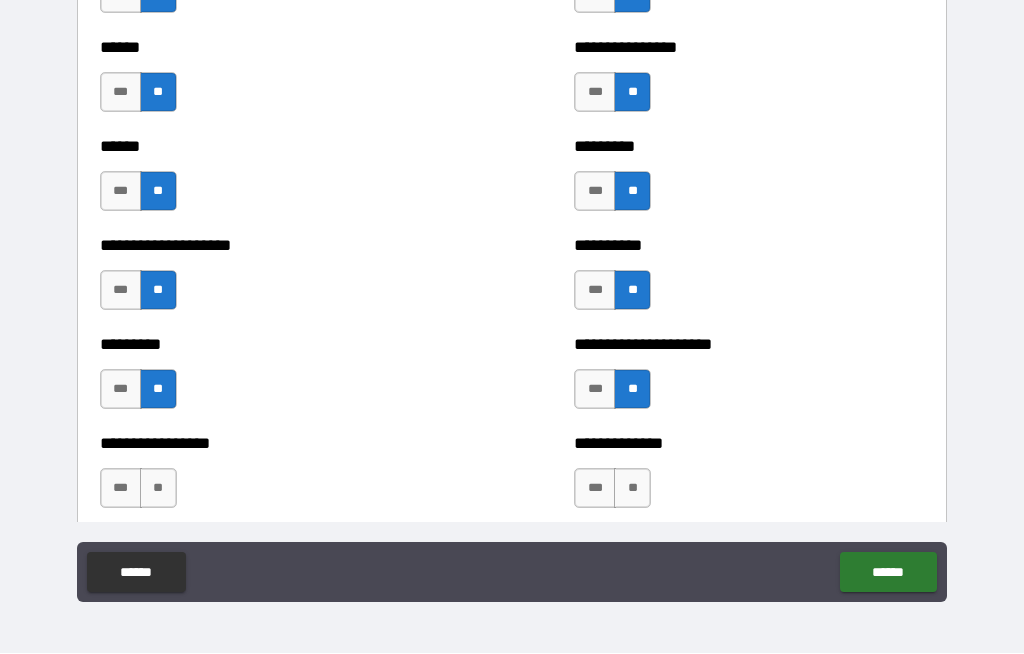 click on "**" at bounding box center [632, 489] 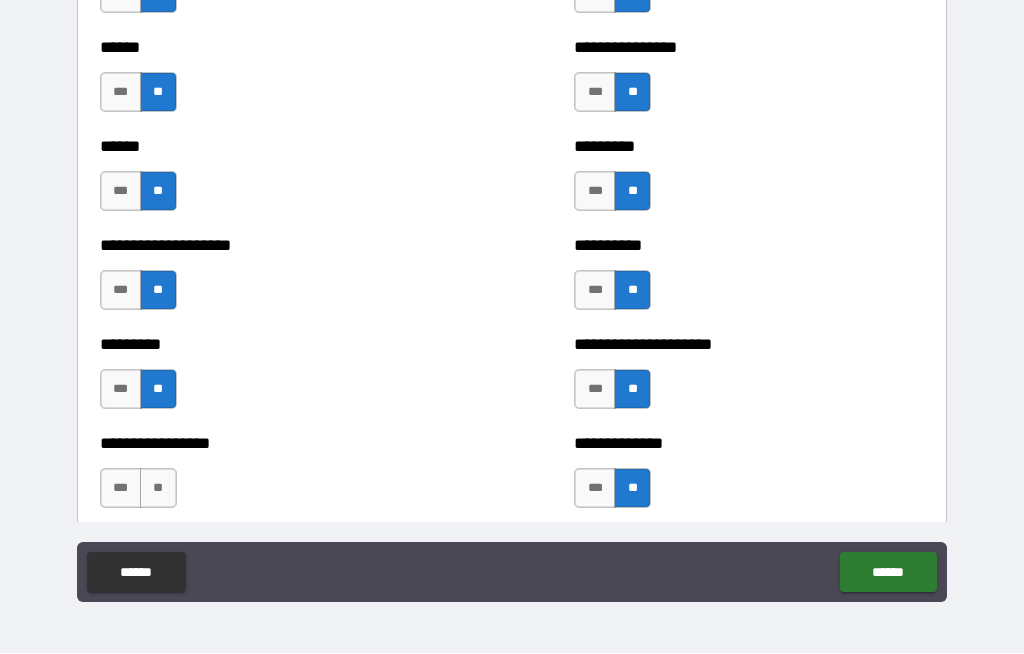 click on "**" at bounding box center [158, 489] 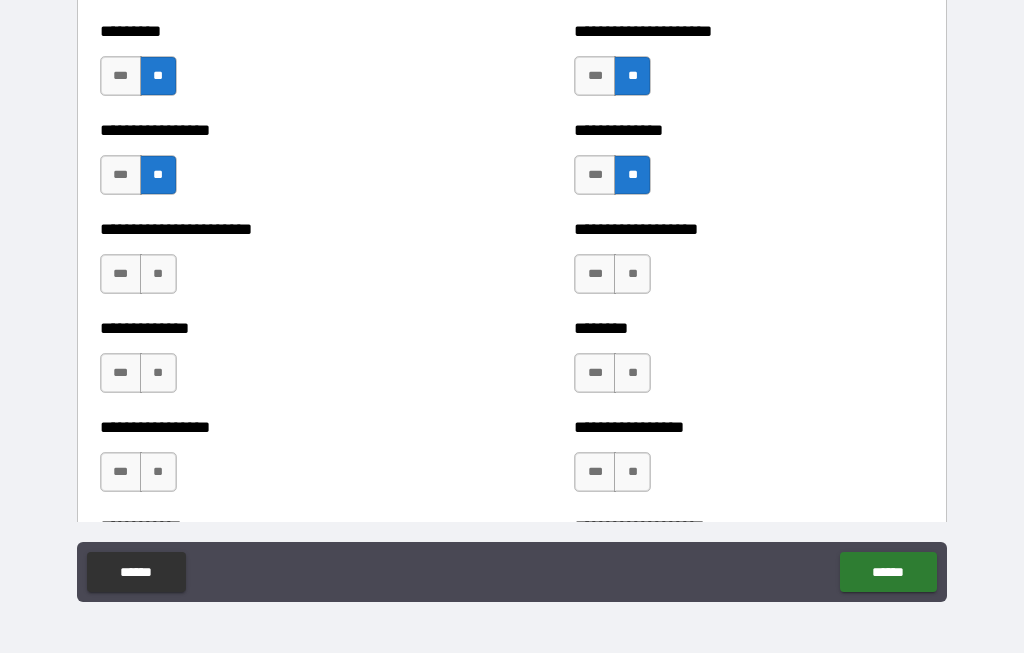 scroll, scrollTop: 3751, scrollLeft: 0, axis: vertical 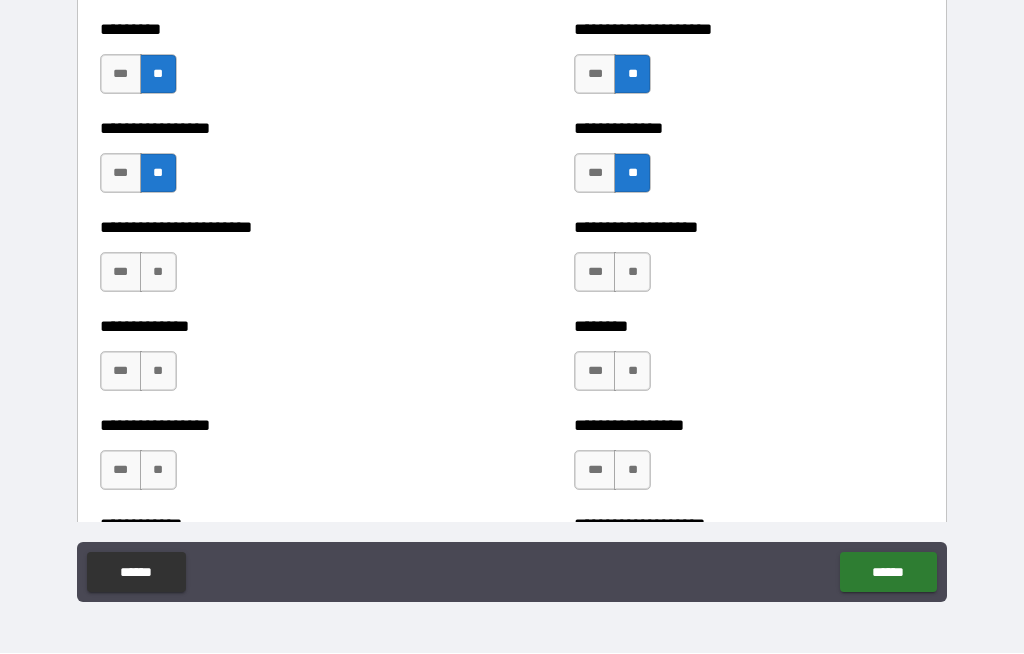click on "**" at bounding box center (158, 273) 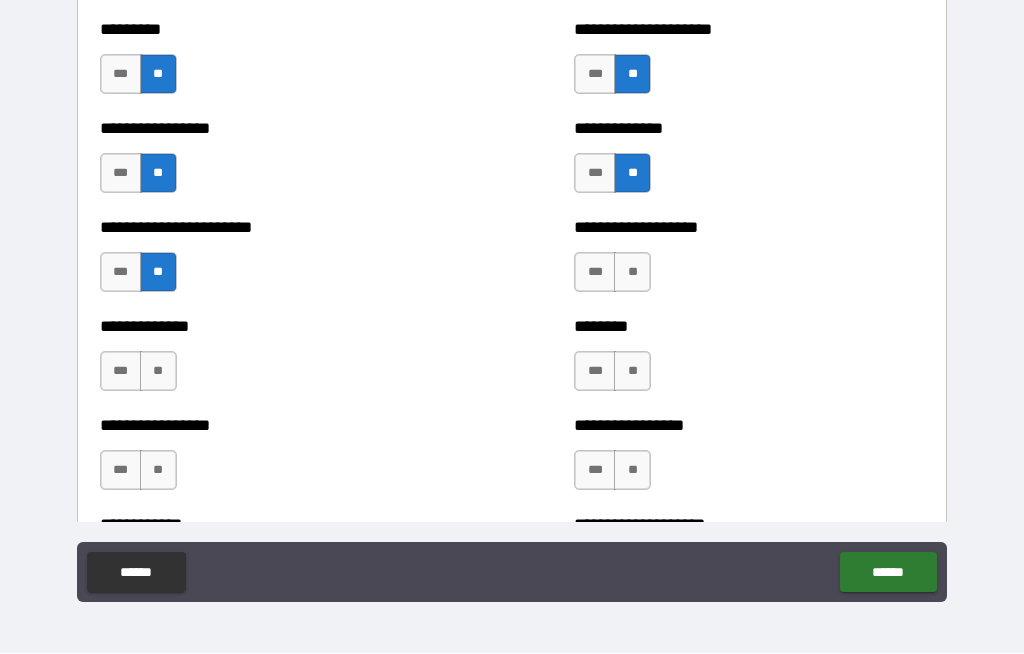 click on "**" at bounding box center (158, 372) 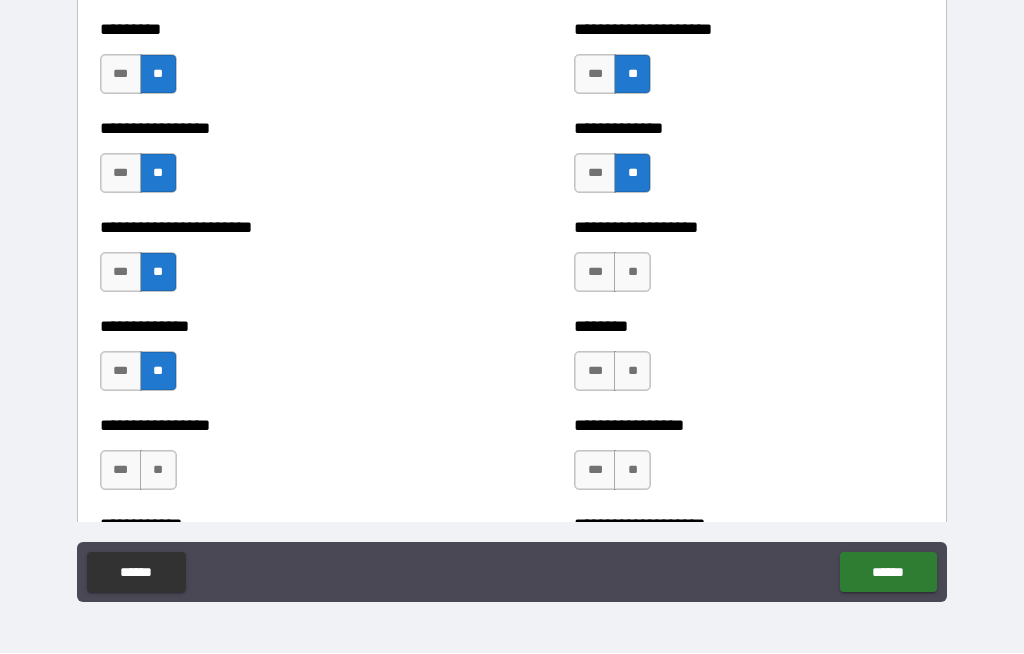click on "**" at bounding box center (158, 471) 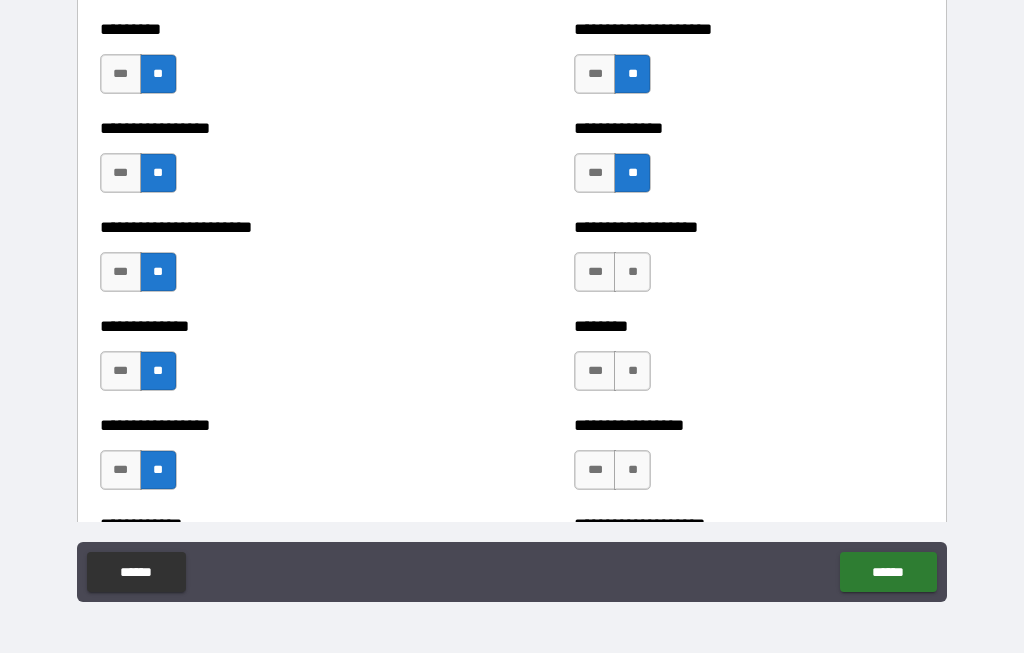 click on "**" at bounding box center [632, 273] 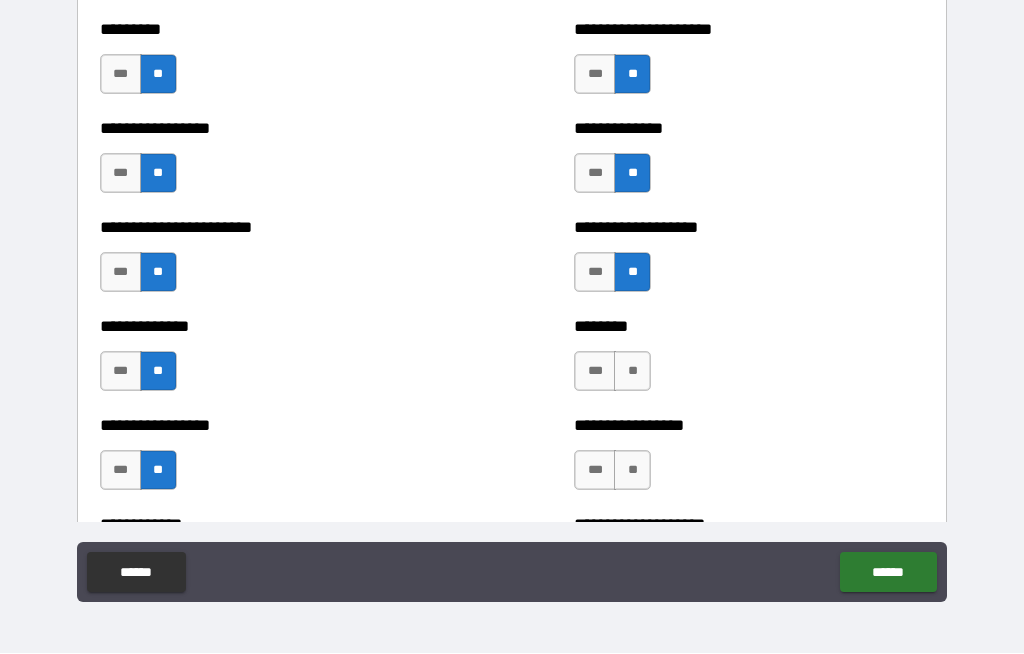 click on "**" at bounding box center (632, 372) 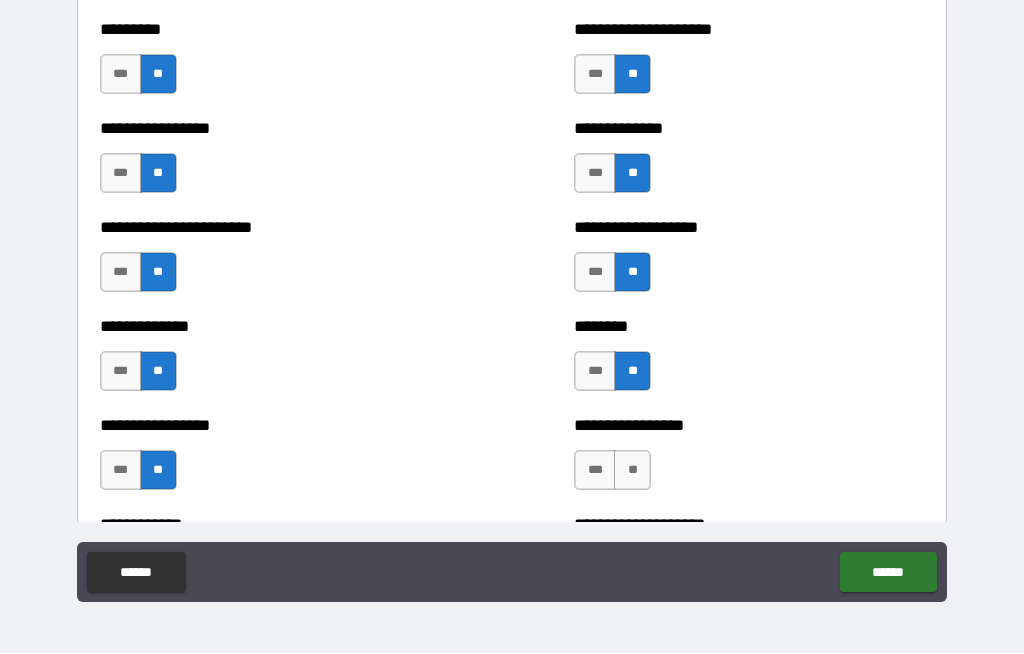 click on "**" at bounding box center [632, 471] 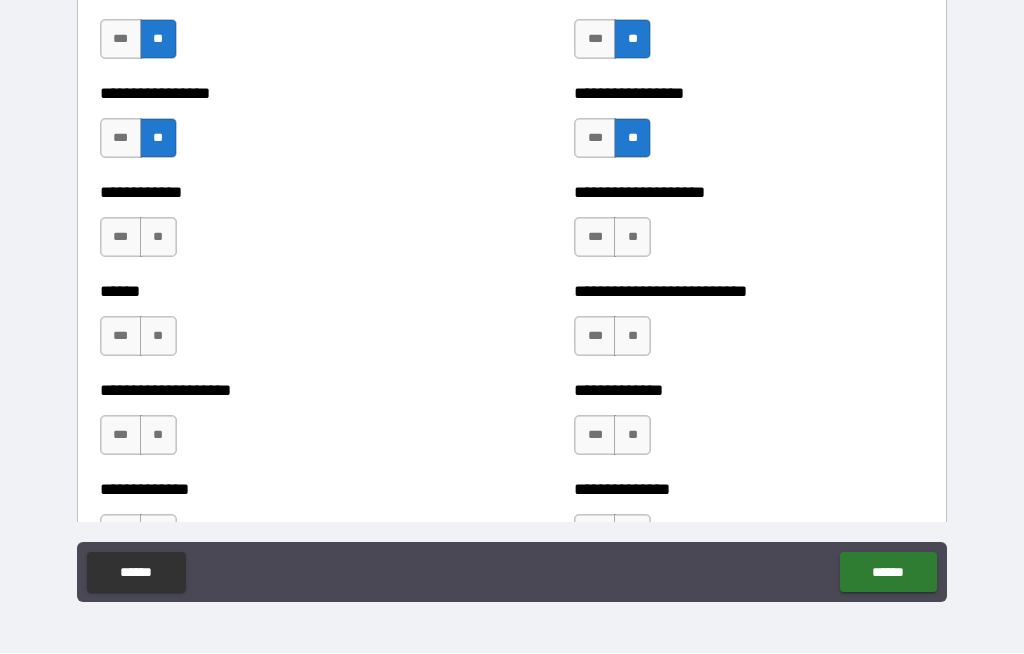 scroll, scrollTop: 4084, scrollLeft: 0, axis: vertical 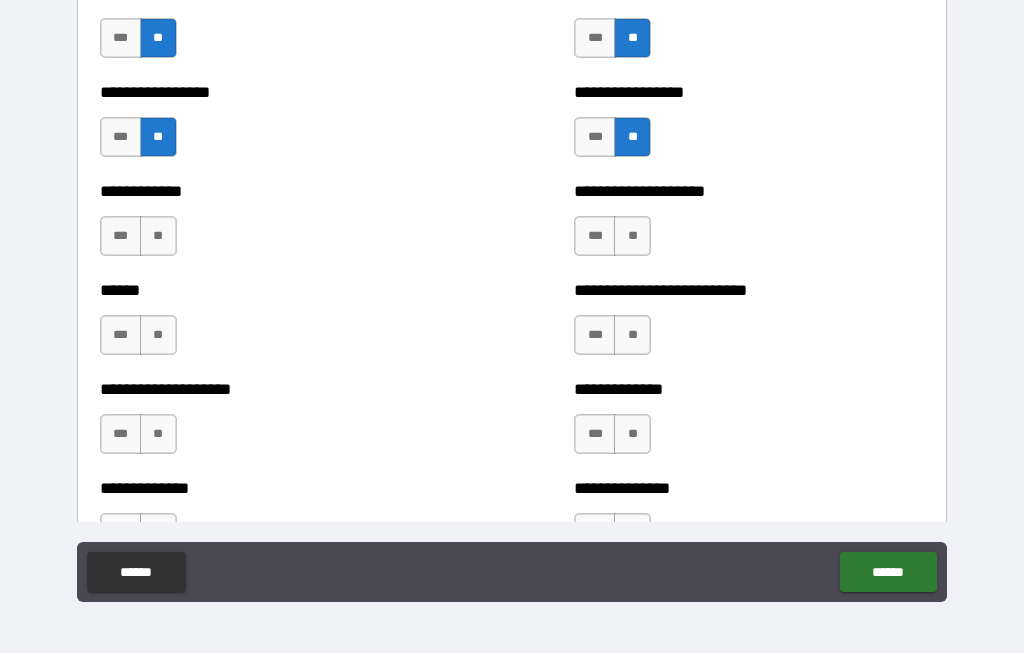 click on "**" at bounding box center [158, 237] 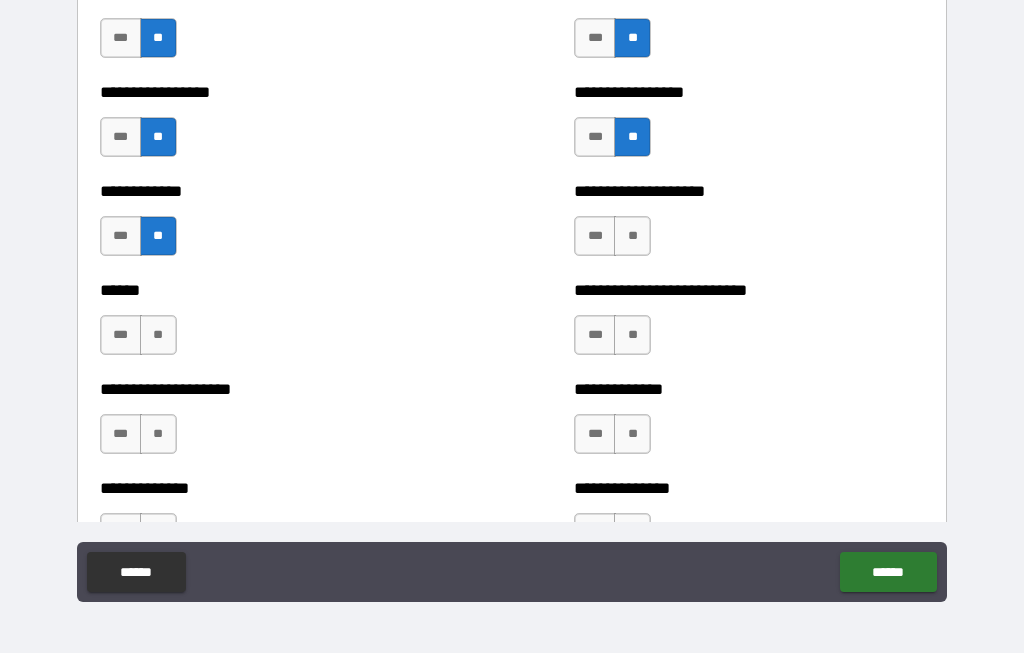 click on "**" at bounding box center [158, 336] 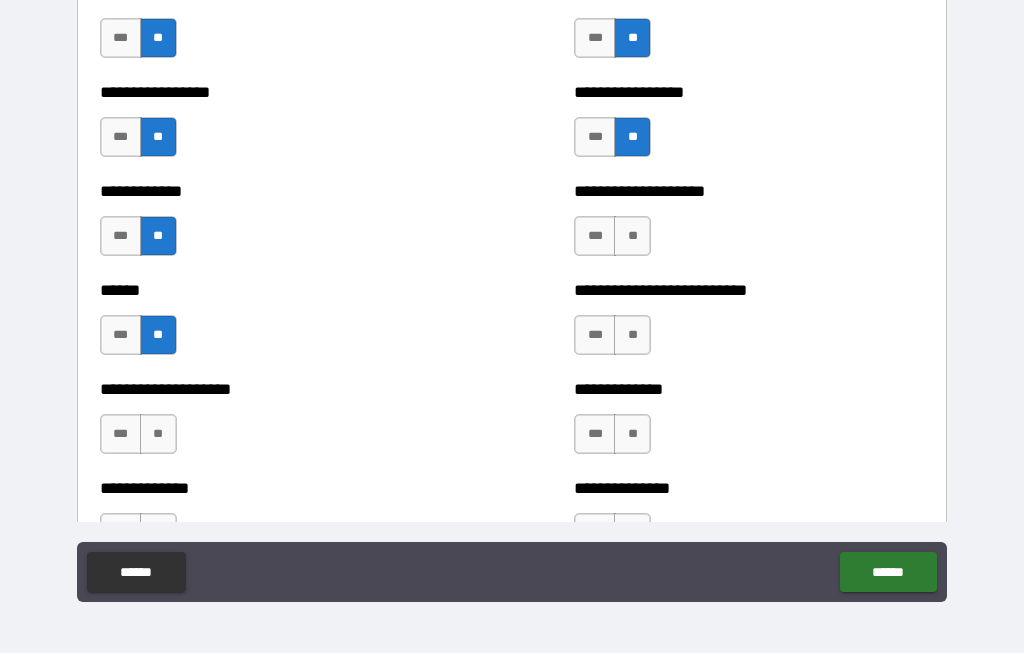 click on "**" at bounding box center [158, 435] 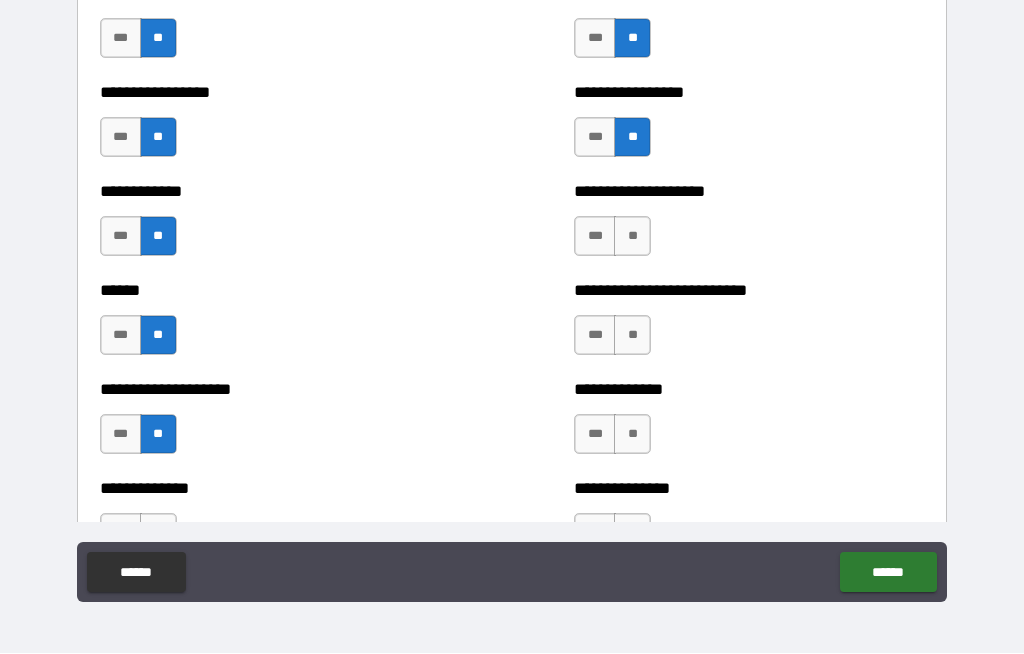 click on "**" at bounding box center [632, 237] 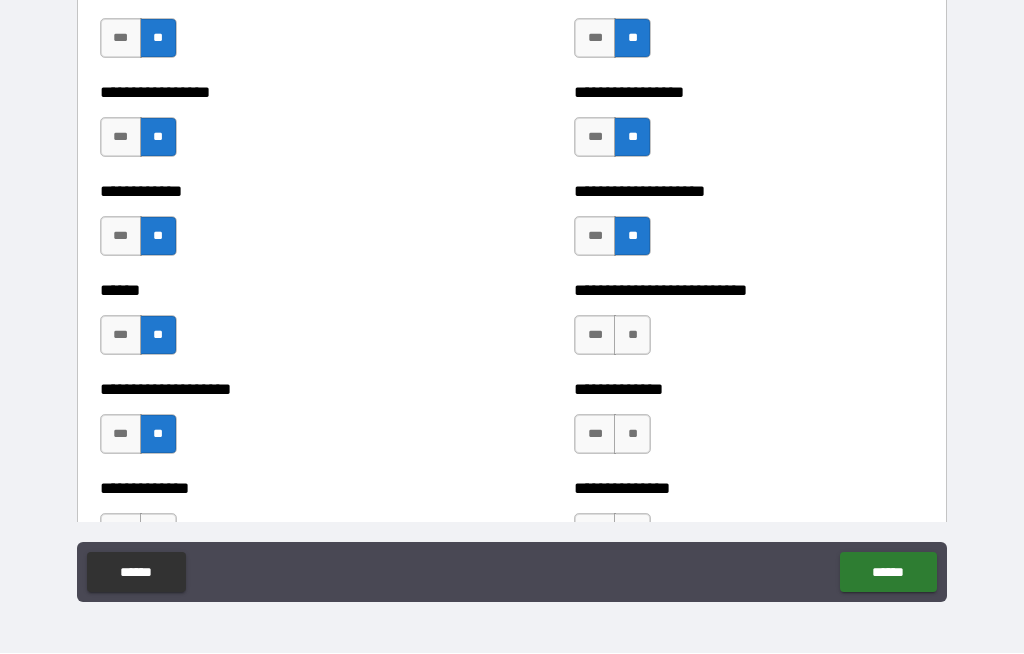 click on "**" at bounding box center [632, 336] 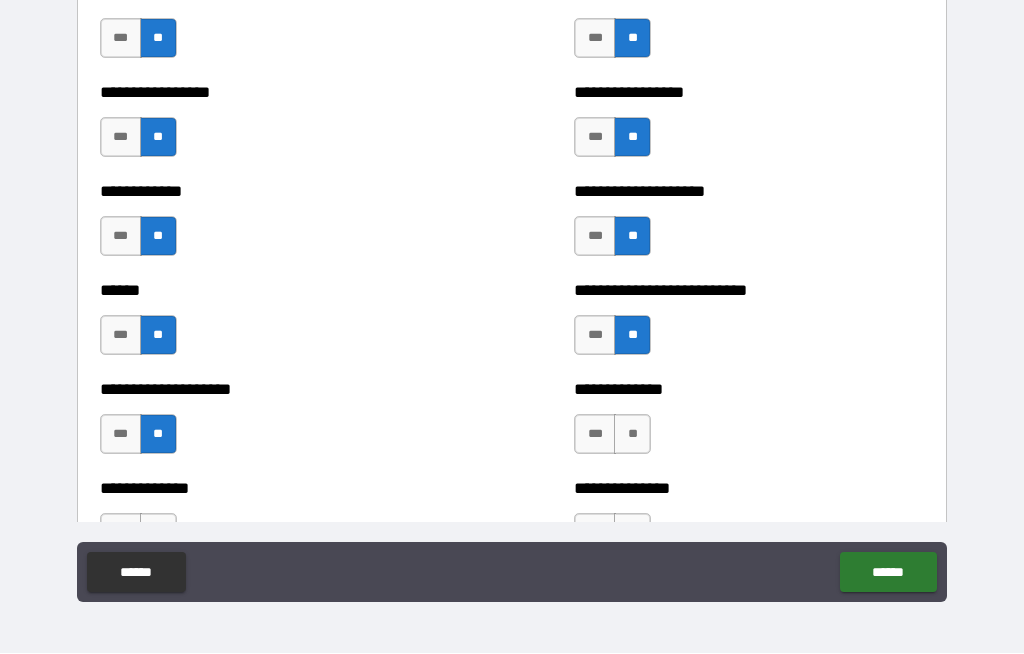 click on "**" at bounding box center [632, 435] 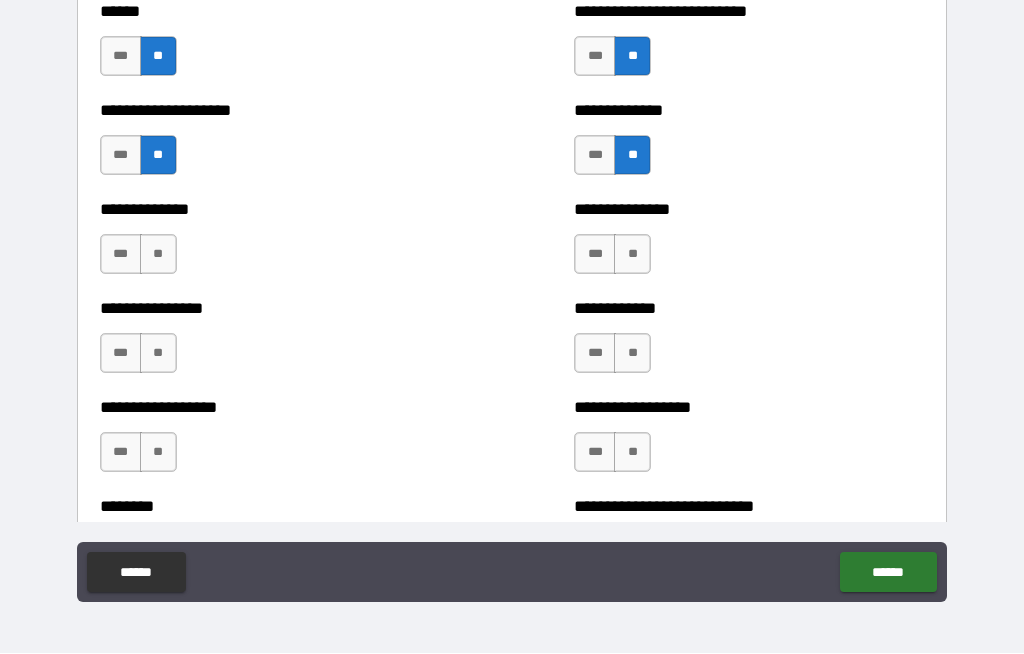 scroll, scrollTop: 4364, scrollLeft: 0, axis: vertical 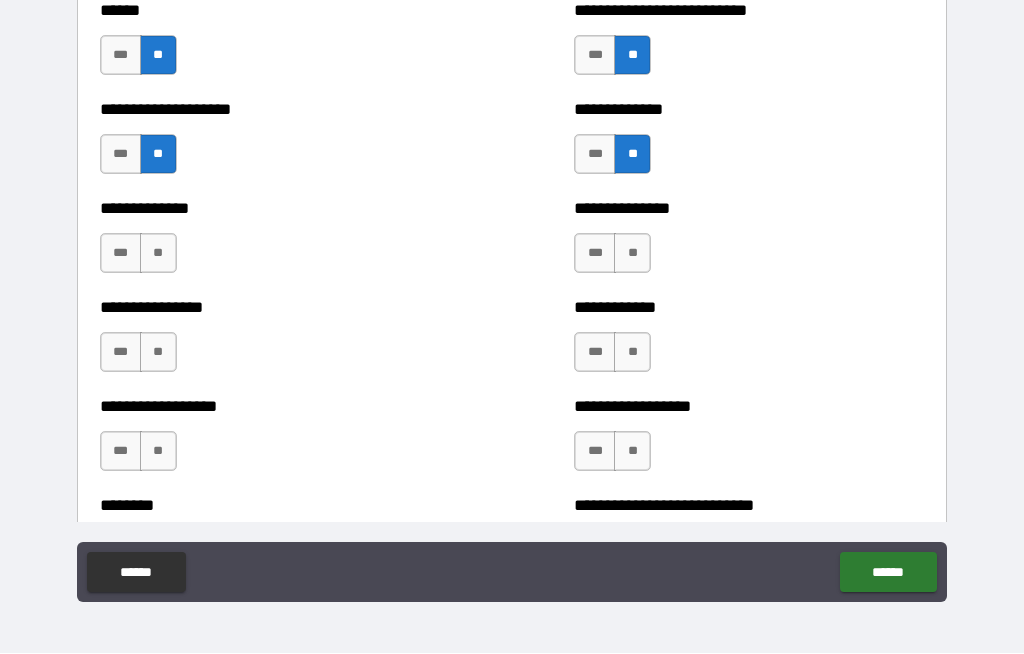 click on "**" at bounding box center (158, 254) 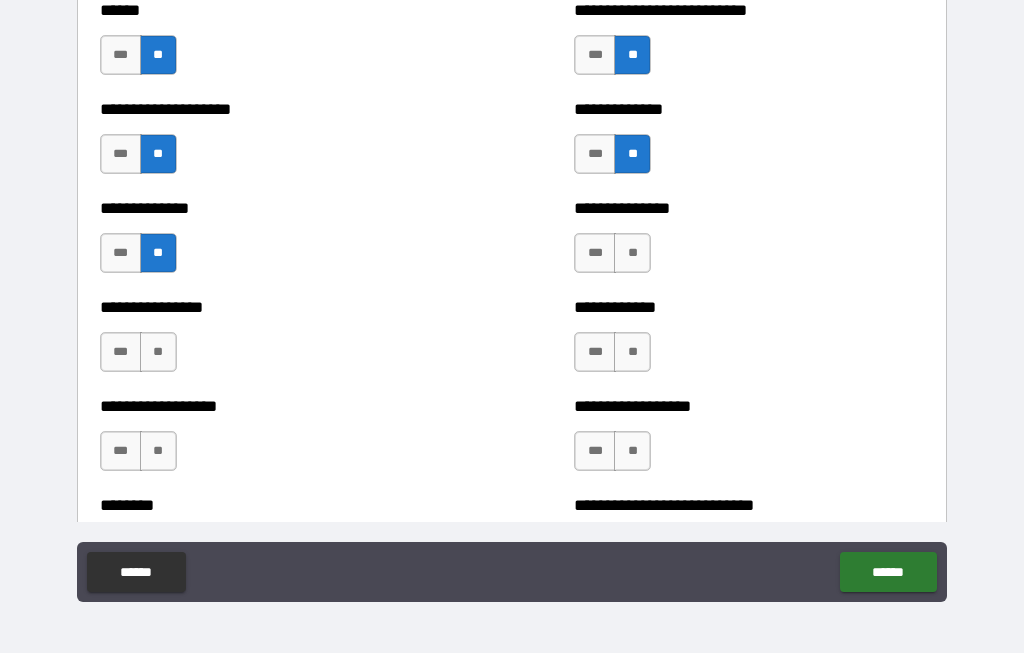 click on "**" at bounding box center (158, 353) 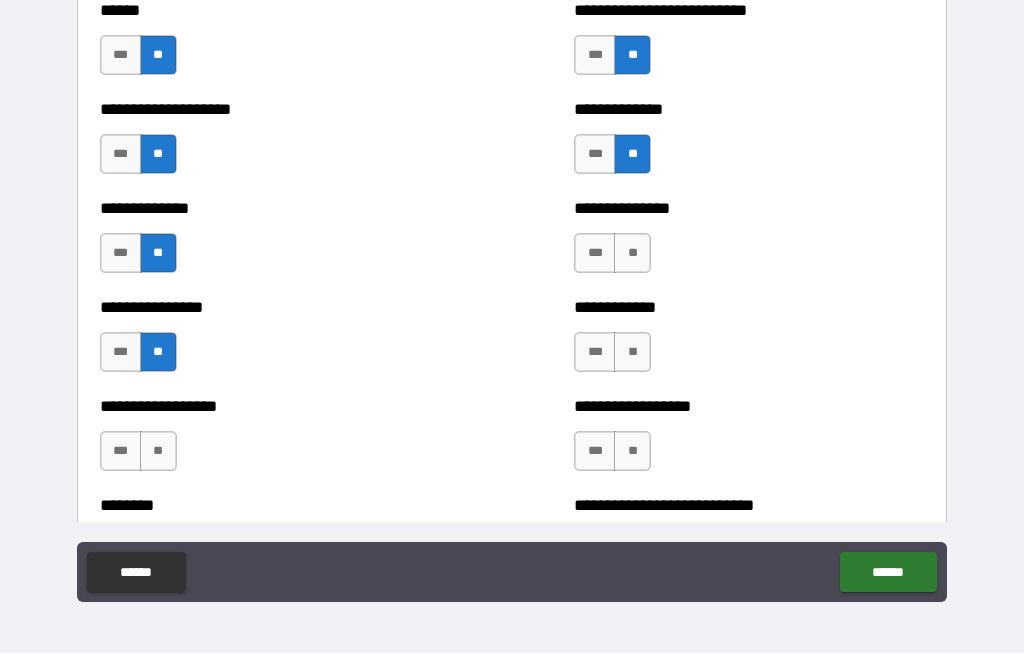 click on "**" at bounding box center (158, 452) 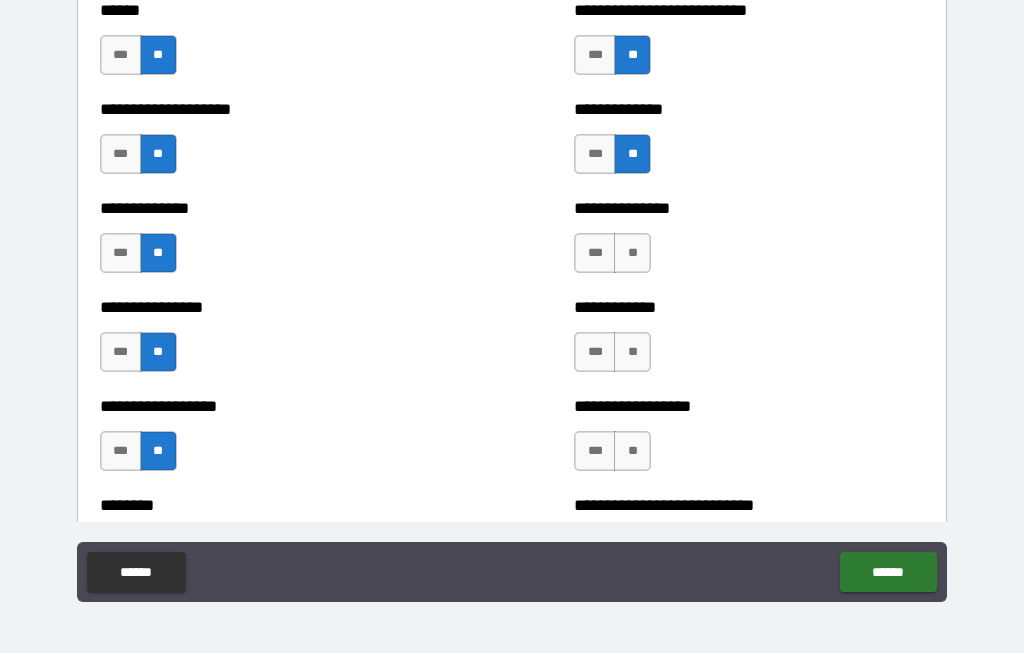 click on "**" at bounding box center (632, 254) 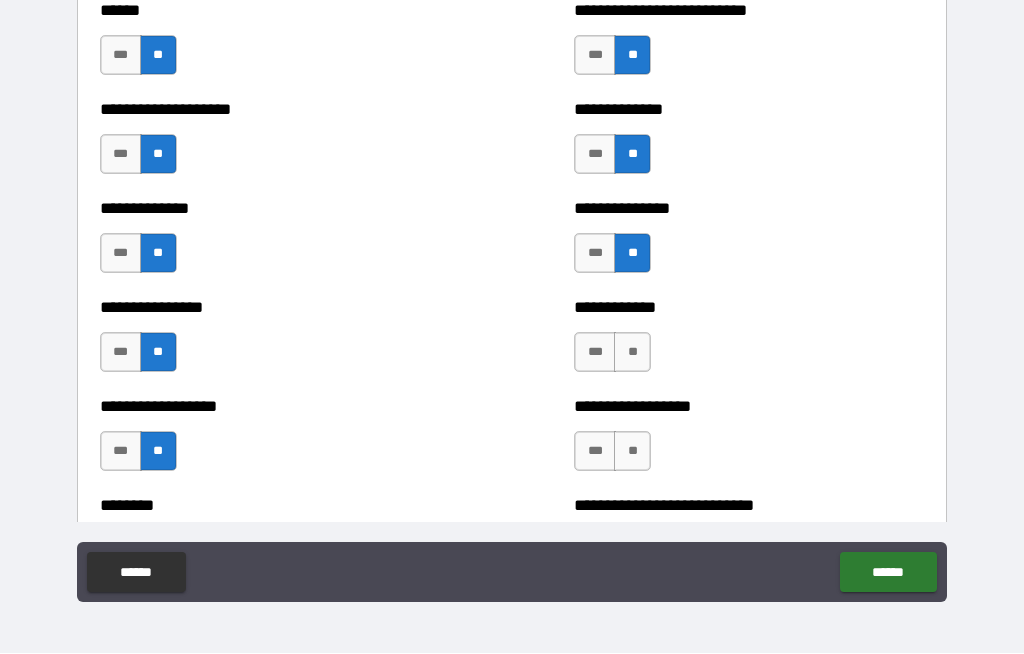 click on "**" at bounding box center [632, 353] 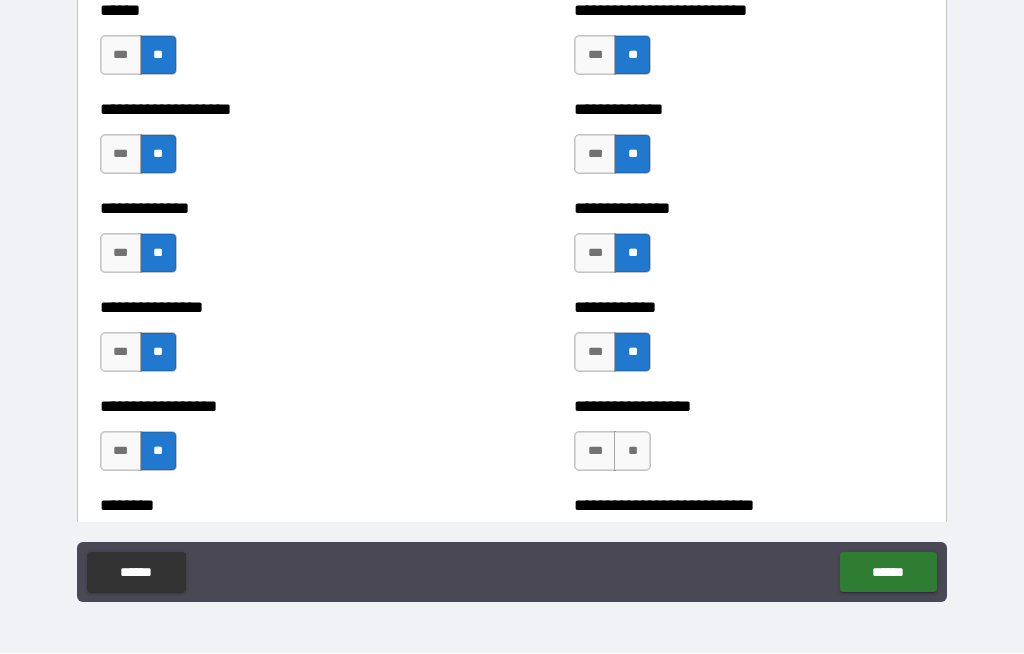 click on "**" at bounding box center (632, 452) 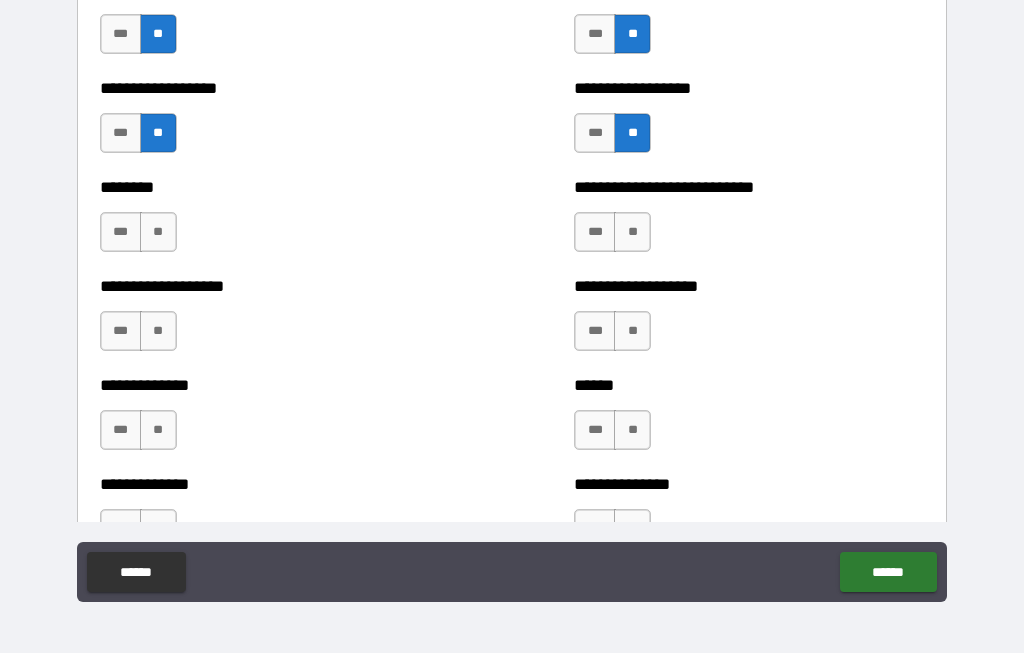 scroll, scrollTop: 4695, scrollLeft: 0, axis: vertical 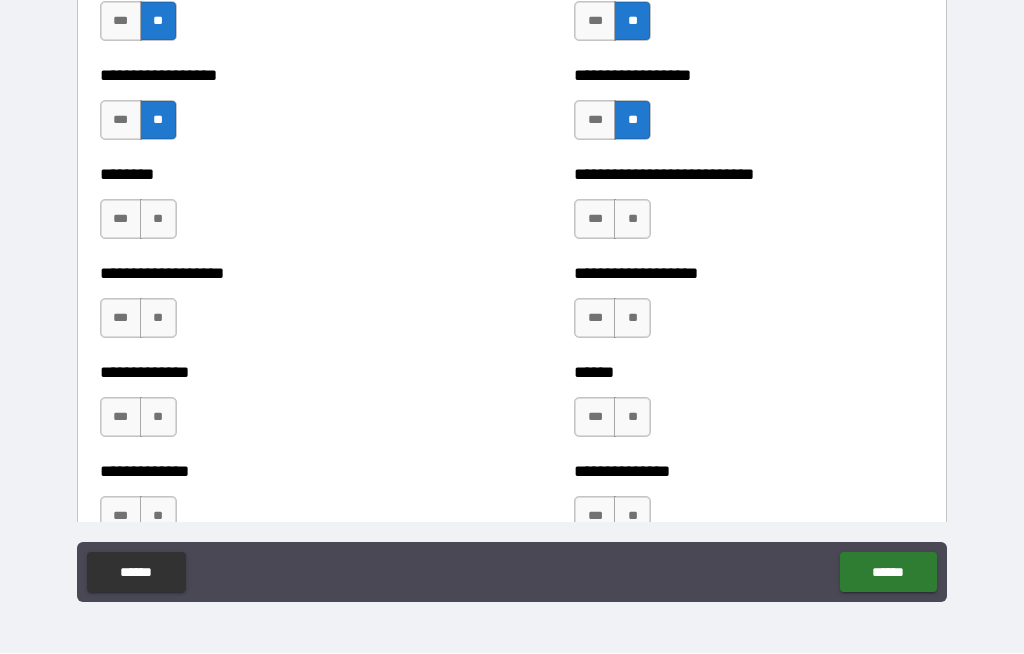 click on "**" at bounding box center (158, 220) 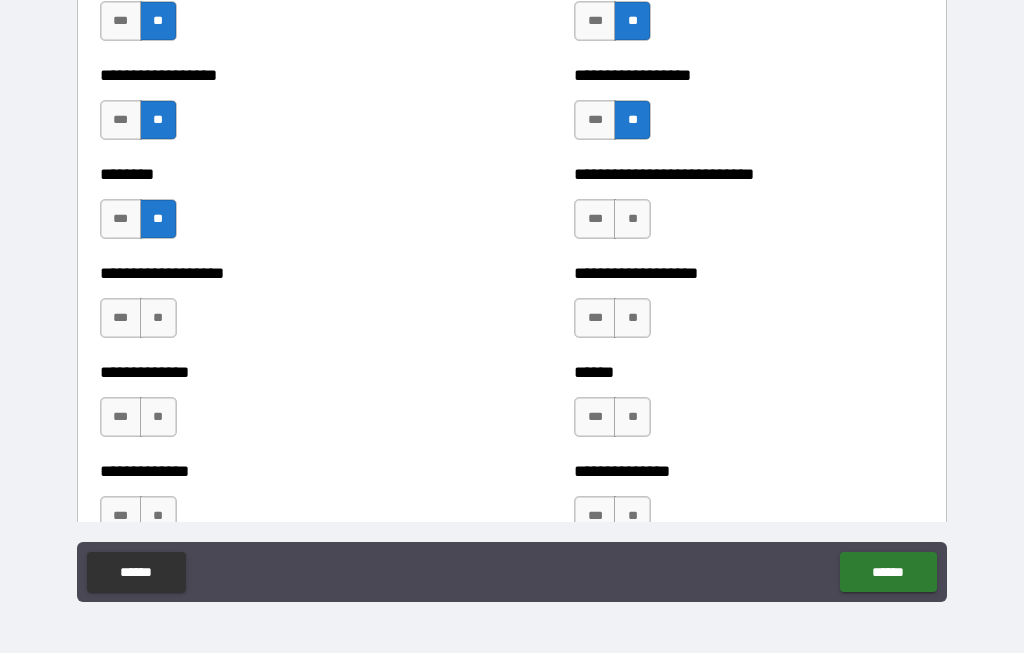 click on "**" at bounding box center [158, 319] 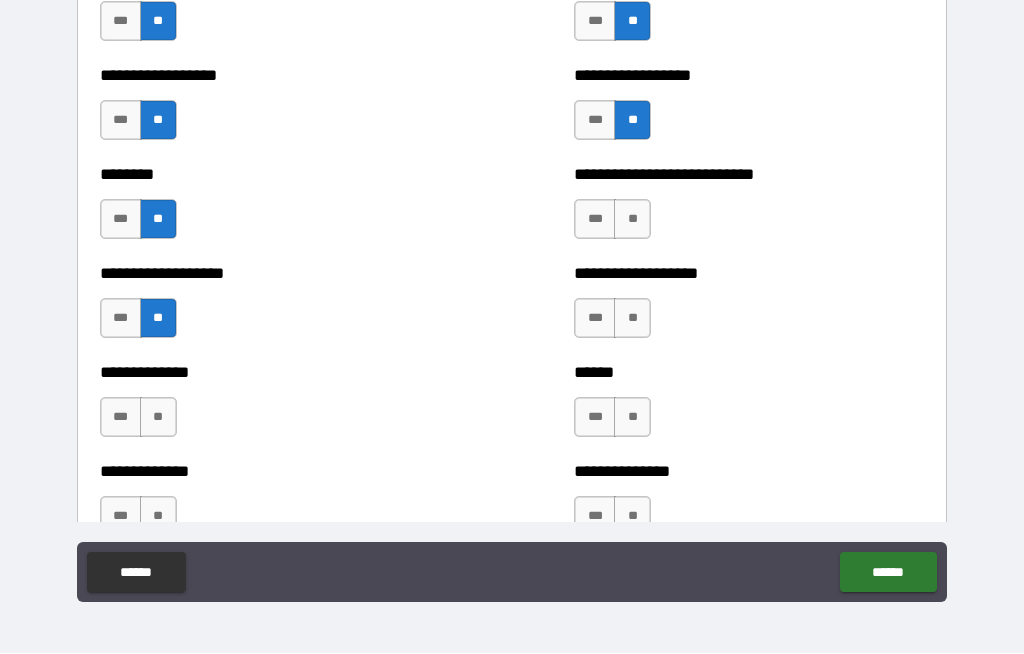 click on "**" at bounding box center [158, 418] 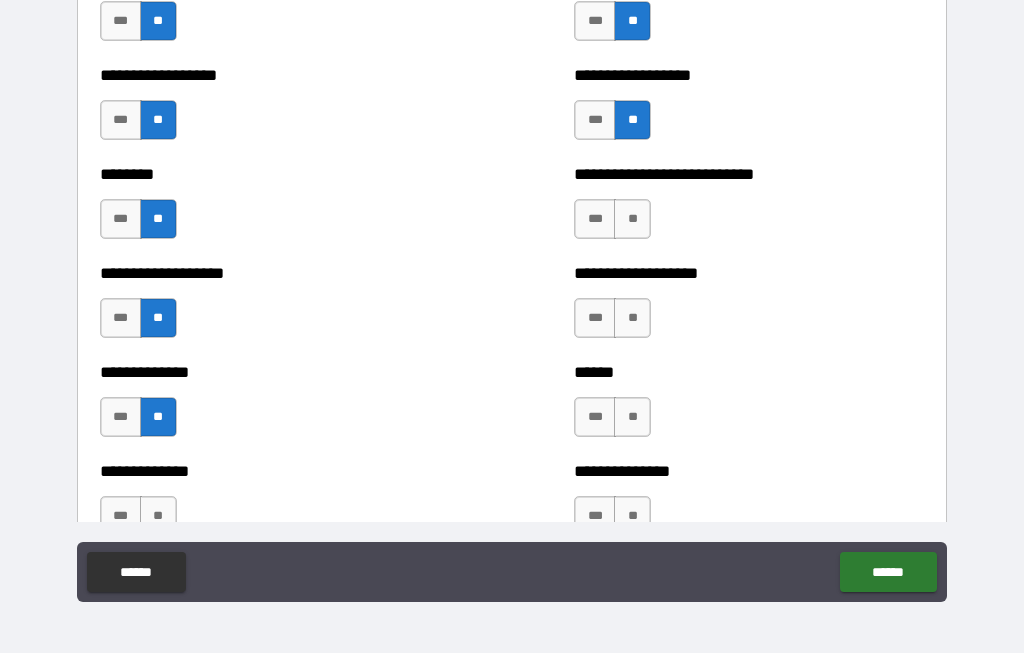 click on "**" at bounding box center (632, 220) 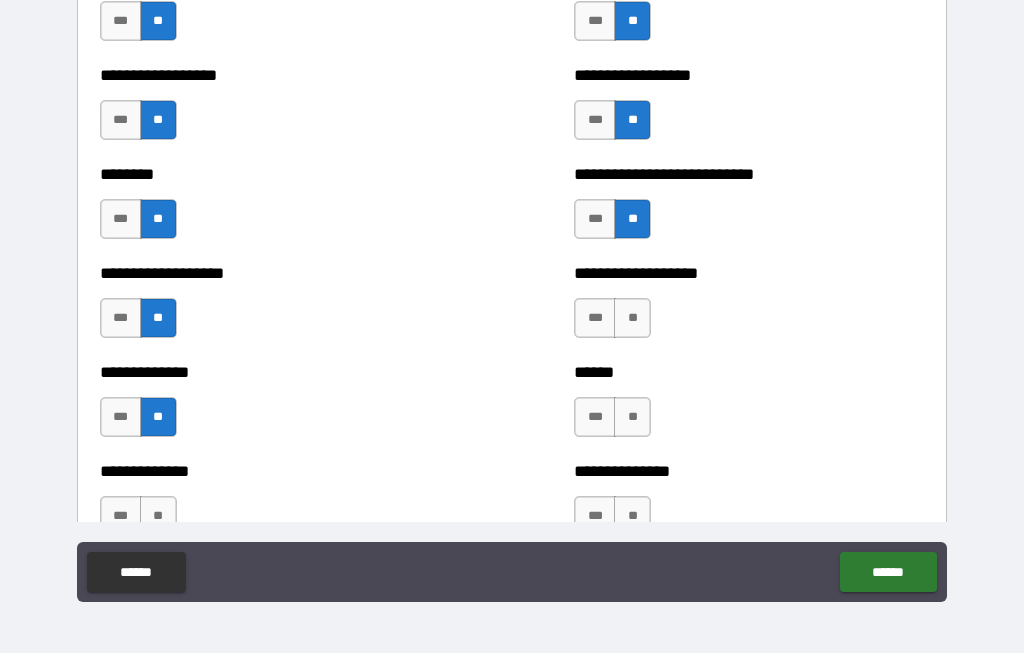 click on "***" at bounding box center [595, 319] 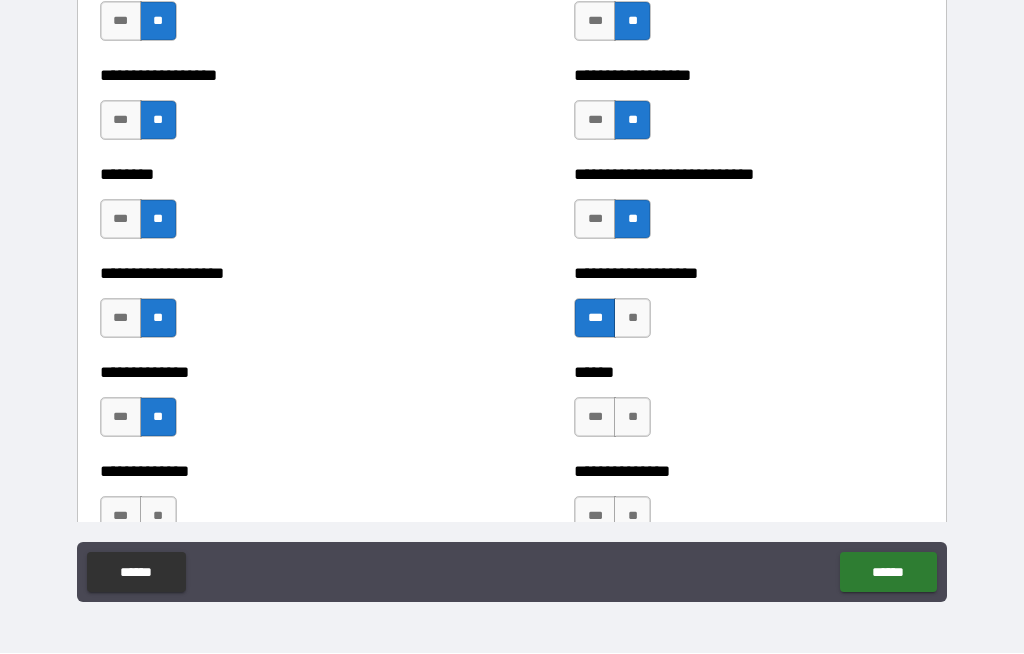 click on "**" at bounding box center [632, 418] 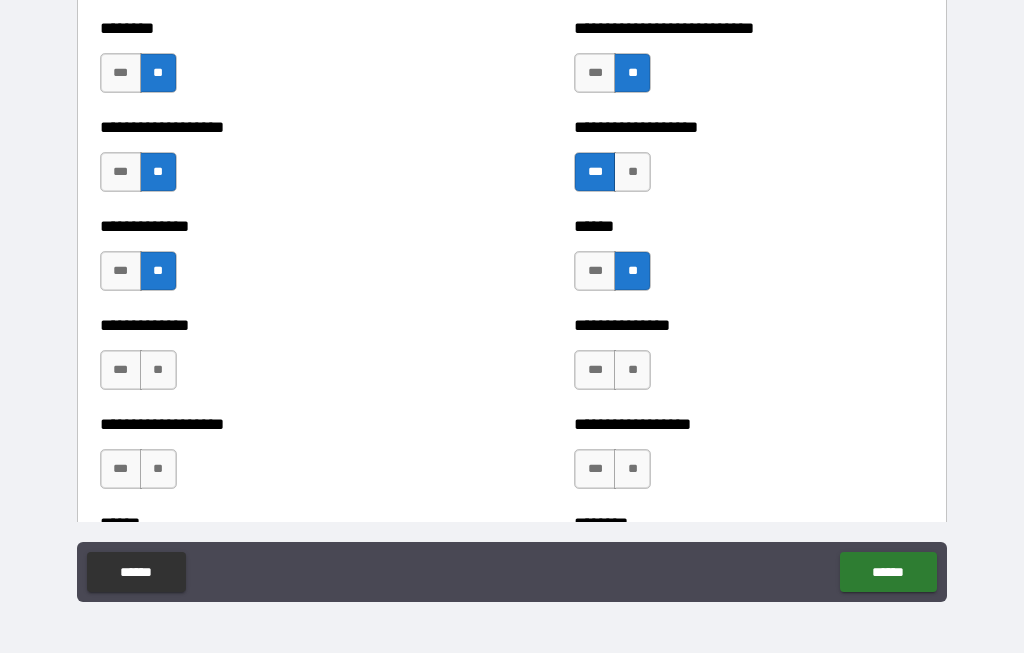 scroll, scrollTop: 4841, scrollLeft: 0, axis: vertical 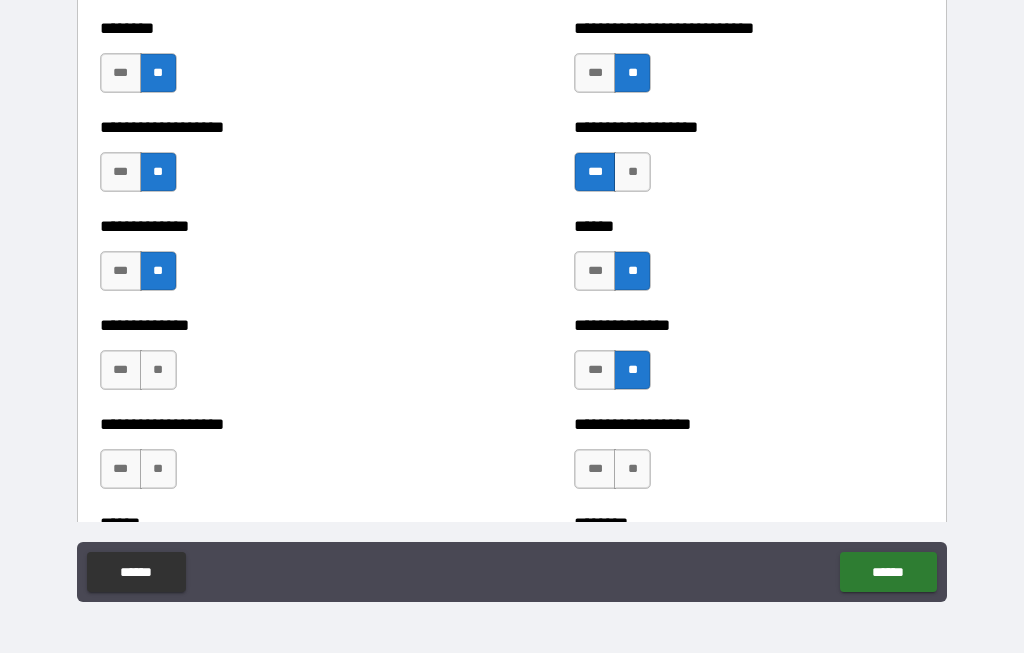 click on "**" at bounding box center [632, 470] 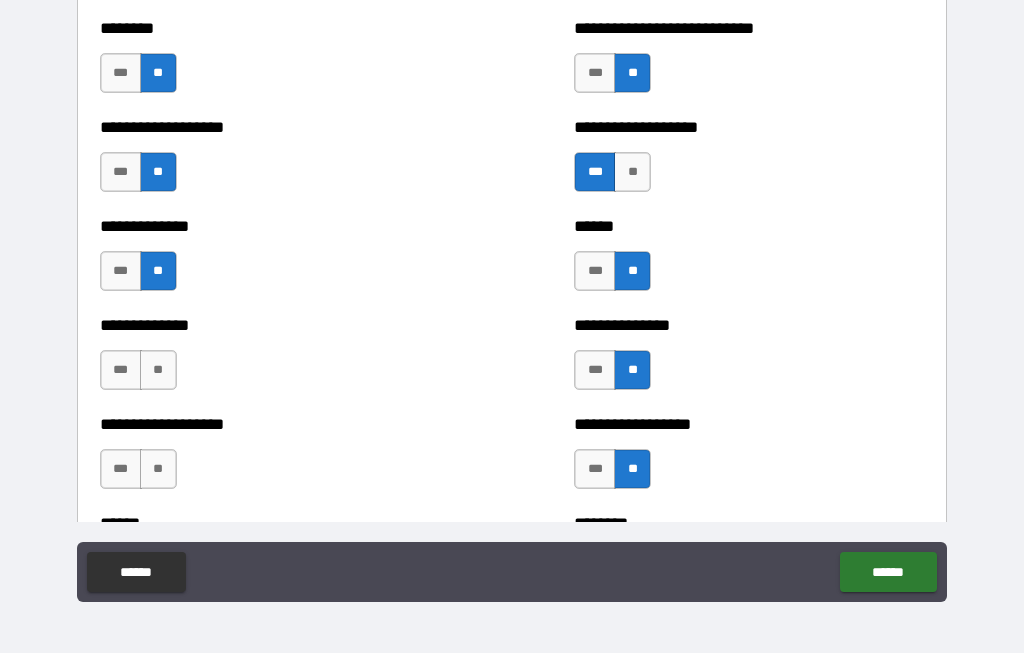 click on "**" at bounding box center [158, 371] 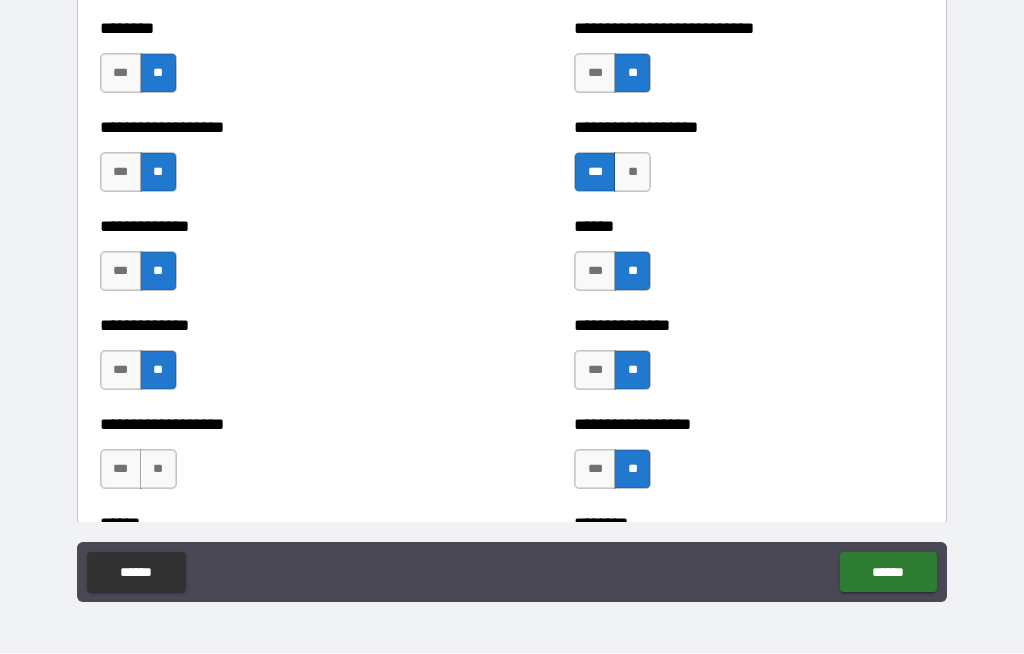 click on "**" at bounding box center (158, 470) 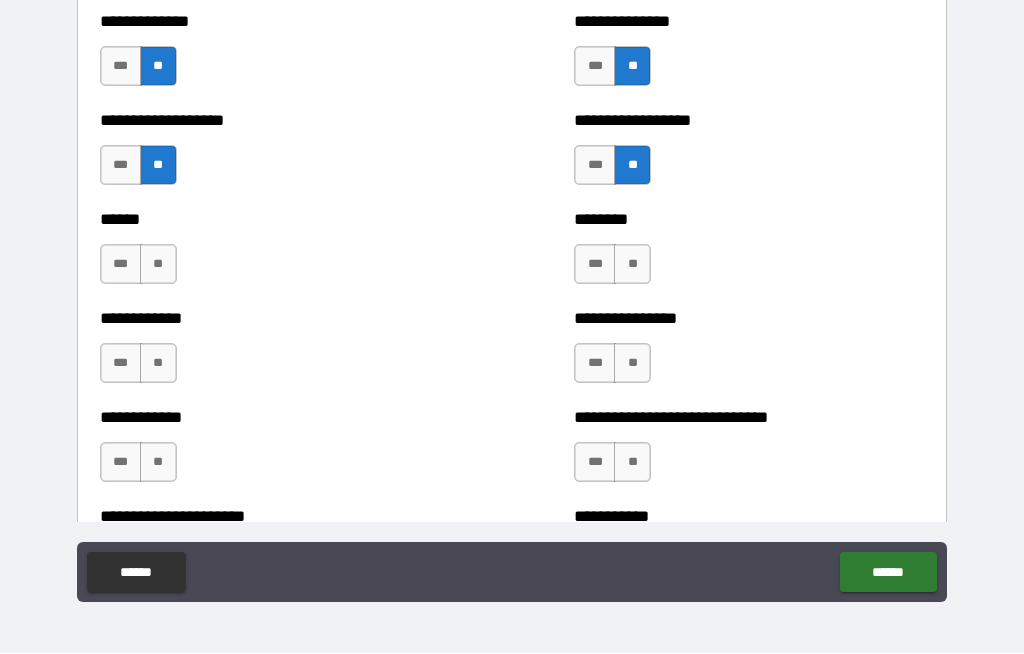 scroll, scrollTop: 5150, scrollLeft: 0, axis: vertical 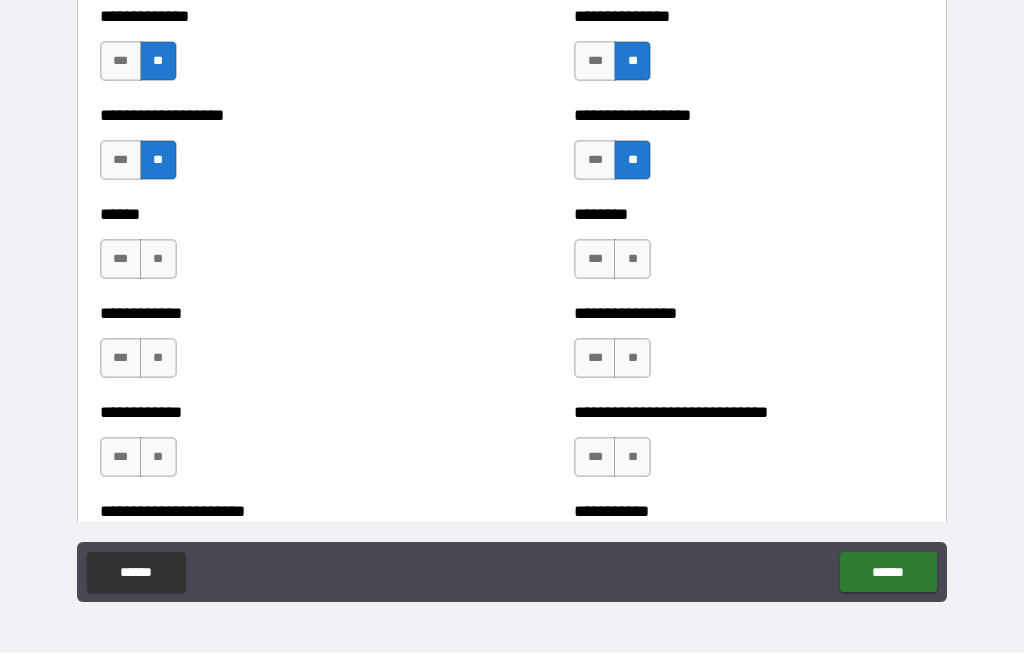 click on "**" at bounding box center [158, 260] 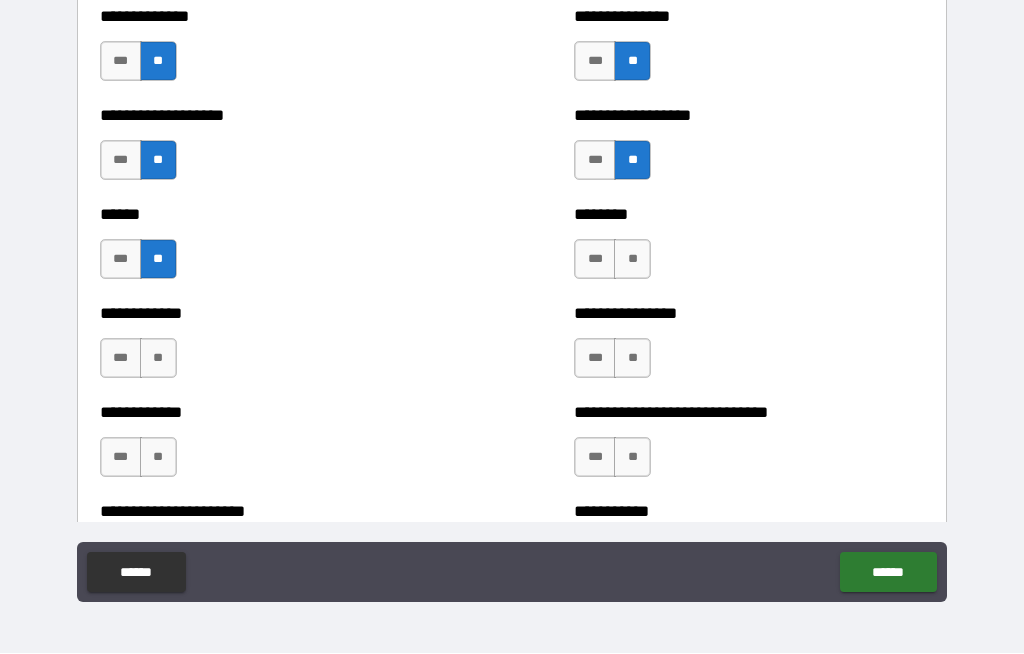 click on "**" at bounding box center (158, 359) 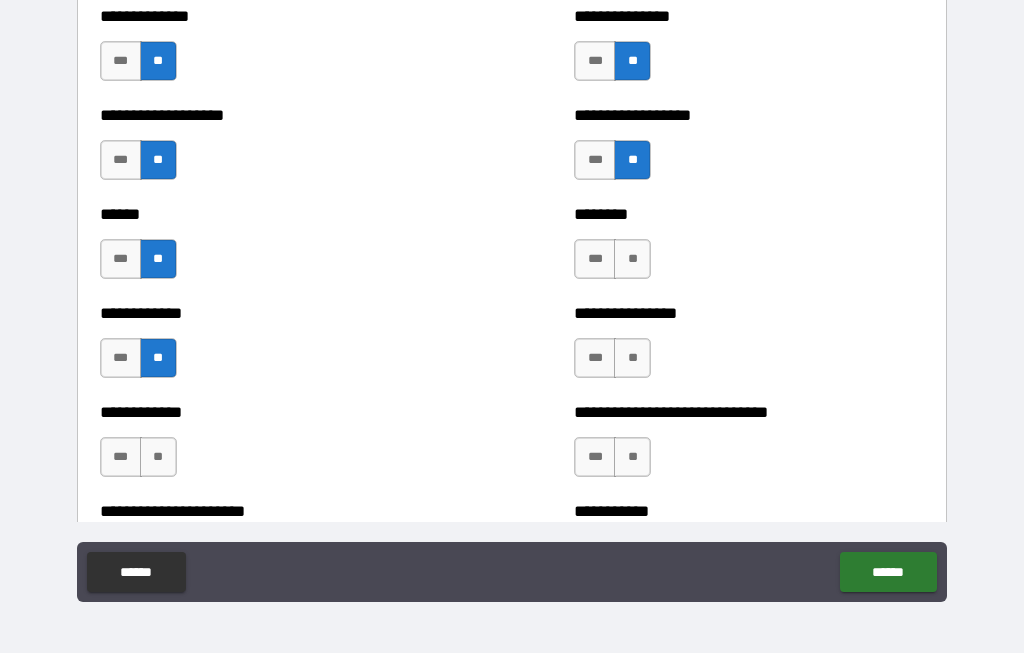click on "**" at bounding box center [158, 458] 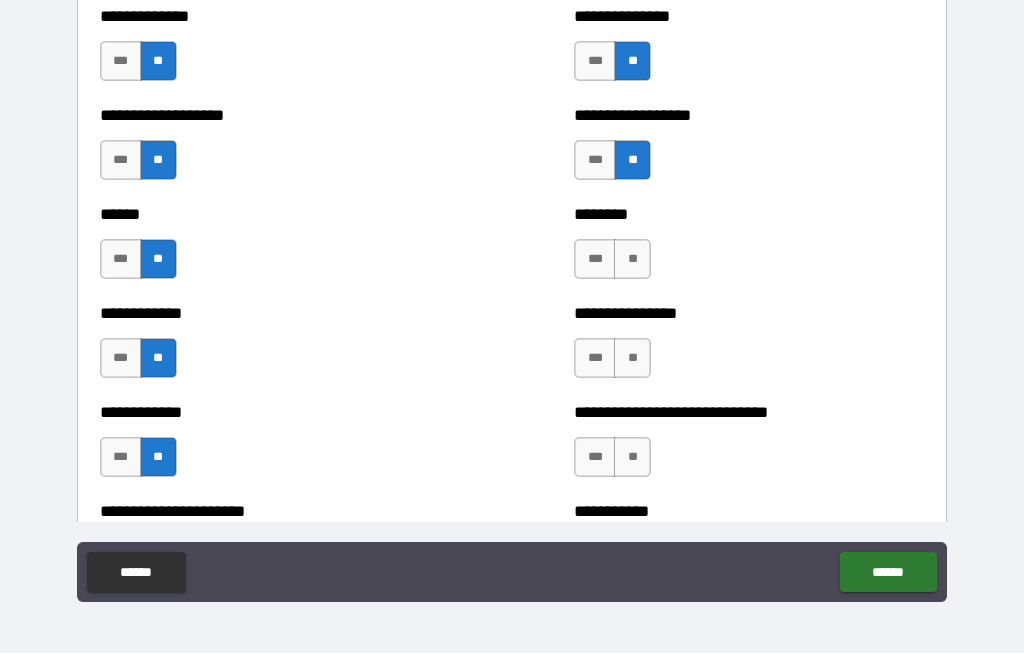 click on "**" at bounding box center [632, 359] 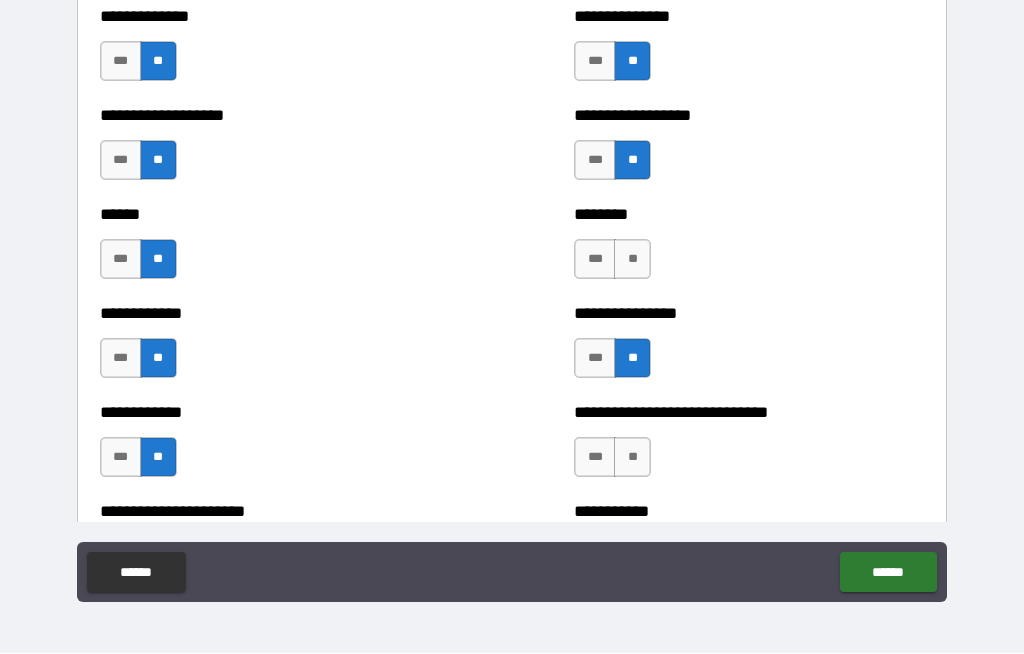 click on "**" at bounding box center (632, 458) 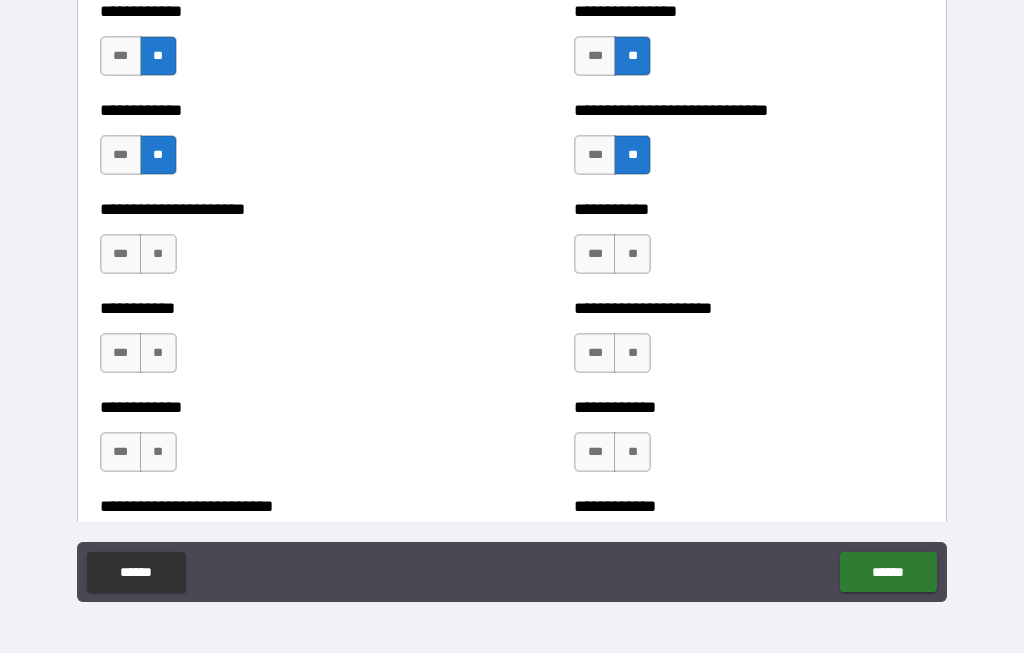 scroll, scrollTop: 5455, scrollLeft: 0, axis: vertical 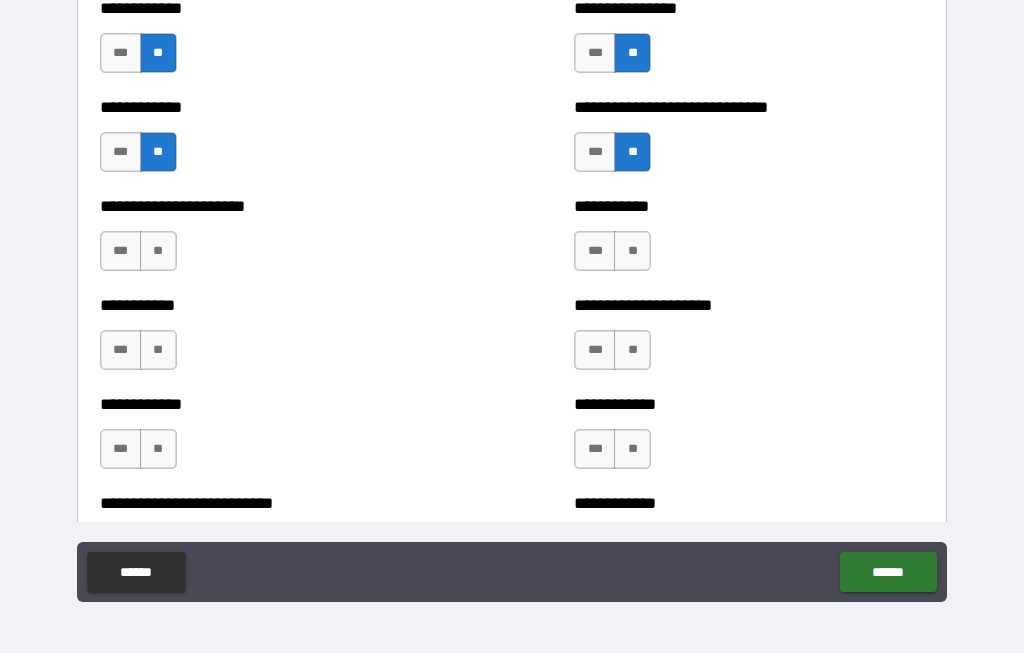 click on "**" at bounding box center [158, 252] 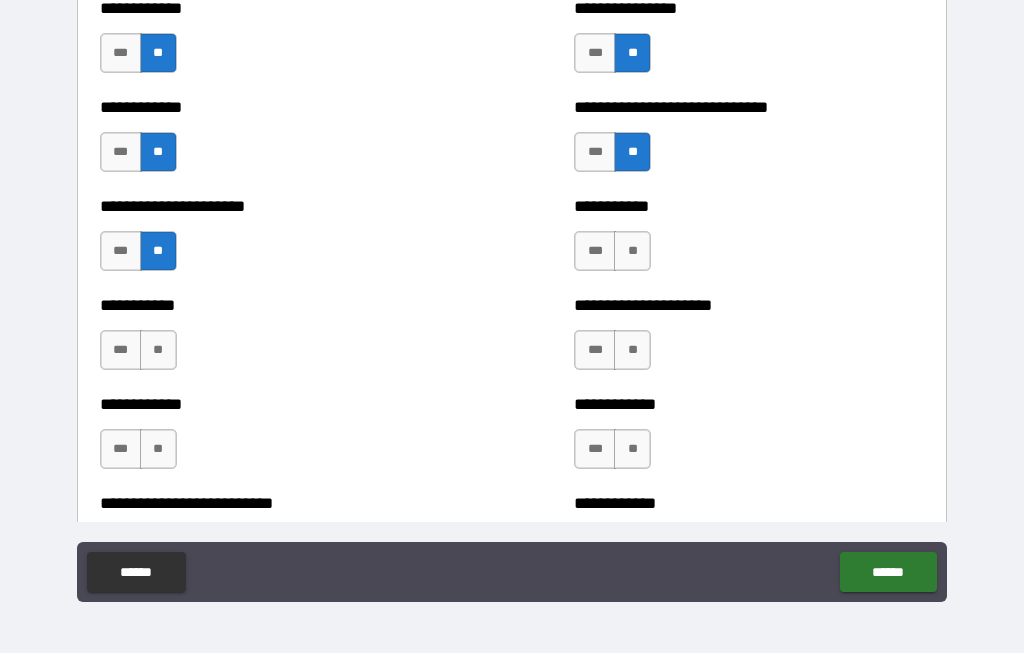 click on "**" at bounding box center (158, 351) 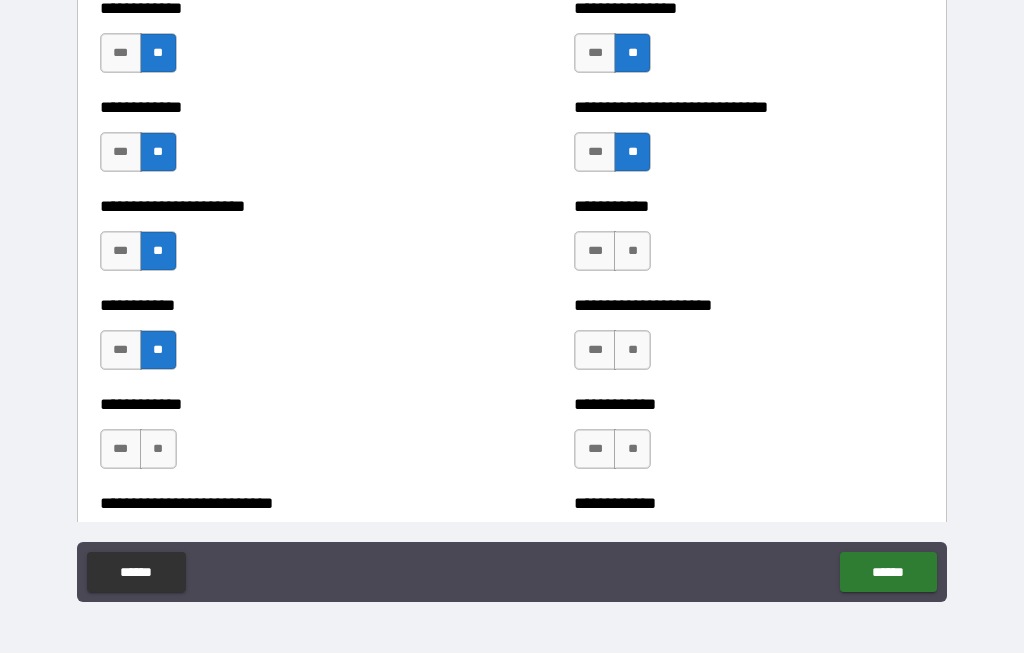 click on "**" at bounding box center [158, 450] 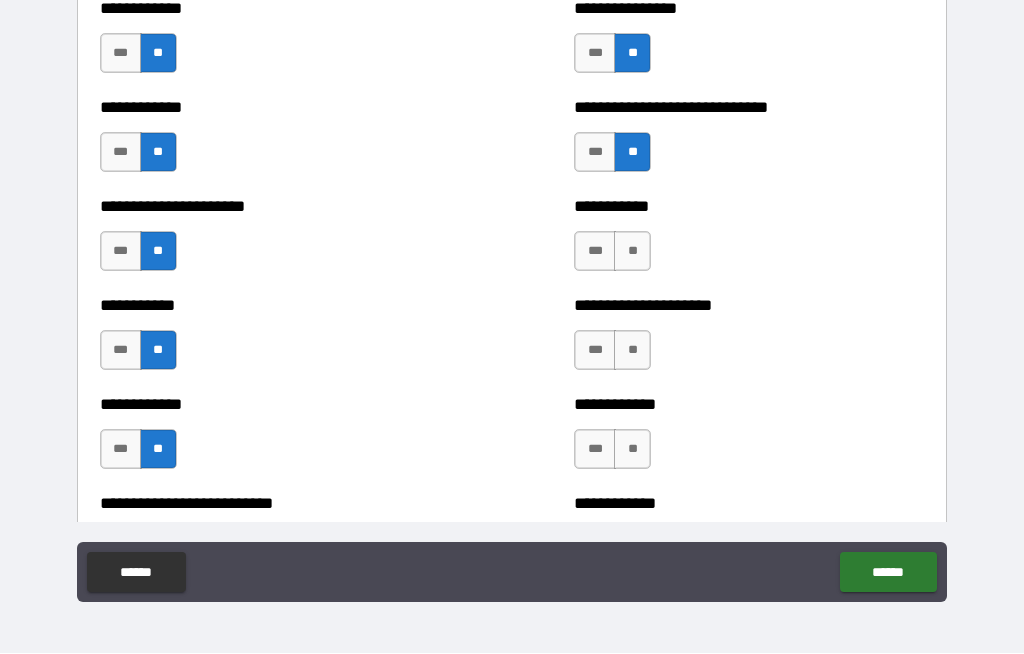 click on "**" at bounding box center (632, 252) 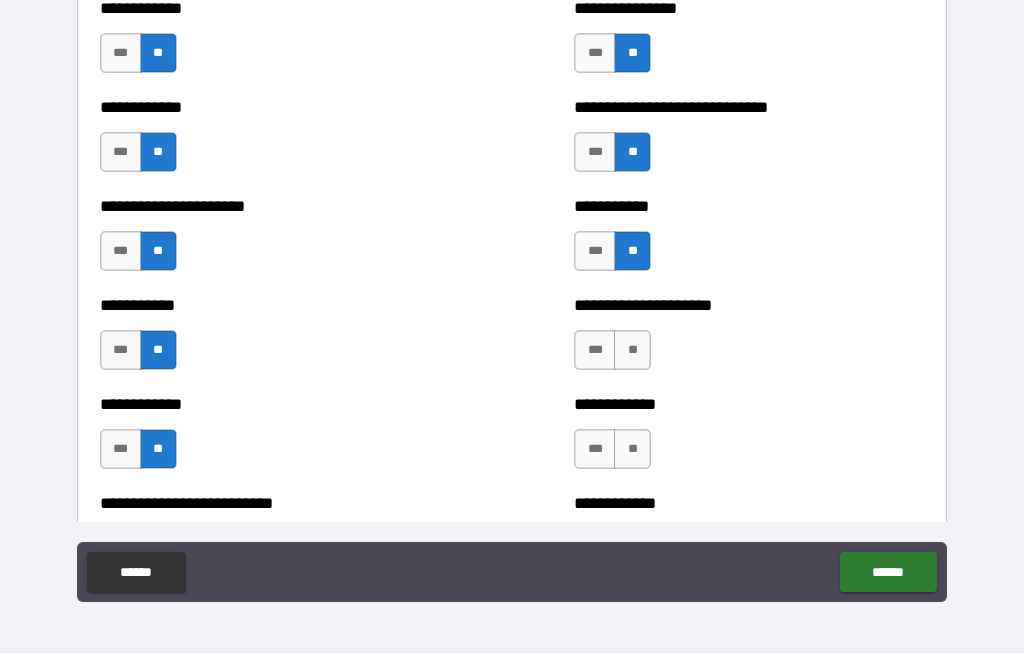 click on "**" at bounding box center [632, 351] 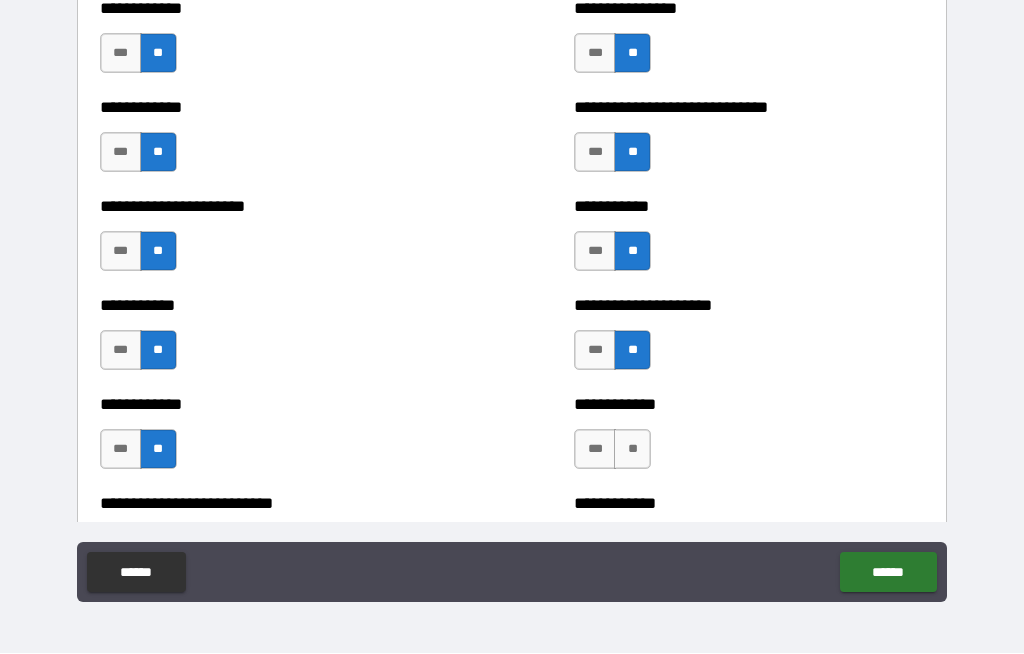 click on "**" at bounding box center [632, 450] 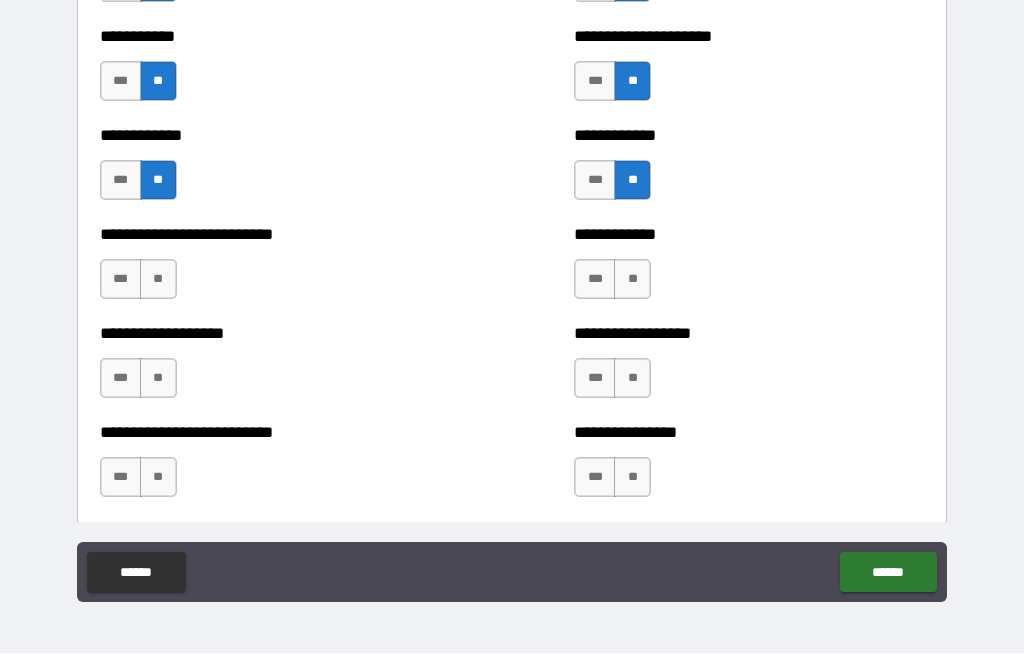 scroll, scrollTop: 5736, scrollLeft: 0, axis: vertical 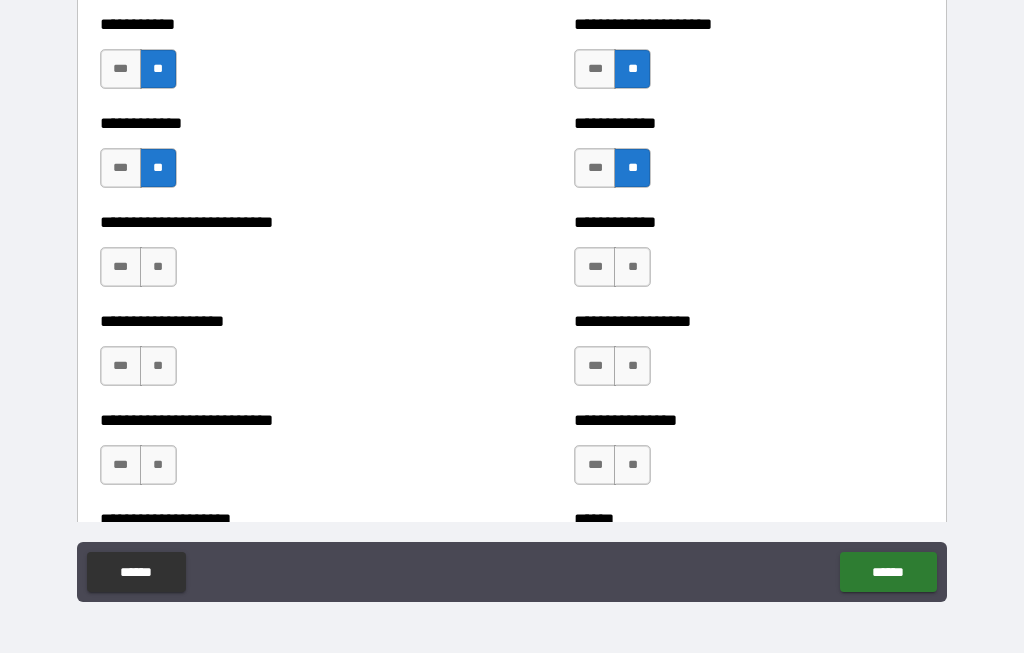 click on "**" at bounding box center [158, 268] 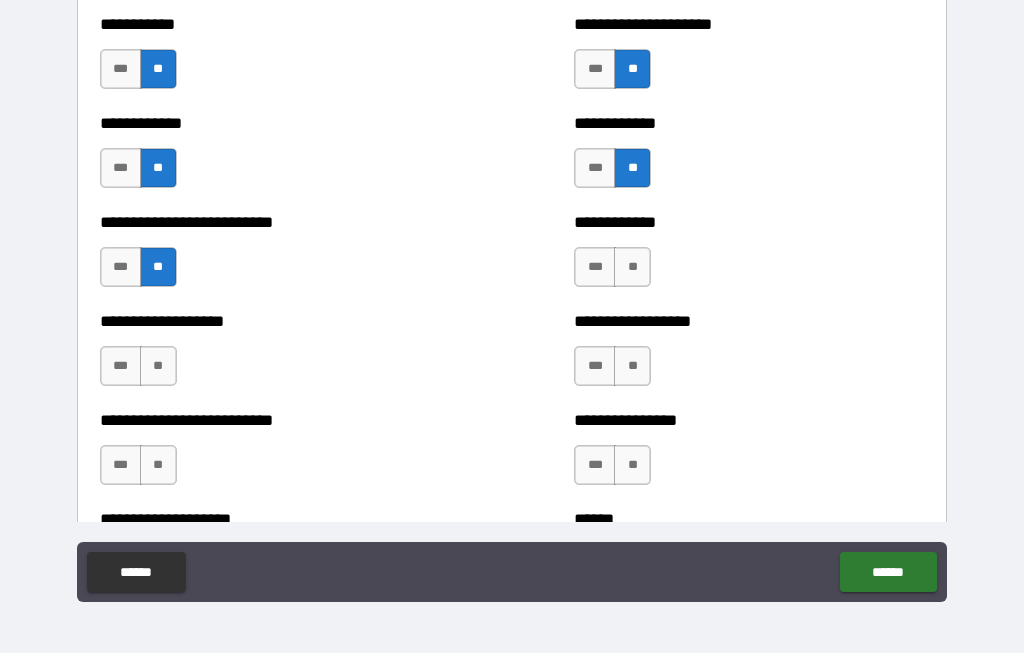 click on "**" at bounding box center (158, 367) 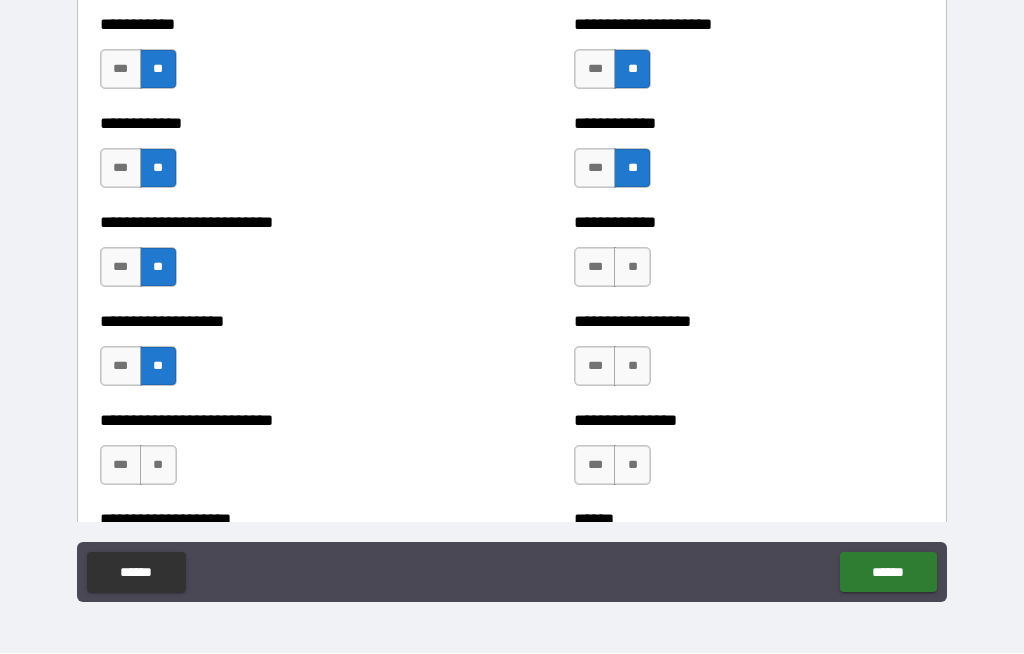 click on "**" at bounding box center [158, 466] 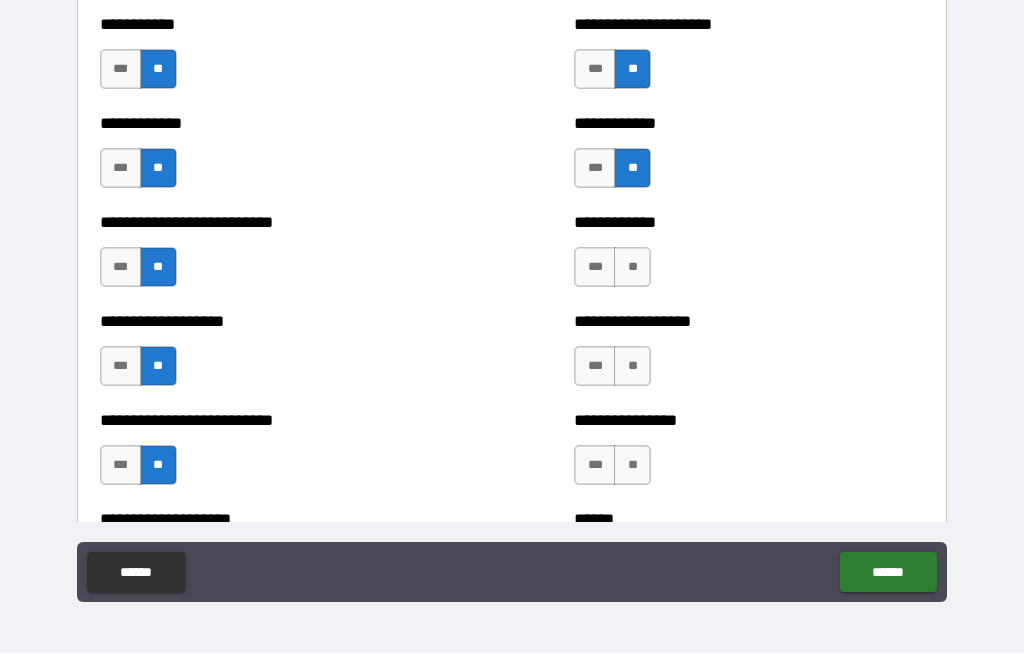 click on "**" at bounding box center (632, 268) 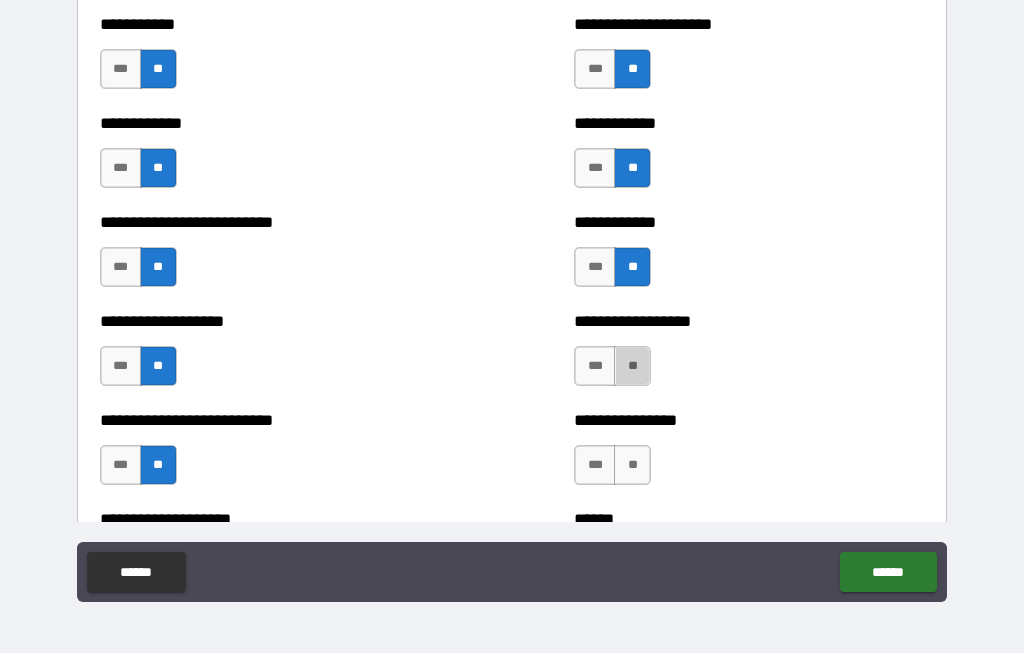 click on "**" at bounding box center (632, 367) 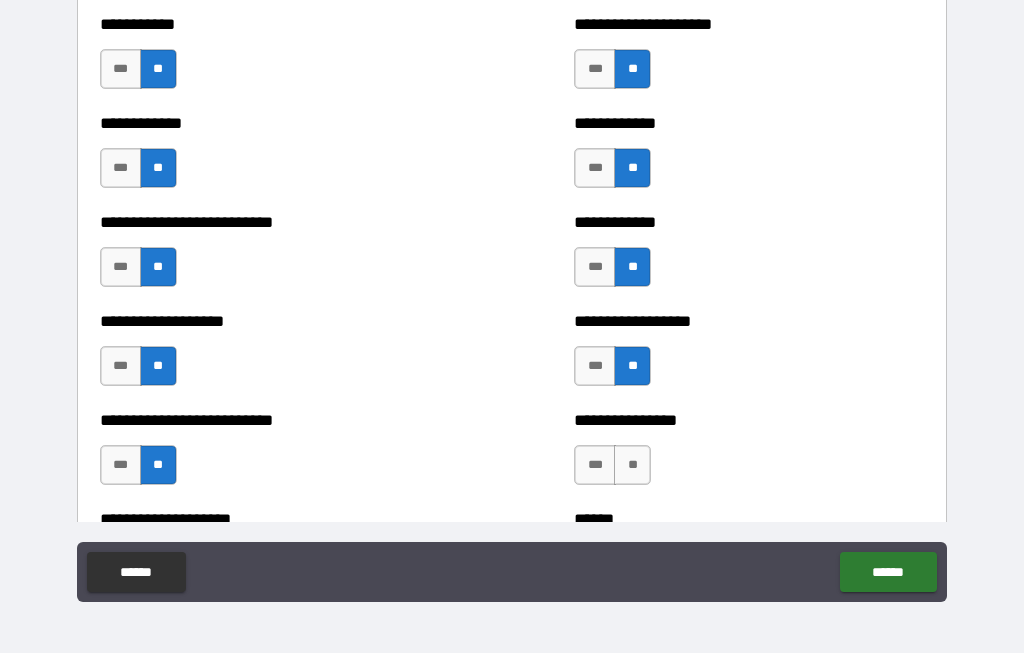click on "**" at bounding box center (632, 367) 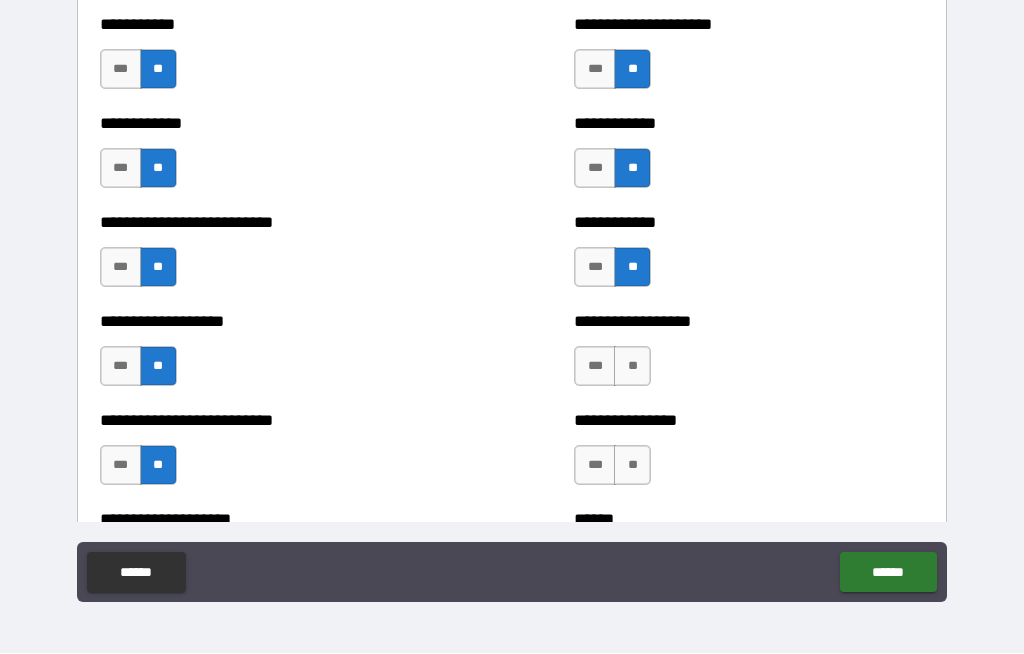 click on "**" at bounding box center [632, 367] 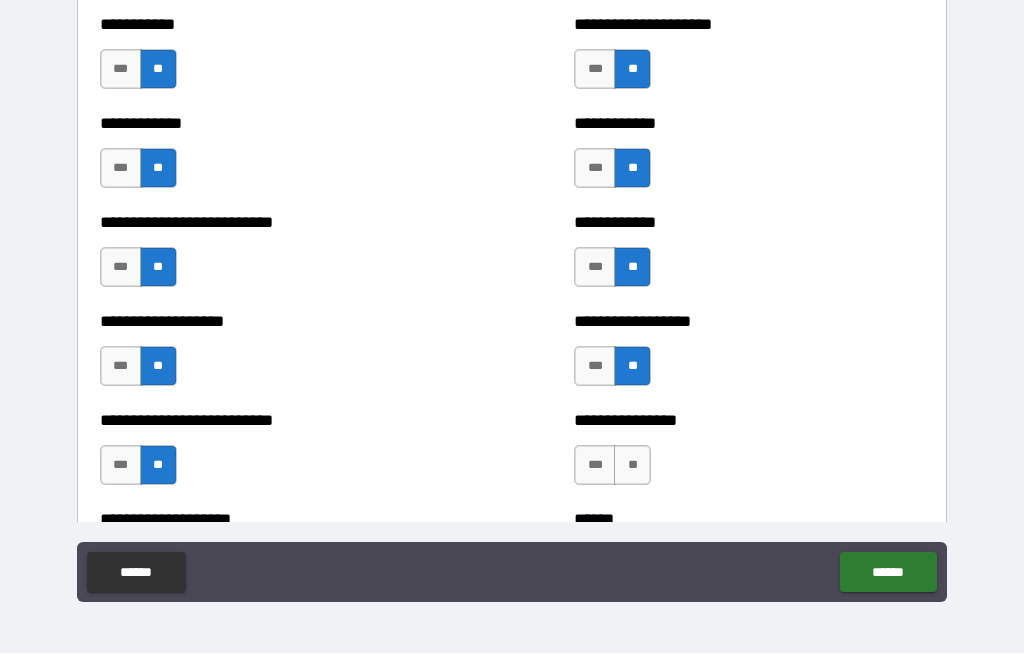 click on "**" at bounding box center [632, 466] 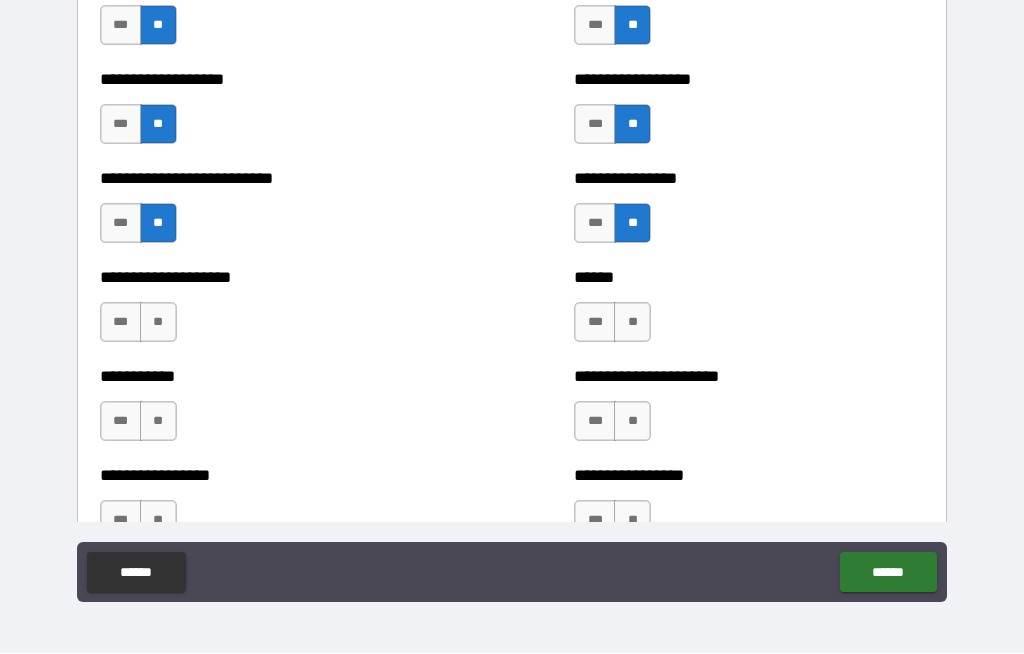 scroll, scrollTop: 5979, scrollLeft: 0, axis: vertical 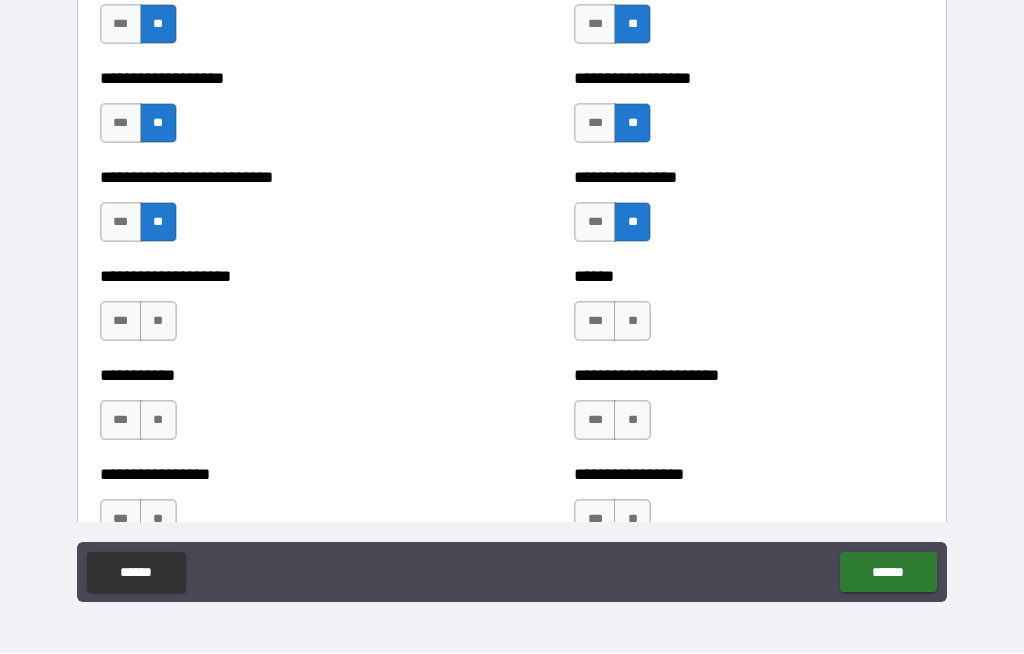 click on "**" at bounding box center (632, 322) 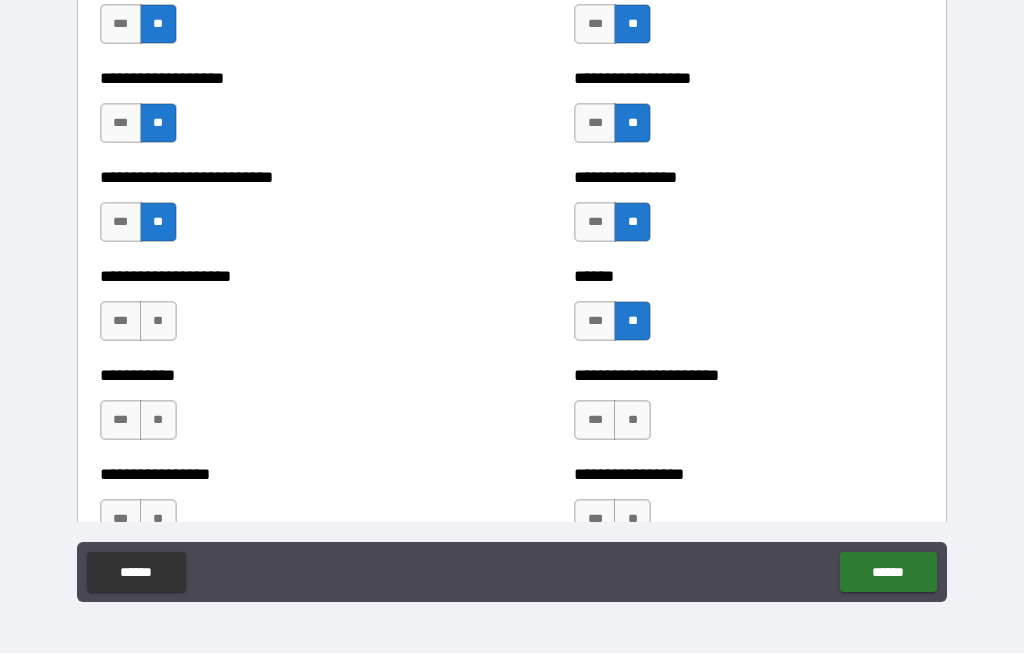 click on "**" at bounding box center [632, 421] 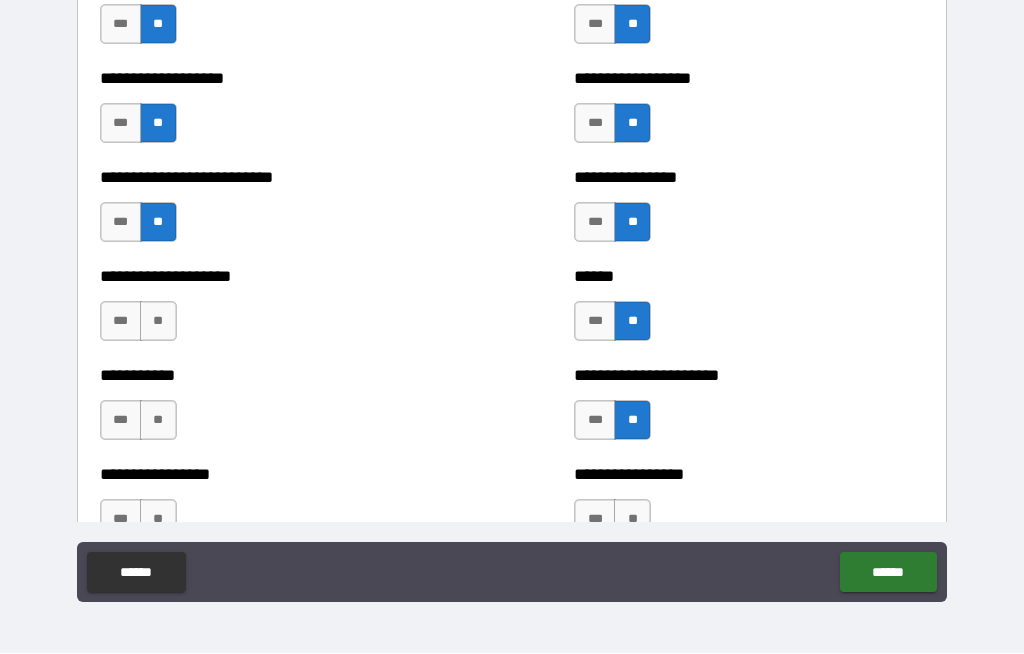 click on "**" at bounding box center [632, 520] 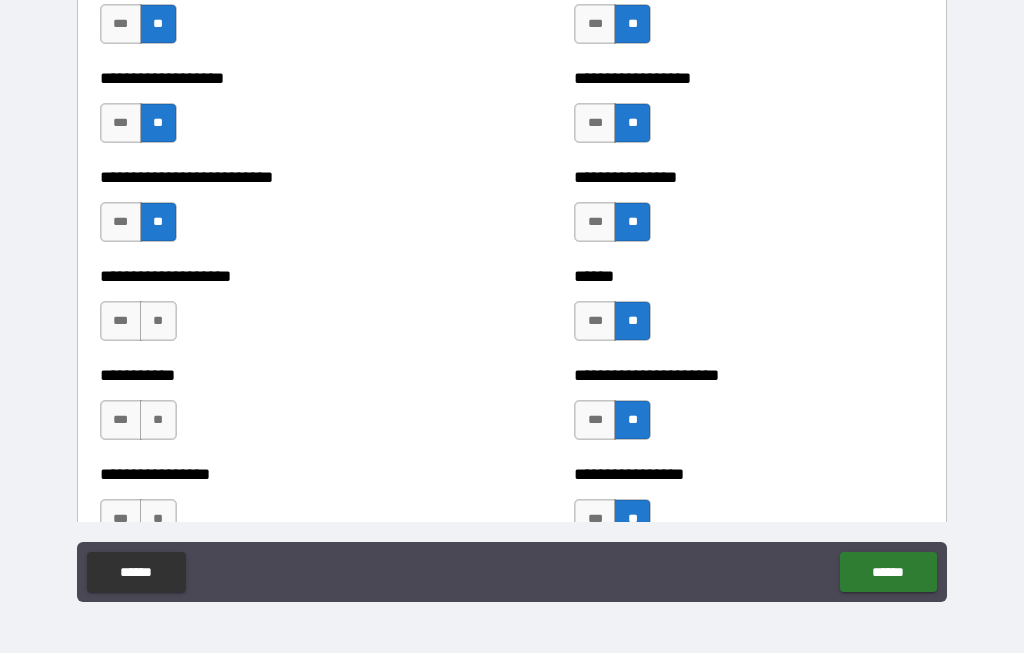 click on "**" at bounding box center (158, 322) 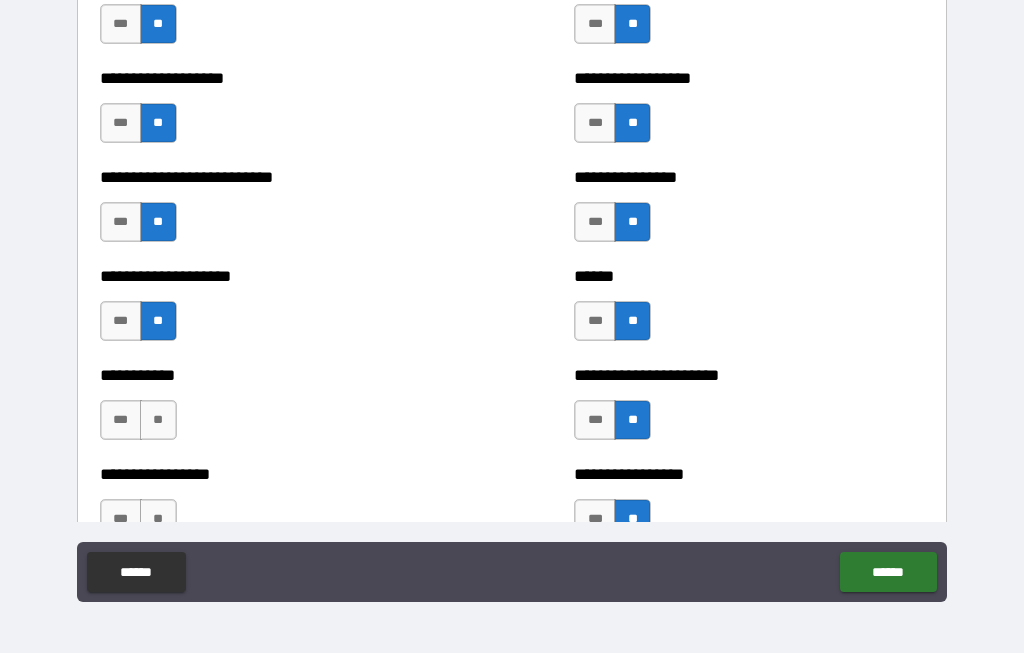 click on "**" at bounding box center [158, 421] 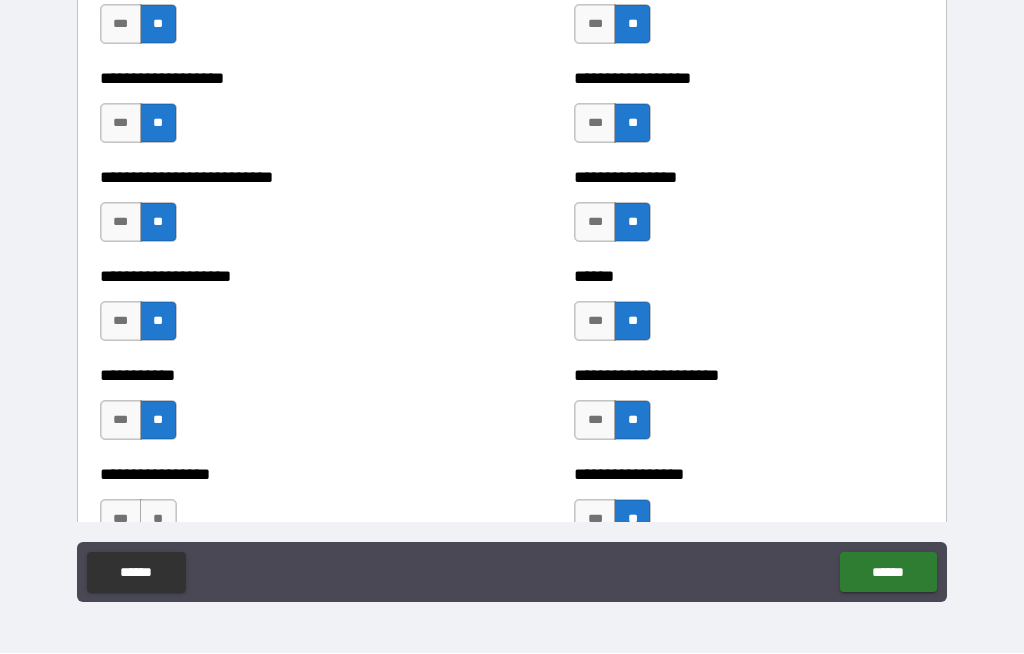click on "**" at bounding box center (158, 520) 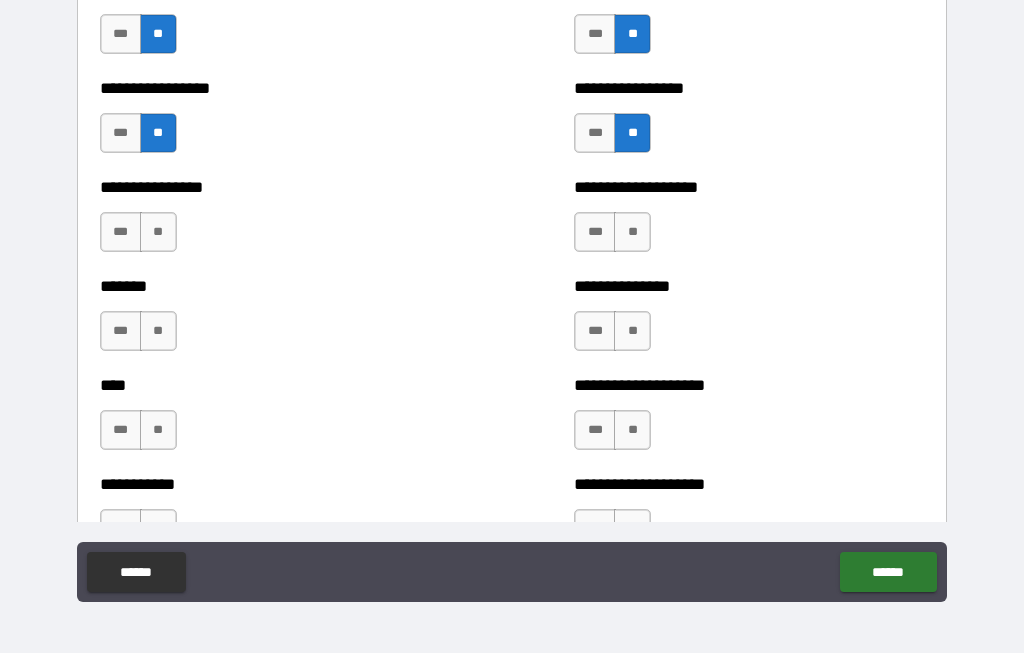 scroll, scrollTop: 6365, scrollLeft: 0, axis: vertical 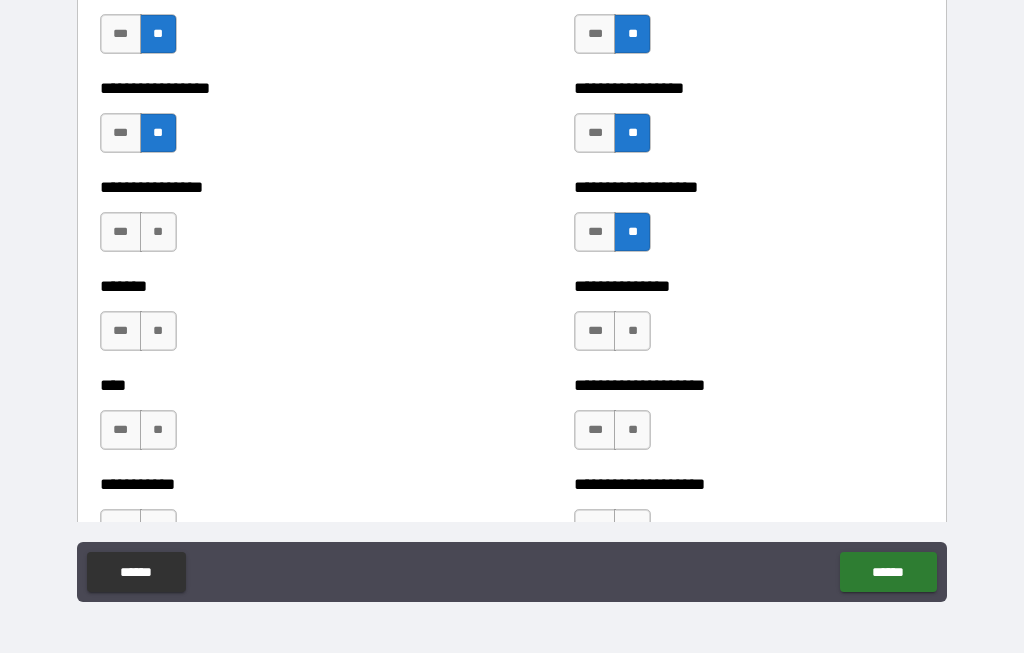 click on "**" at bounding box center (632, 332) 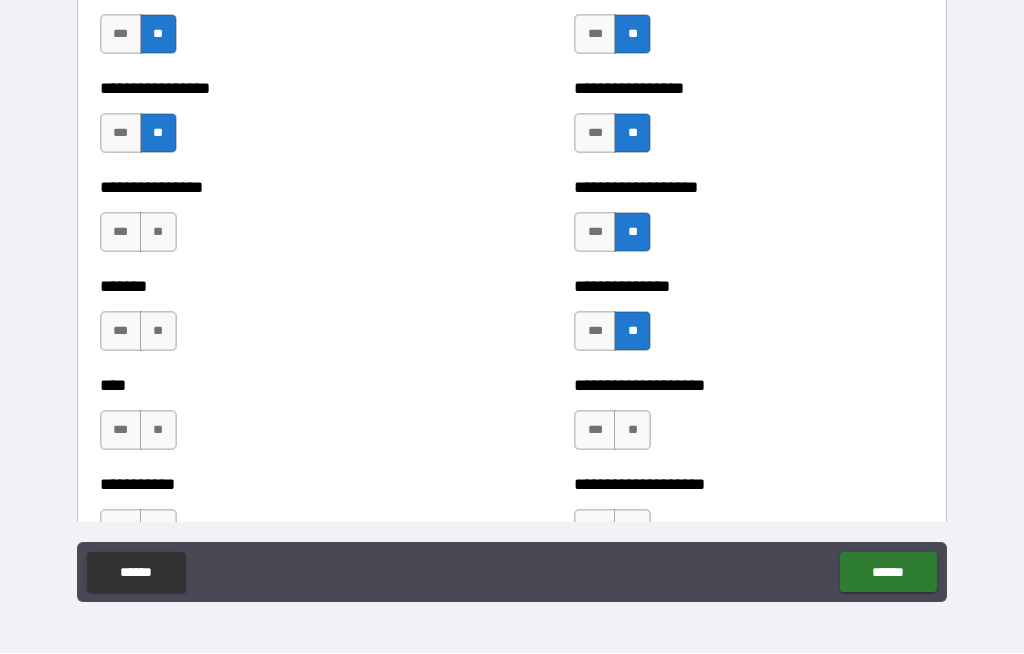 click on "**" at bounding box center (632, 431) 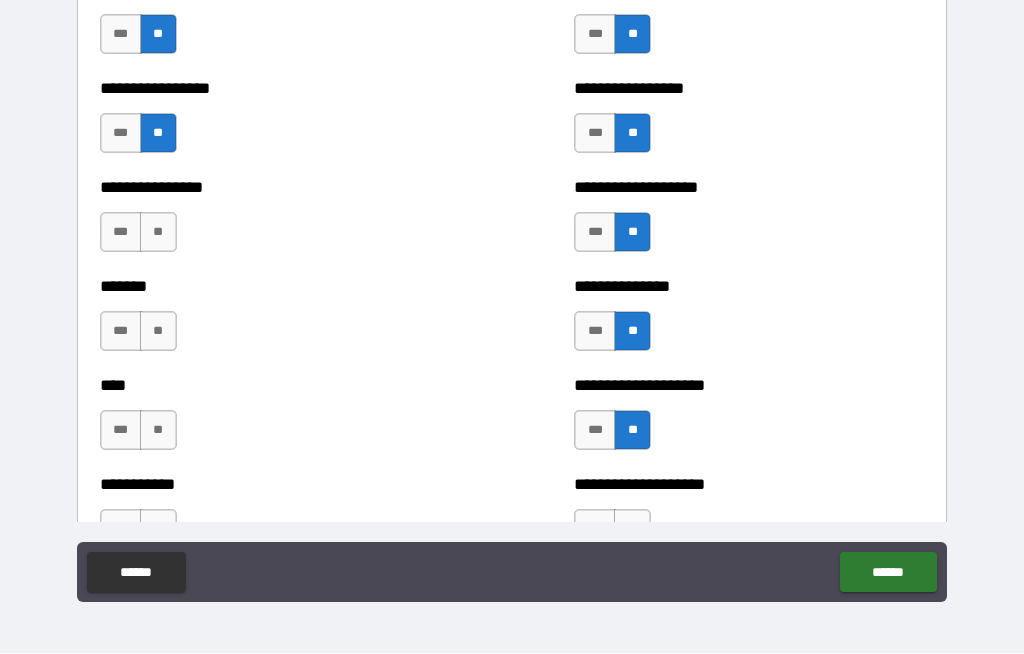 click on "**" at bounding box center [158, 233] 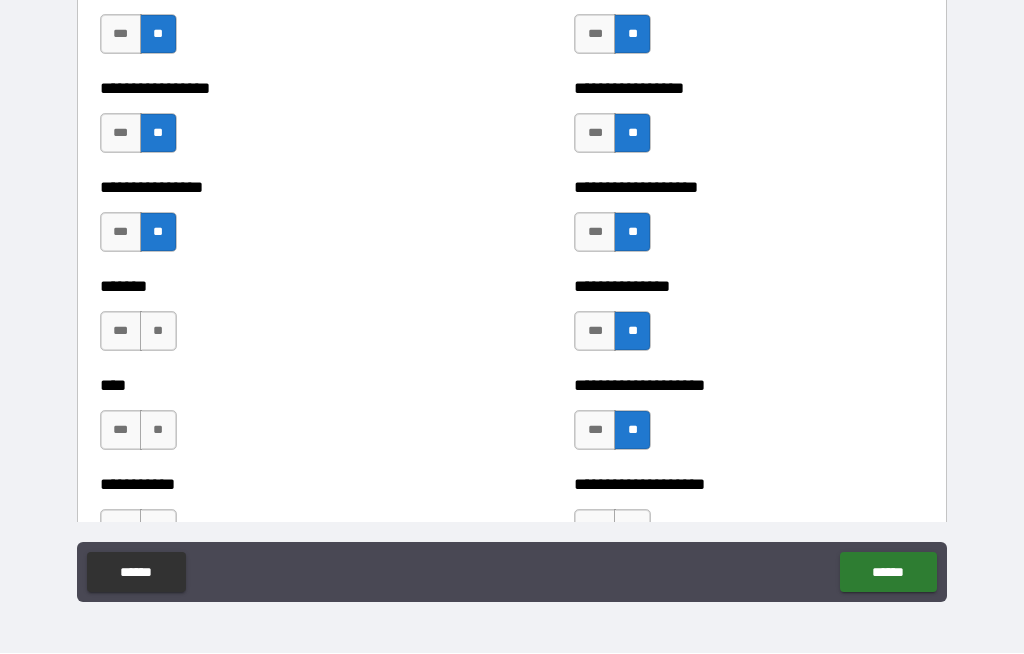 click on "**" at bounding box center (158, 332) 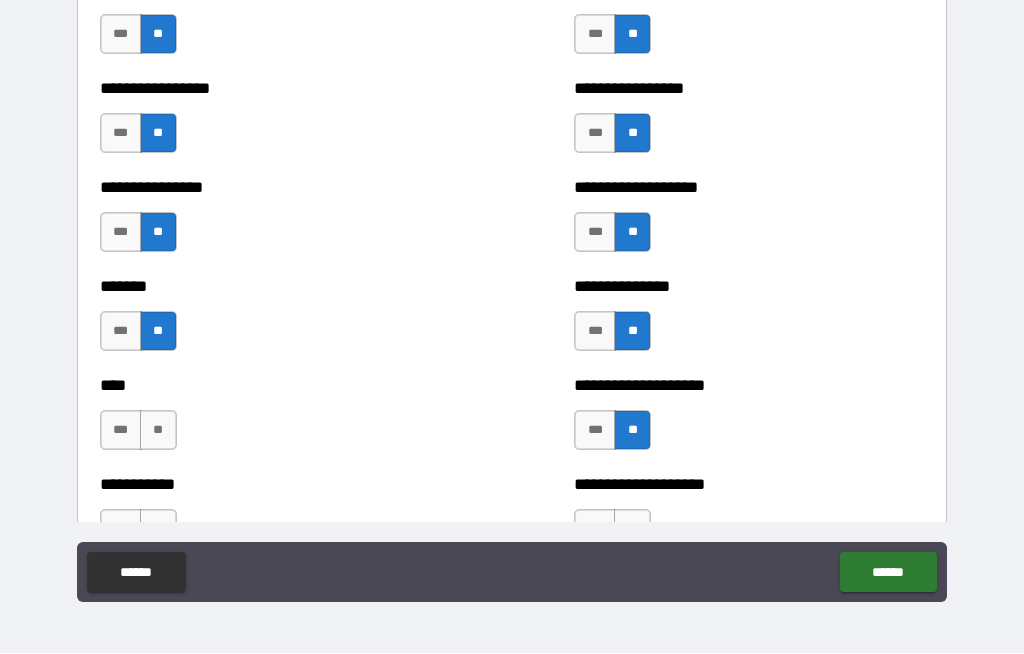 click on "**" at bounding box center (158, 431) 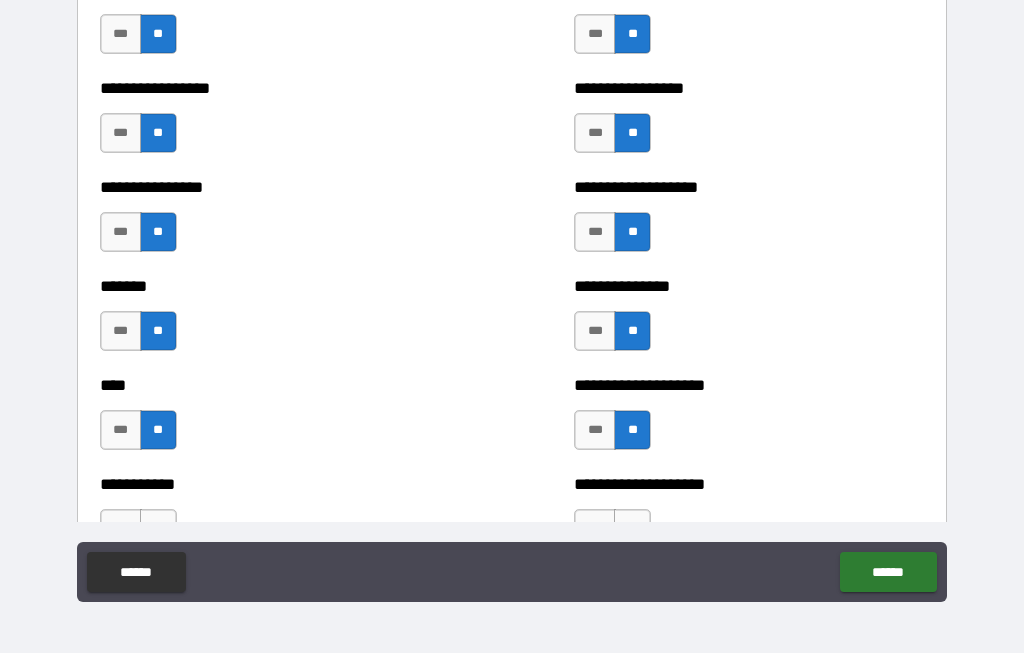 click on "***" at bounding box center [121, 332] 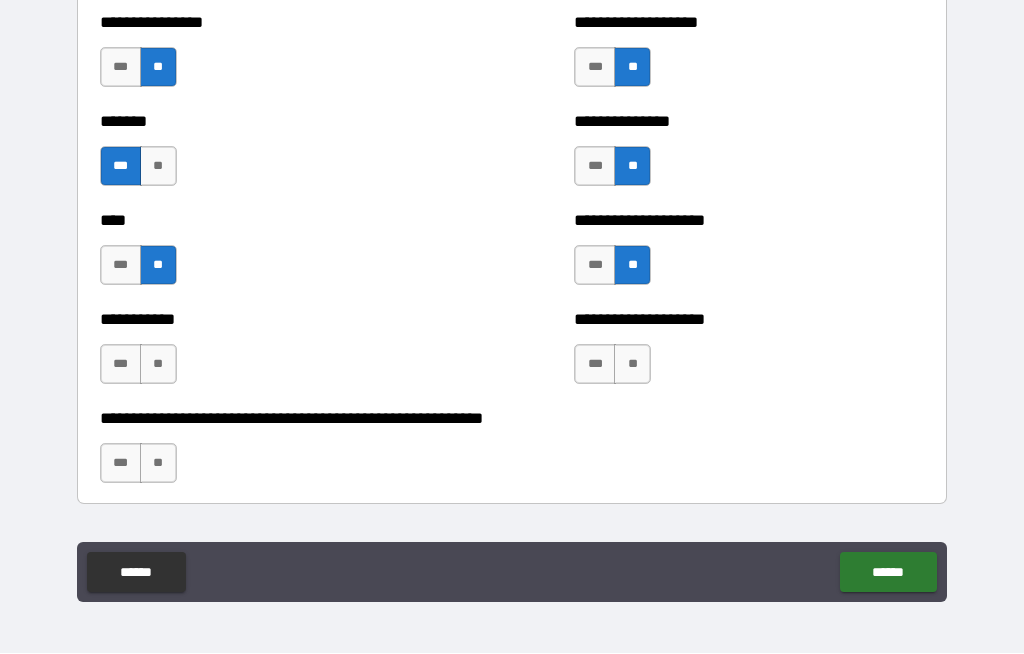 scroll, scrollTop: 6531, scrollLeft: 0, axis: vertical 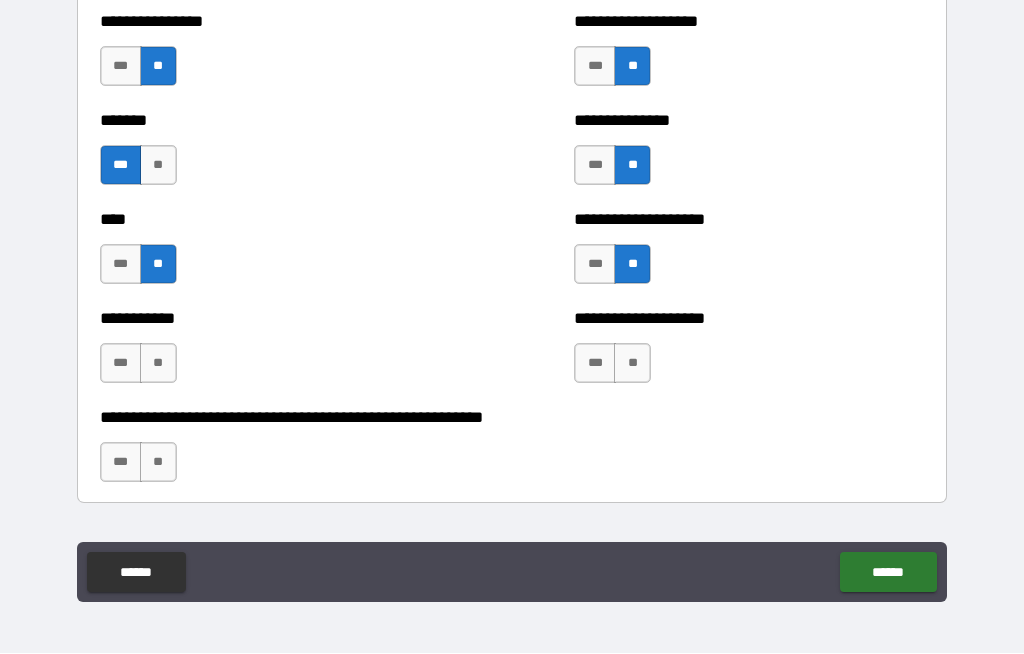 click on "**" at bounding box center [158, 364] 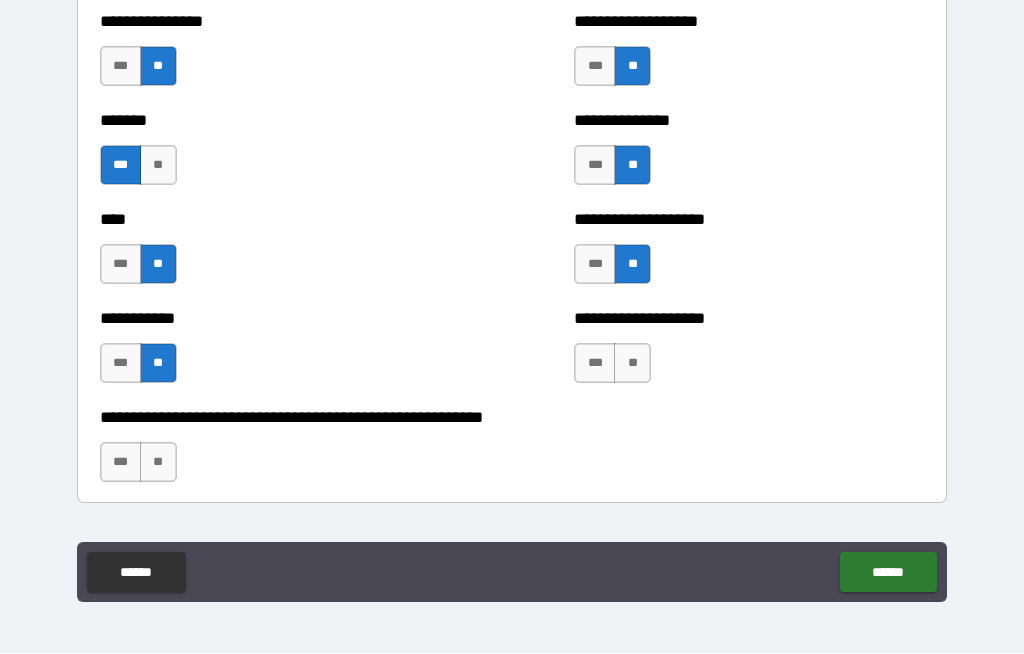 click on "**" at bounding box center (632, 364) 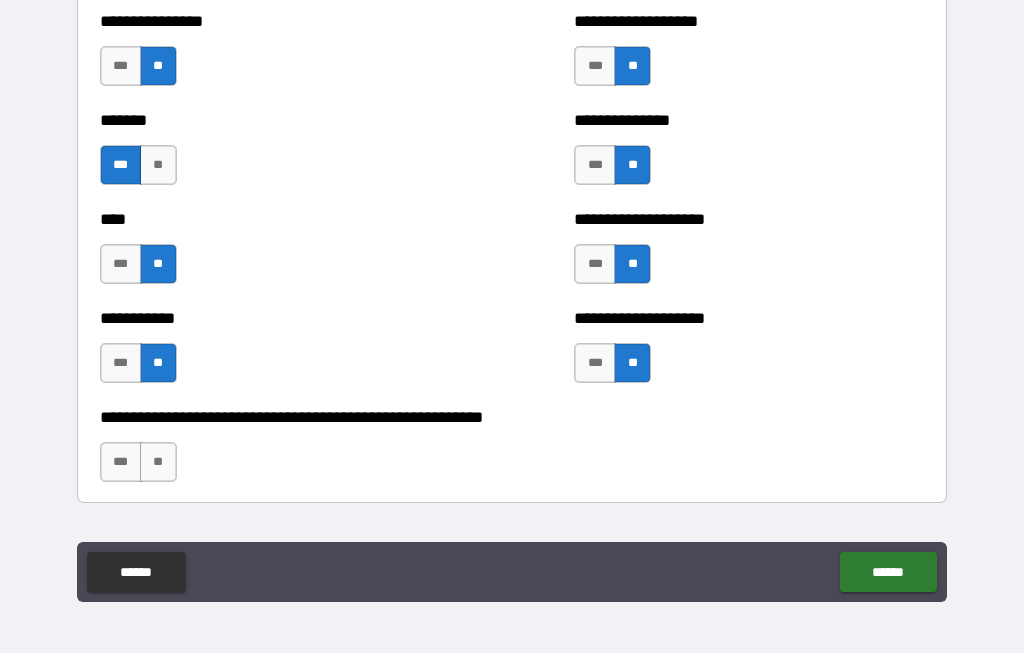 click on "**" at bounding box center [158, 463] 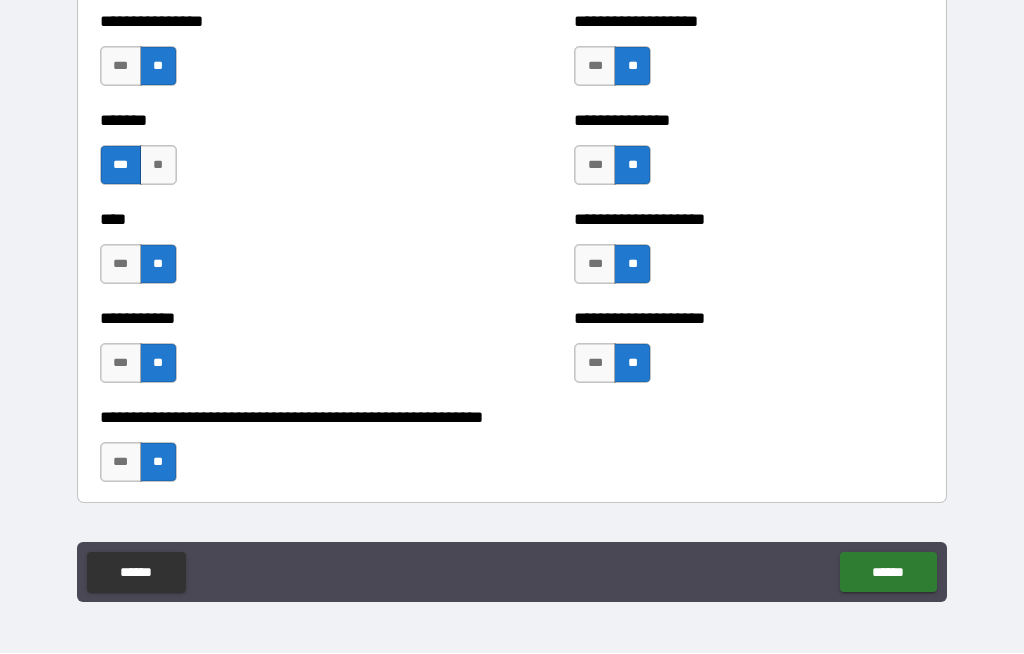 click on "******" at bounding box center (888, 573) 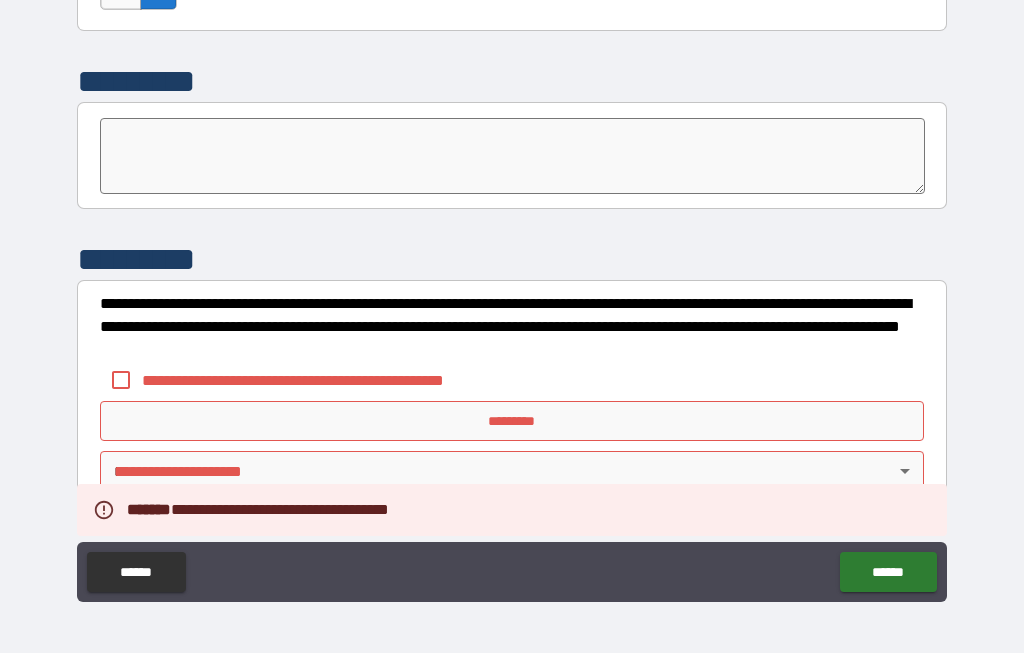 scroll, scrollTop: 7003, scrollLeft: 0, axis: vertical 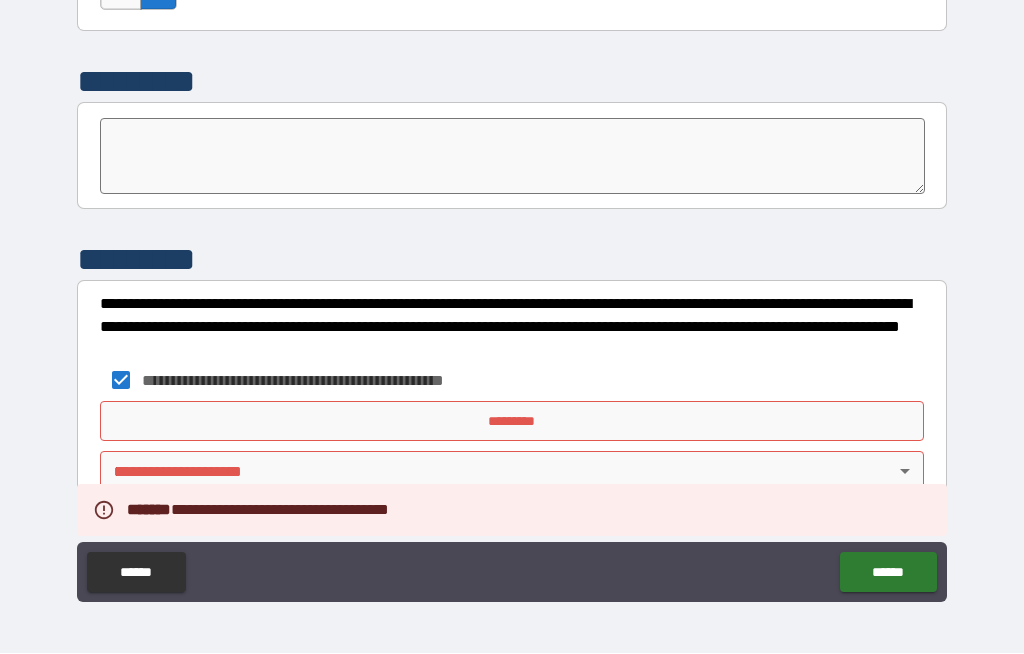 click on "*********" at bounding box center (512, 422) 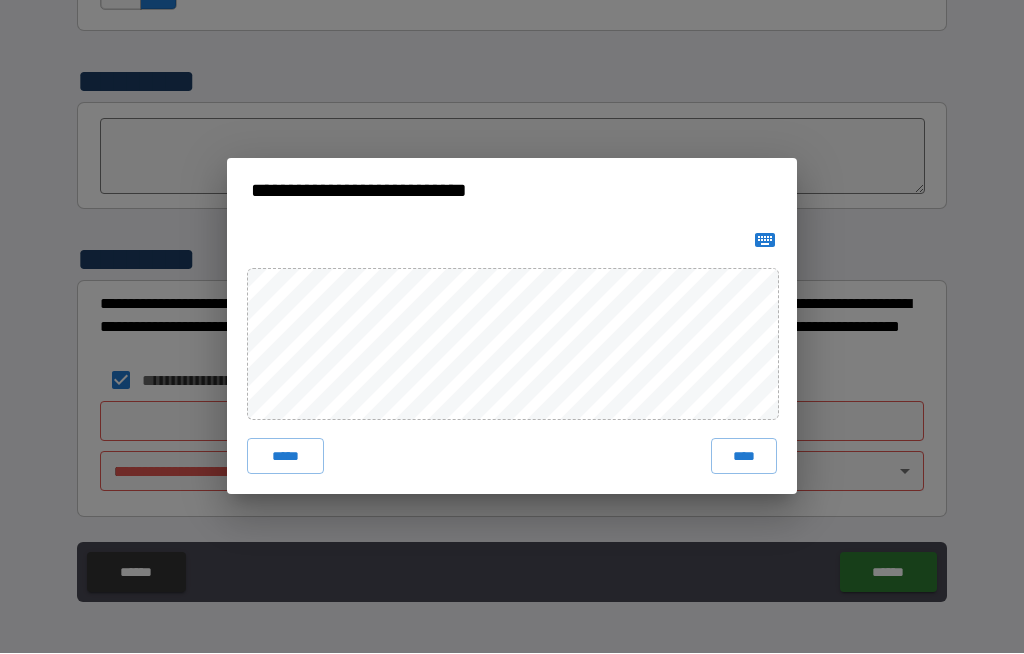 click on "****" at bounding box center (744, 457) 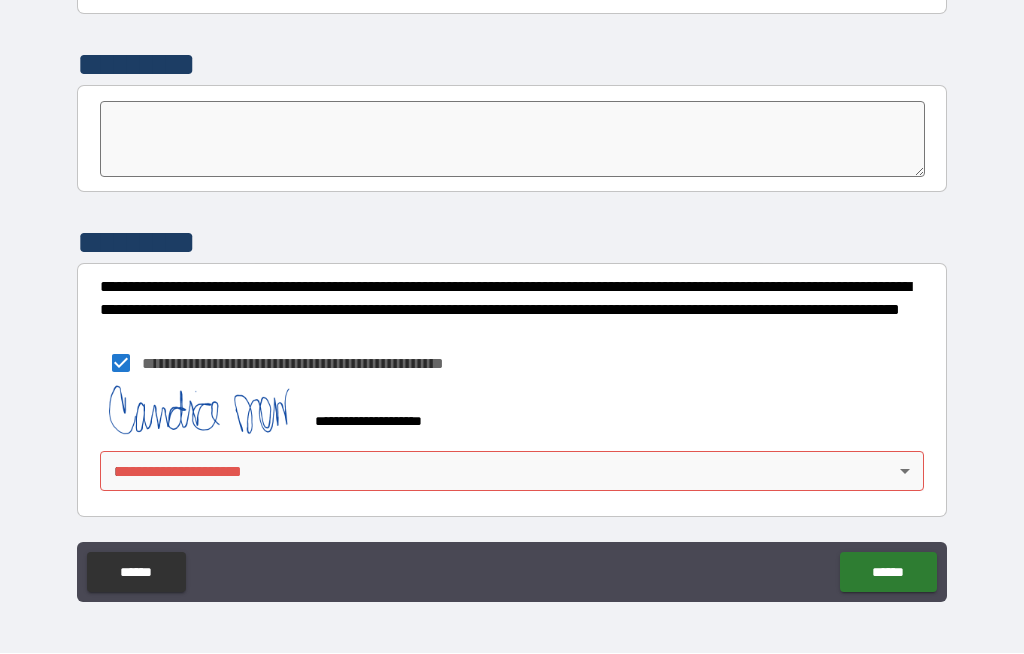 scroll, scrollTop: 7020, scrollLeft: 0, axis: vertical 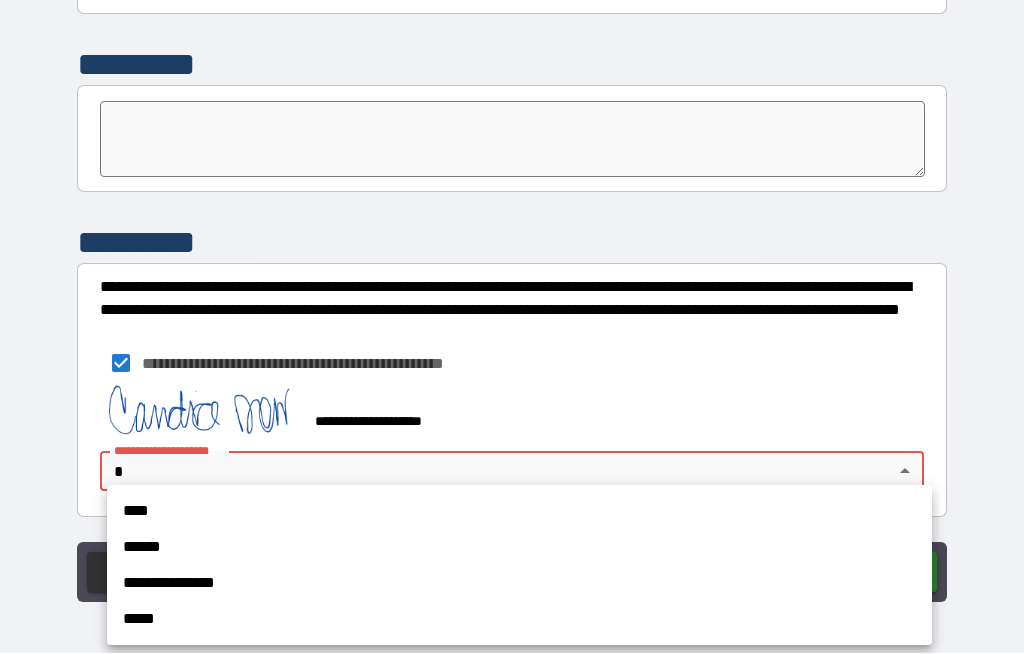 click on "****" at bounding box center (519, 512) 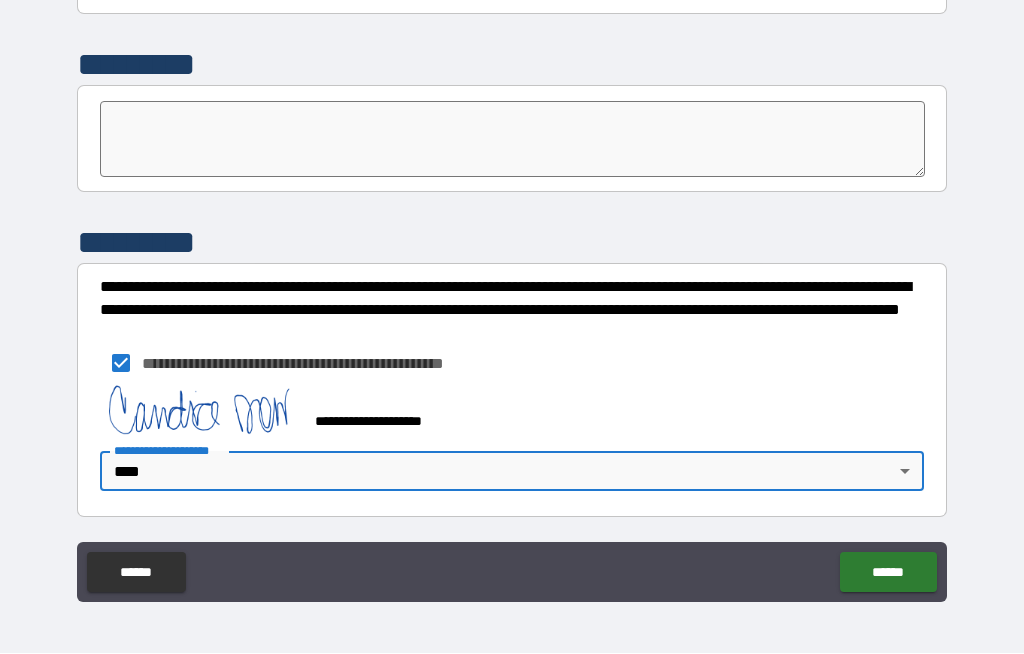 type on "****" 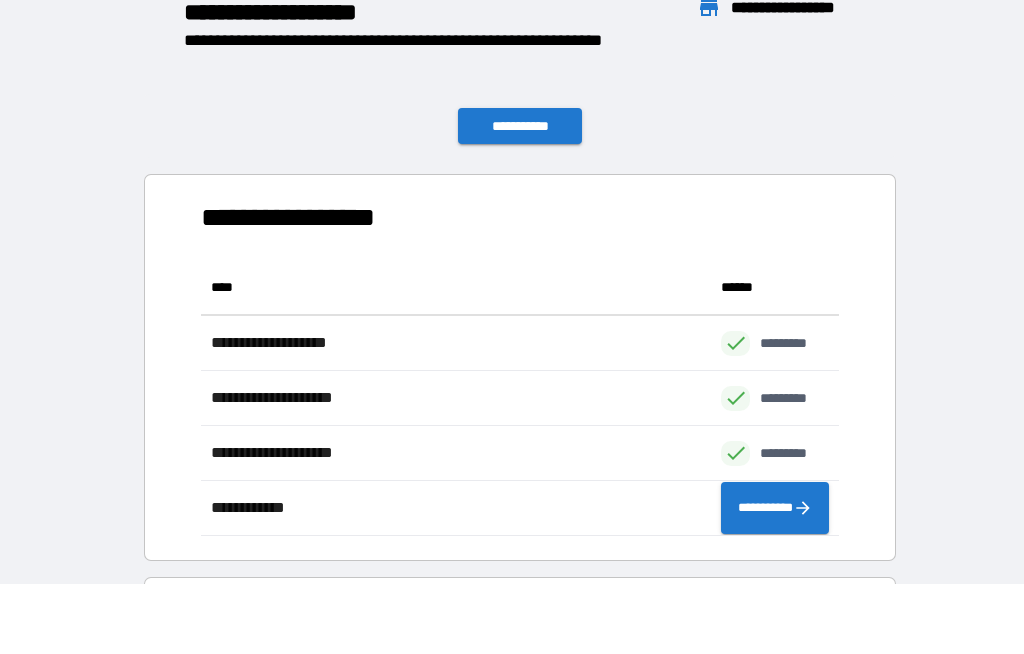scroll, scrollTop: 276, scrollLeft: 638, axis: both 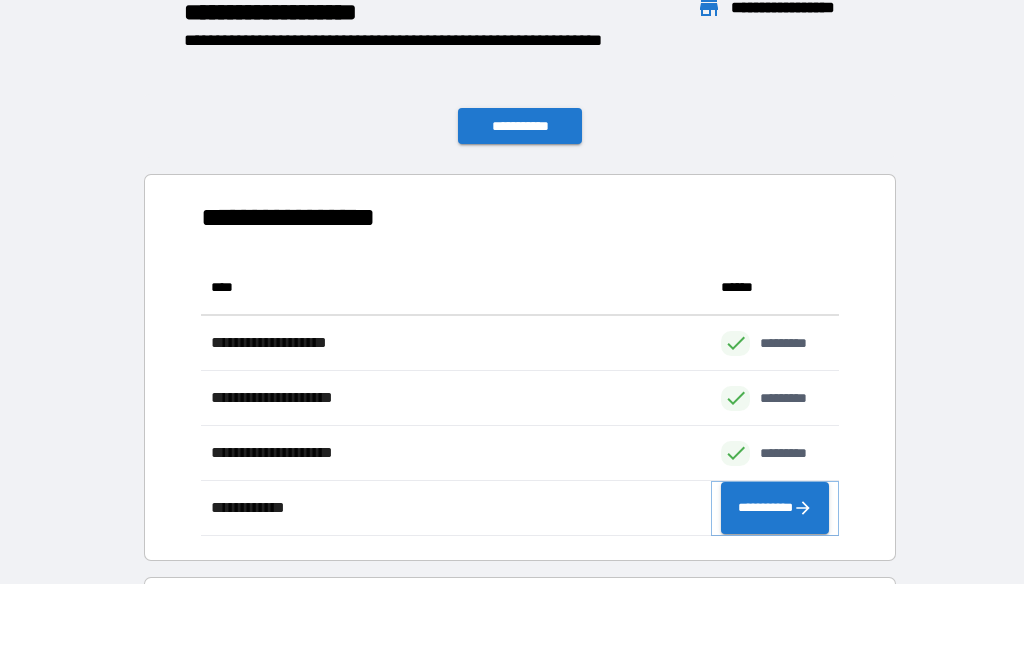 click on "**********" at bounding box center [775, 509] 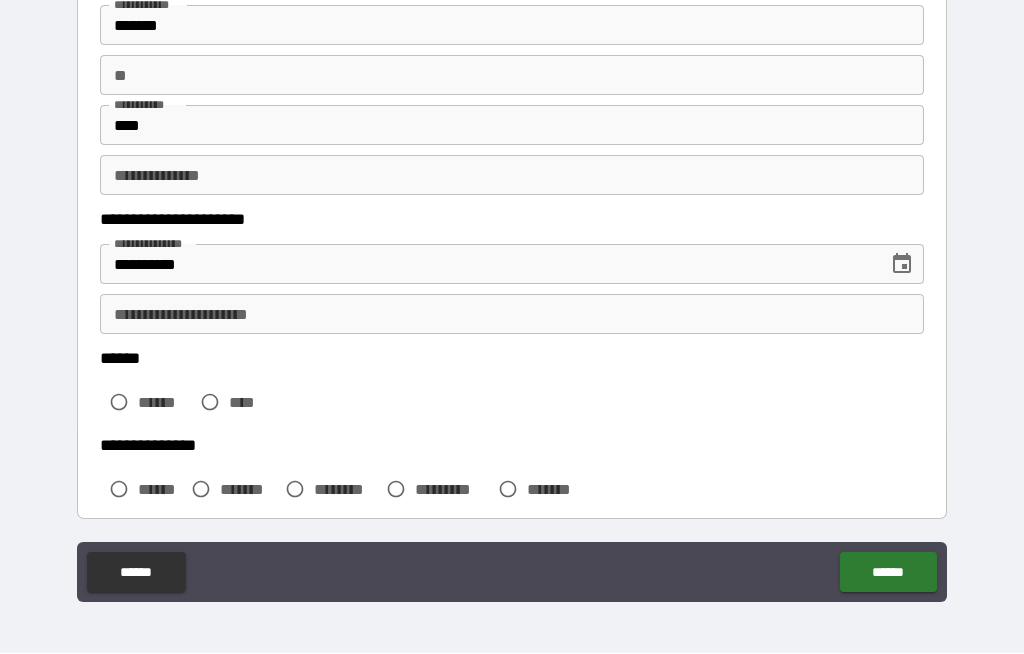 scroll, scrollTop: 130, scrollLeft: 0, axis: vertical 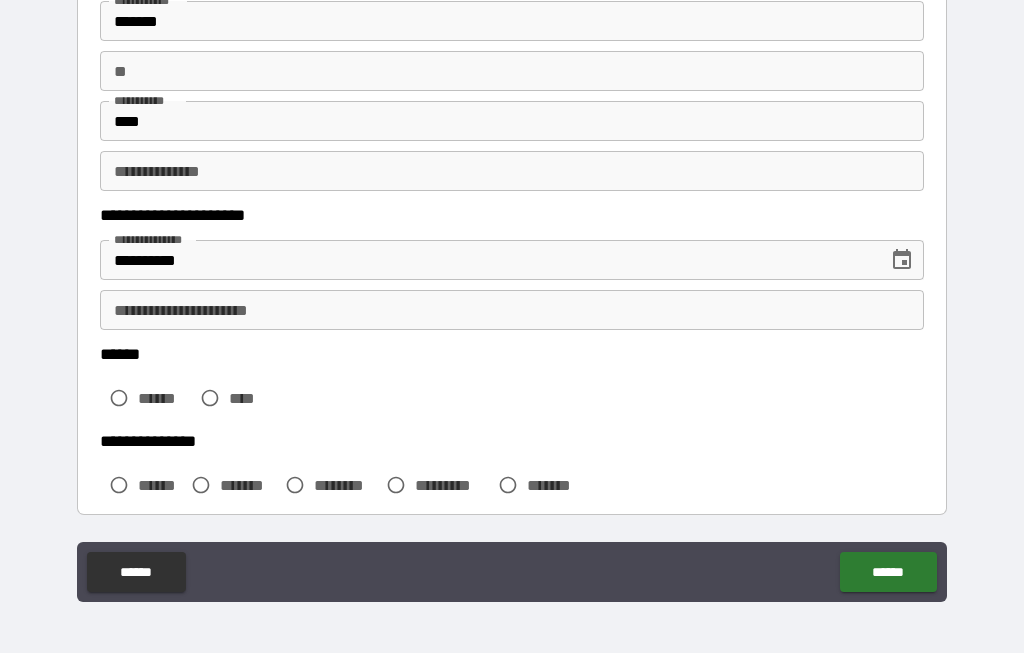 click on "**********" at bounding box center [512, 311] 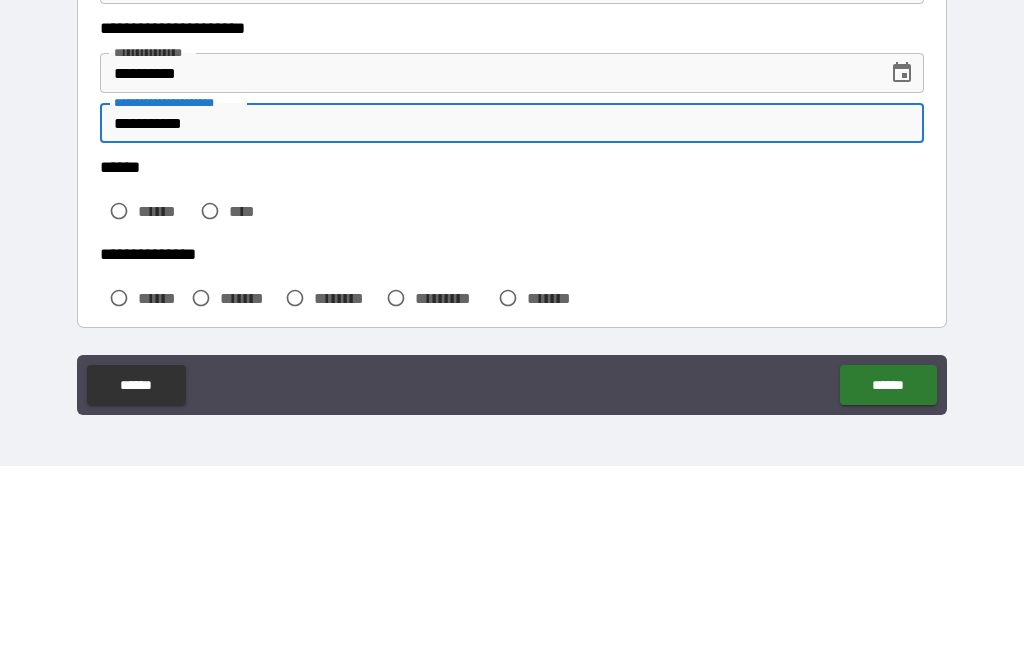 type on "**********" 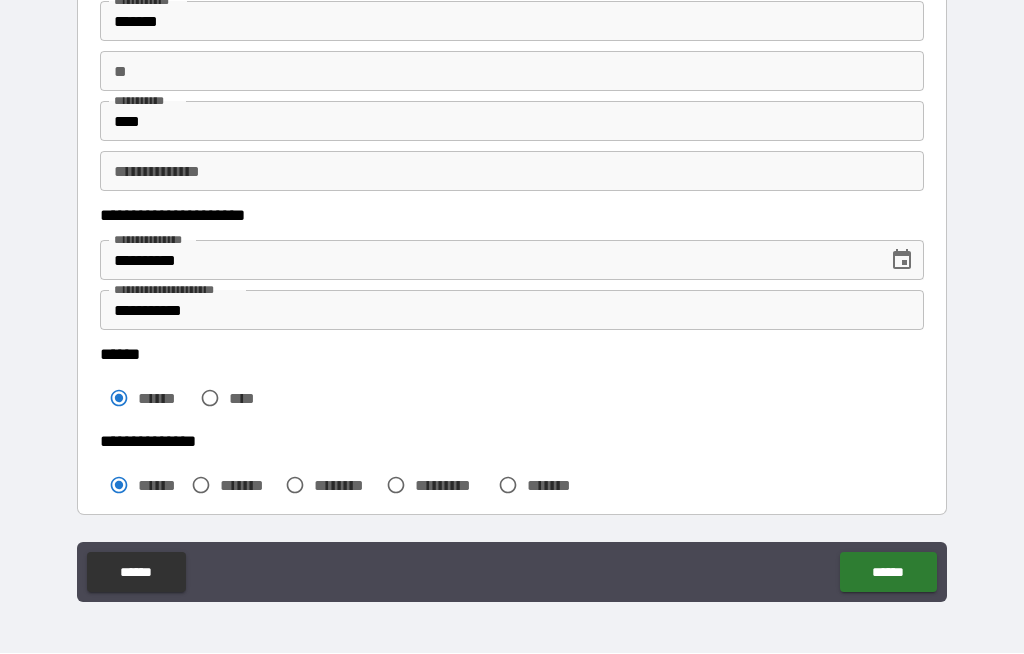 click on "******" at bounding box center [888, 573] 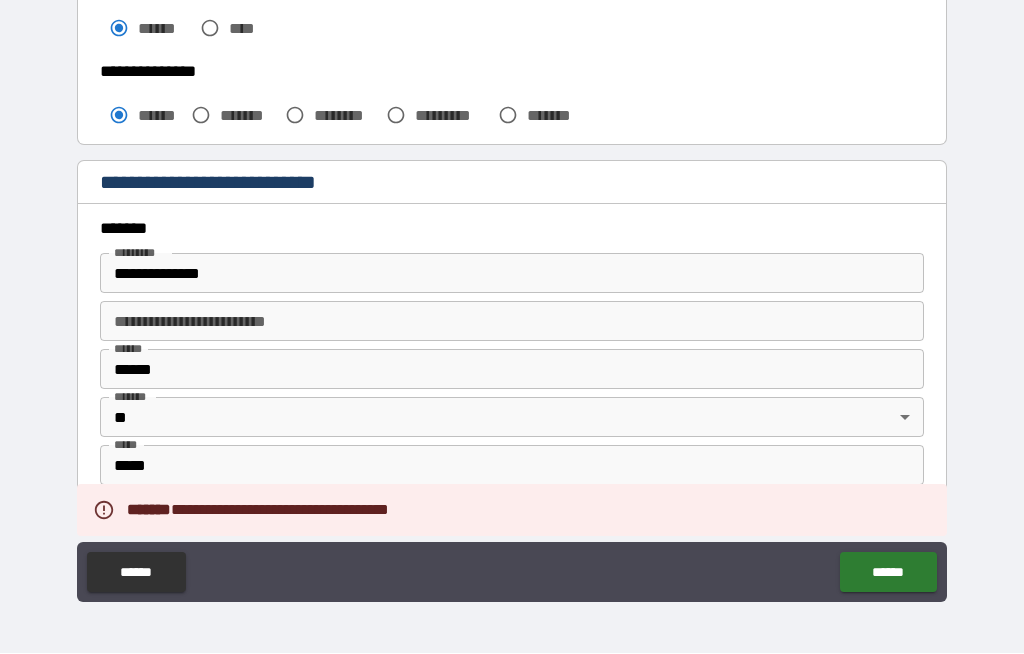 scroll, scrollTop: 543, scrollLeft: 0, axis: vertical 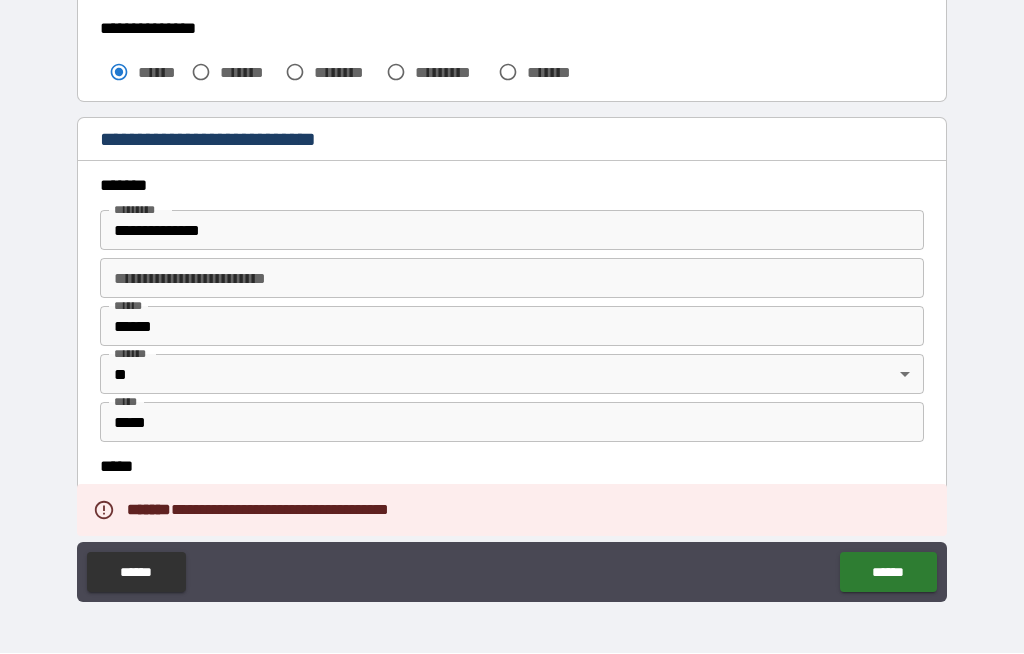 click on "**********" at bounding box center (512, 231) 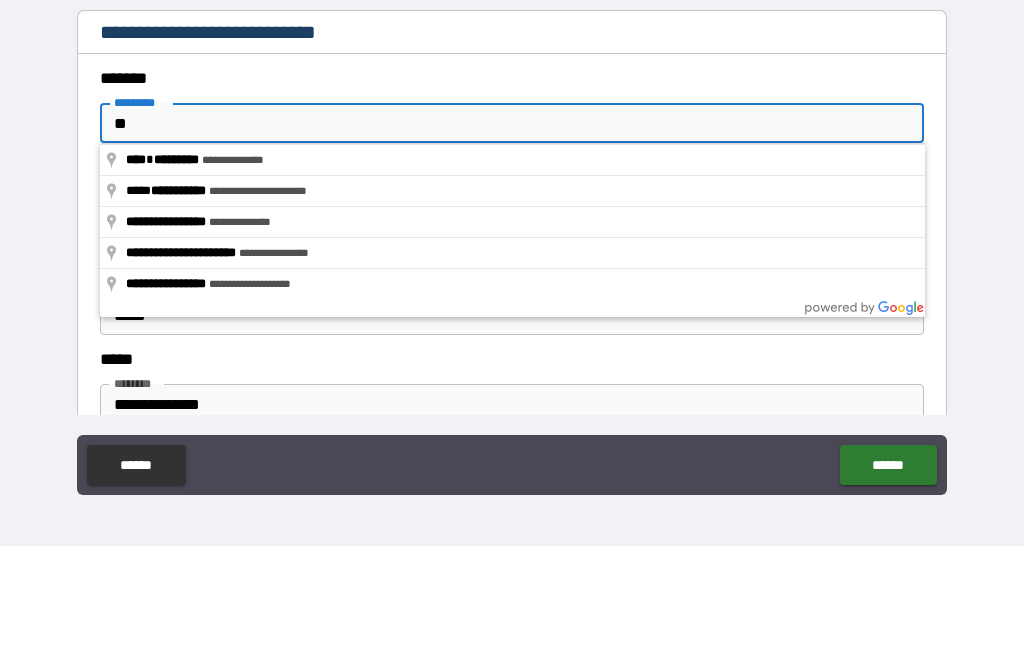 type on "*" 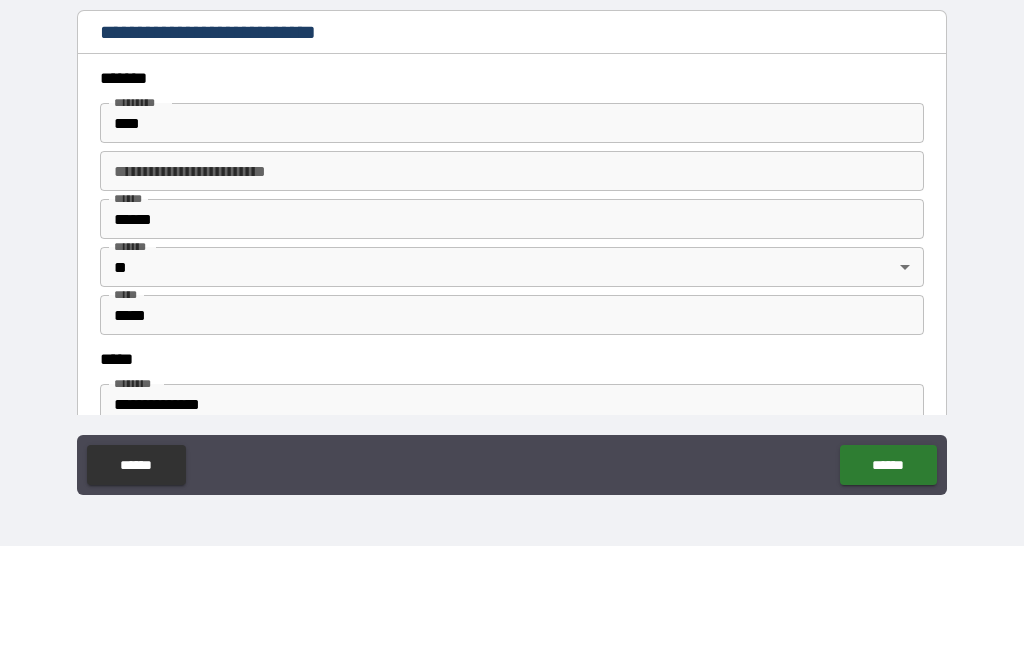 type on "**********" 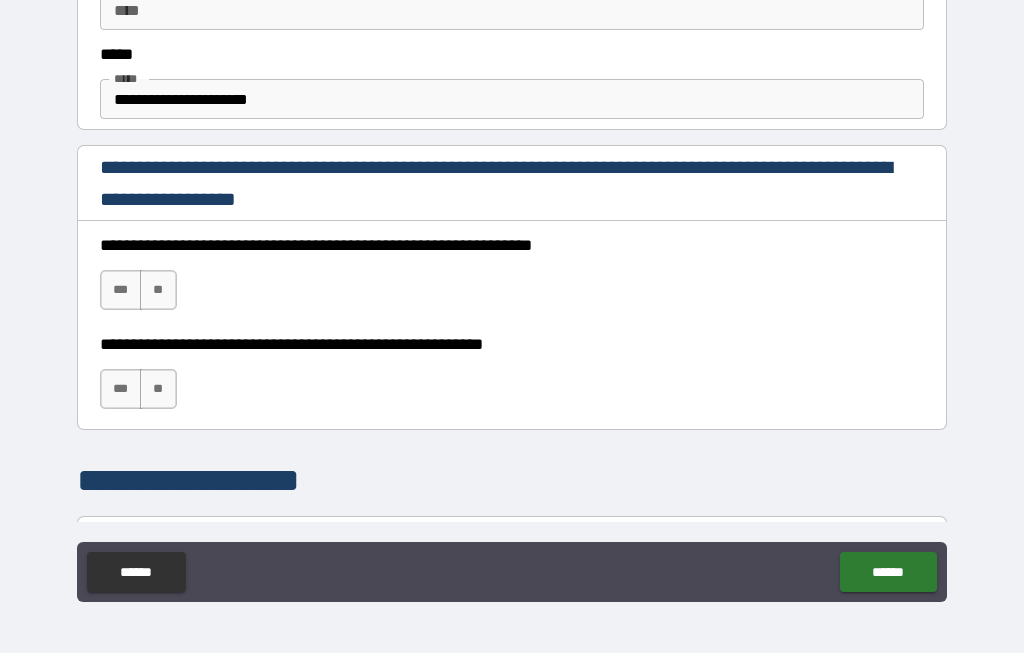scroll, scrollTop: 1145, scrollLeft: 0, axis: vertical 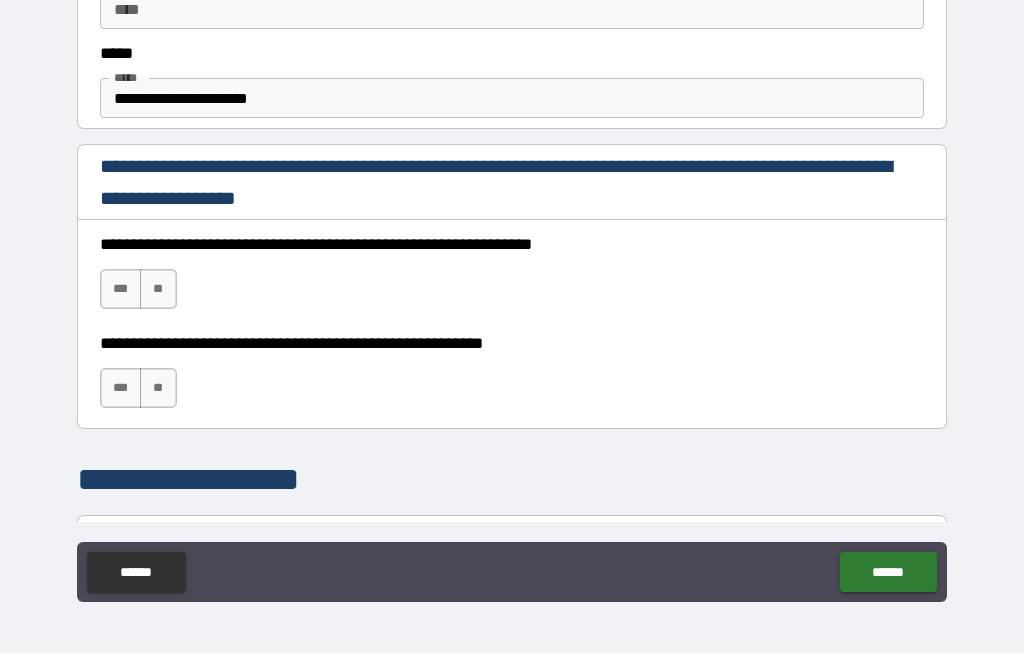 click on "***" at bounding box center [121, 290] 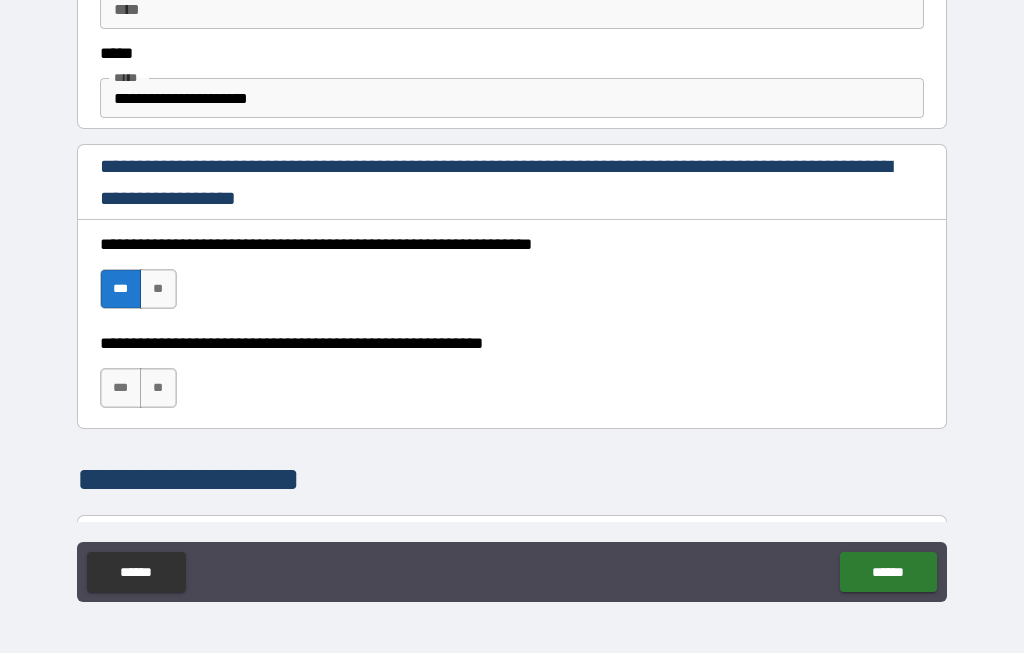 click on "***" at bounding box center [121, 389] 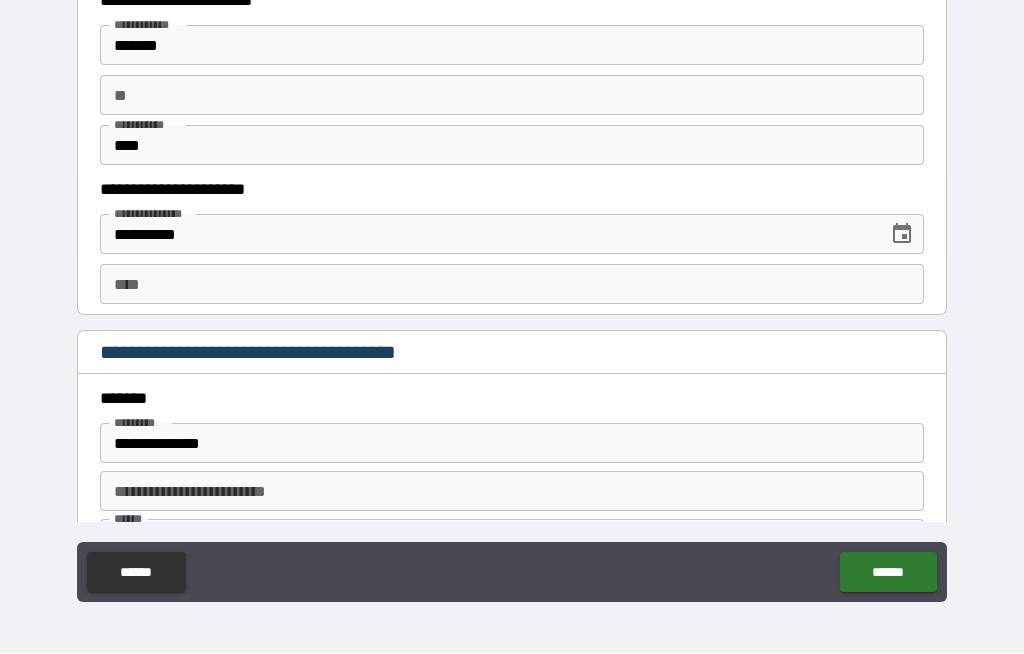 scroll, scrollTop: 1918, scrollLeft: 0, axis: vertical 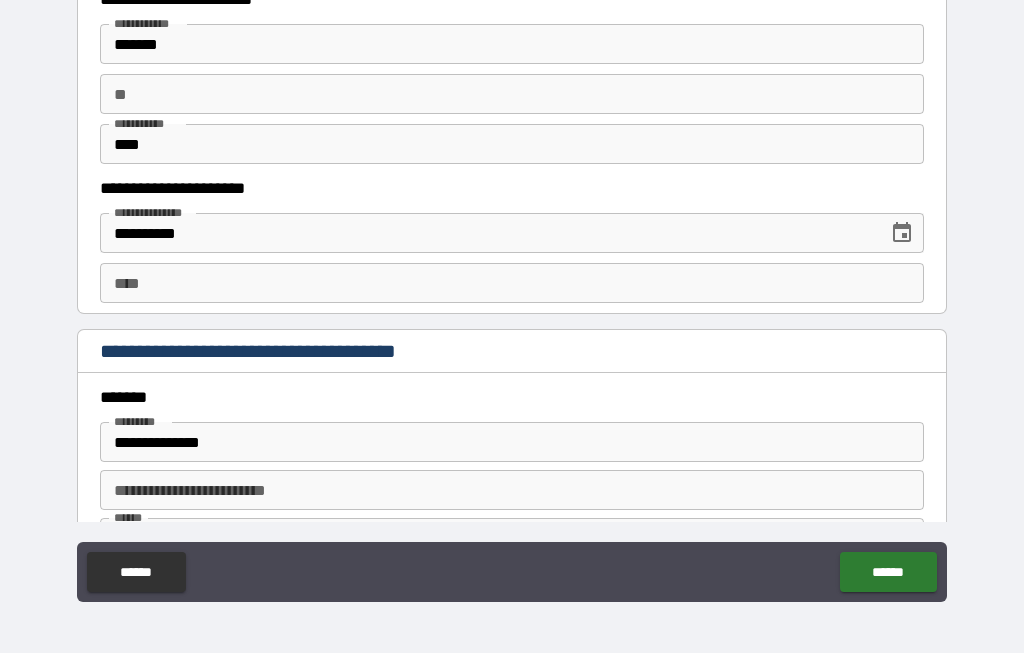 click on "****" at bounding box center (512, 284) 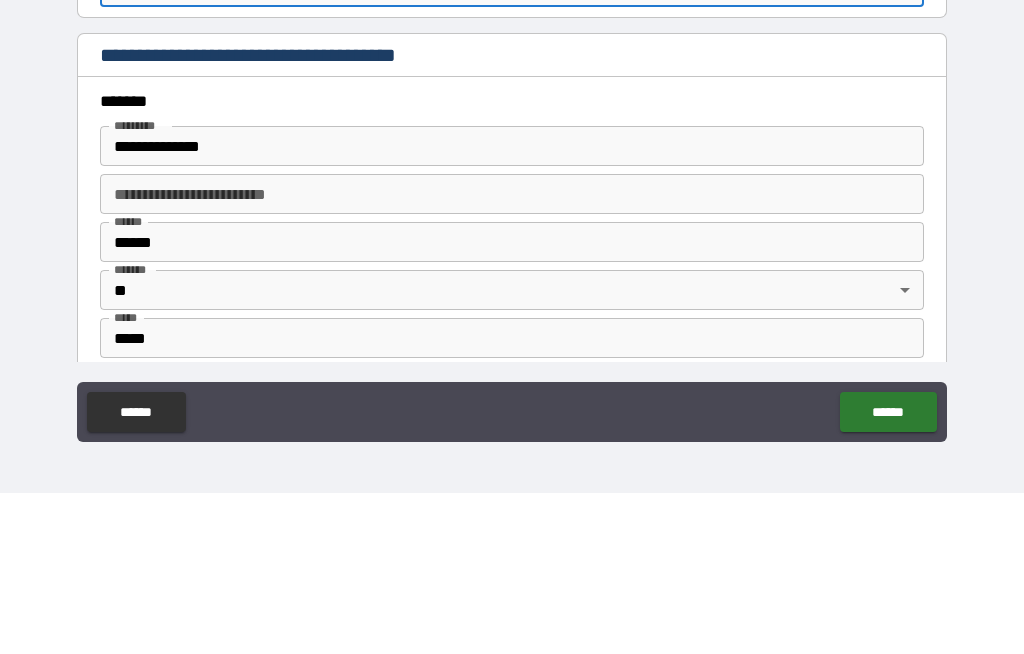 scroll, scrollTop: 2053, scrollLeft: 0, axis: vertical 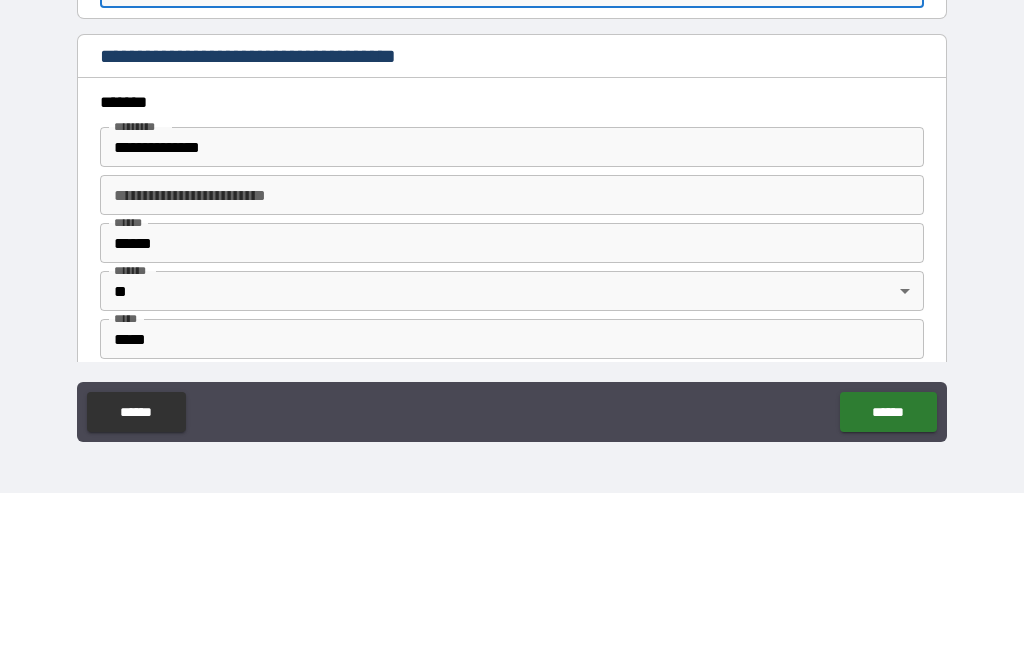 type on "**********" 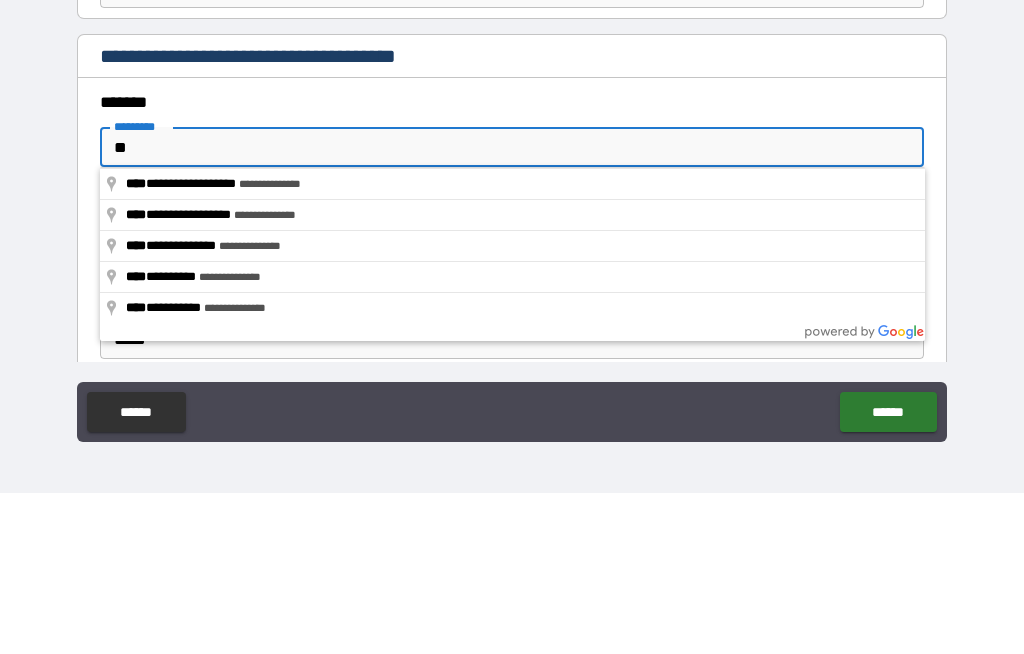 type on "*" 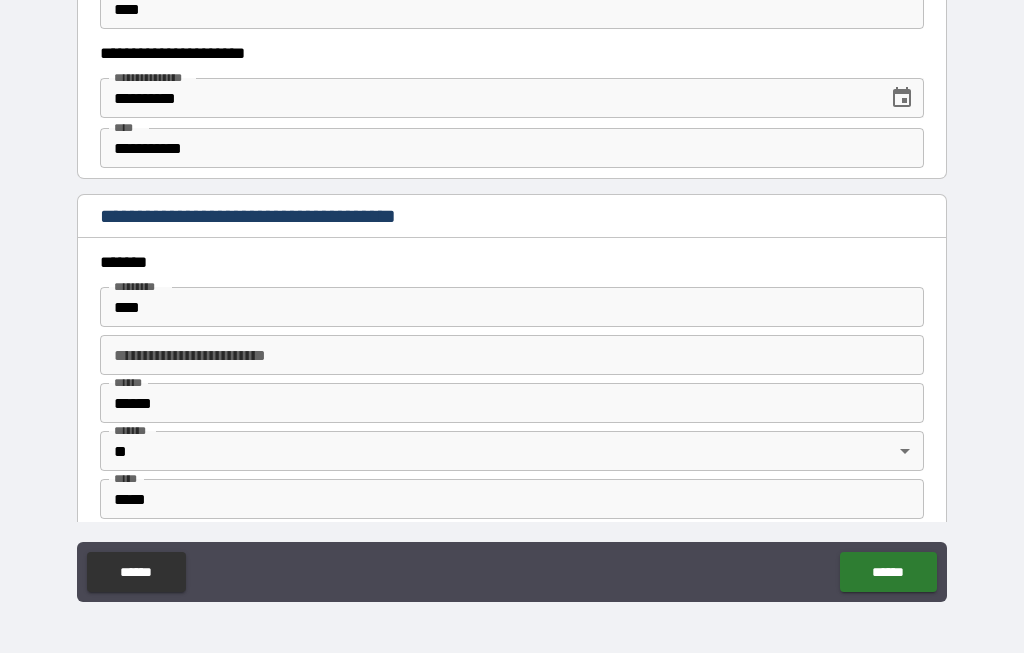 type on "**********" 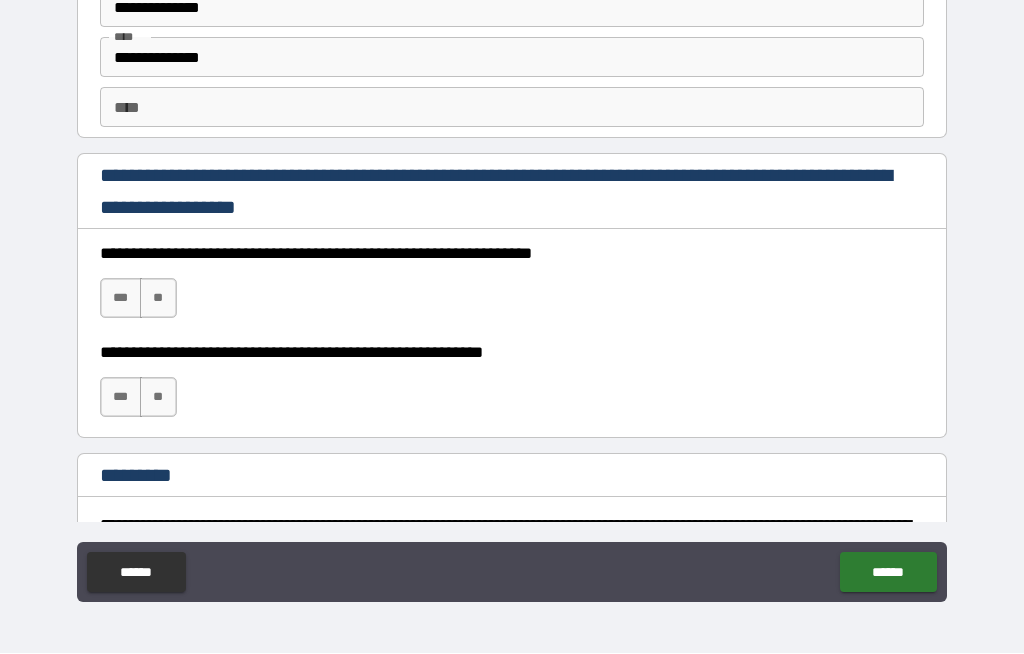 scroll, scrollTop: 2725, scrollLeft: 0, axis: vertical 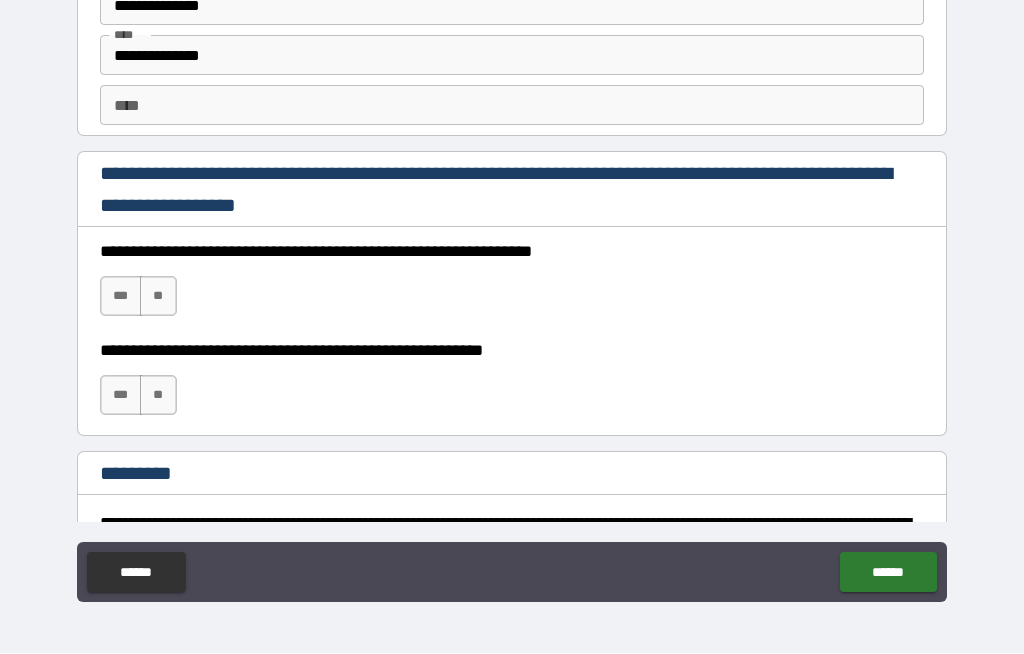 click on "***" at bounding box center (121, 297) 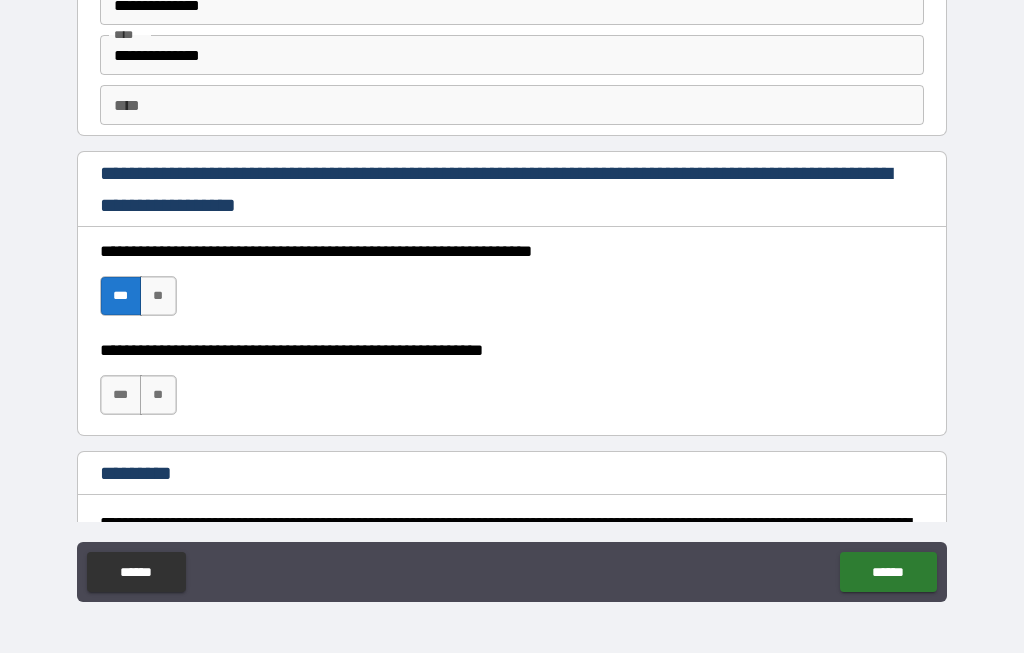 click on "***" at bounding box center (121, 396) 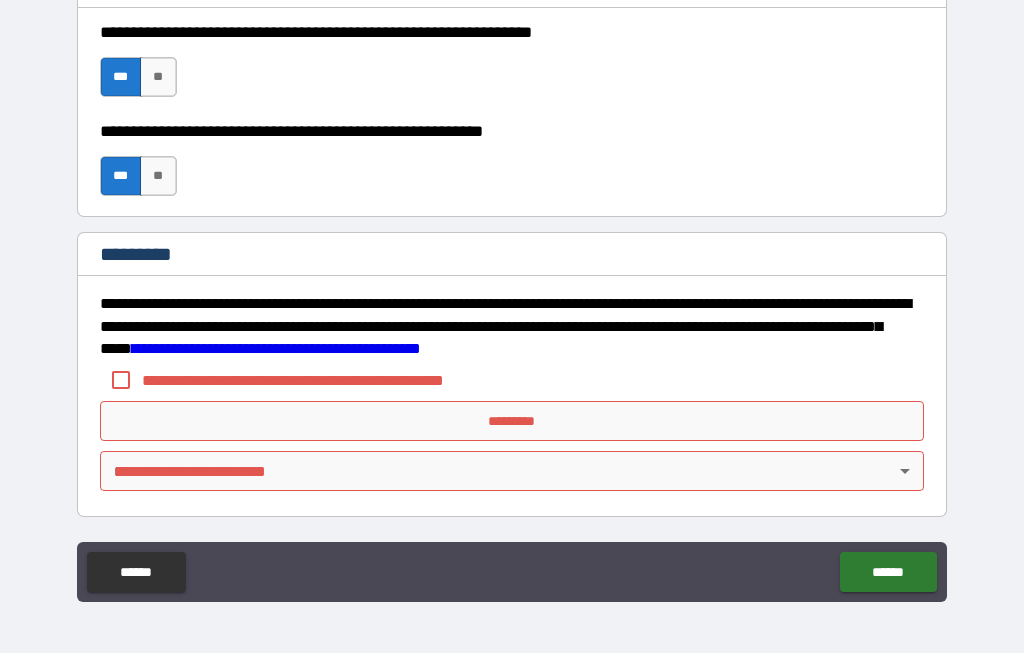 scroll, scrollTop: 2944, scrollLeft: 0, axis: vertical 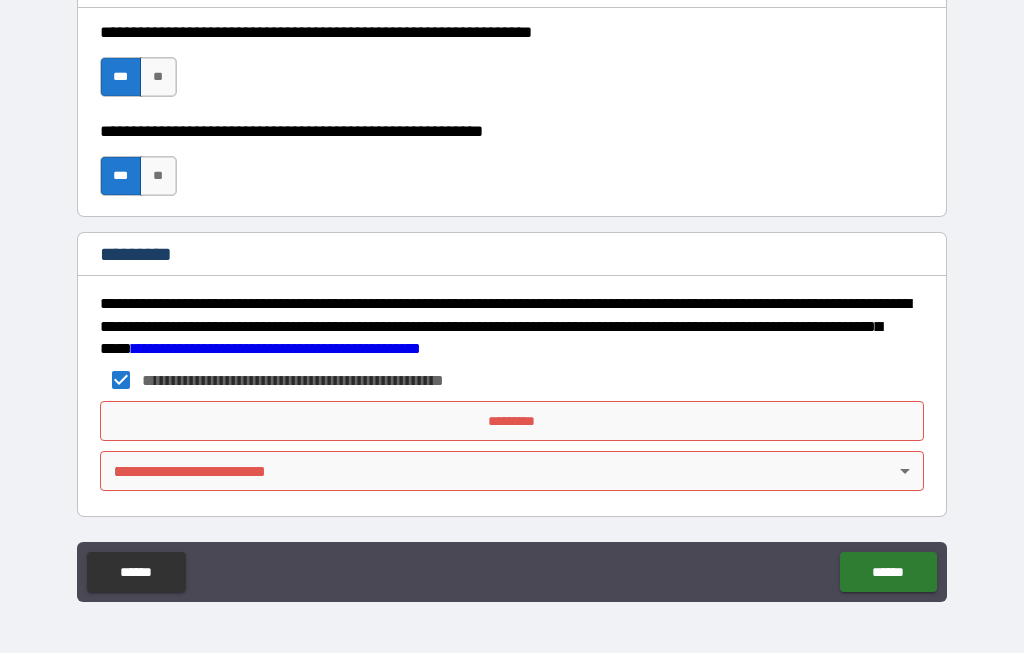 click on "*********" at bounding box center [512, 422] 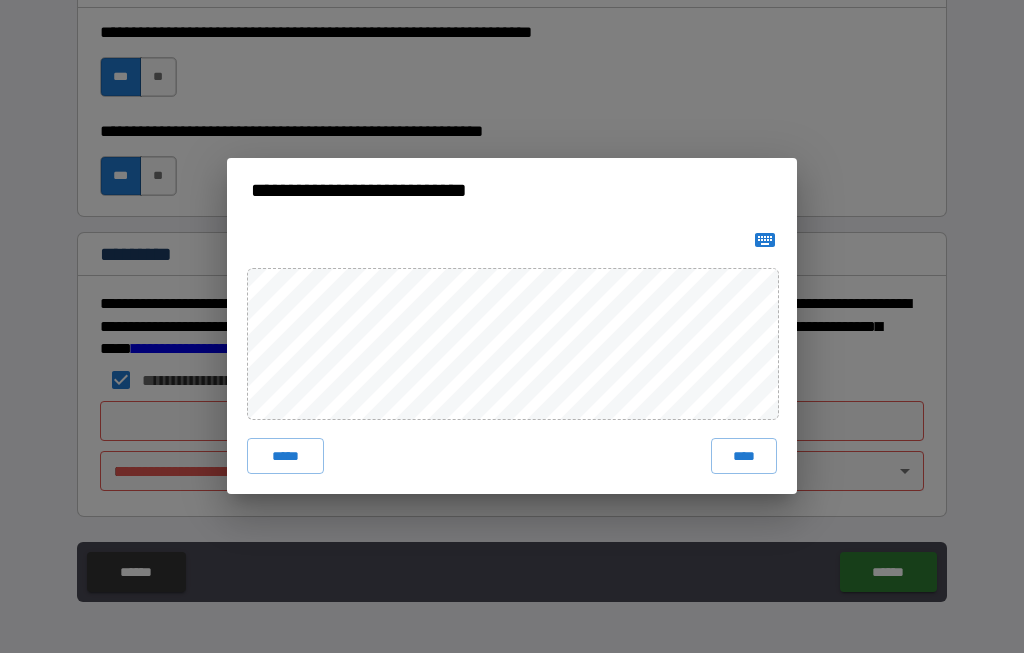 click on "****" at bounding box center [744, 457] 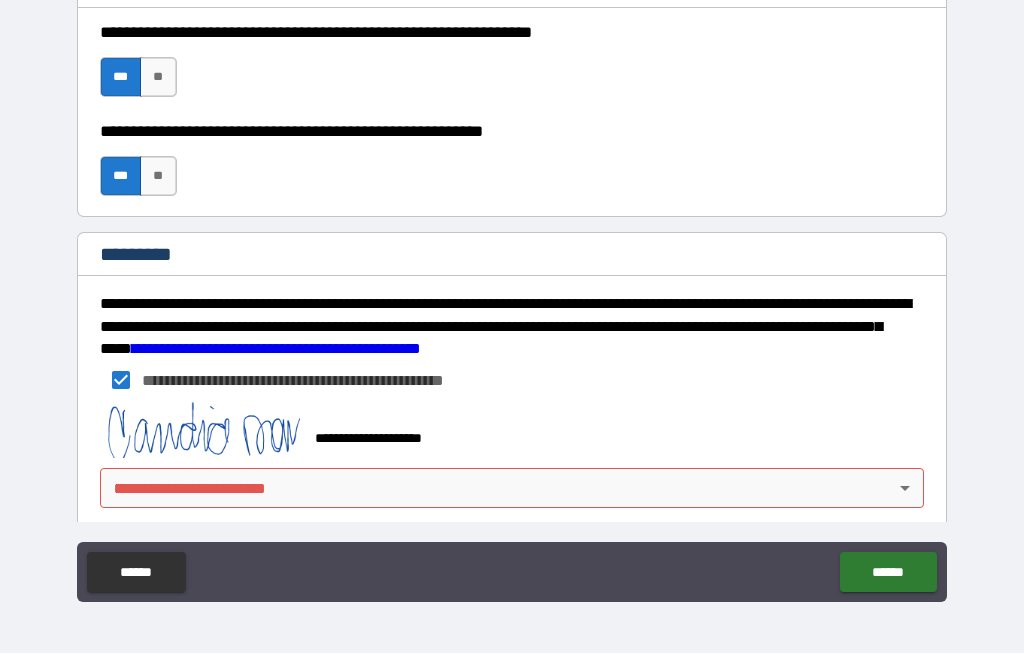 click on "[FIRST] [LAST] [STREET] [CITY], [STATE] [ZIP] [COUNTRY] [PHONE] [EMAIL]" at bounding box center (512, 292) 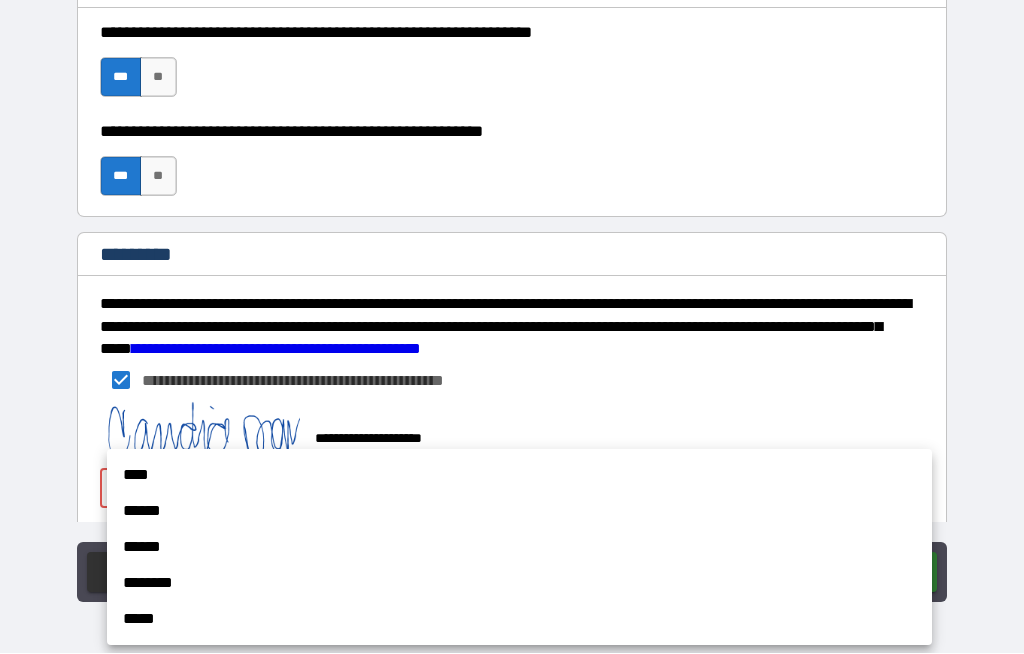 click on "****" at bounding box center (519, 476) 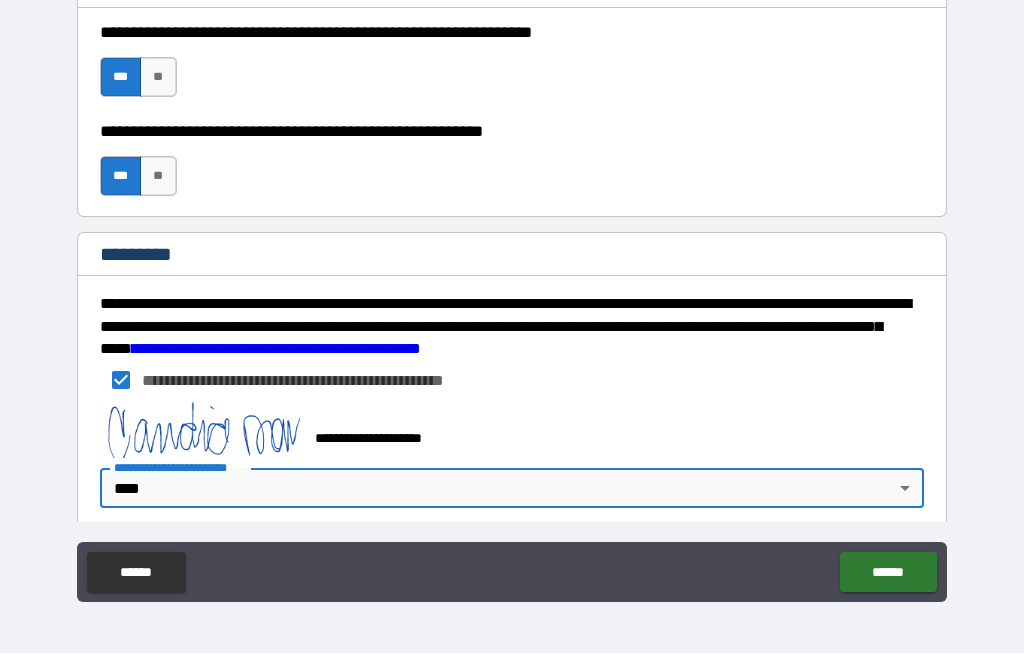 click on "******" at bounding box center [888, 573] 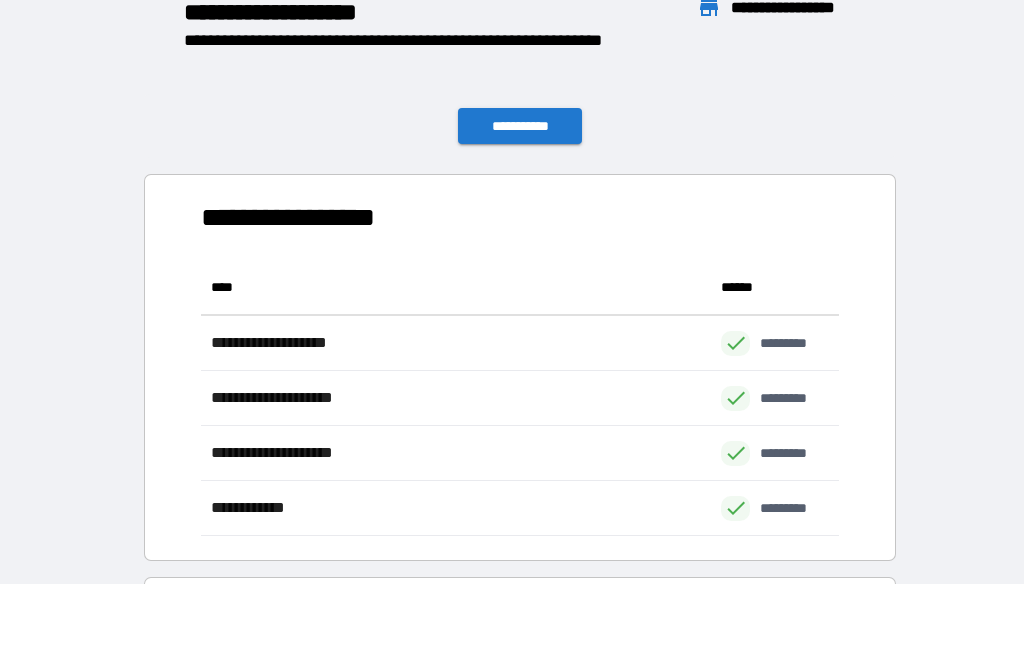 scroll, scrollTop: 1, scrollLeft: 1, axis: both 